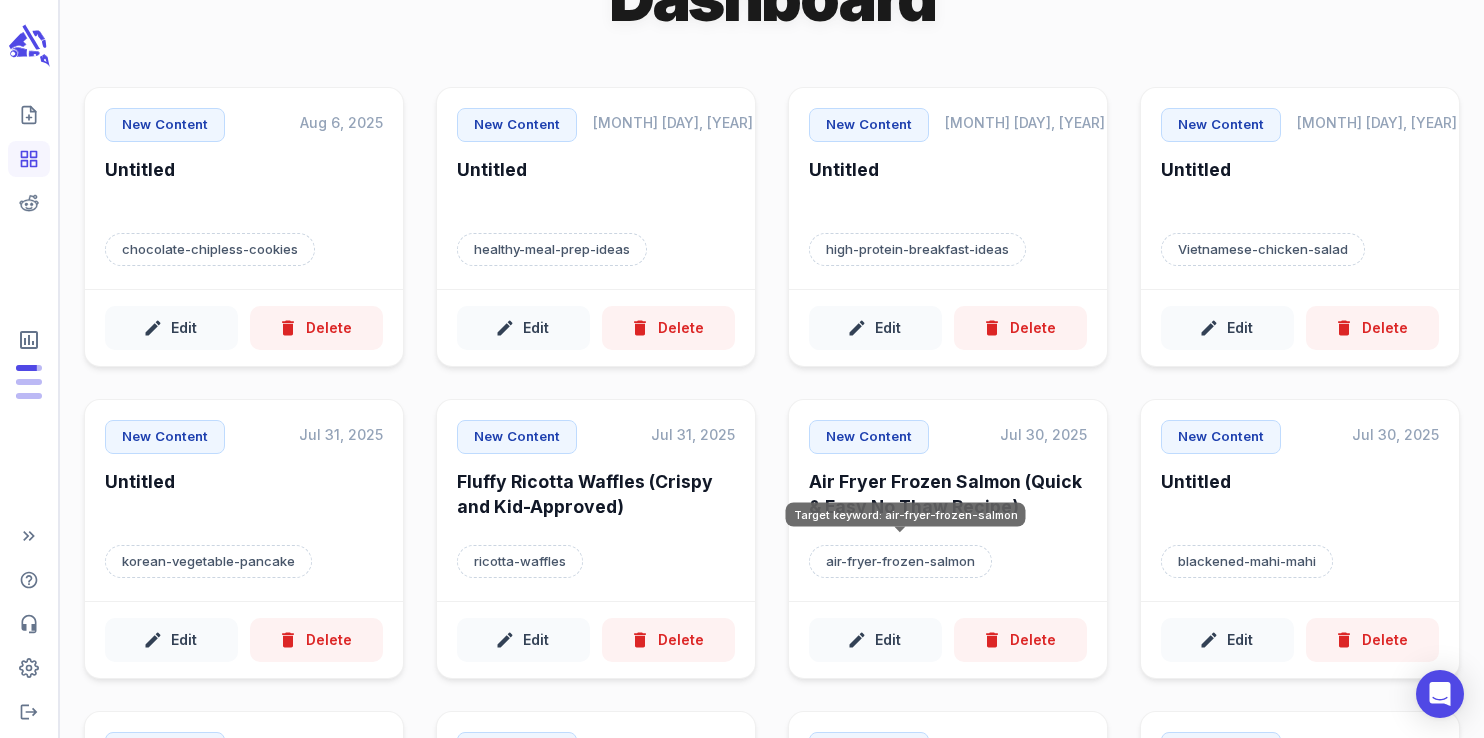 scroll, scrollTop: 0, scrollLeft: 0, axis: both 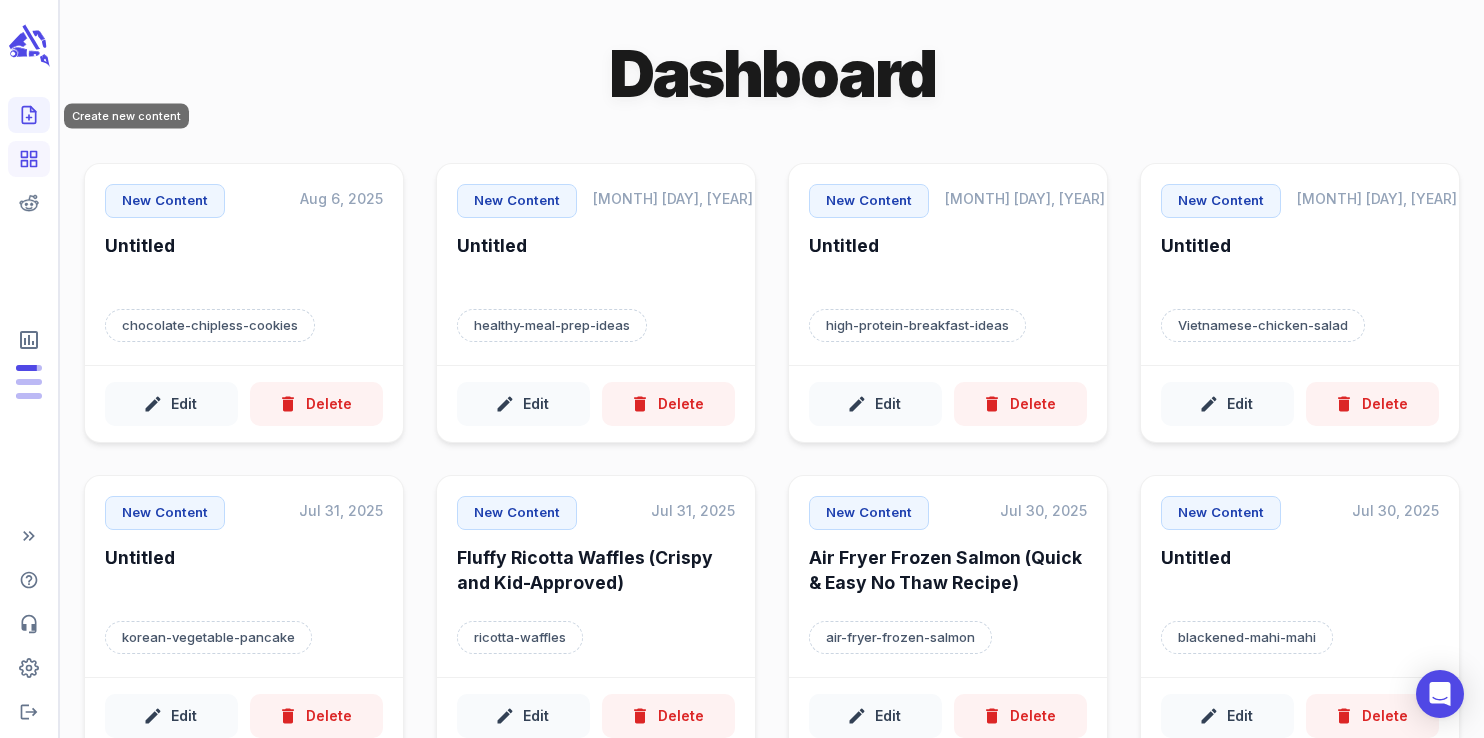 click 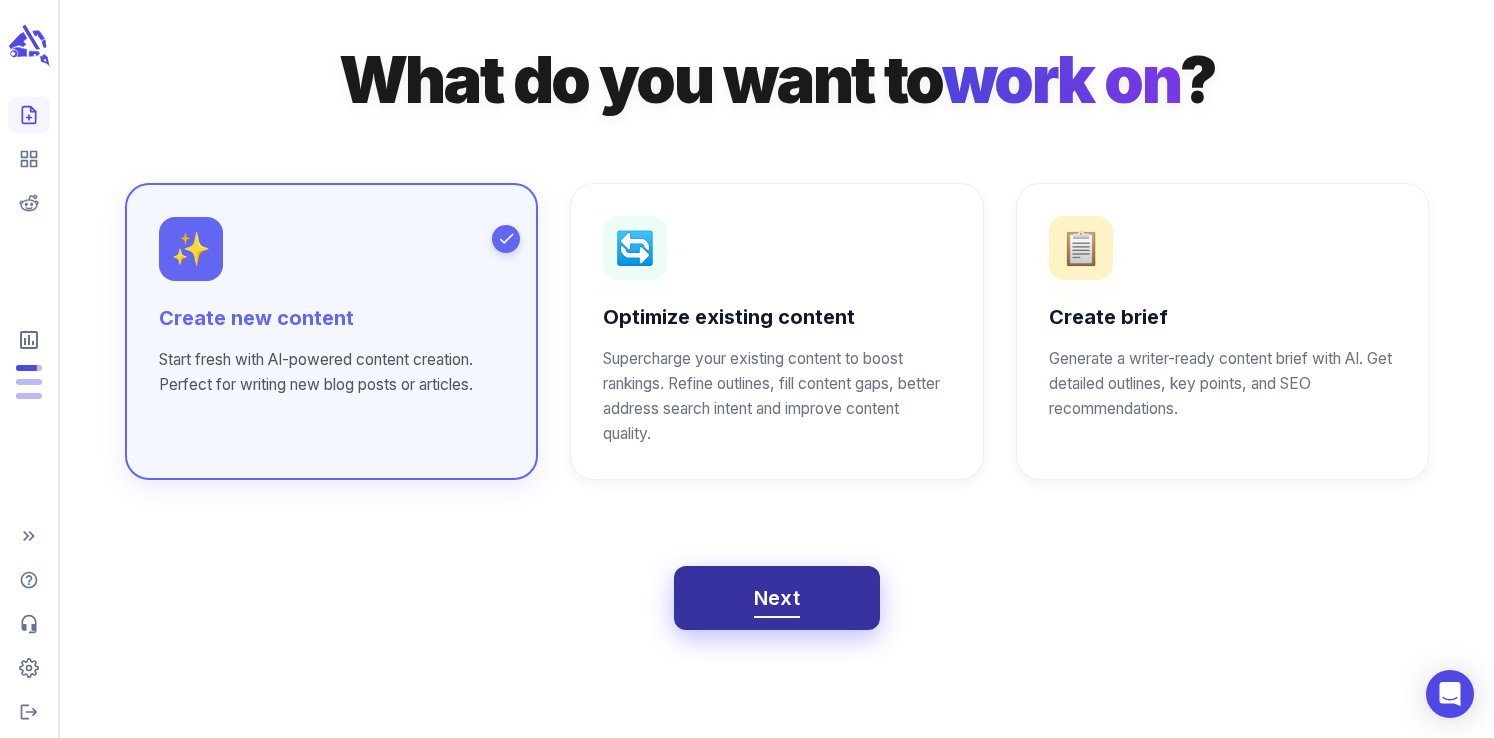 click on "Next" at bounding box center (777, 598) 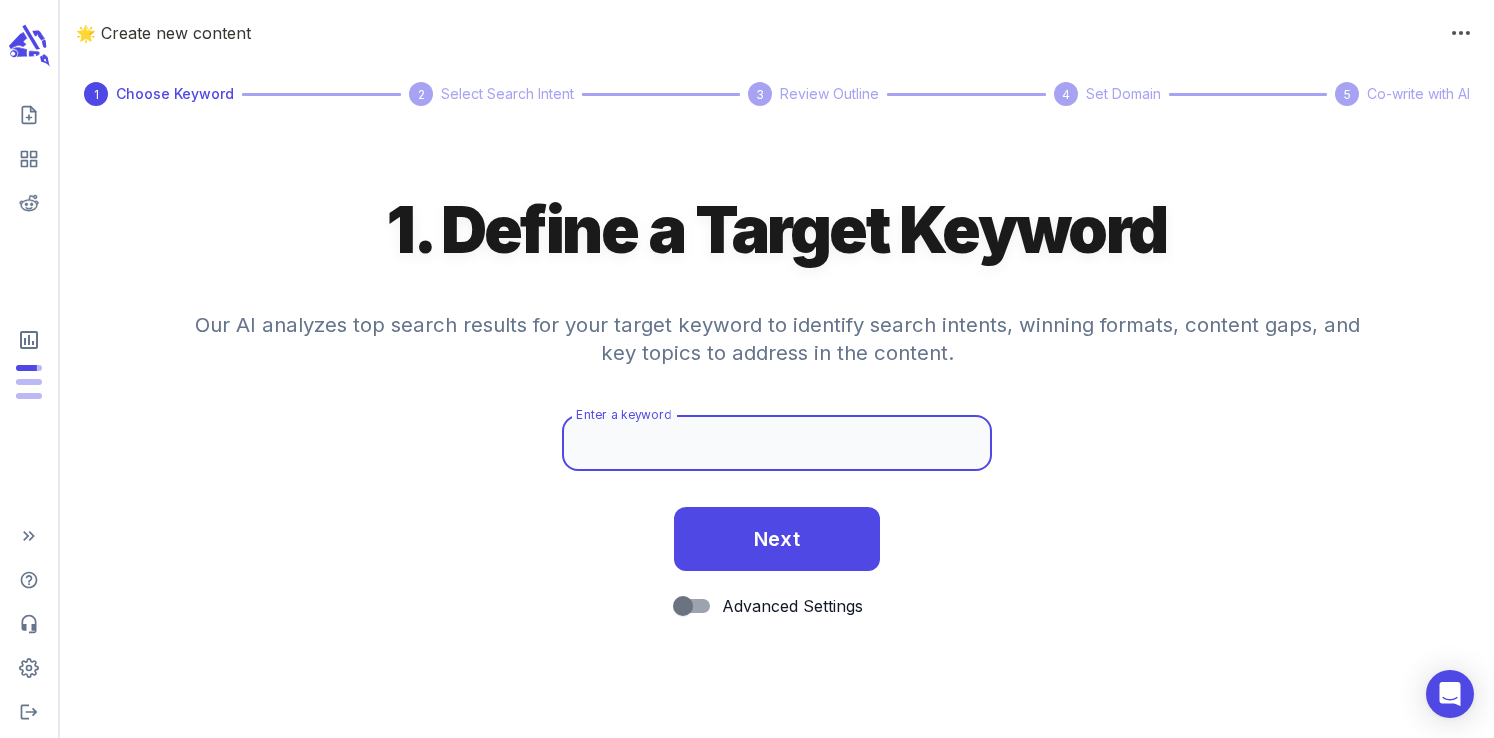 click on "Enter a keyword" at bounding box center (777, 443) 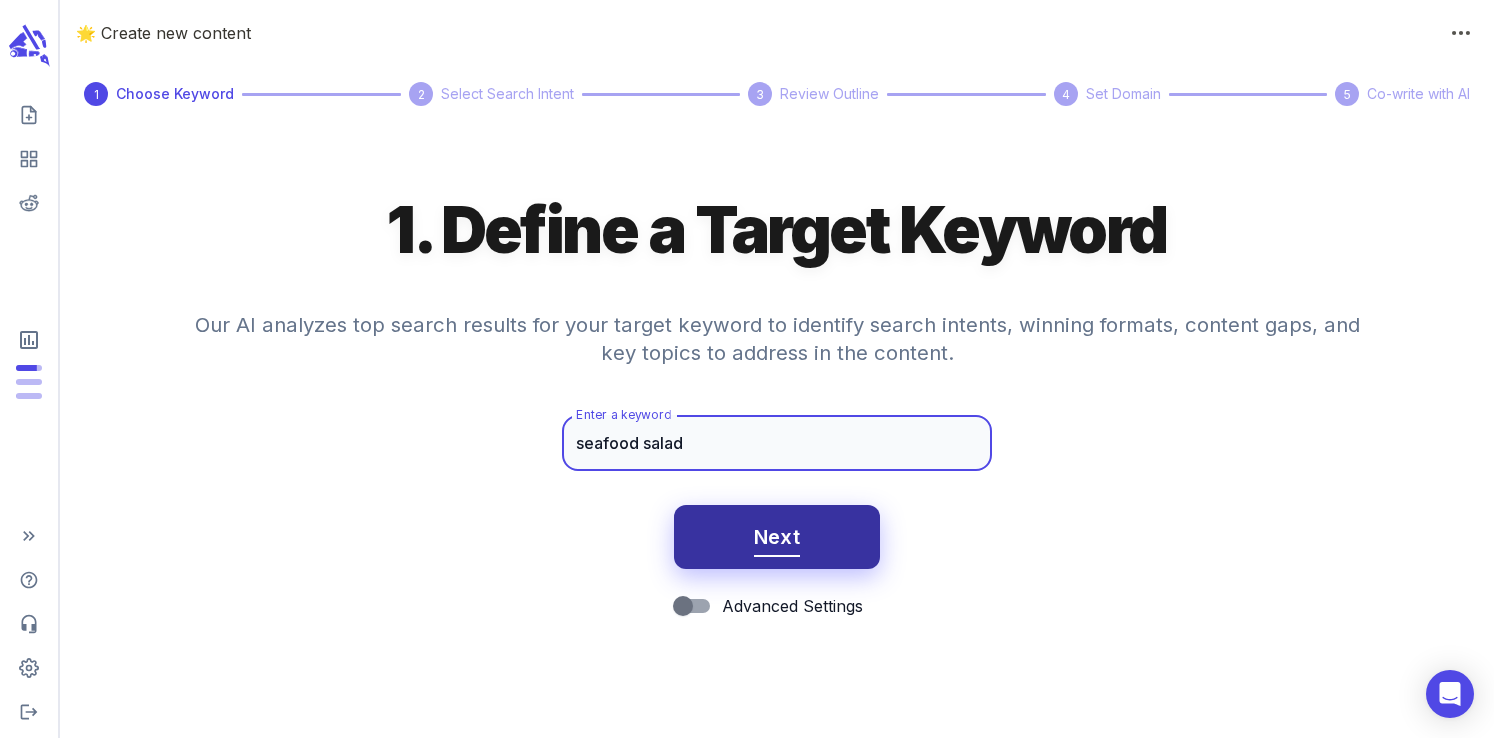 type on "seafood salad" 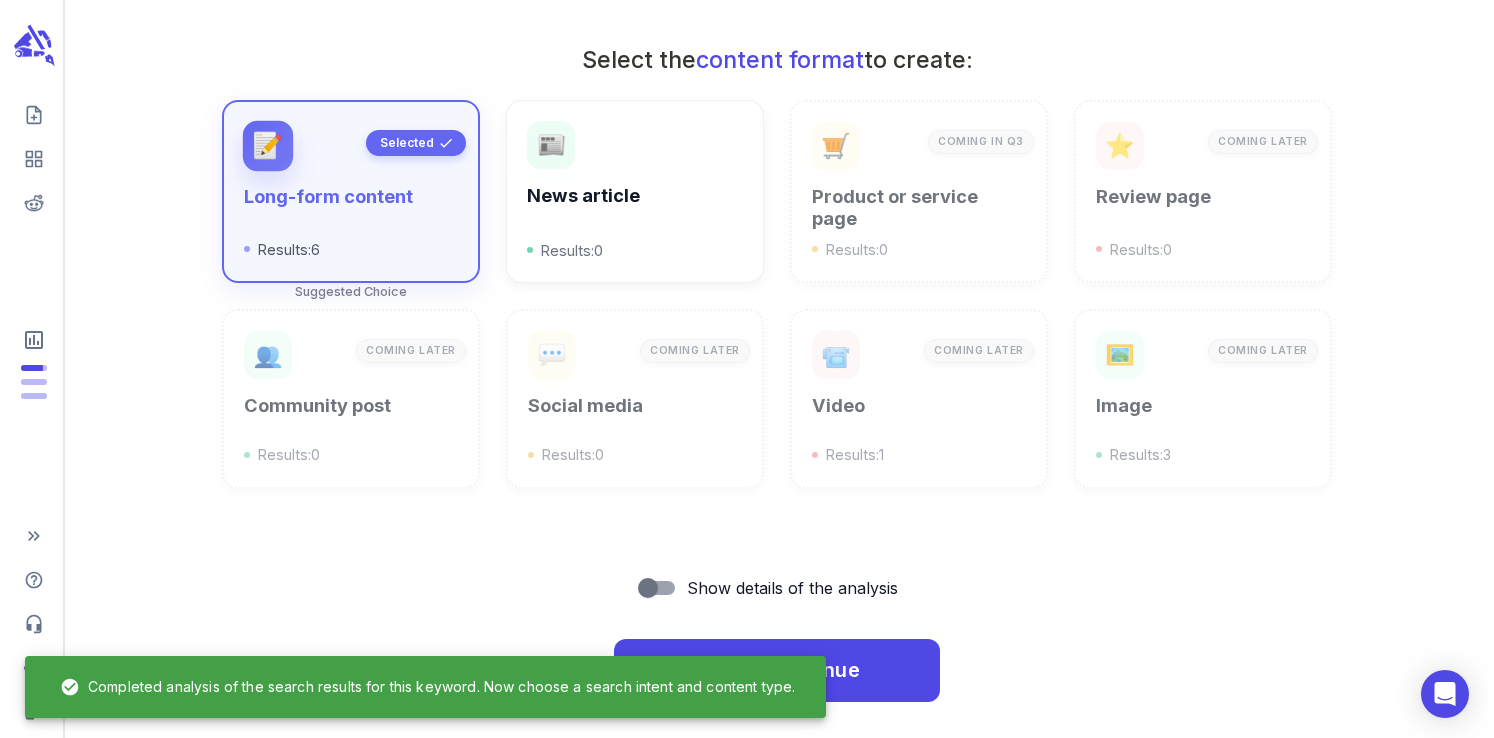 scroll, scrollTop: 718, scrollLeft: 0, axis: vertical 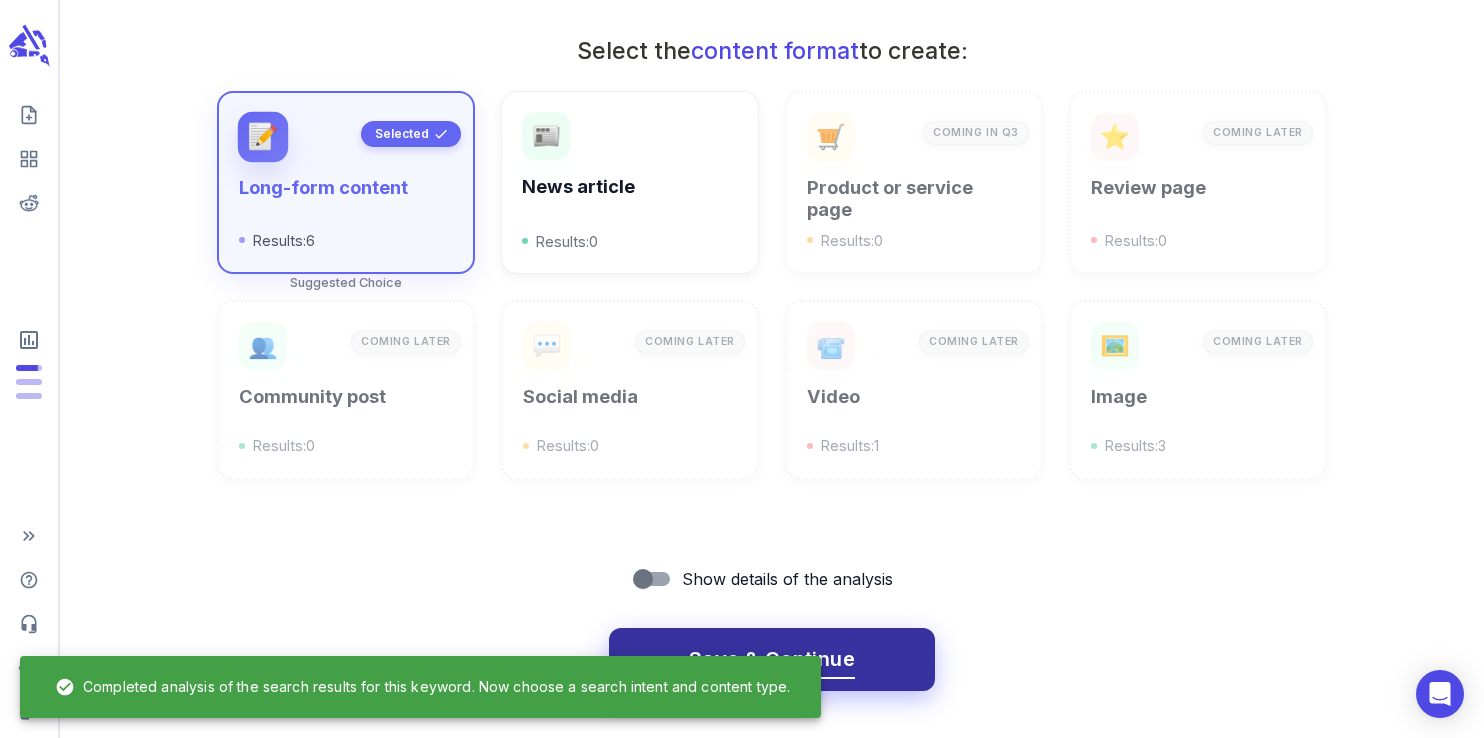 click on "Save & Continue" at bounding box center [772, 660] 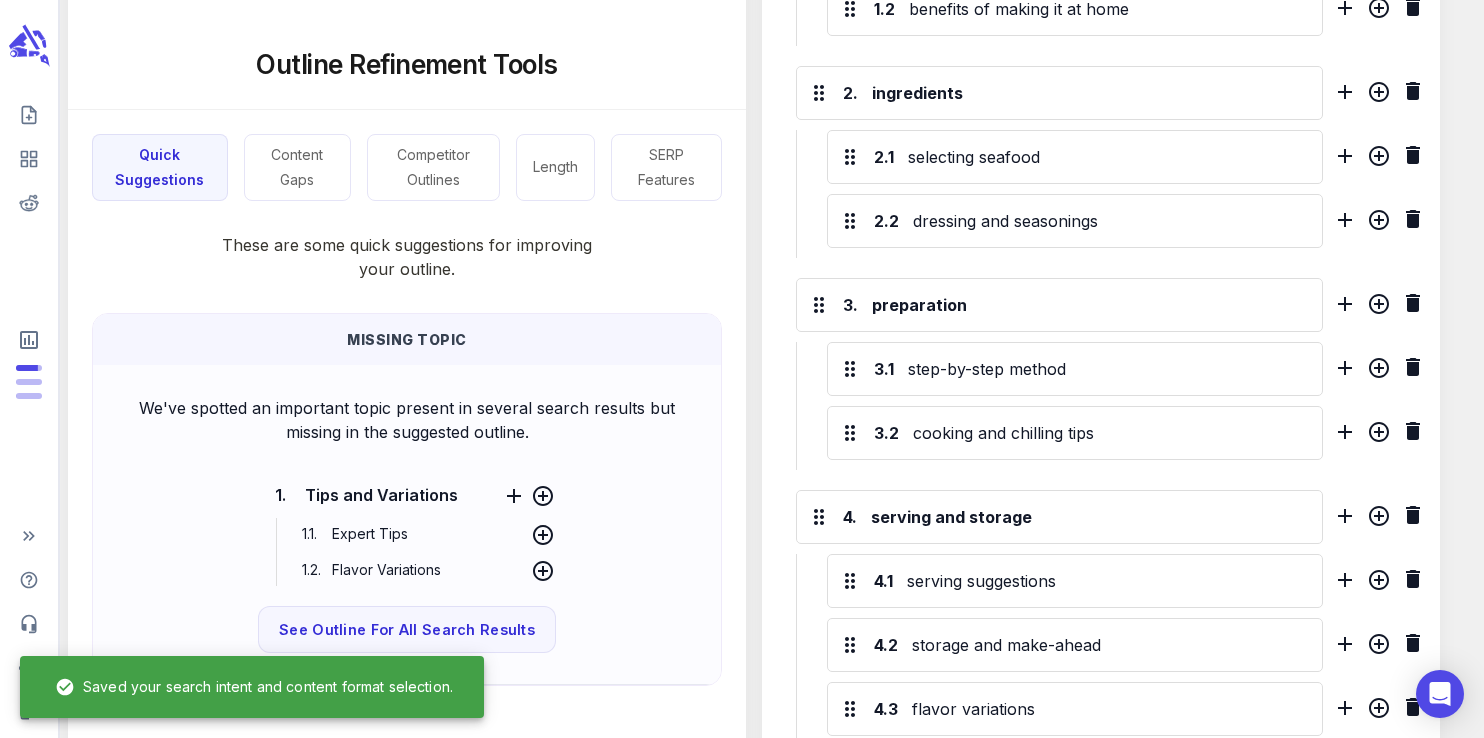scroll, scrollTop: 910, scrollLeft: 0, axis: vertical 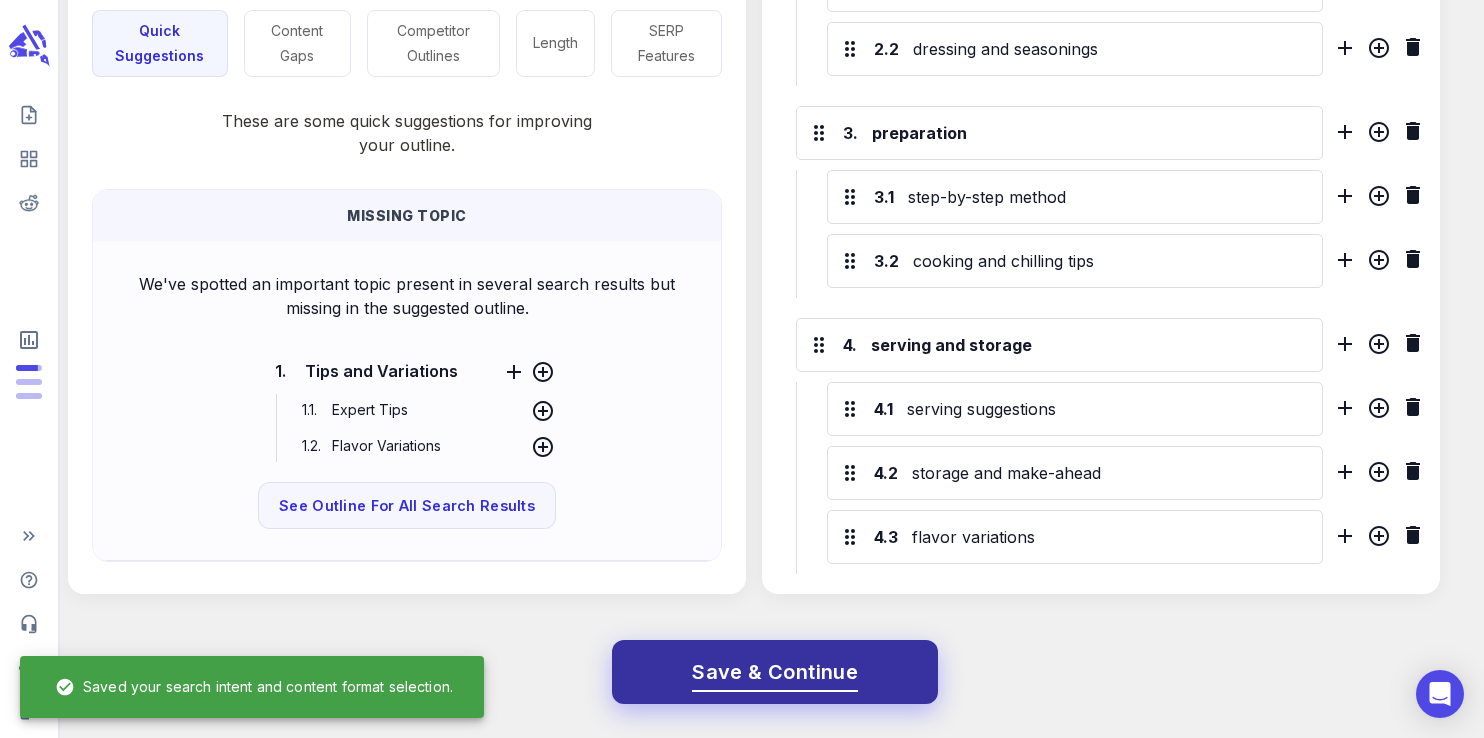 click on "Save & Continue" at bounding box center [775, 672] 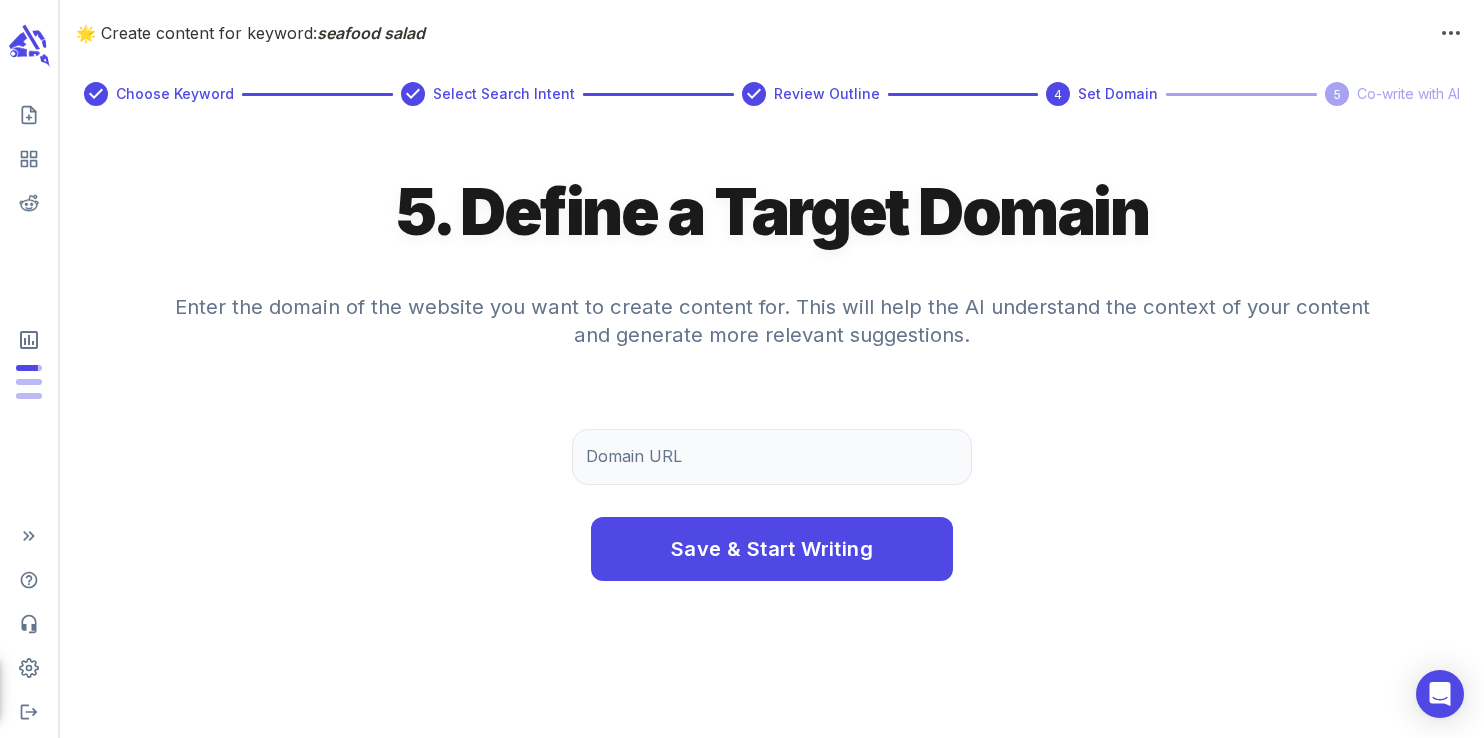 scroll, scrollTop: 0, scrollLeft: 0, axis: both 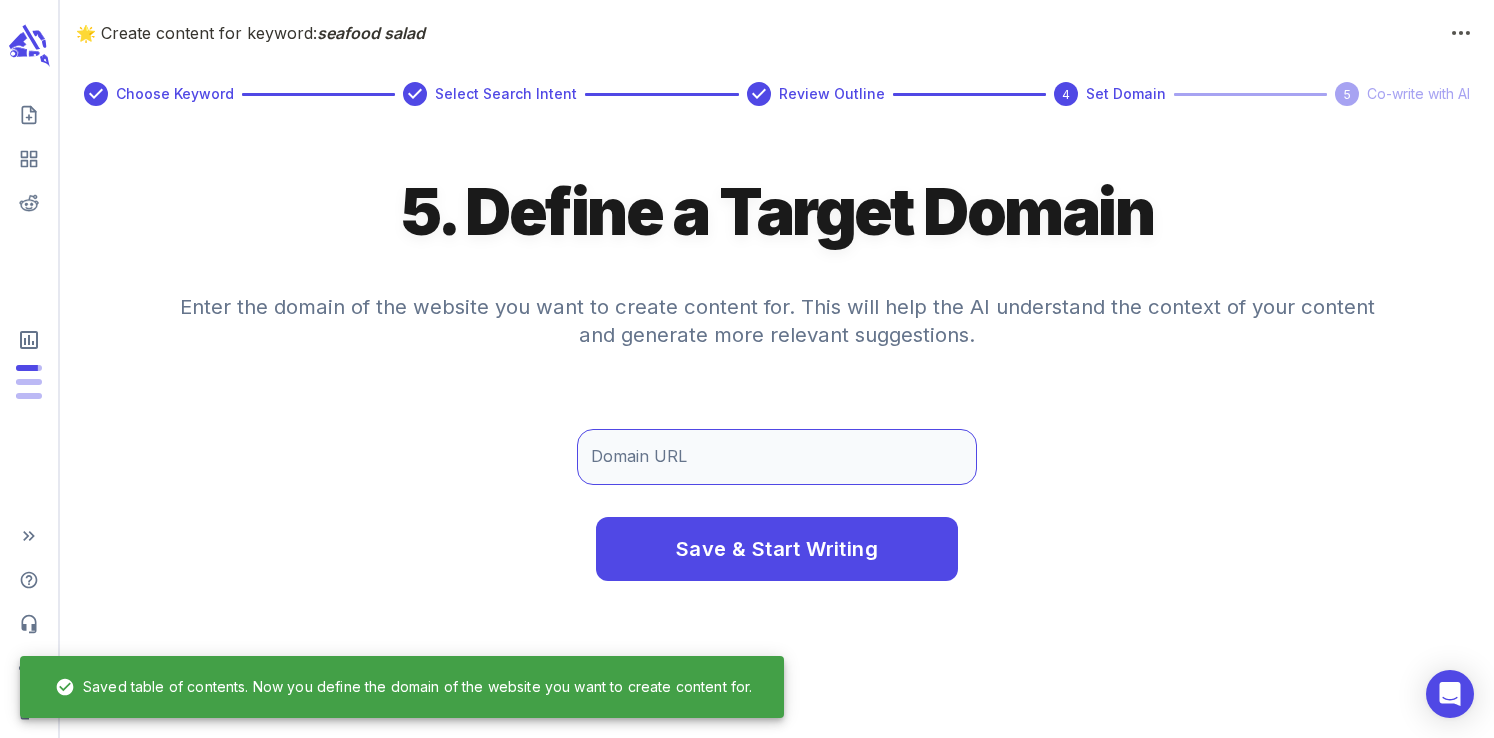 click on "Domain URL" at bounding box center (777, 457) 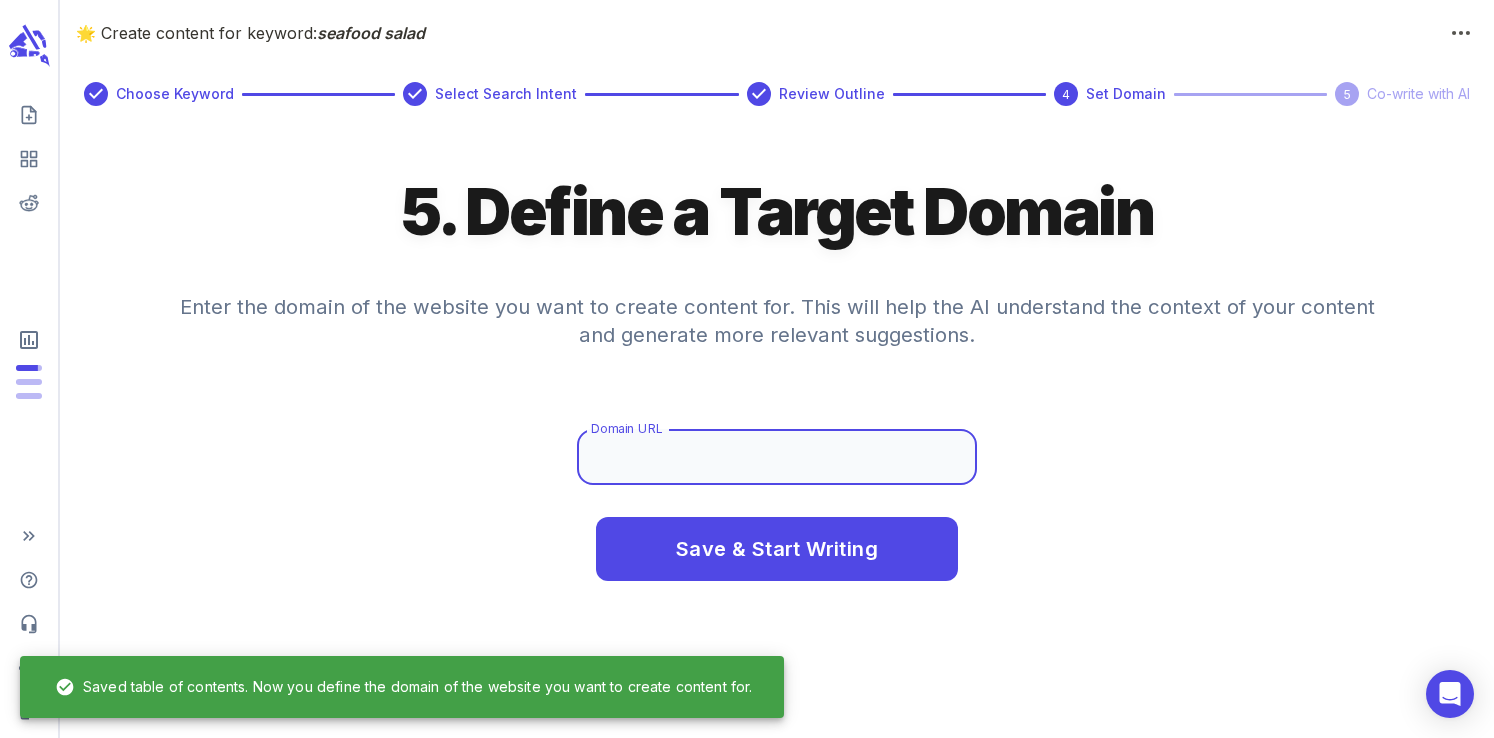 type on "www.healthylittlepeach.com" 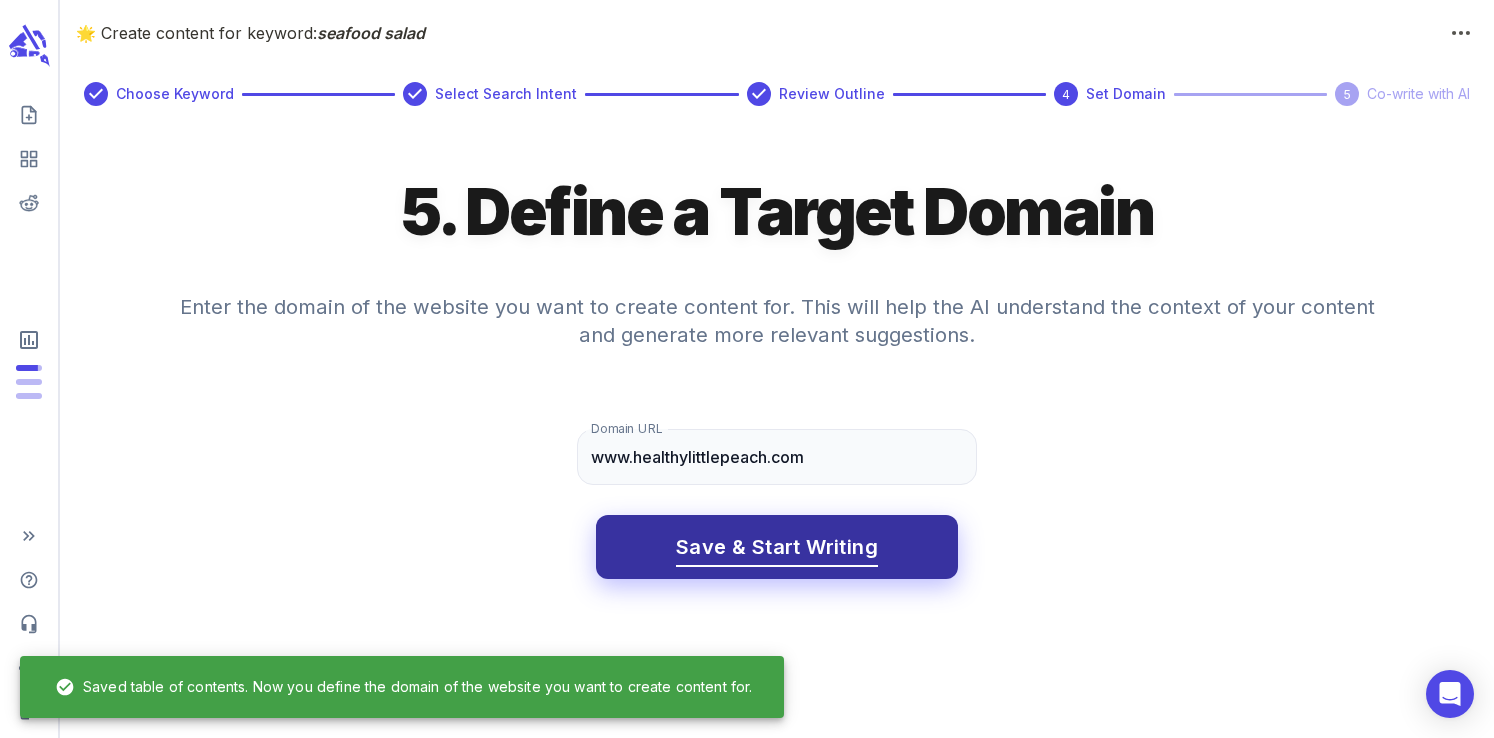 click on "Save & Start Writing" at bounding box center (777, 547) 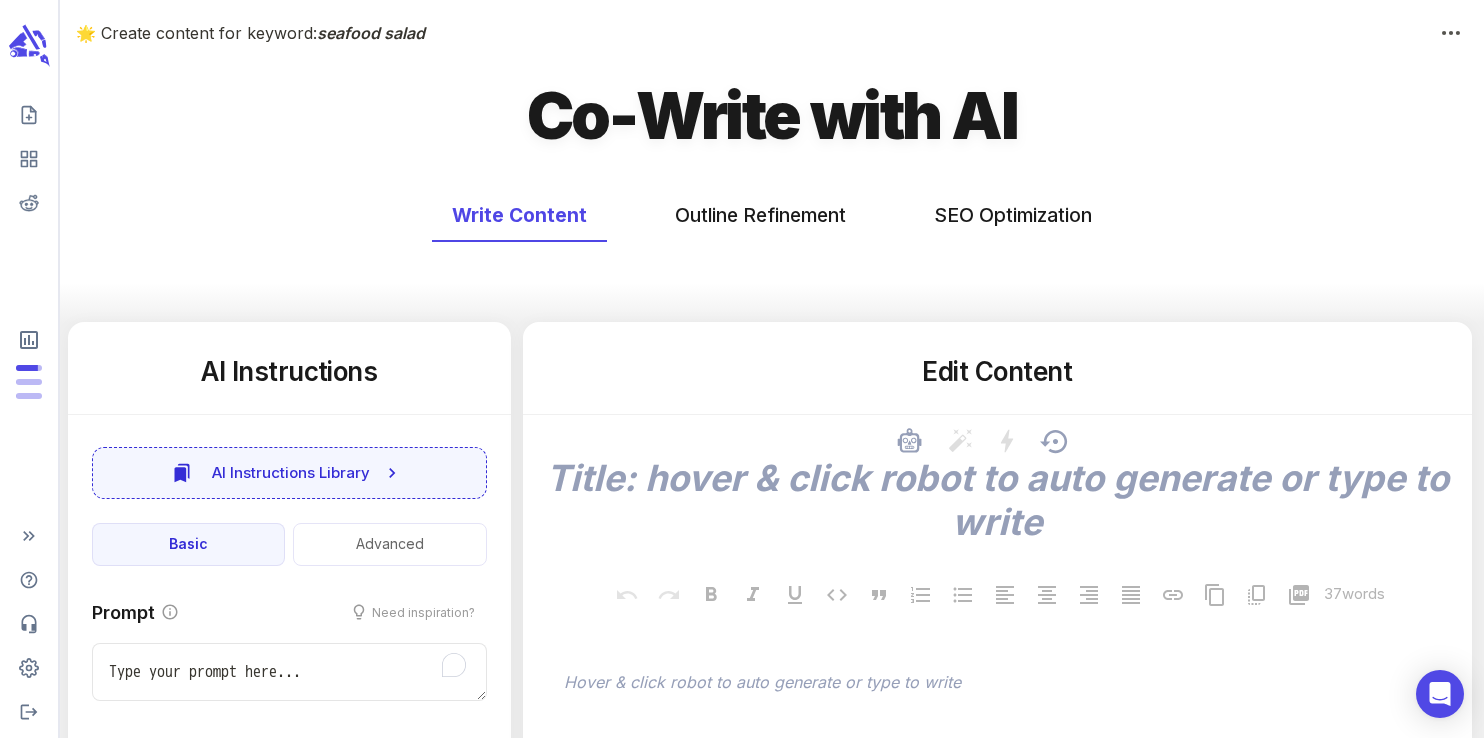 type on "x" 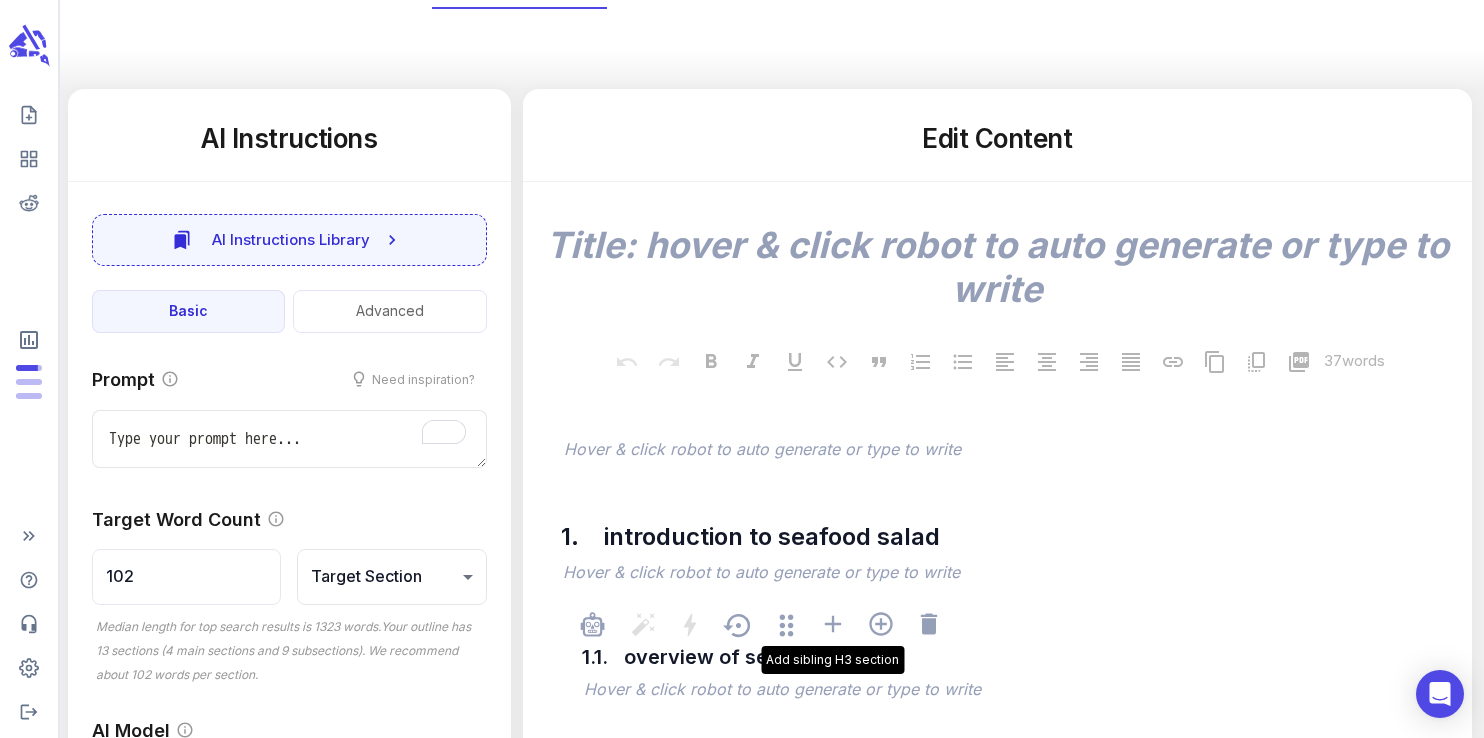 scroll, scrollTop: 247, scrollLeft: 0, axis: vertical 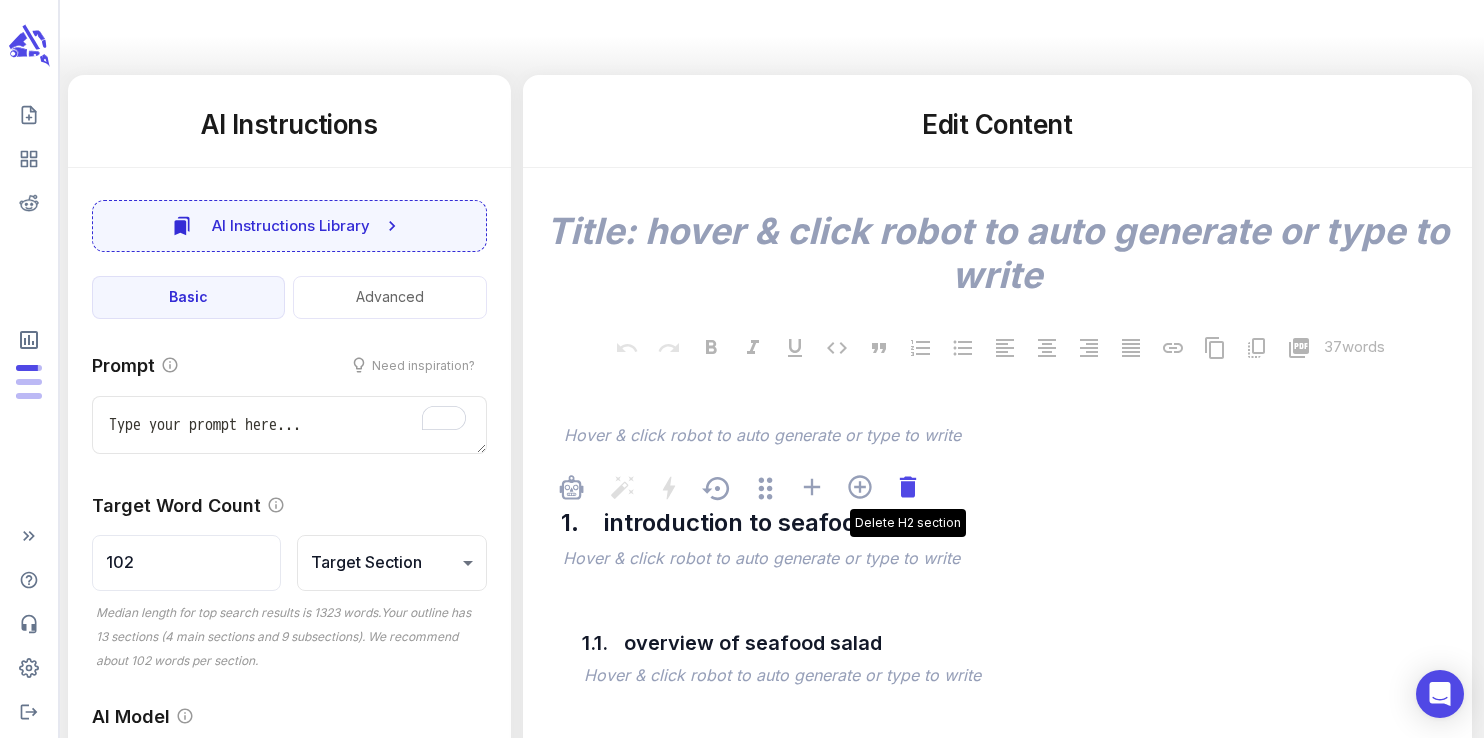 click 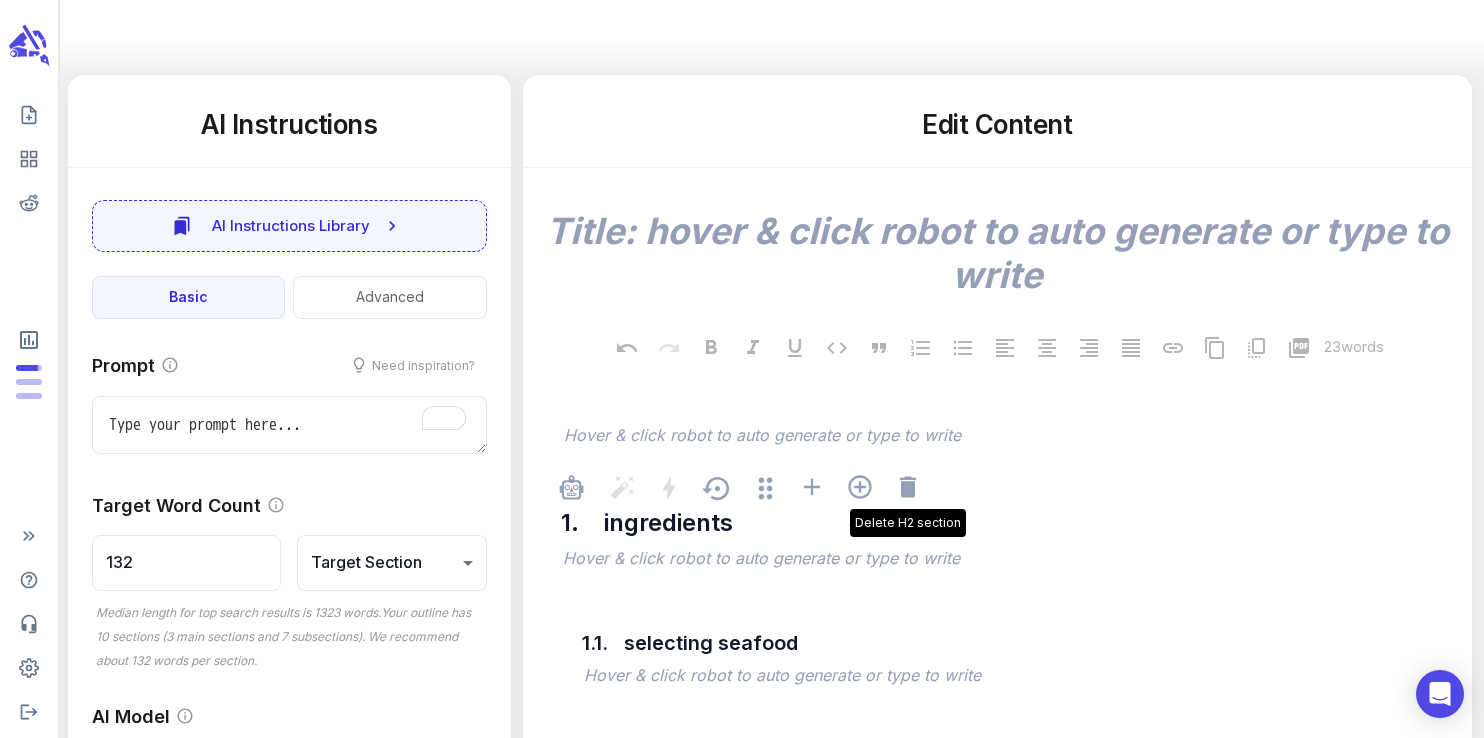 click 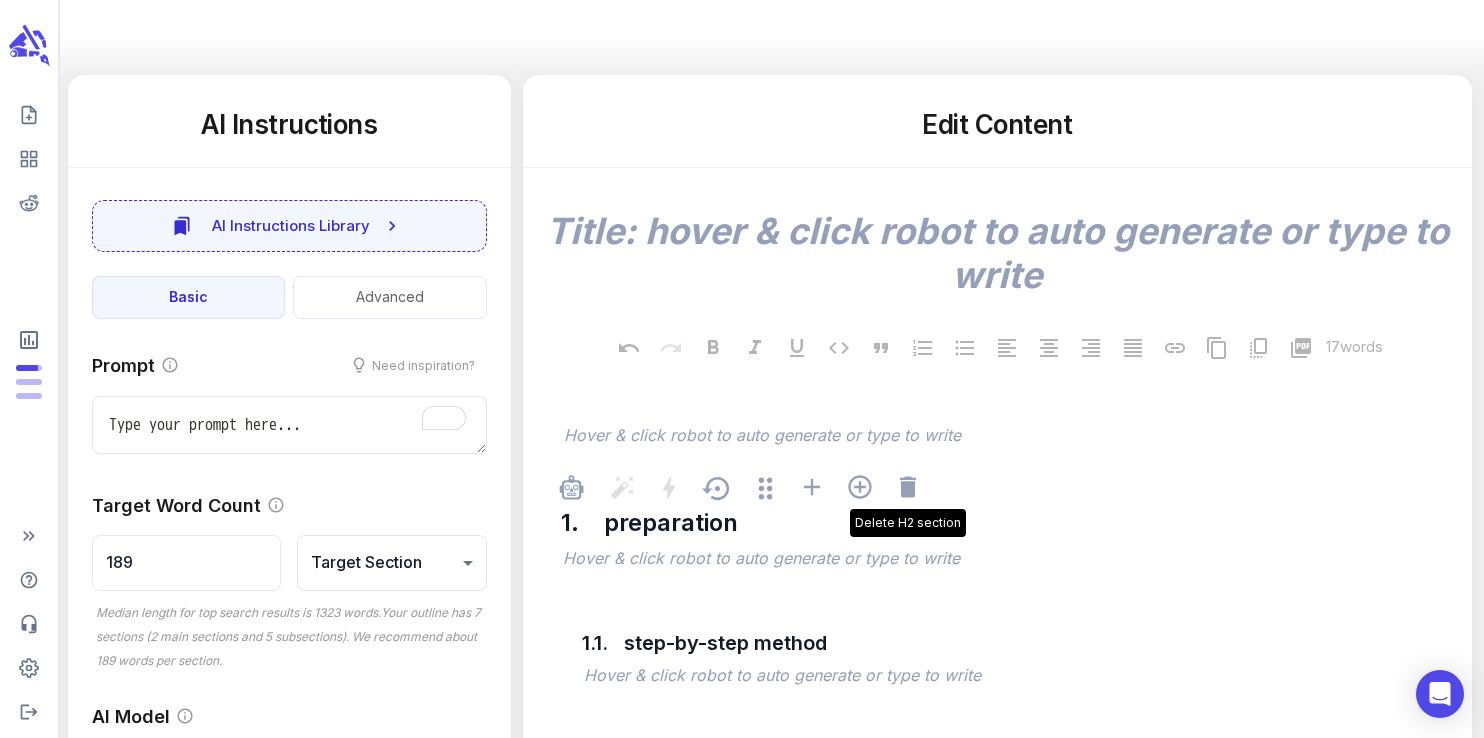 click 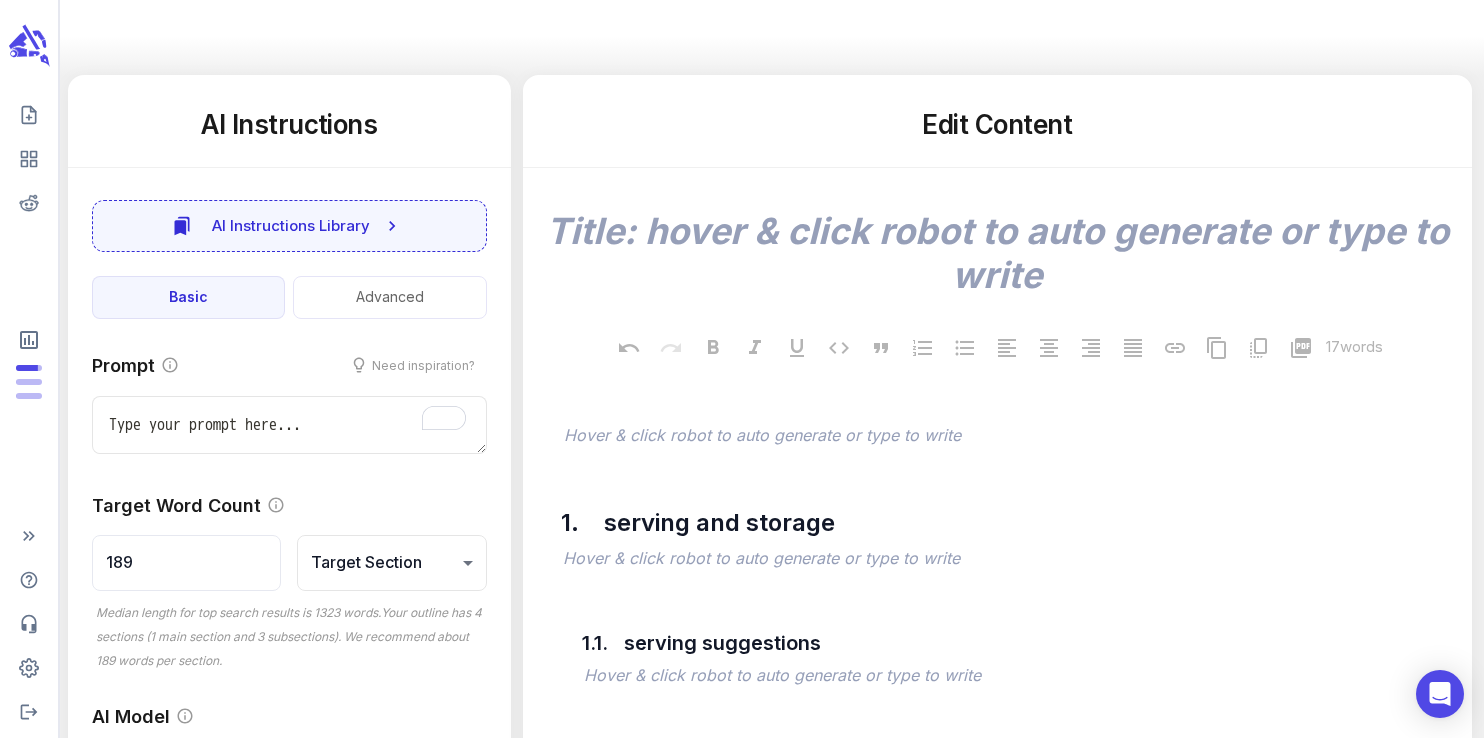 type on "x" 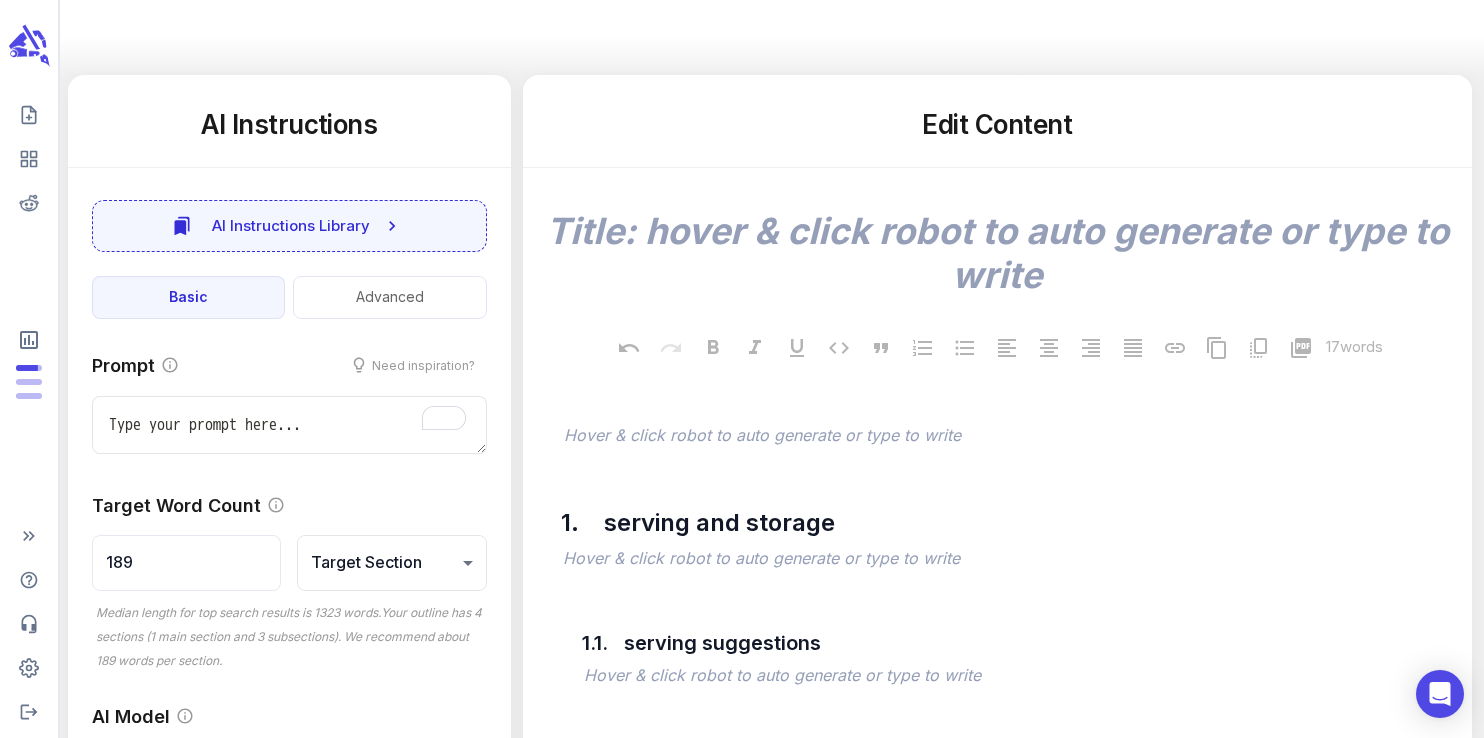 type on "331" 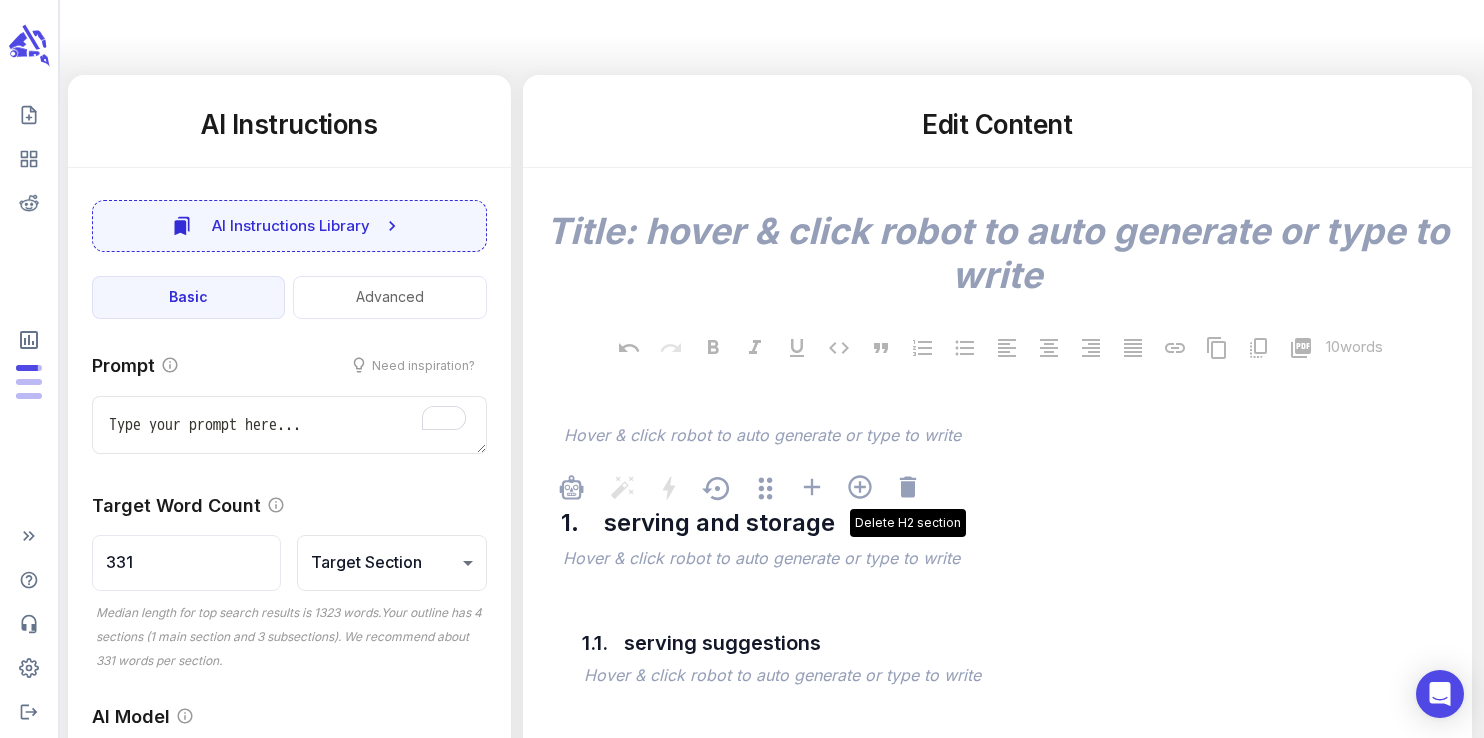 click 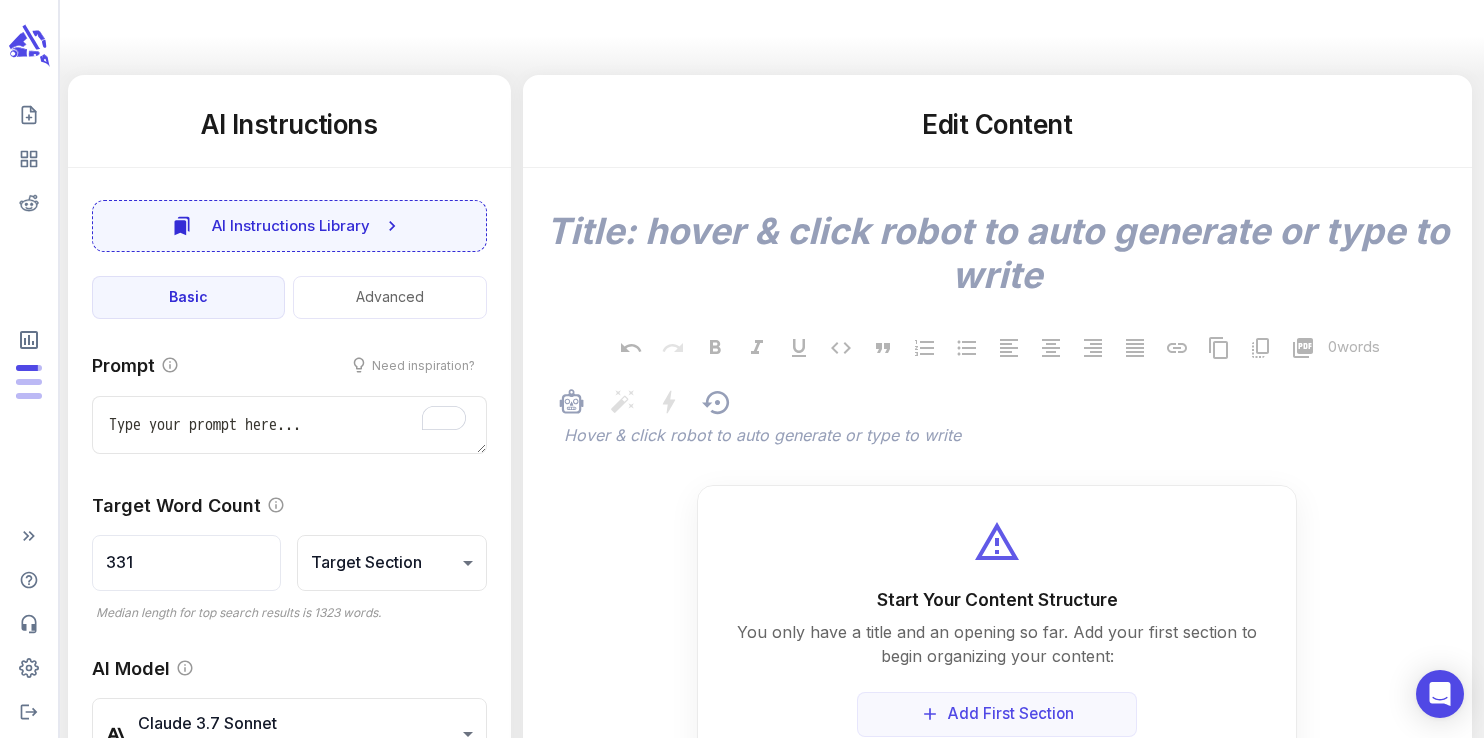 click on "﻿" at bounding box center (1007, 437) 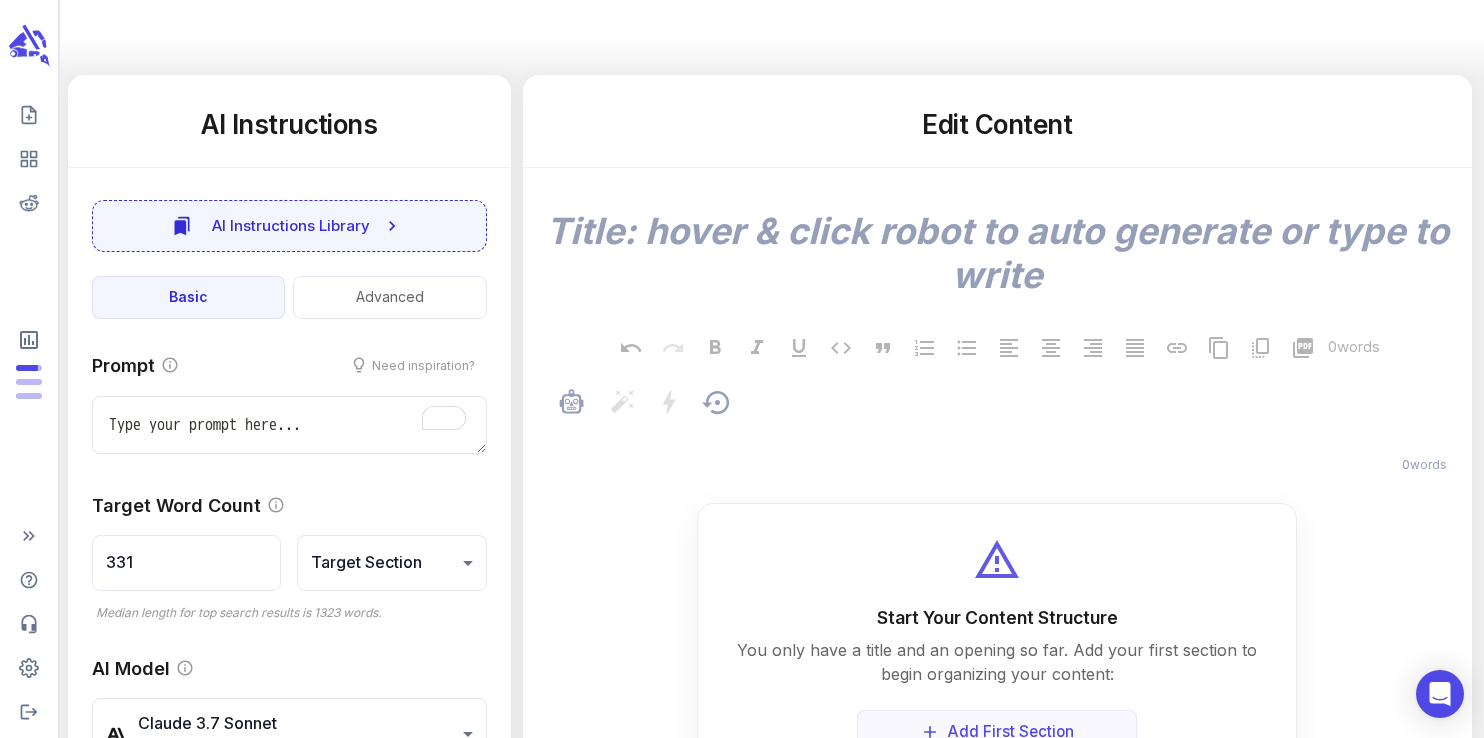 click on "﻿" at bounding box center [1007, 437] 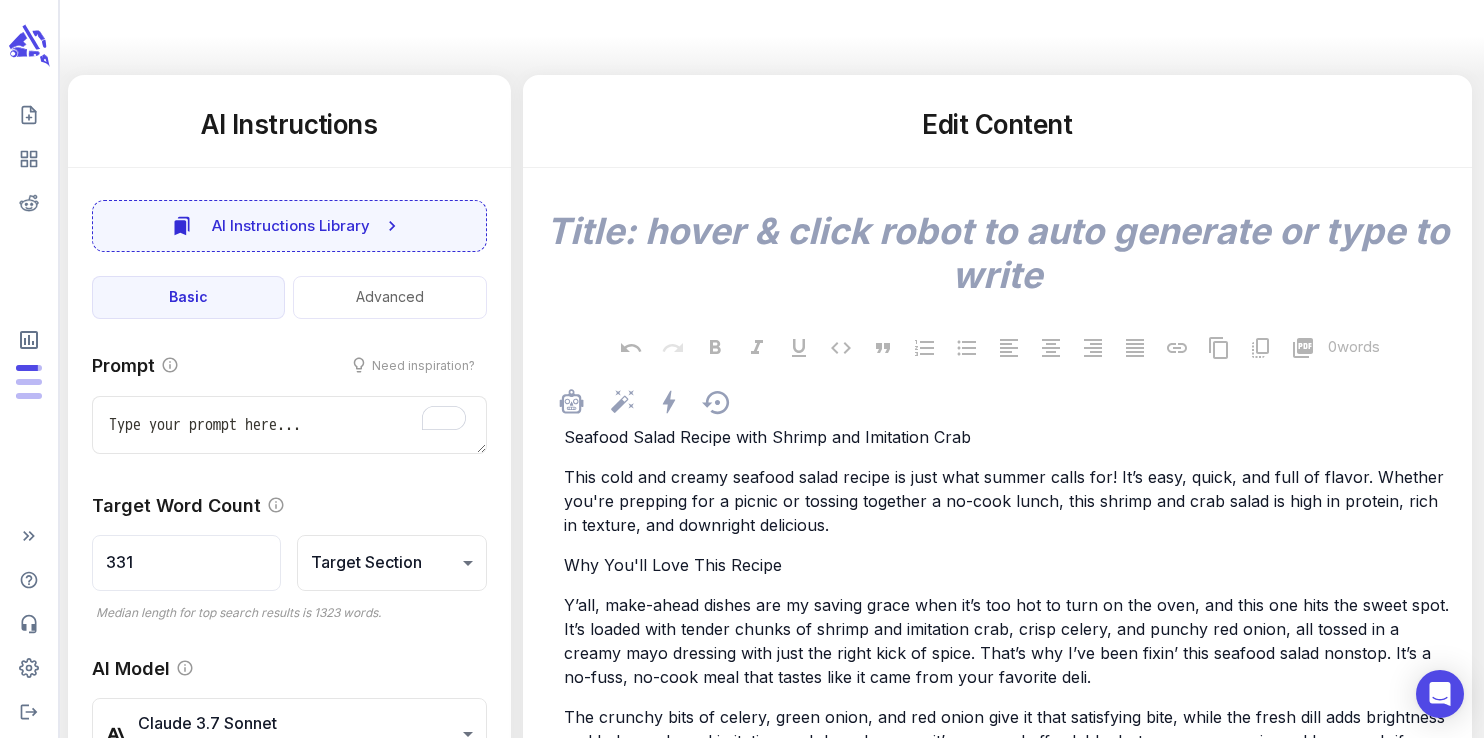 scroll, scrollTop: 2868, scrollLeft: 0, axis: vertical 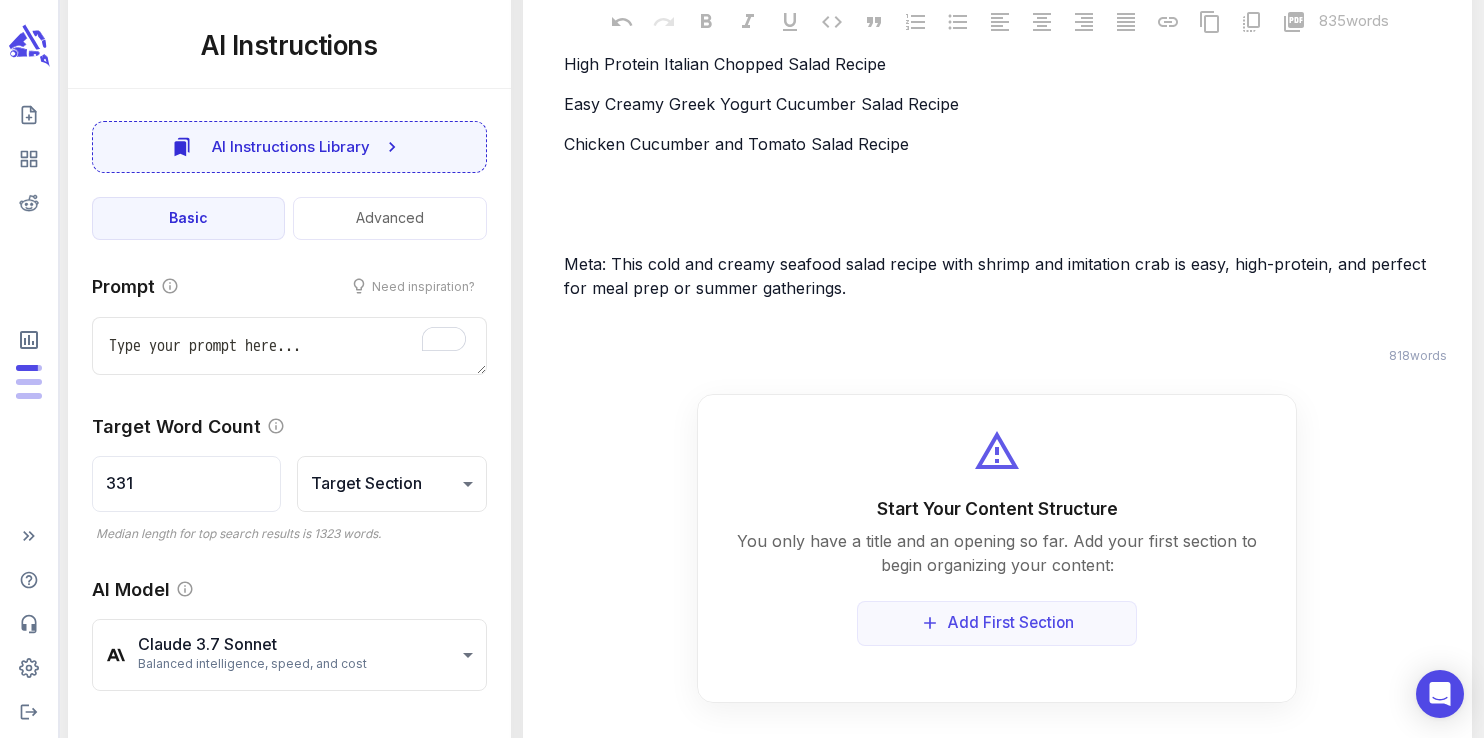 click on "Seafood Salad Recipe with Shrimp and Imitation Crab This cold and creamy seafood salad recipe is just what summer calls for! It’s easy, quick, and full of flavor. Whether you're prepping for a picnic or tossing together a no-cook lunch, this shrimp and crab salad is high in protein, rich in texture, and downright delicious. Why You'll Love This Recipe Y’all, make-ahead dishes are my saving grace when it’s too hot to turn on the oven, and this one hits the sweet spot. It’s loaded with tender chunks of shrimp and imitation crab, crisp celery, and punchy red onion, all tossed in a creamy mayo dressing with just the right kick of spice. That’s why I’ve been fixin’ this seafood salad nonstop. It’s a no-fuss, no-cook meal that tastes like it came from your favorite deli. And don’t miss my Shrimp Caesar Salad, Blackened Shrimp Salad with Citrus Herb Dressing, or these crunchy Shrimp Salad Cucumber Bites for more light and flavorful meals! Ingredients You'll Need Minced garlic: For extra savoriness." at bounding box center (1007, -928) 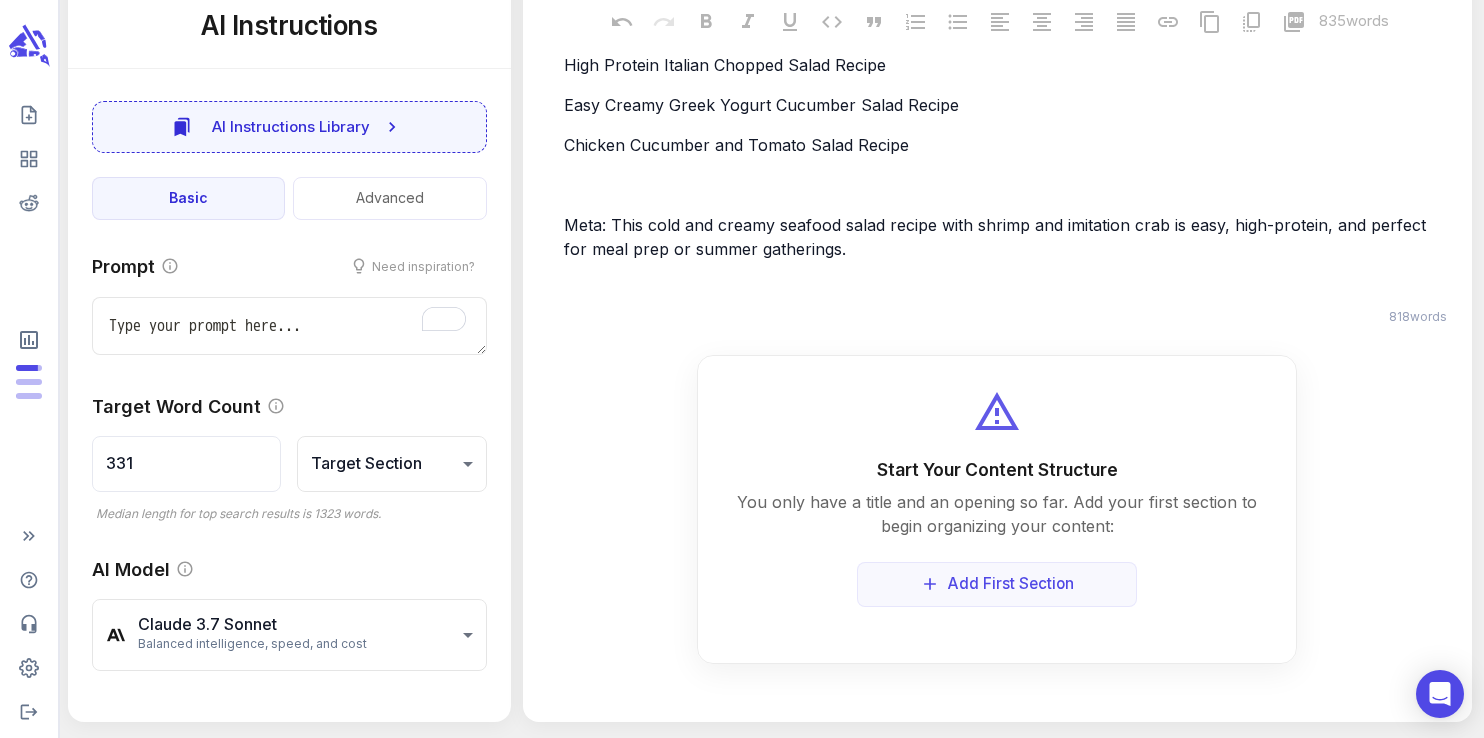 click on "Meta: This cold and creamy seafood salad recipe with shrimp and imitation crab is easy, high-protein, and perfect for meal prep or summer gatherings." at bounding box center [997, 237] 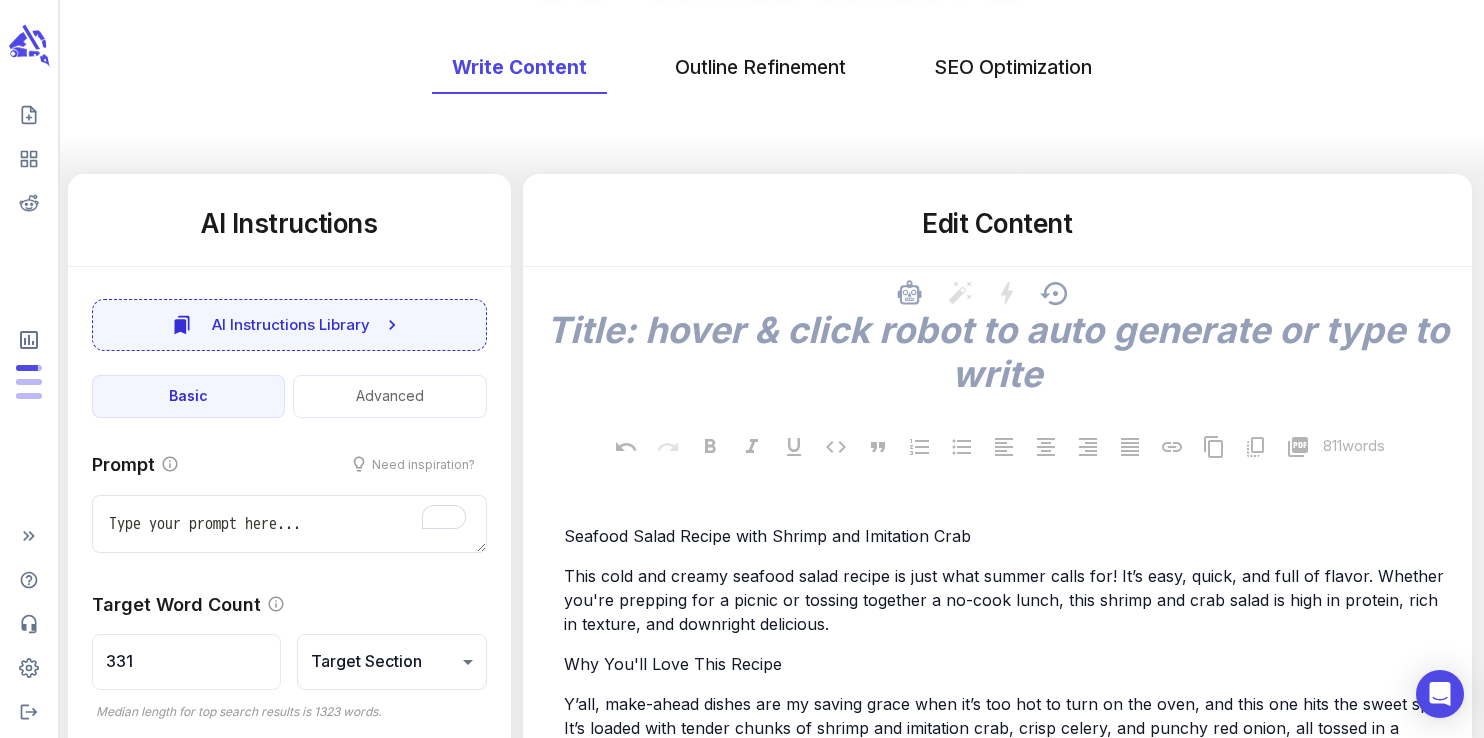 scroll, scrollTop: 149, scrollLeft: 0, axis: vertical 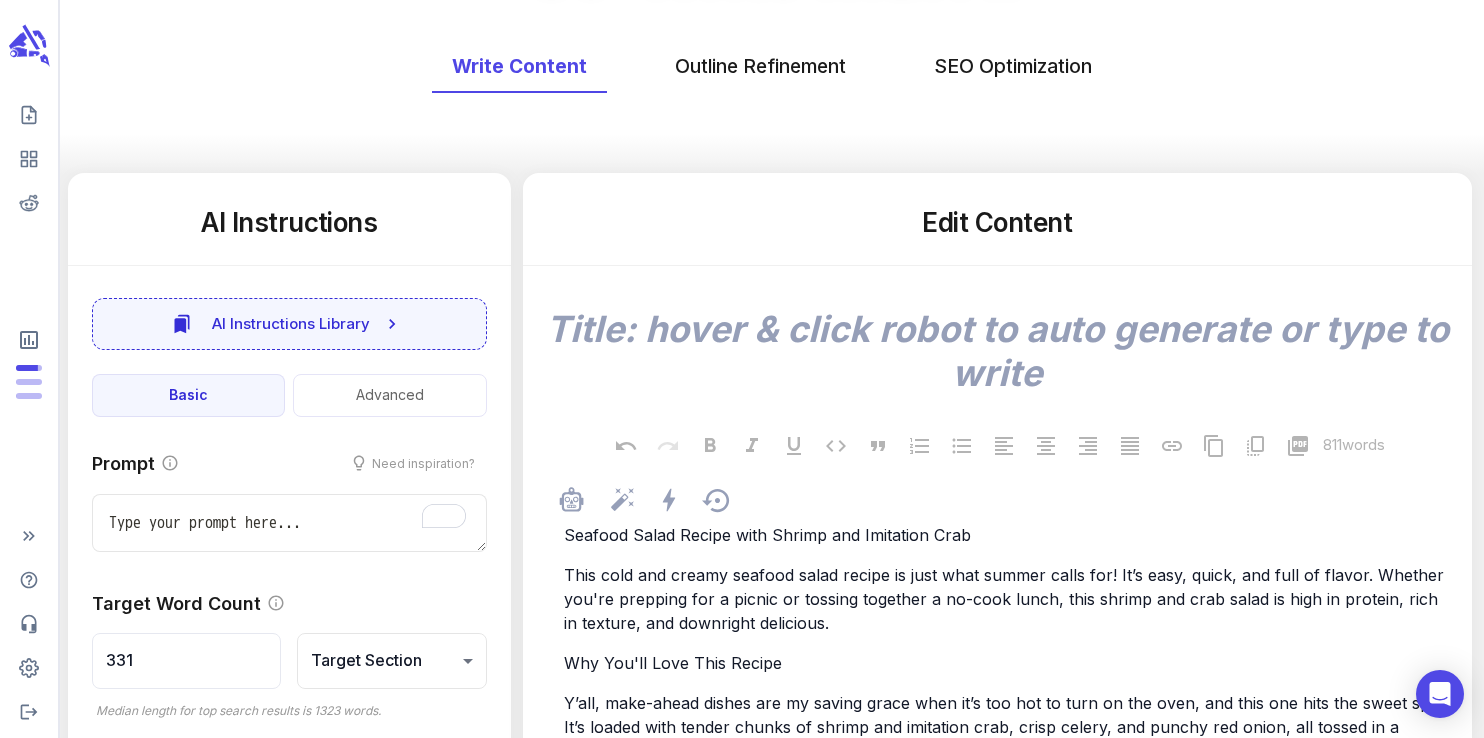 click on "Seafood Salad Recipe with Shrimp and Imitation Crab" at bounding box center [767, 535] 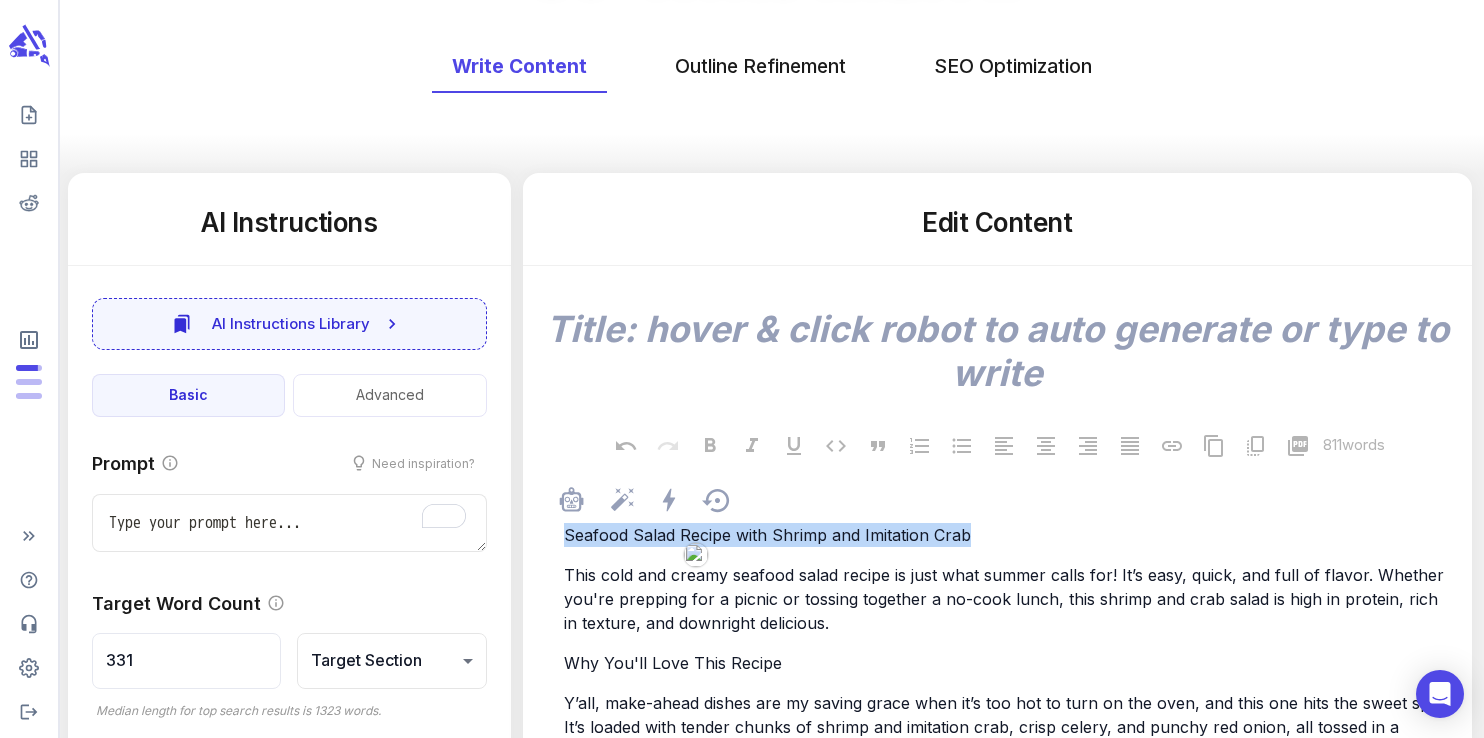 copy on "Seafood Salad Recipe with Shrimp and Imitation Crab" 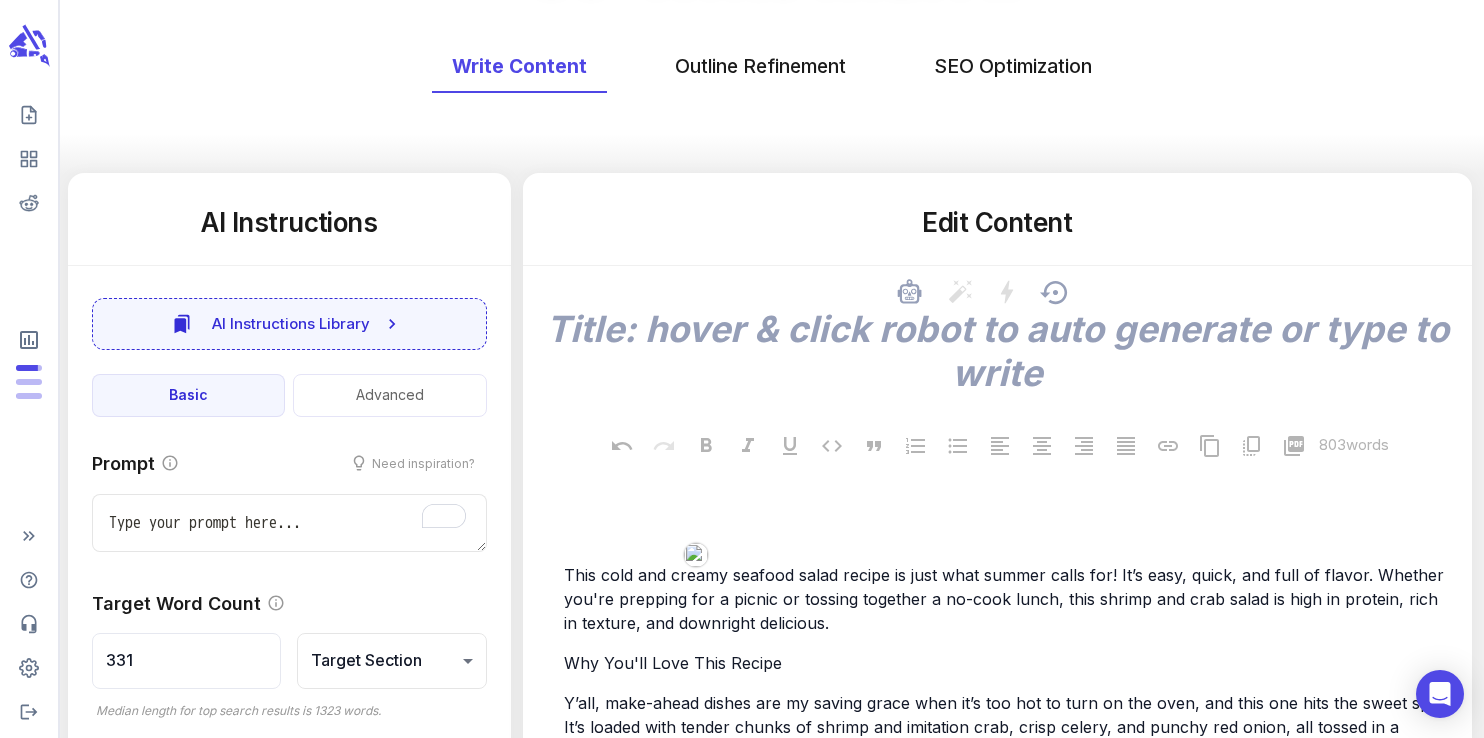 click at bounding box center (997, 351) 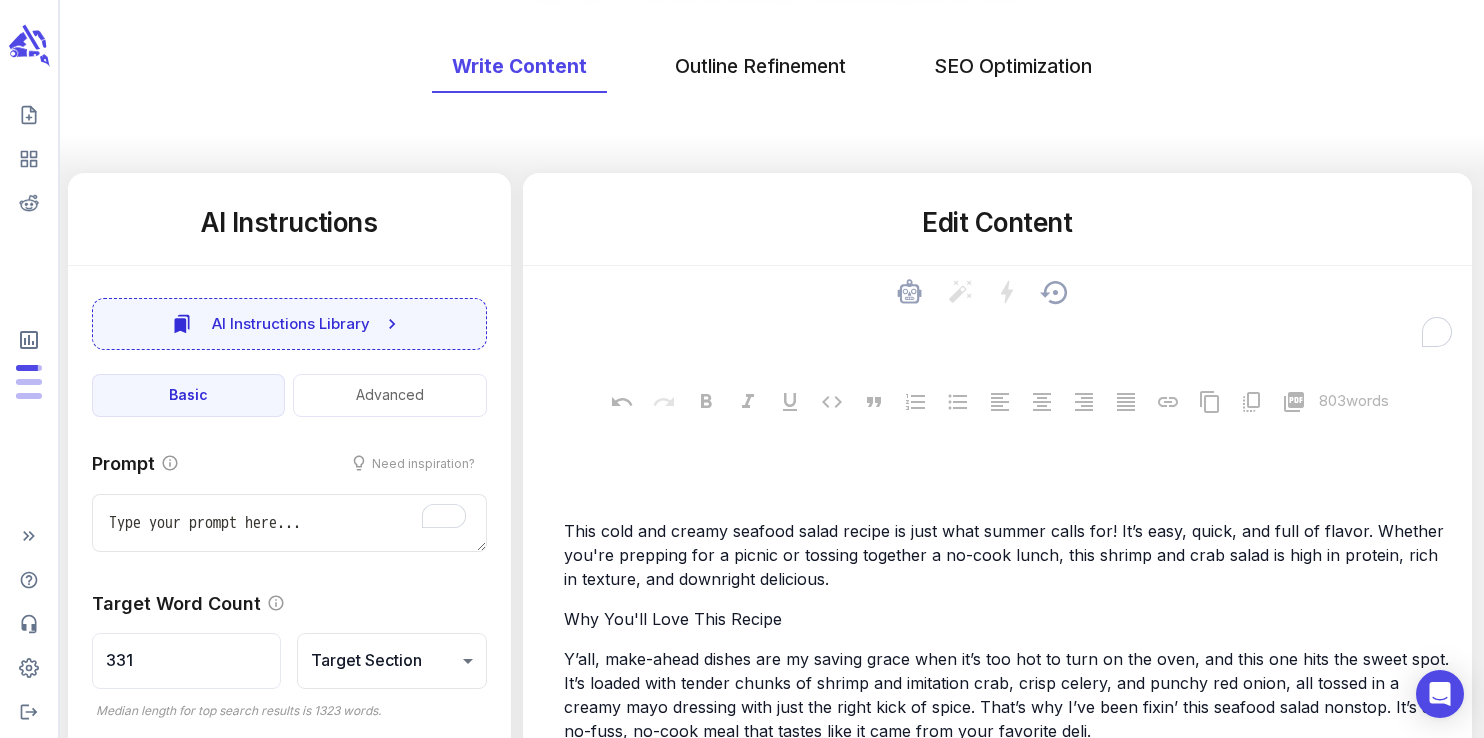 paste on "Seafood Salad Recipe with Shrimp and Imitation Crab" 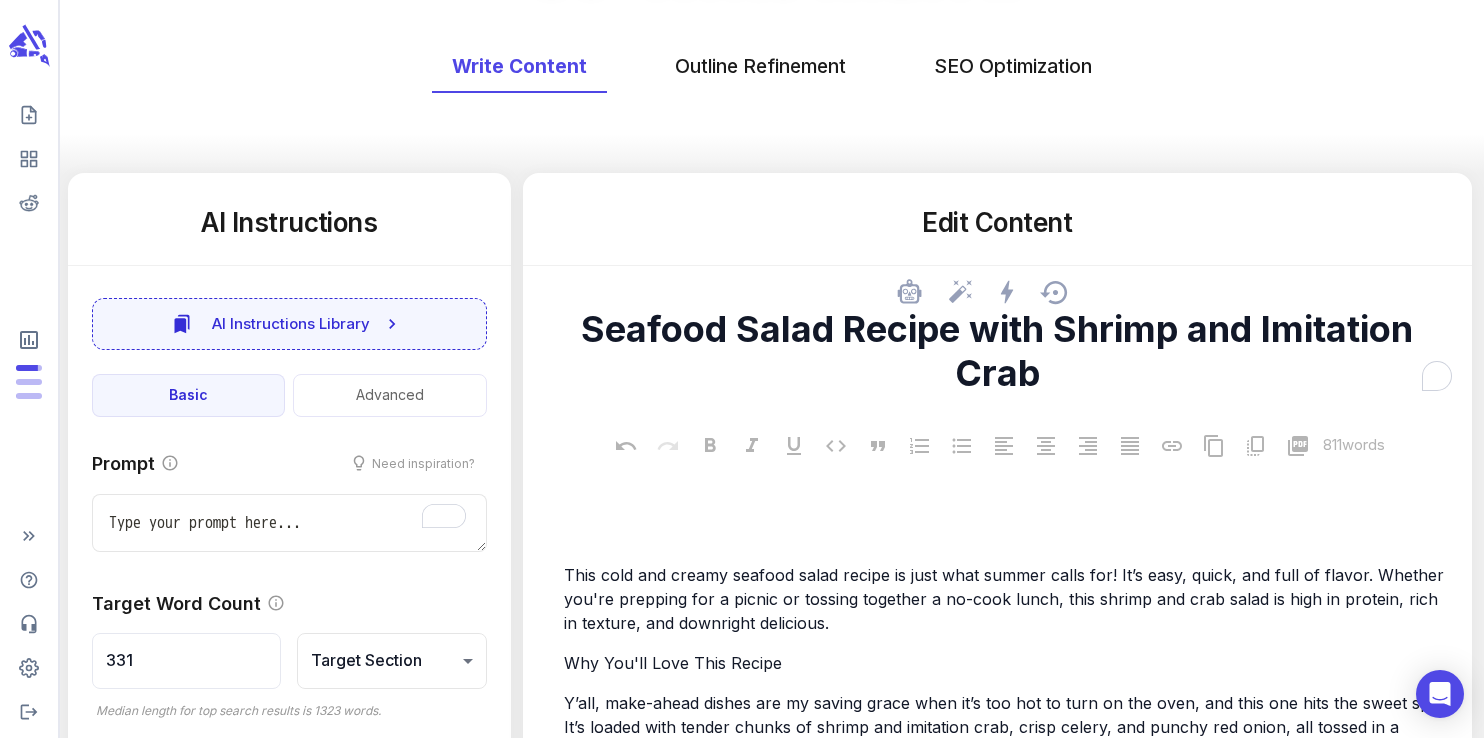 type on "x" 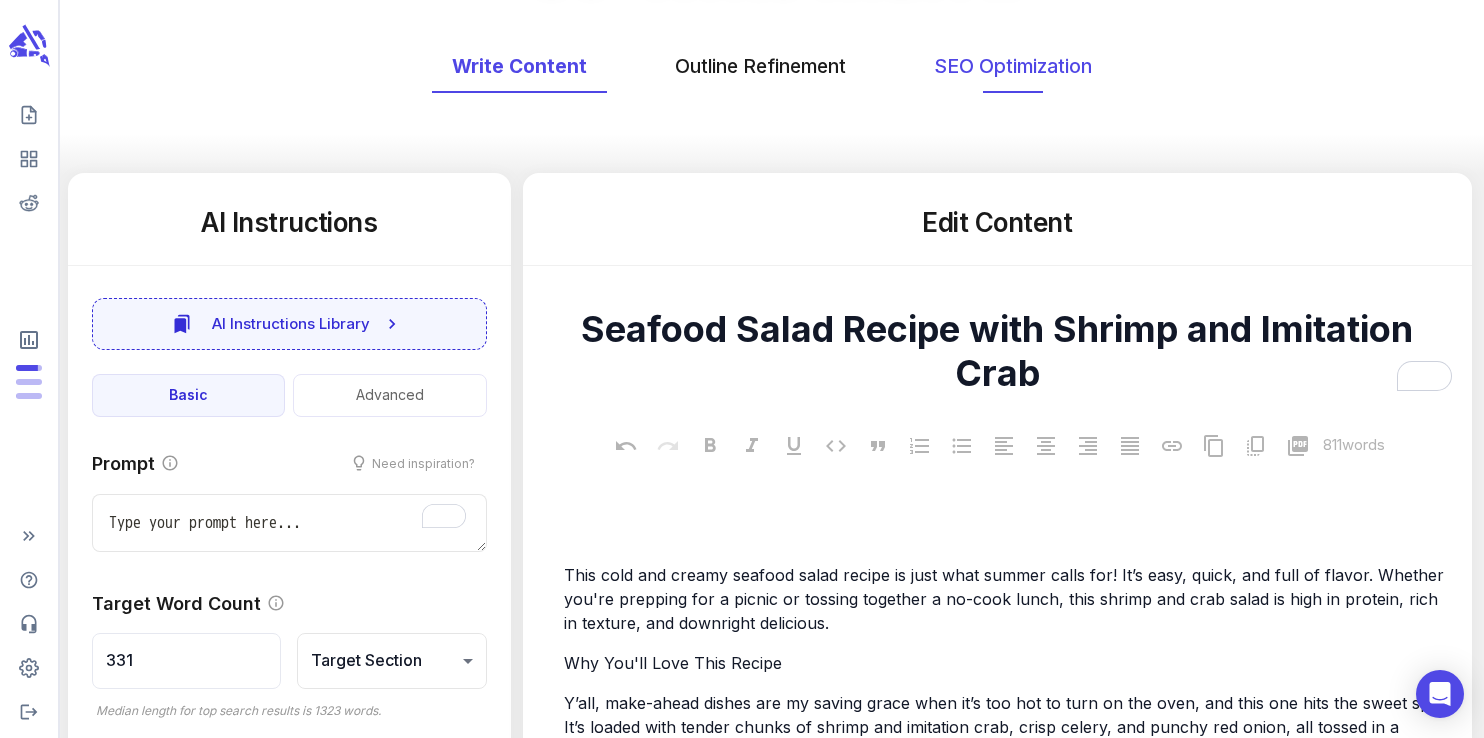 click on "SEO Optimization" at bounding box center (1013, 66) 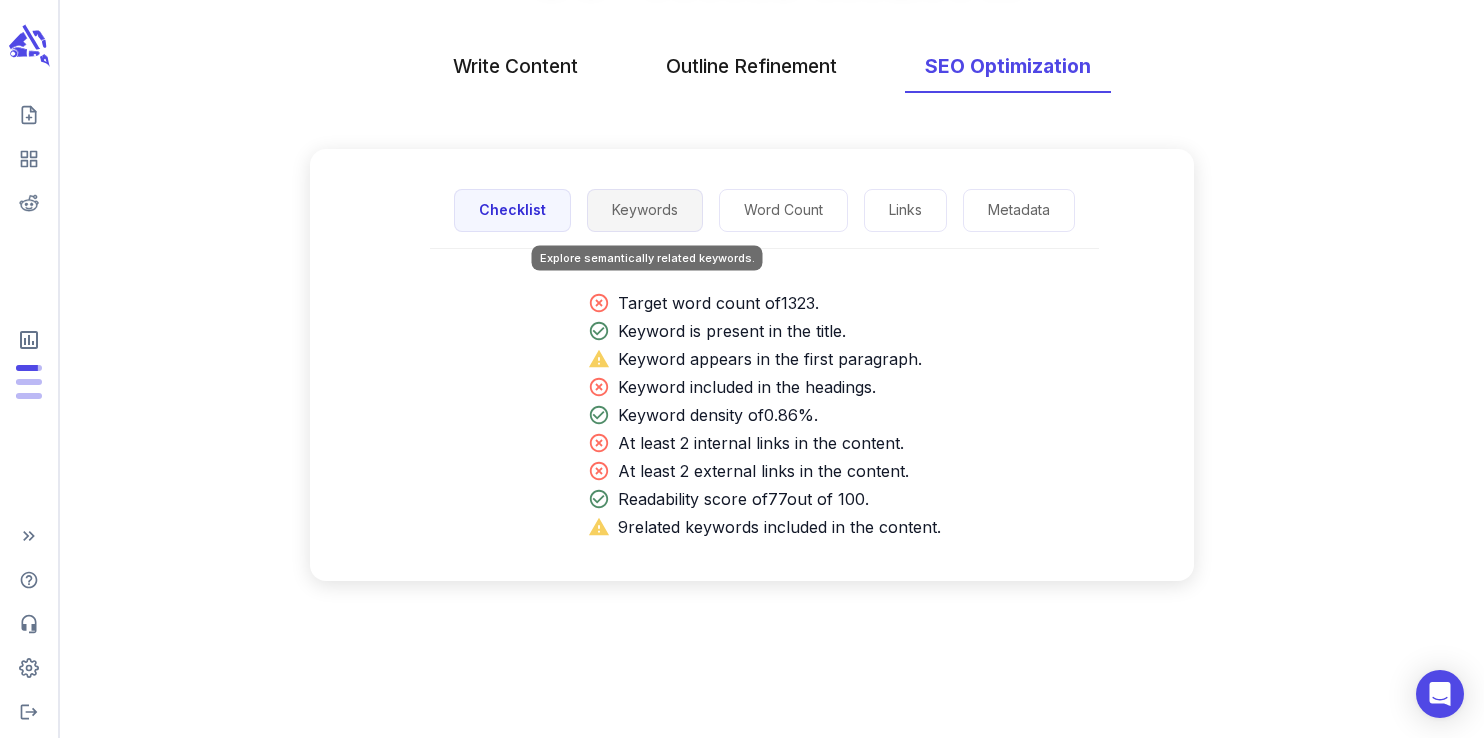 click on "Keywords" at bounding box center [645, 210] 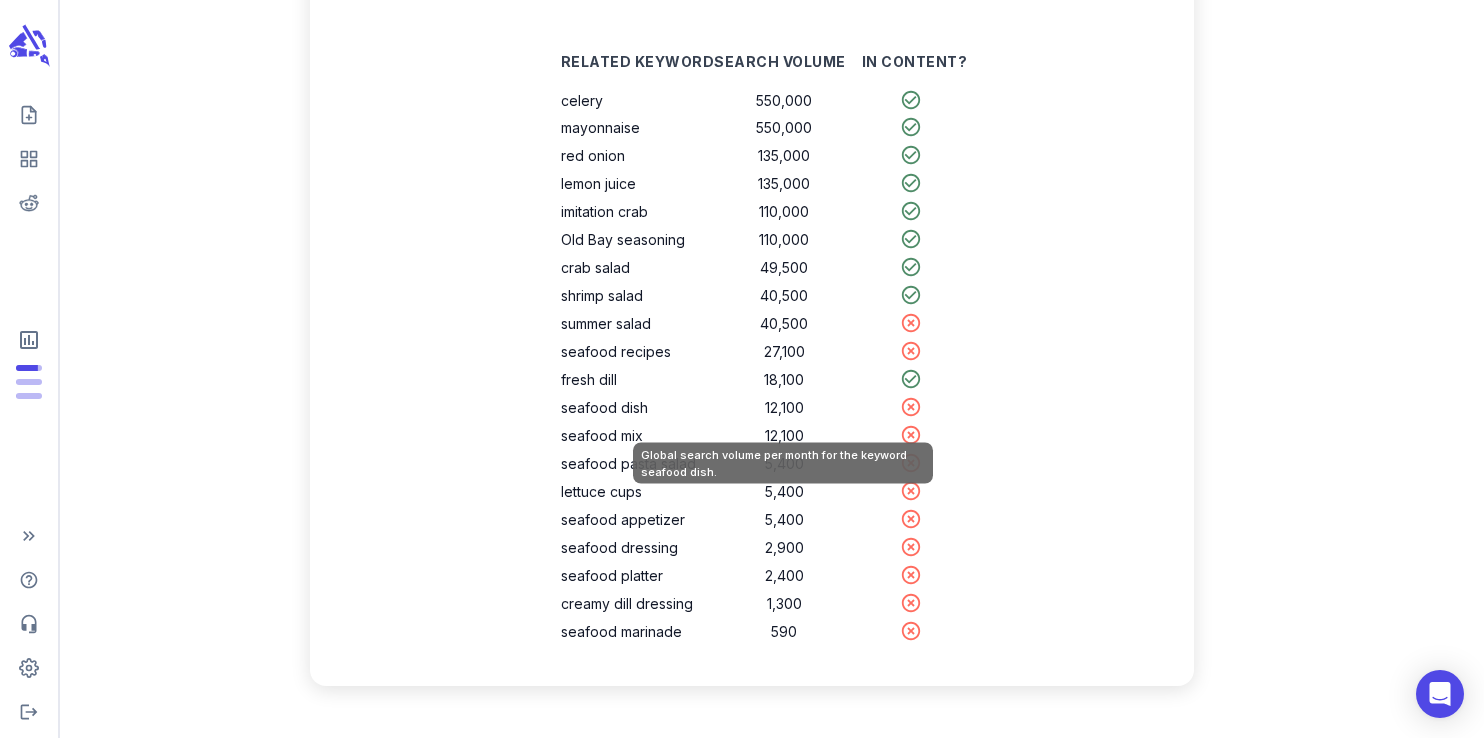 scroll, scrollTop: 415, scrollLeft: 0, axis: vertical 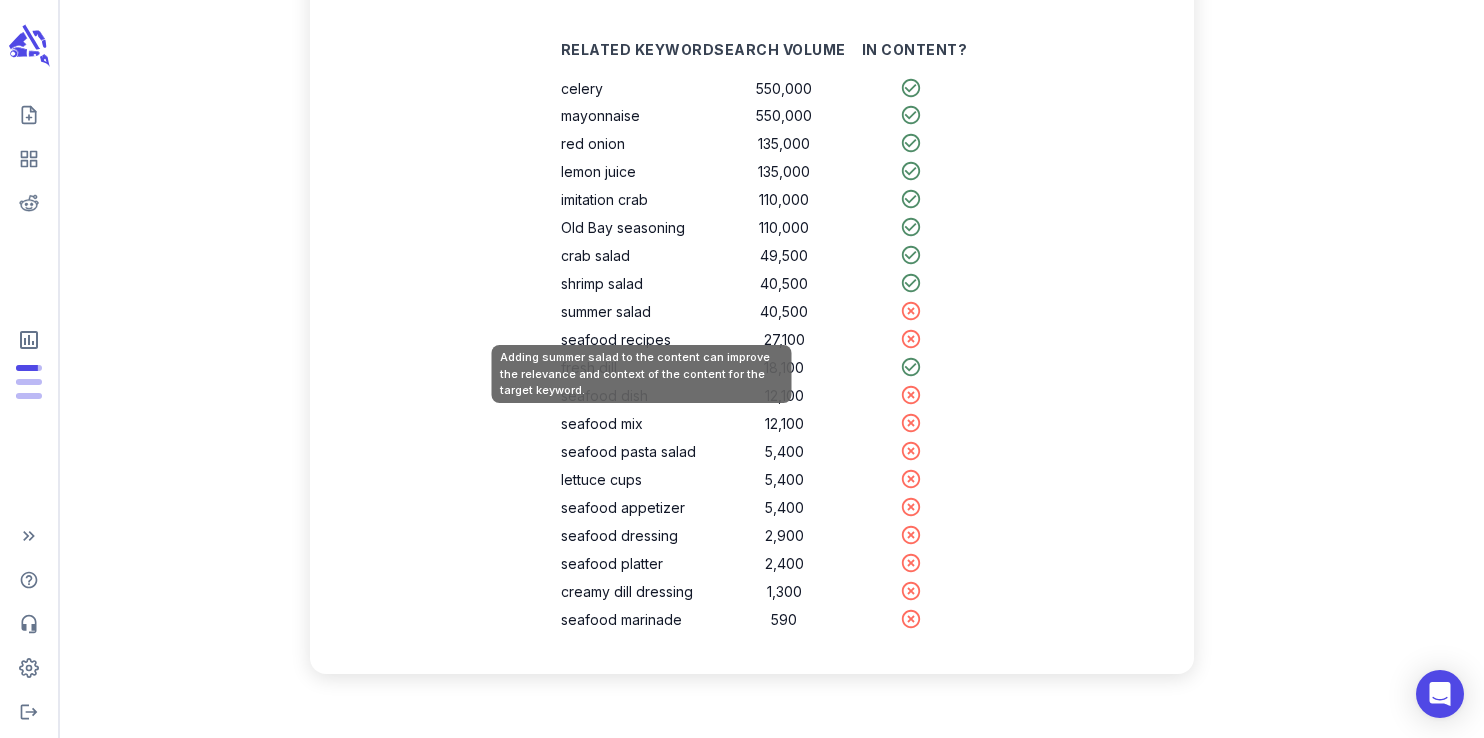 click on "summer salad" at bounding box center (638, 312) 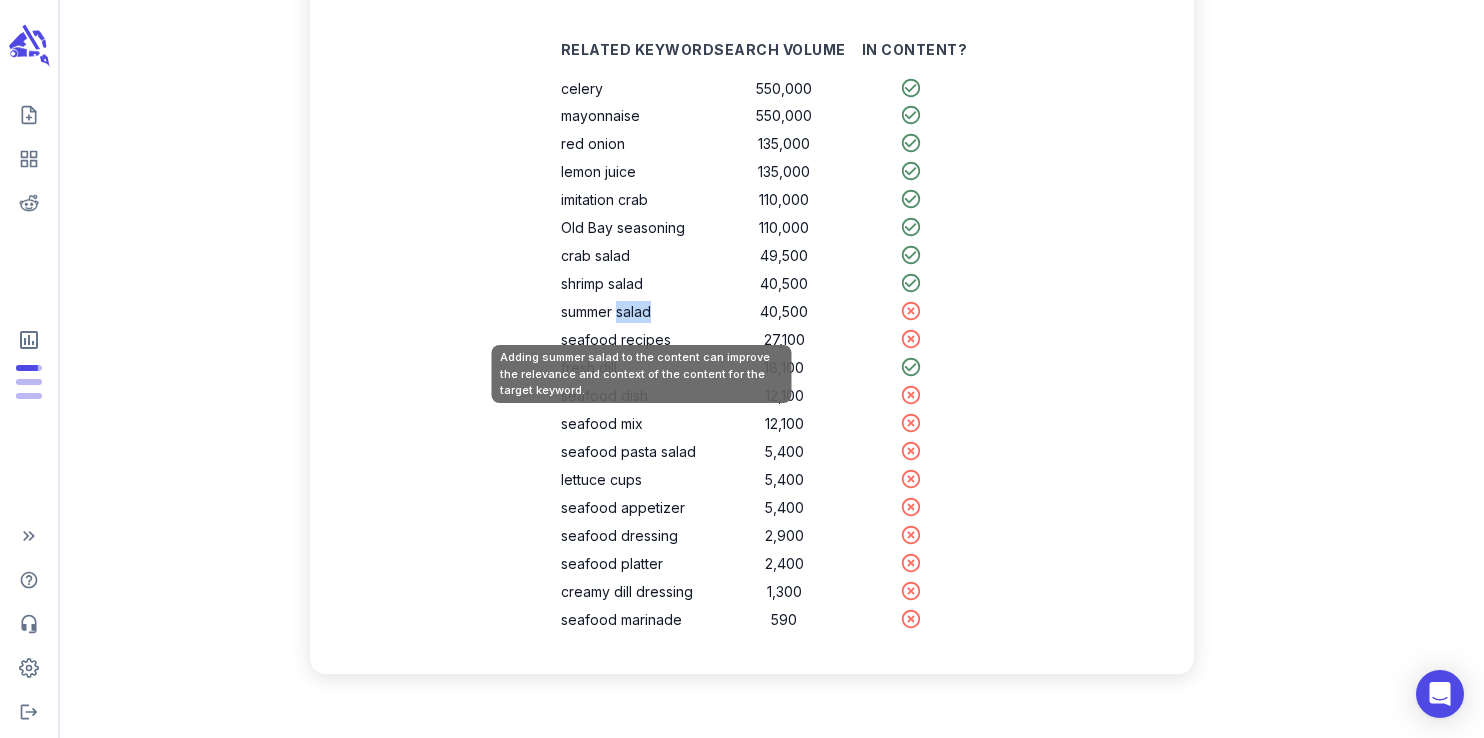 click on "summer salad" at bounding box center (638, 312) 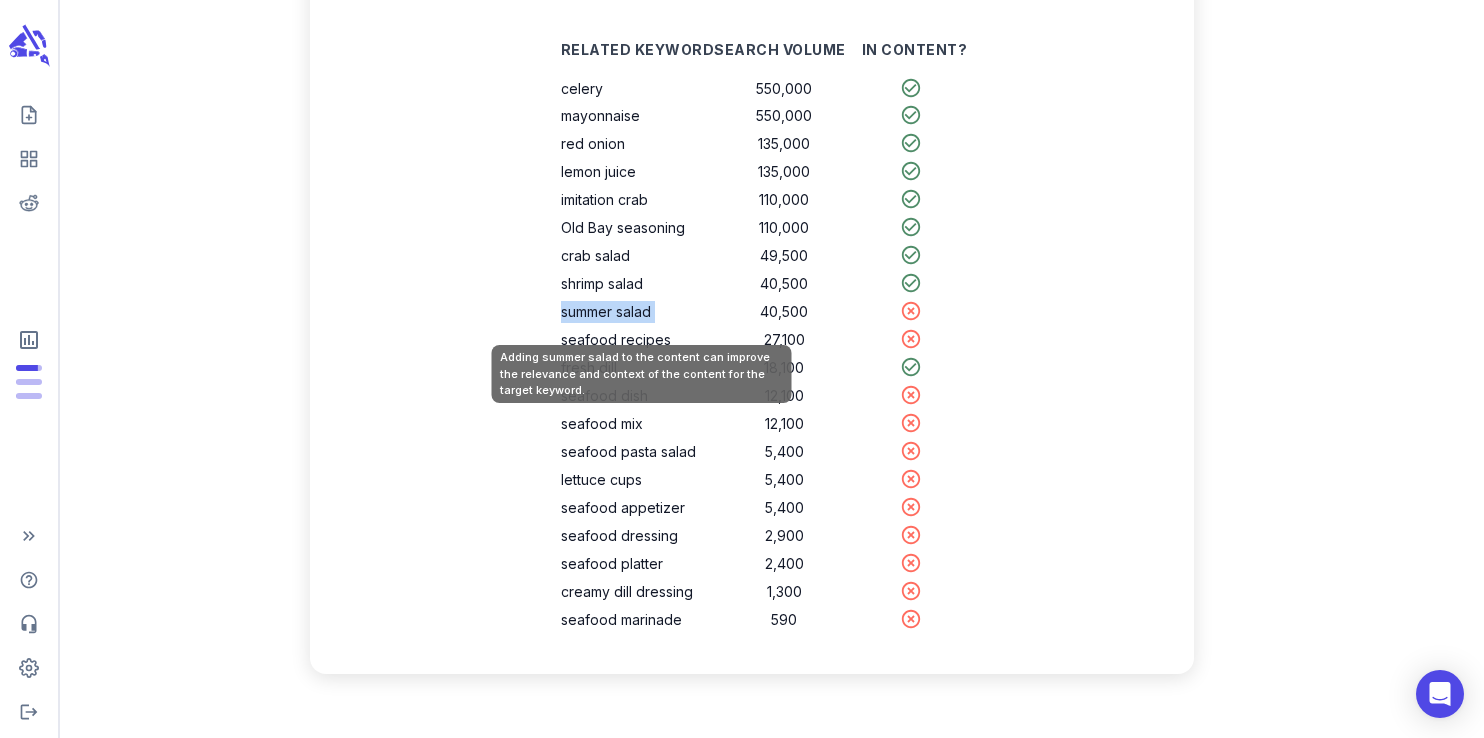 click on "summer salad" at bounding box center [638, 312] 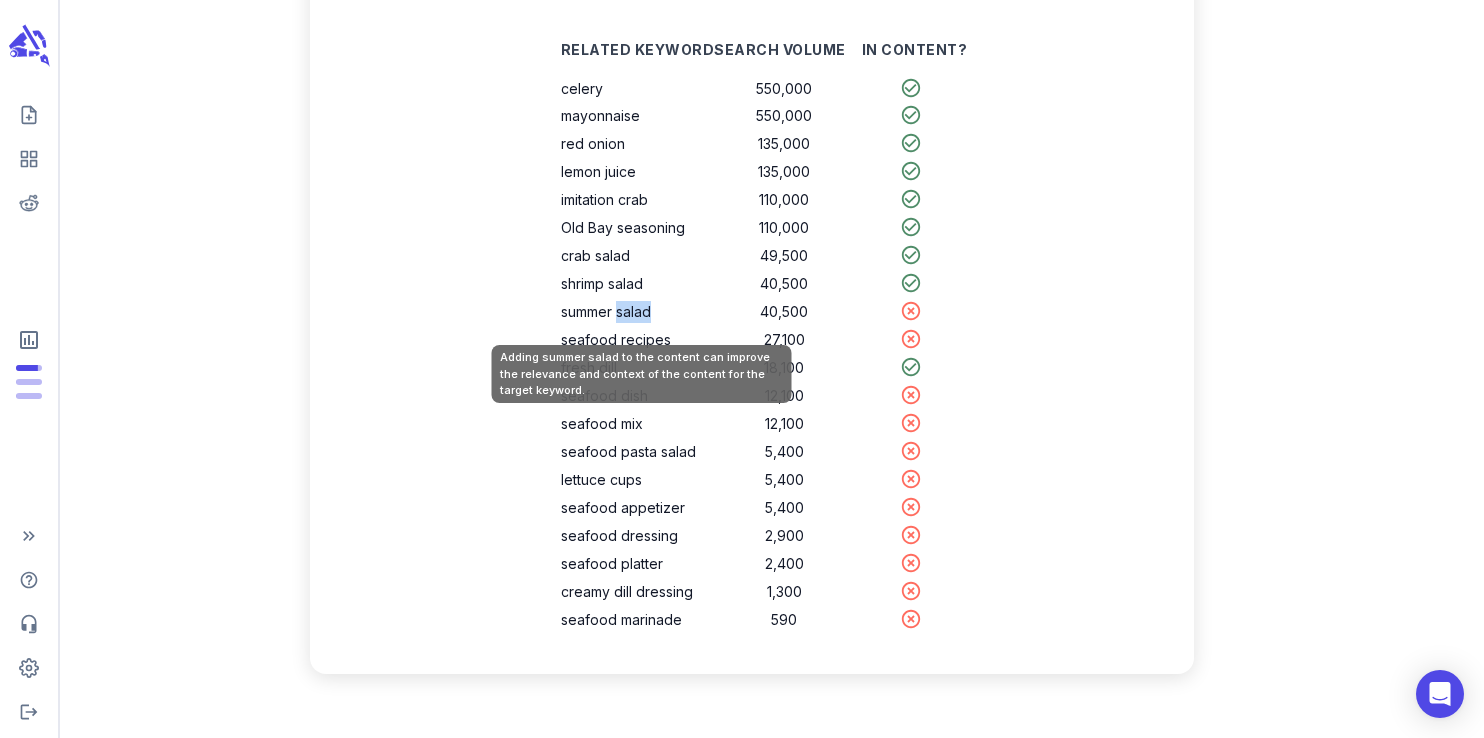 click on "summer salad" at bounding box center (638, 312) 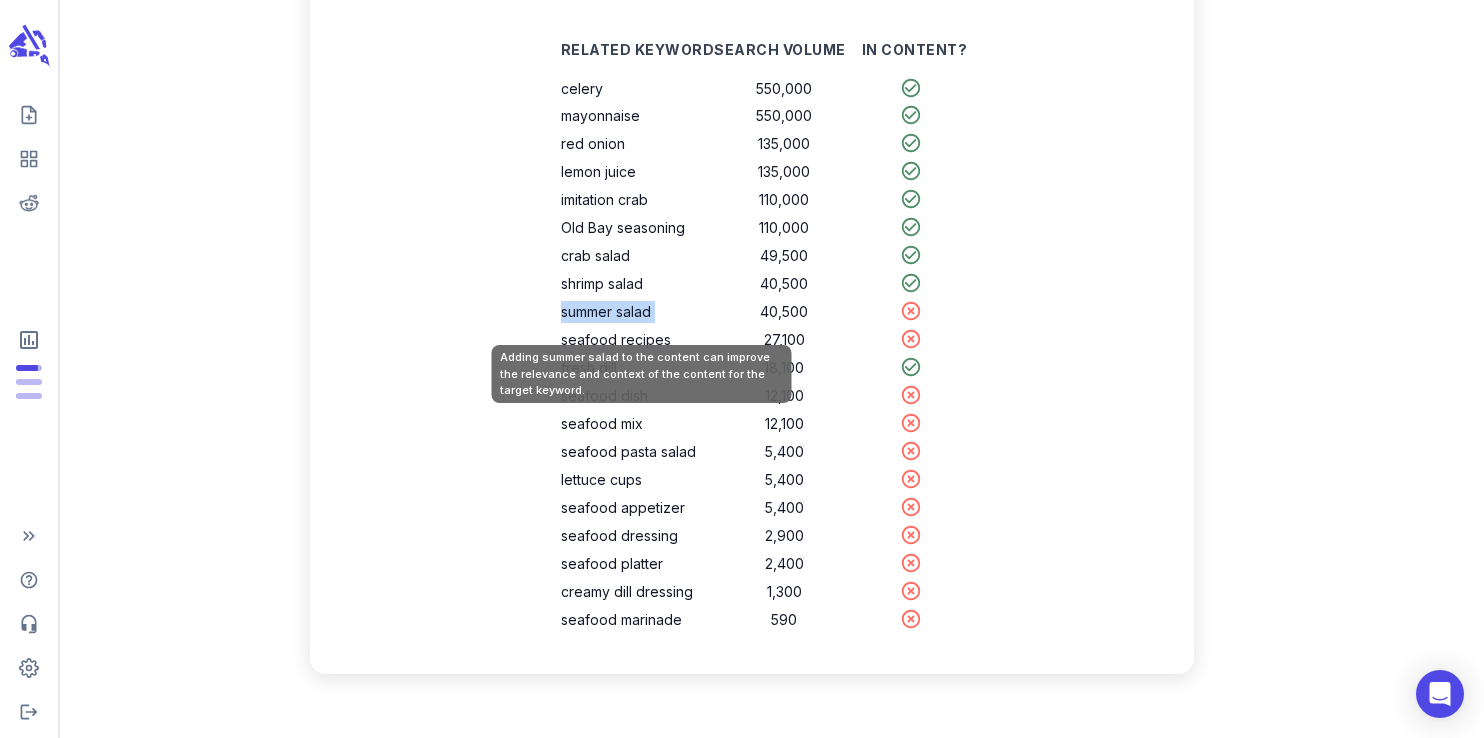 click on "summer salad" at bounding box center (638, 312) 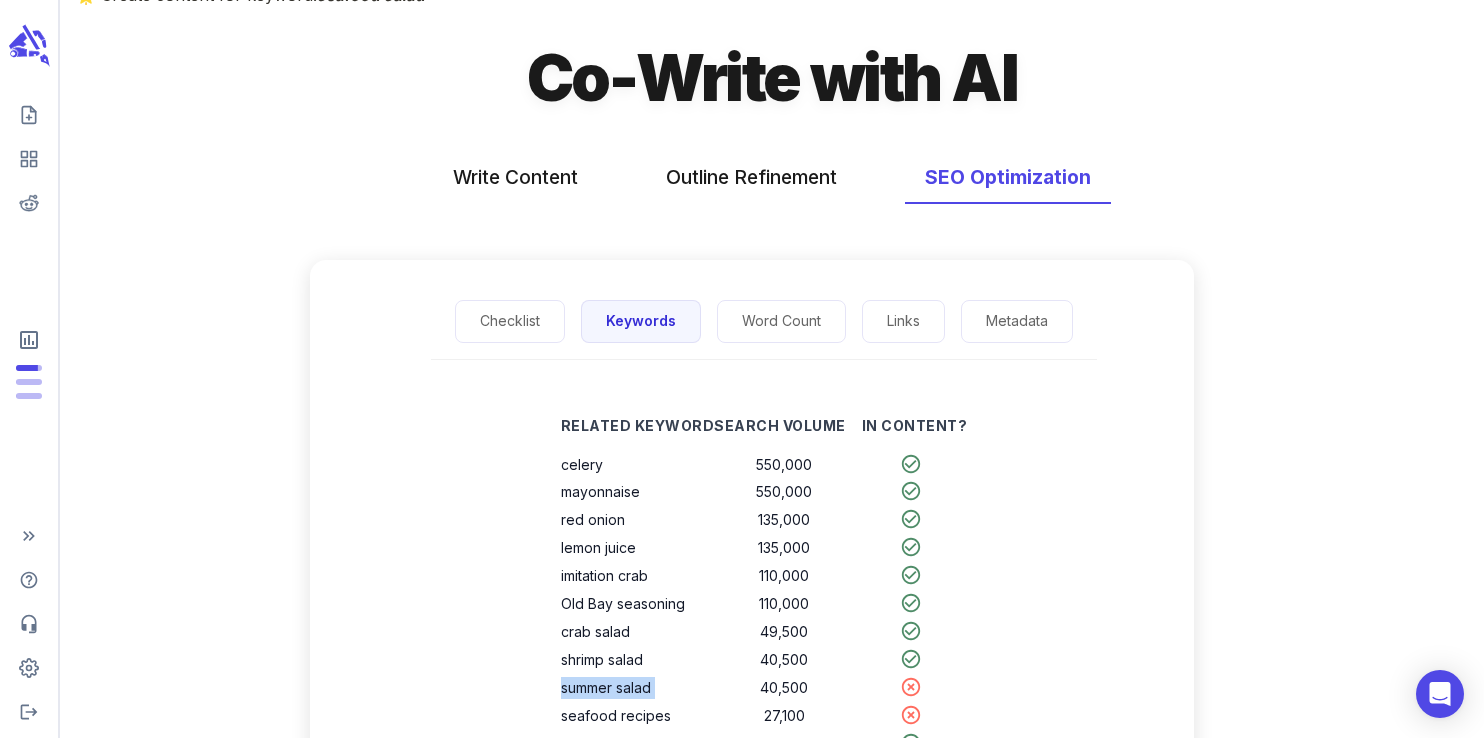 scroll, scrollTop: 0, scrollLeft: 0, axis: both 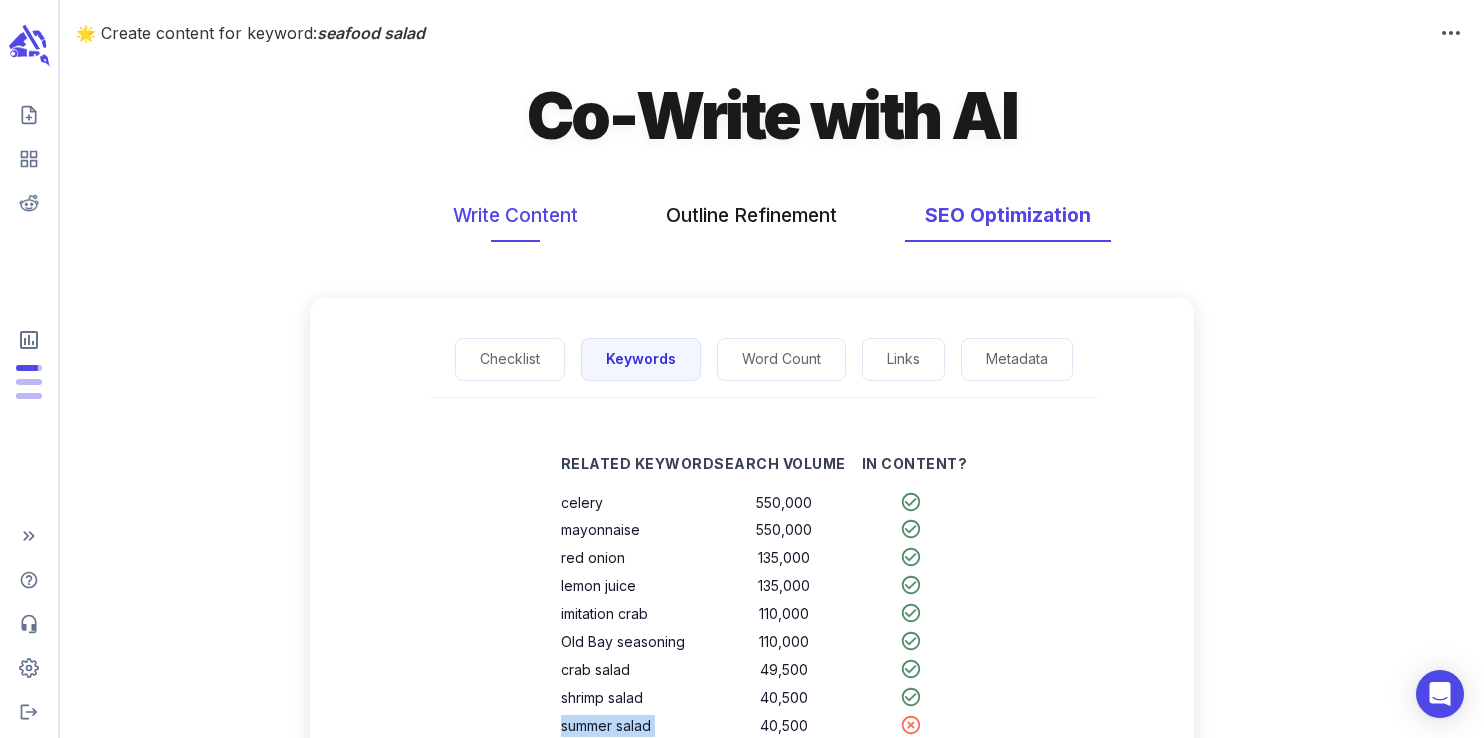 click on "Write Content" at bounding box center [515, 215] 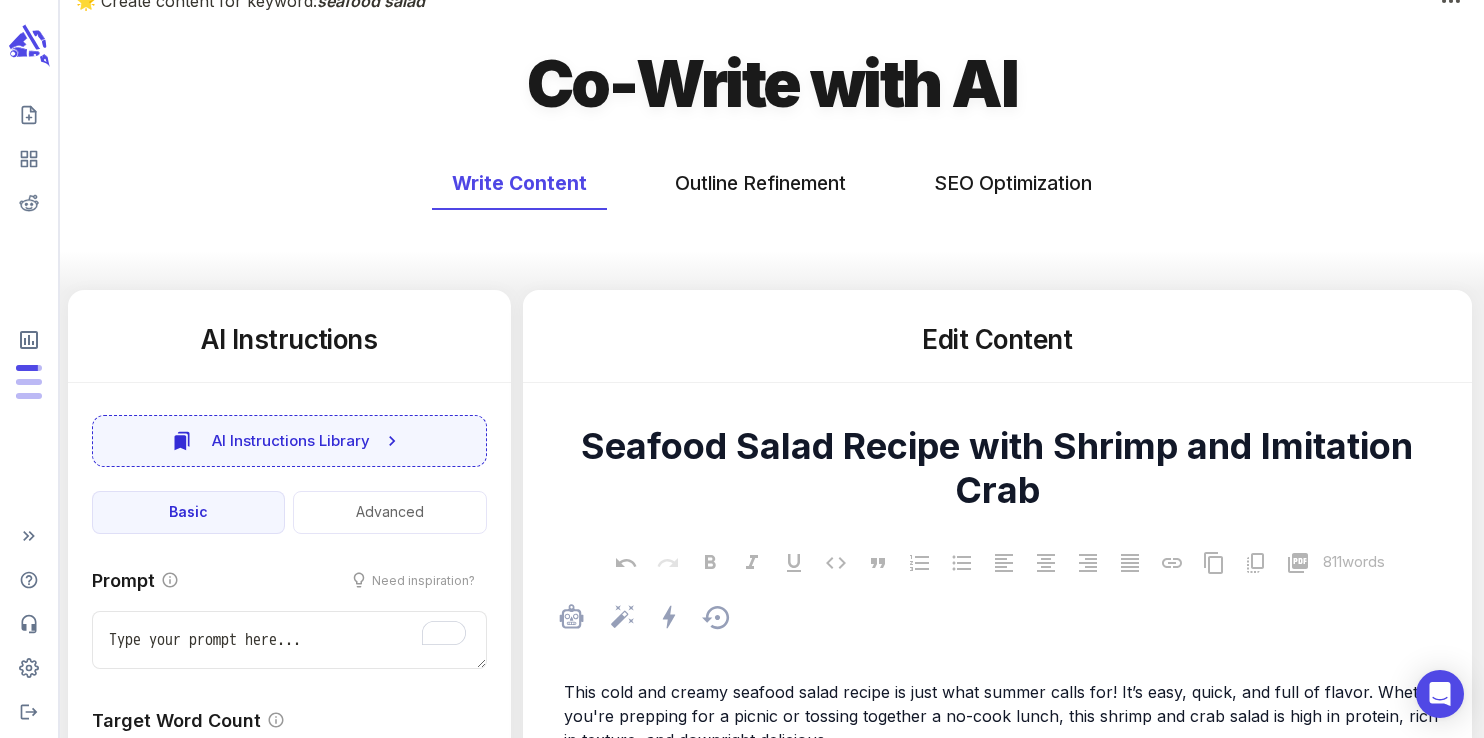 scroll, scrollTop: 386, scrollLeft: 0, axis: vertical 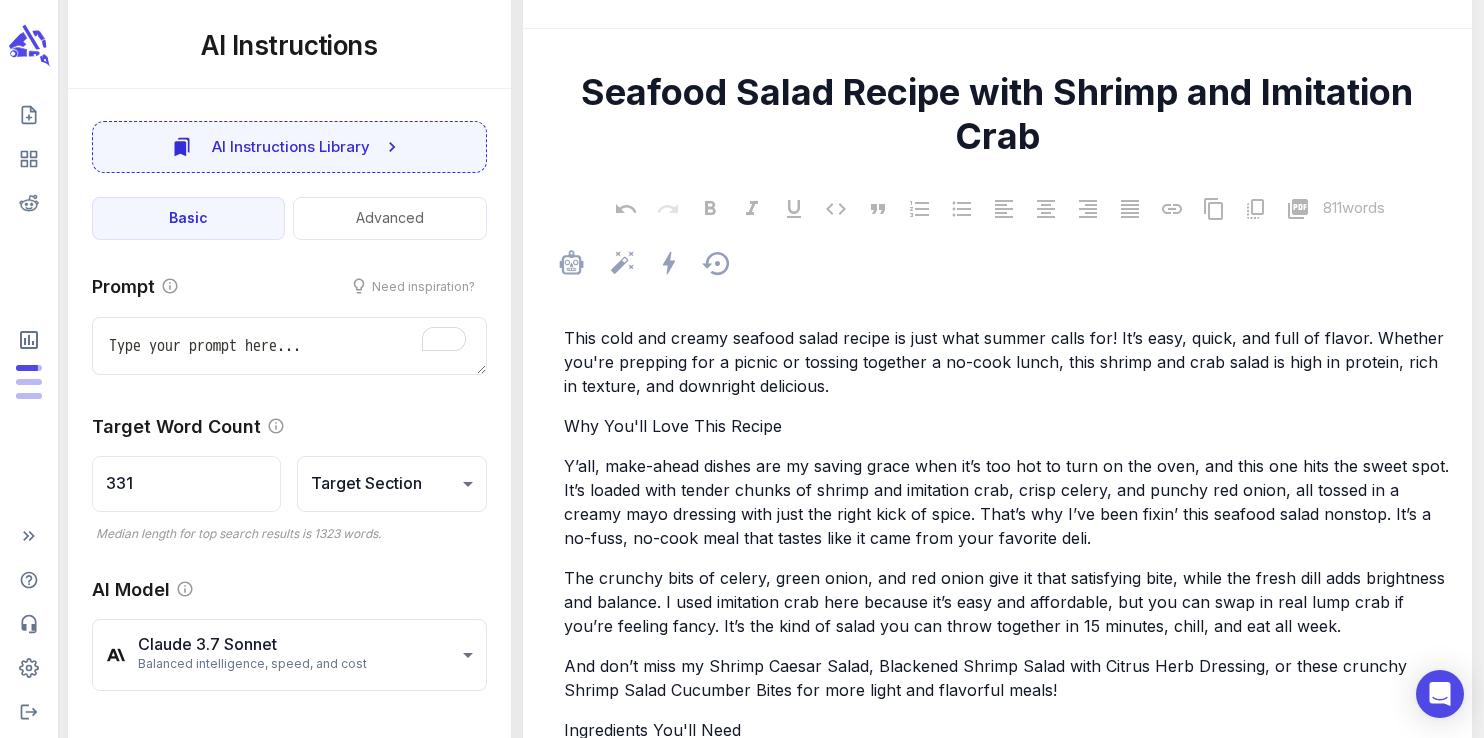 click on "Y’all, make-ahead dishes are my saving grace when it’s too hot to turn on the oven, and this one hits the sweet spot. It’s loaded with tender chunks of shrimp and imitation crab, crisp celery, and punchy red onion, all tossed in a creamy mayo dressing with just the right kick of spice. That’s why I’ve been fixin’ this seafood salad nonstop. It’s a no-fuss, no-cook meal that tastes like it came from your favorite deli." at bounding box center [1009, 502] 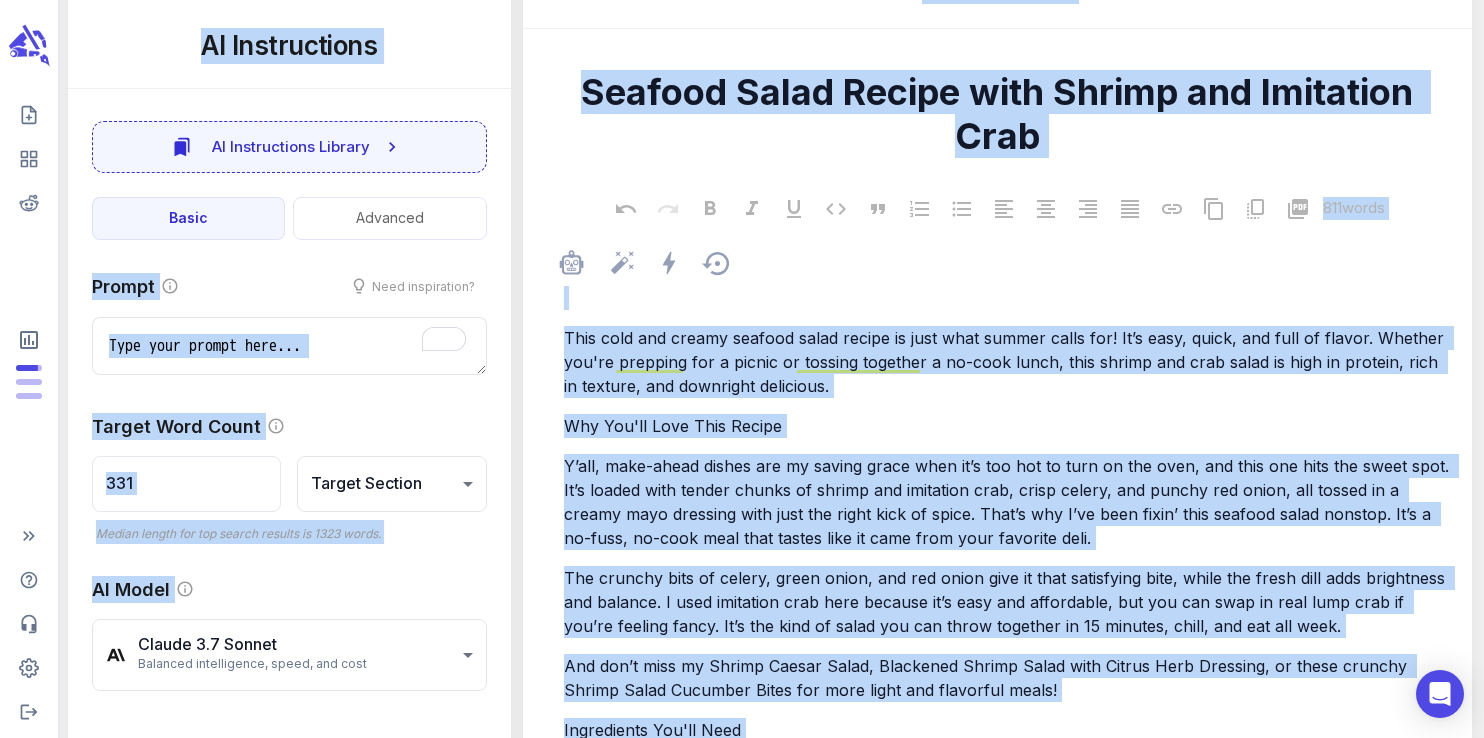 click on "Y’all, make-ahead dishes are my saving grace when it’s too hot to turn on the oven, and this one hits the sweet spot. It’s loaded with tender chunks of shrimp and imitation crab, crisp celery, and punchy red onion, all tossed in a creamy mayo dressing with just the right kick of spice. That’s why I’ve been fixin’ this seafood salad nonstop. It’s a no-fuss, no-cook meal that tastes like it came from your favorite deli." at bounding box center (1009, 502) 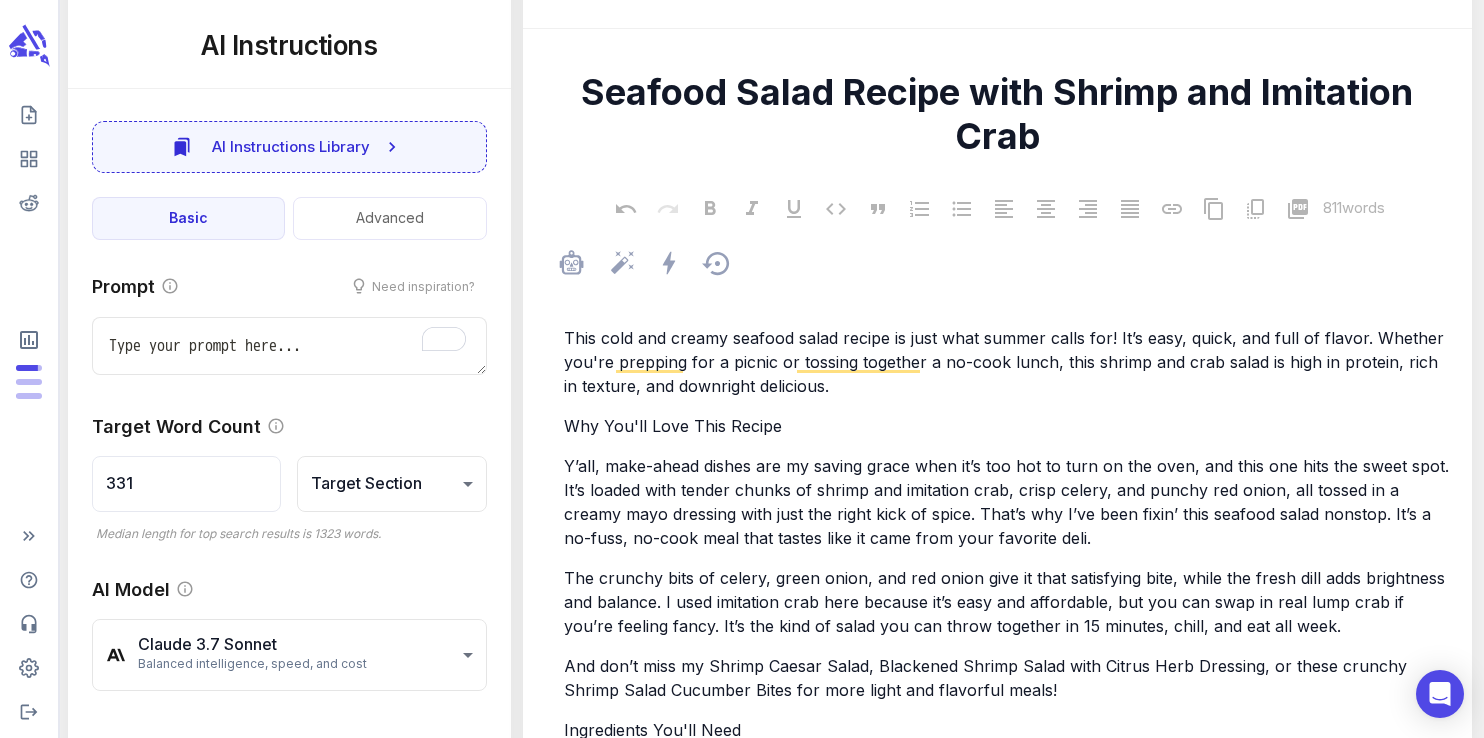 click on "Y’all, make-ahead dishes are my saving grace when it’s too hot to turn on the oven, and this one hits the sweet spot. It’s loaded with tender chunks of shrimp and imitation crab, crisp celery, and punchy red onion, all tossed in a creamy mayo dressing with just the right kick of spice. That’s why I’ve been fixin’ this seafood salad nonstop. It’s a no-fuss, no-cook meal that tastes like it came from your favorite deli." at bounding box center (1009, 502) 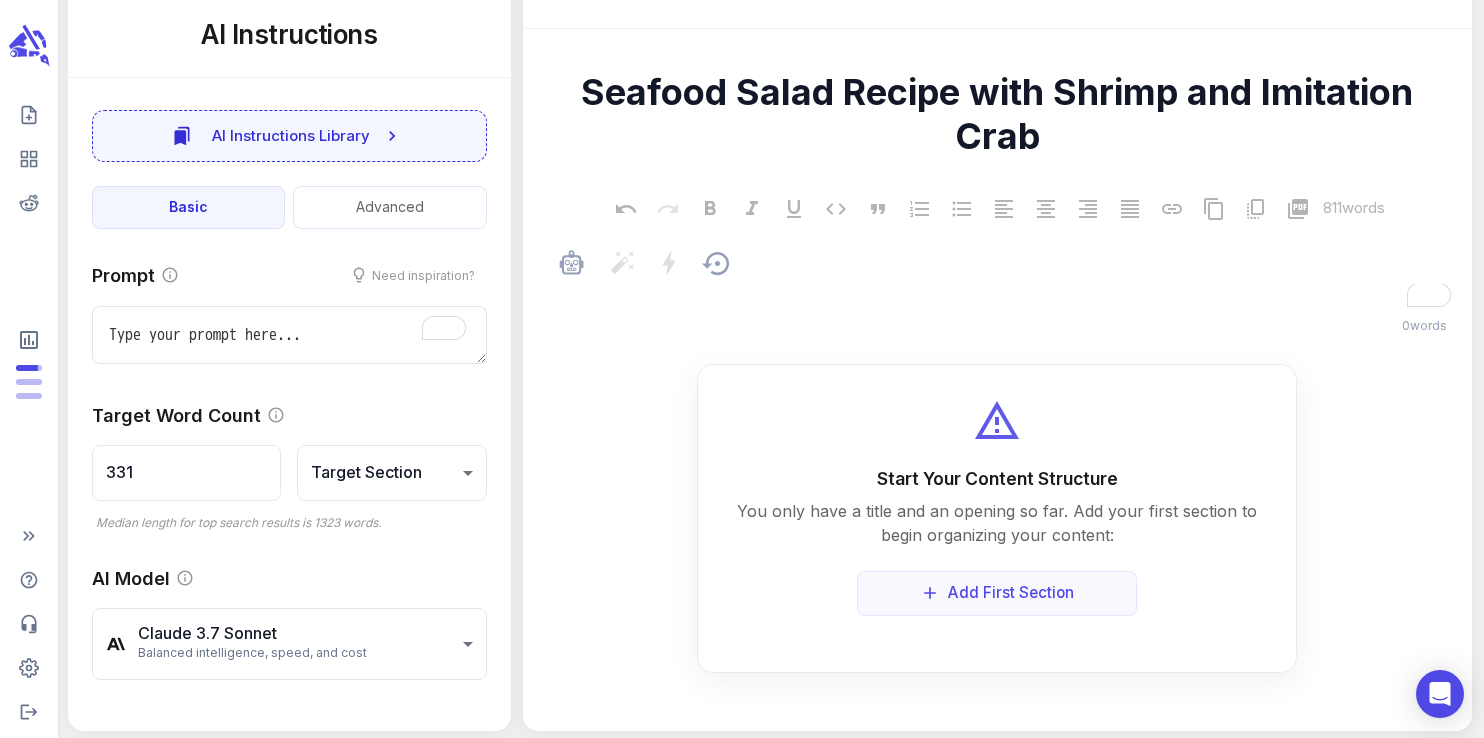 scroll, scrollTop: 2868, scrollLeft: 0, axis: vertical 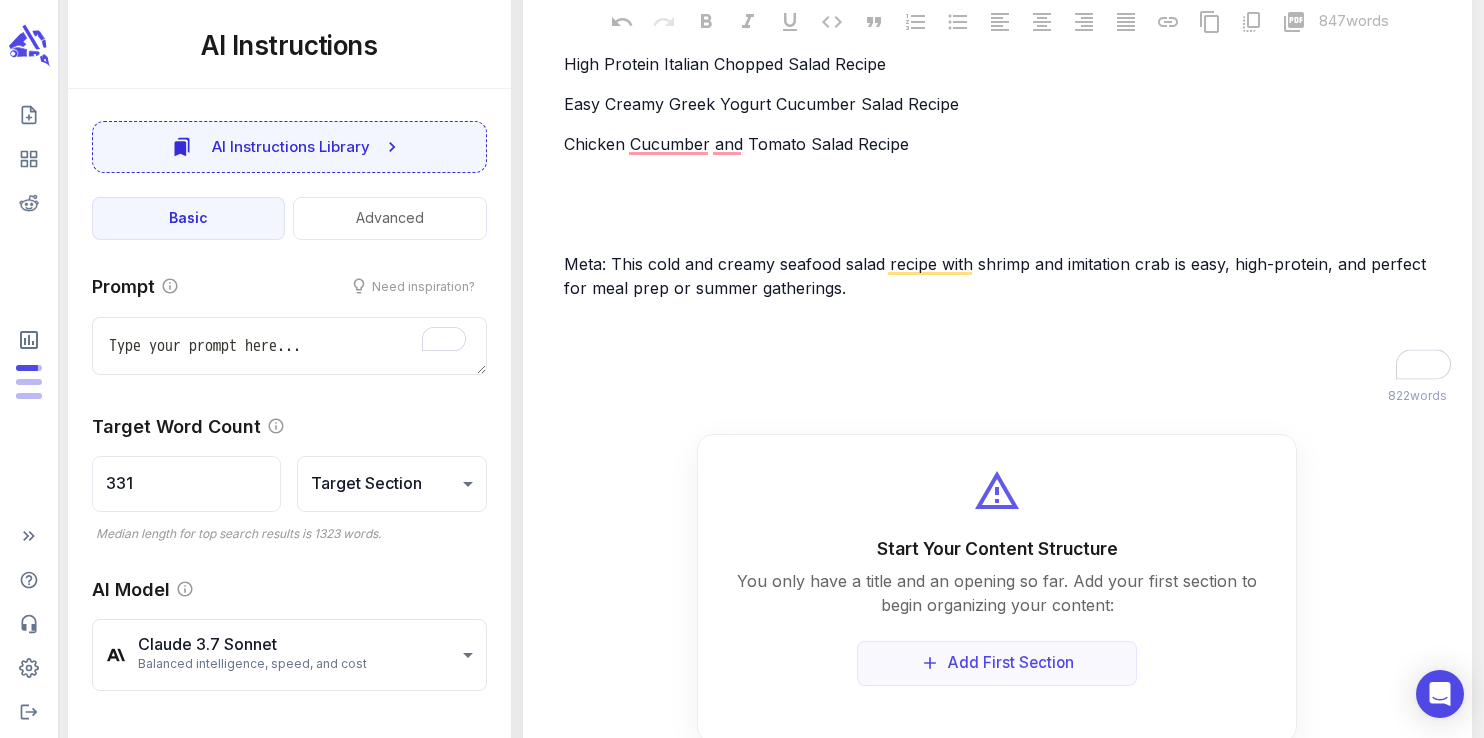 click on "Meta: This cold and creamy seafood salad recipe with shrimp and imitation crab is easy, high-protein, and perfect for meal prep or summer gatherings." at bounding box center [997, 276] 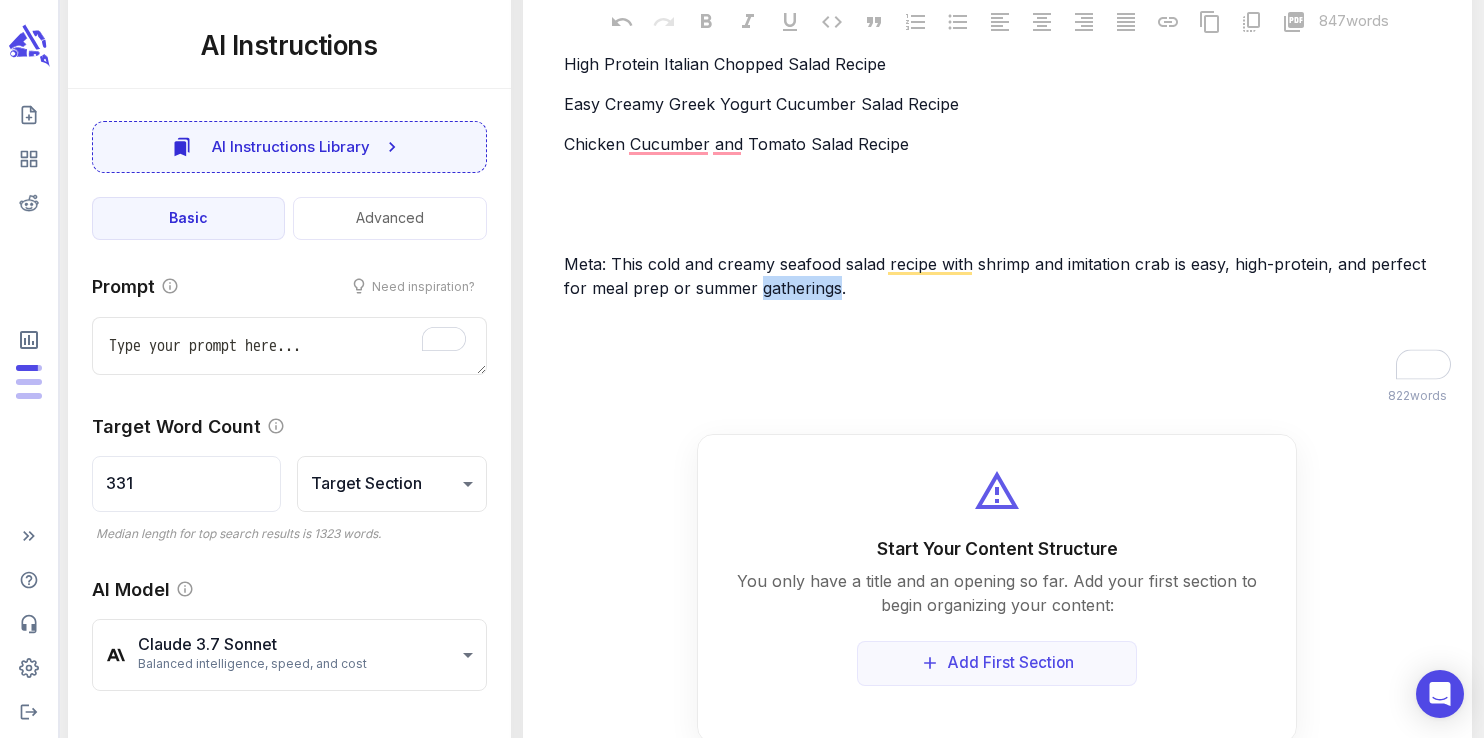 click on "Meta: This cold and creamy seafood salad recipe with shrimp and imitation crab is easy, high-protein, and perfect for meal prep or summer gatherings." at bounding box center (997, 276) 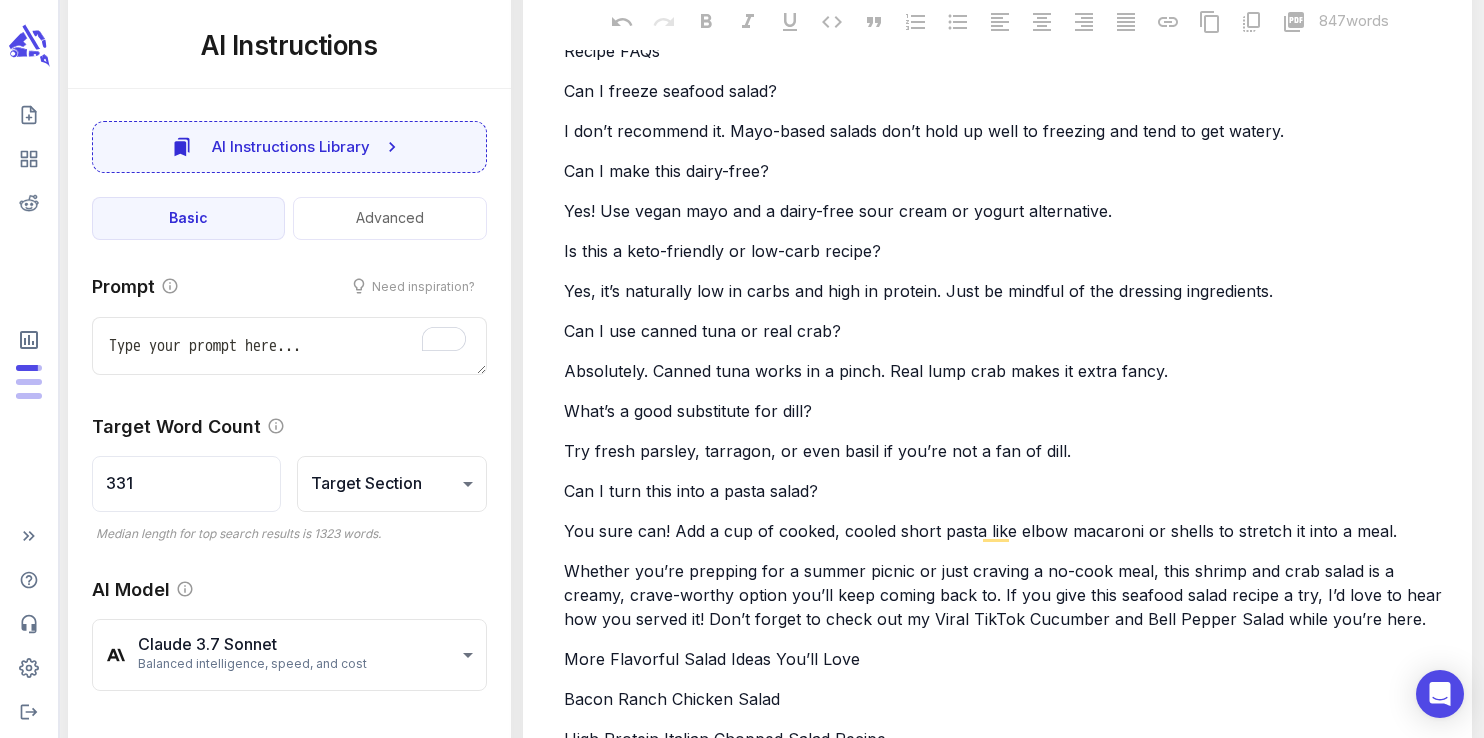 scroll, scrollTop: 0, scrollLeft: 0, axis: both 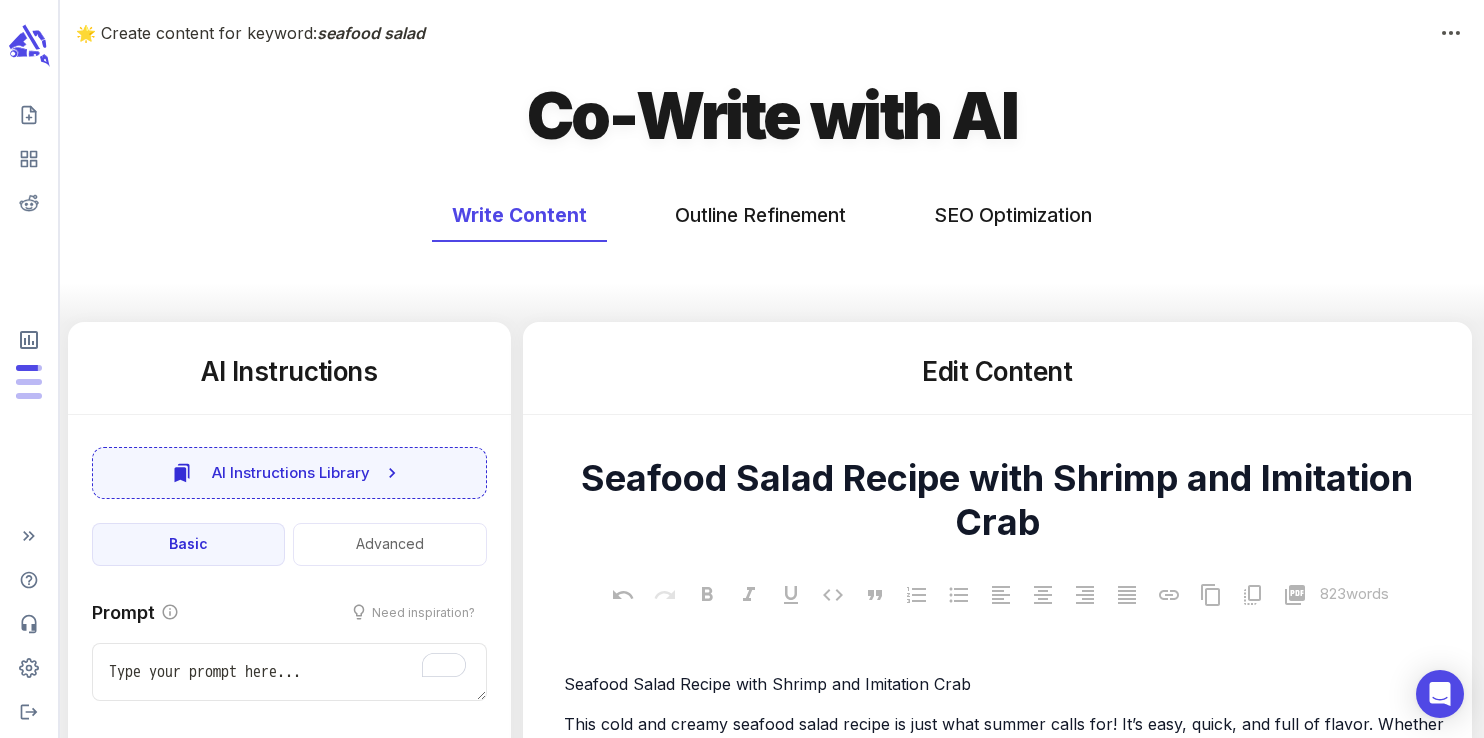type on "x" 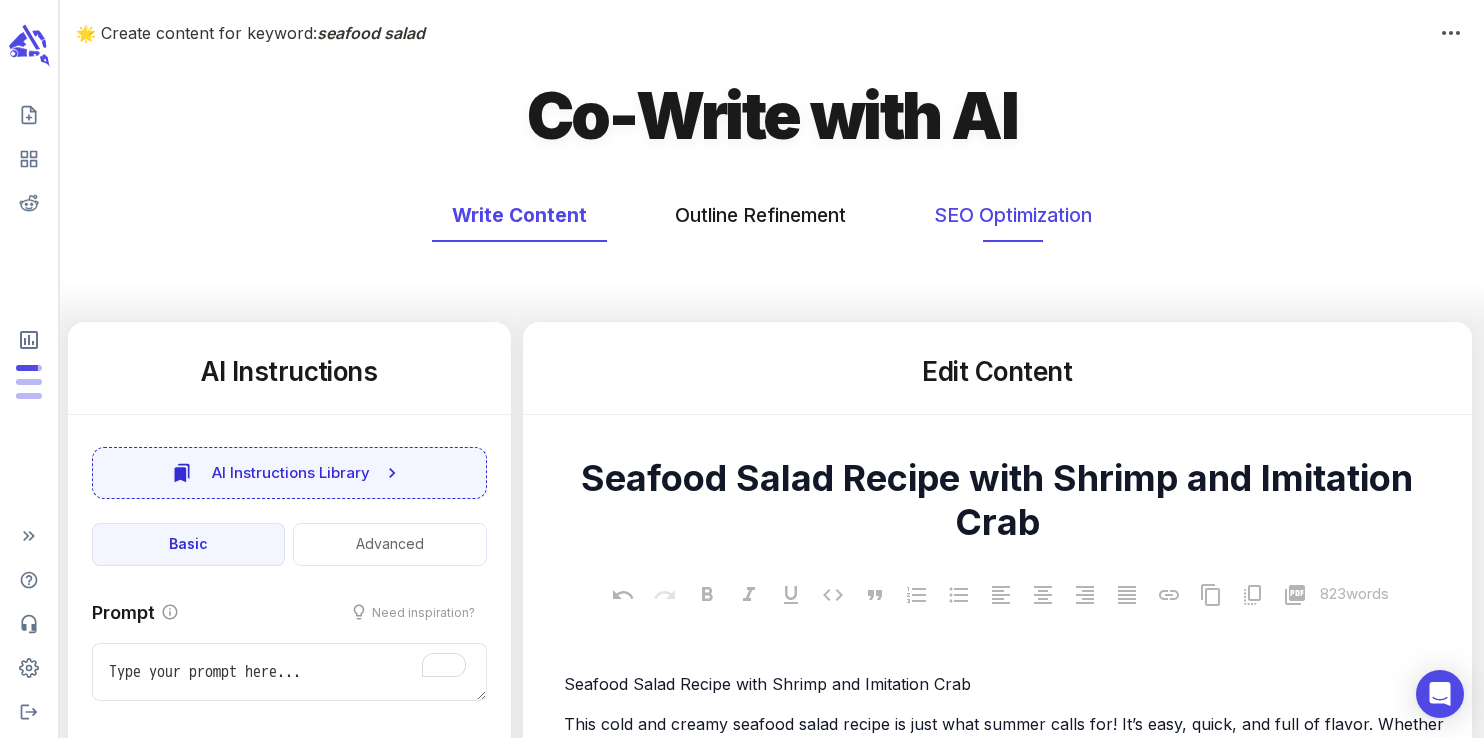 click on "SEO Optimization" at bounding box center [1013, 215] 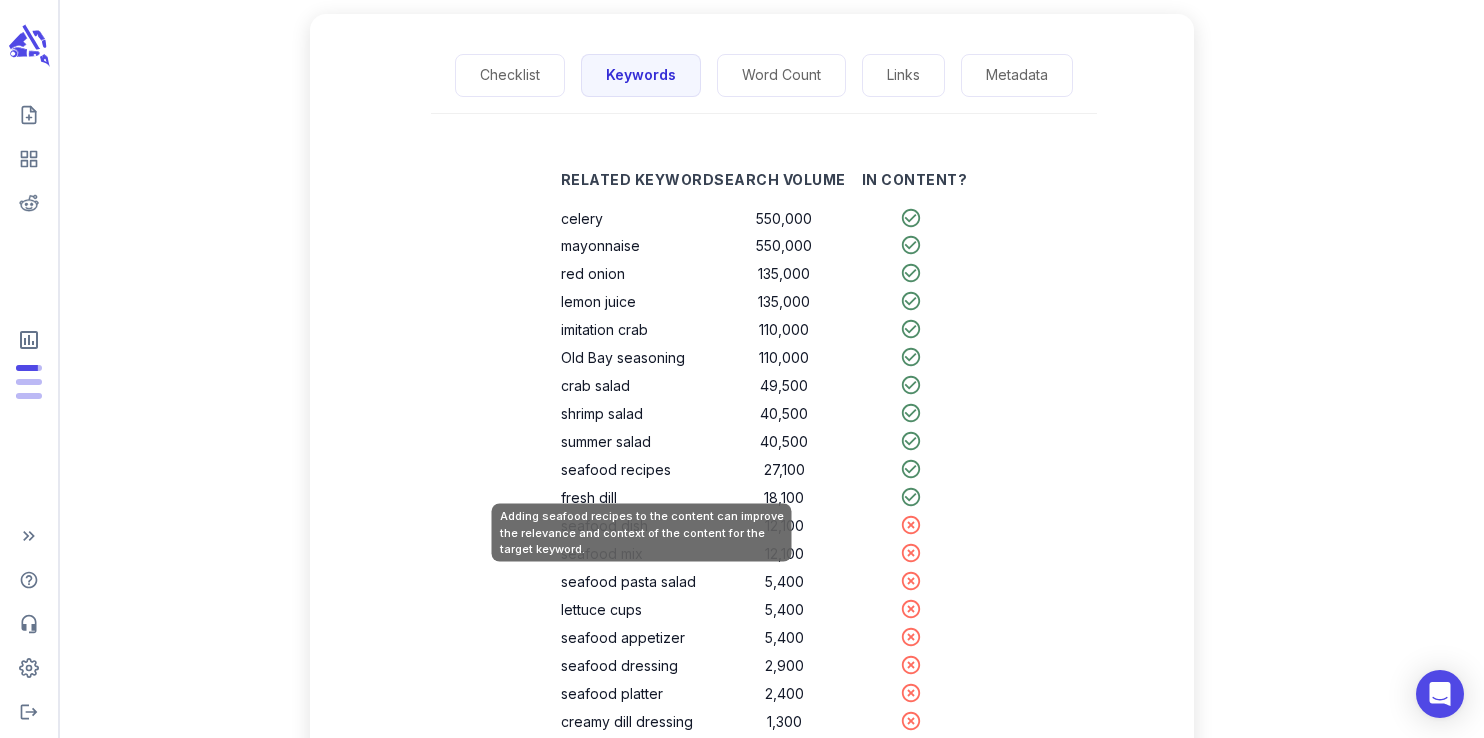 scroll, scrollTop: 262, scrollLeft: 0, axis: vertical 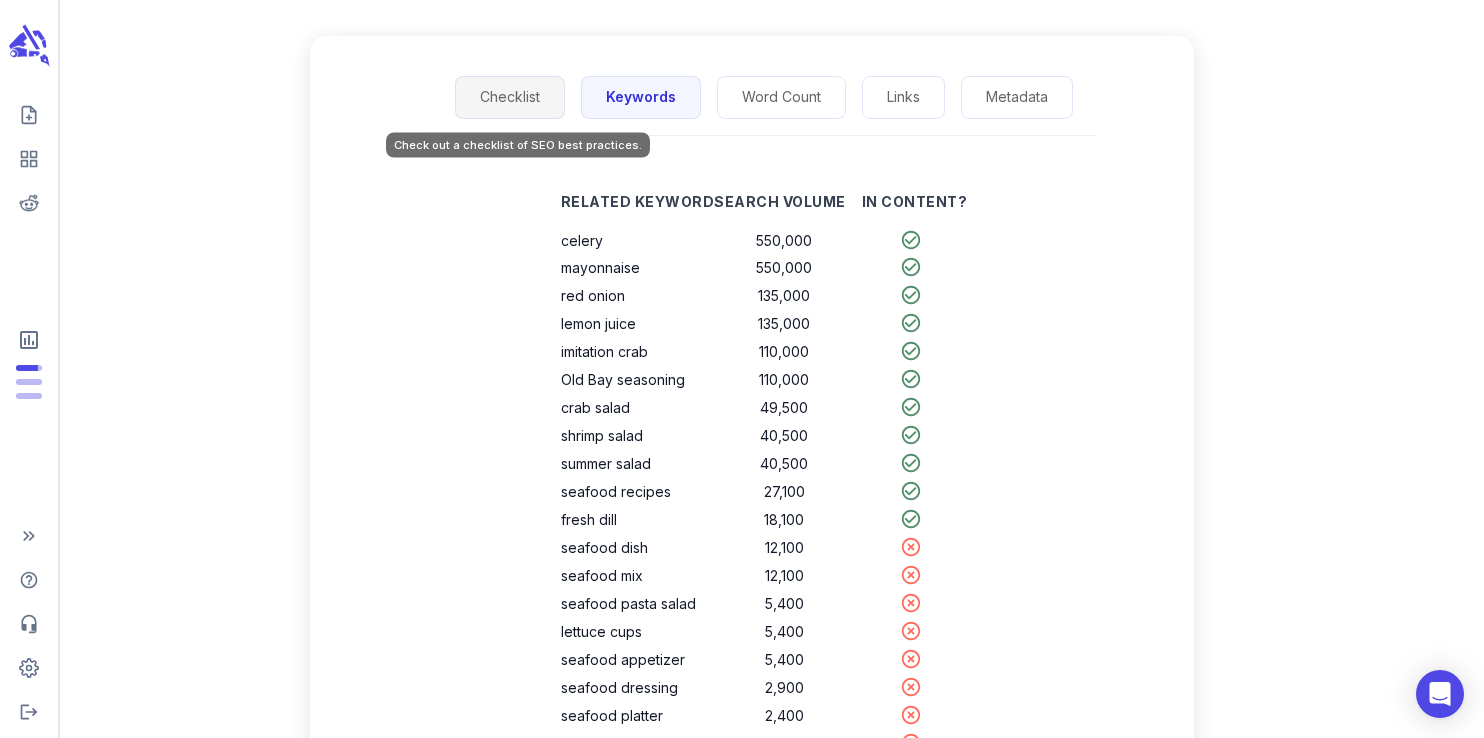 click on "Checklist" at bounding box center (510, 97) 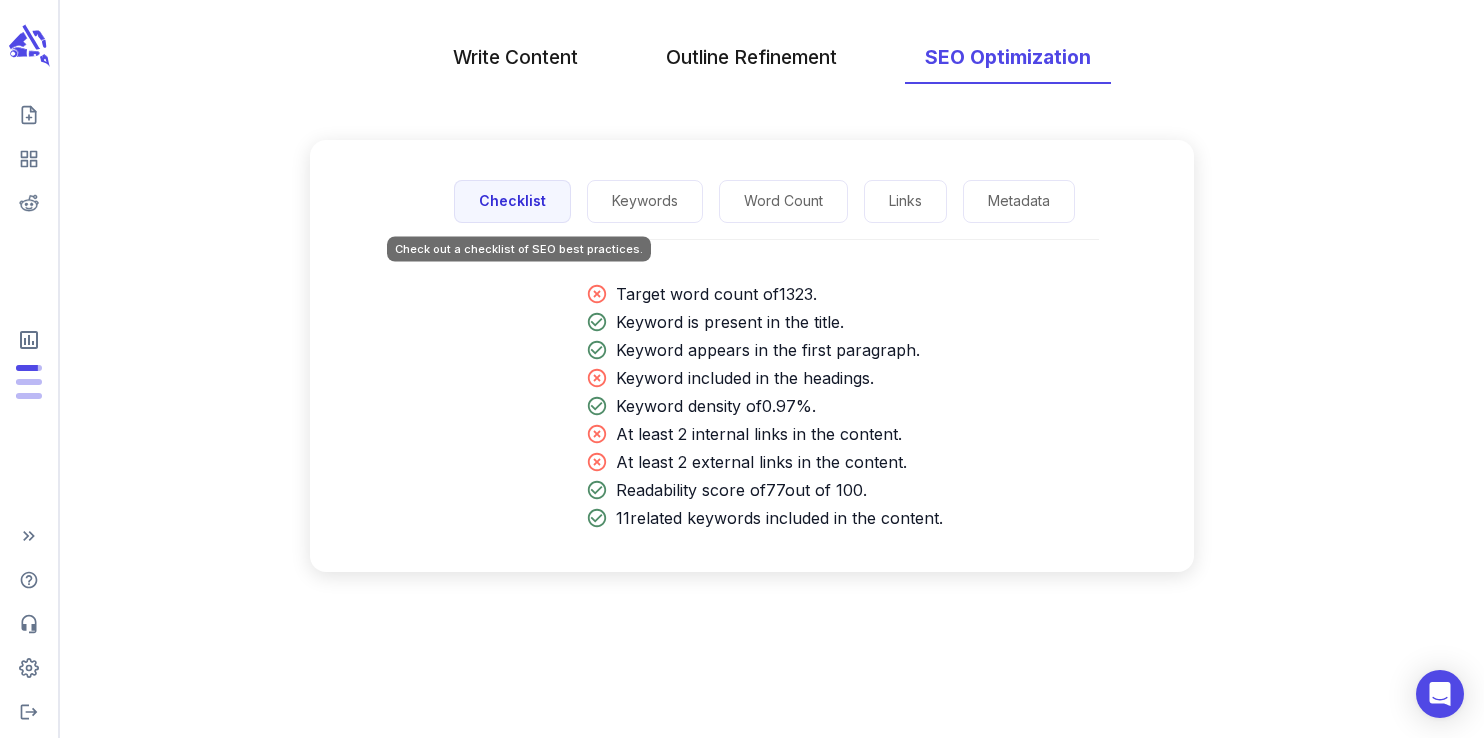 scroll, scrollTop: 158, scrollLeft: 0, axis: vertical 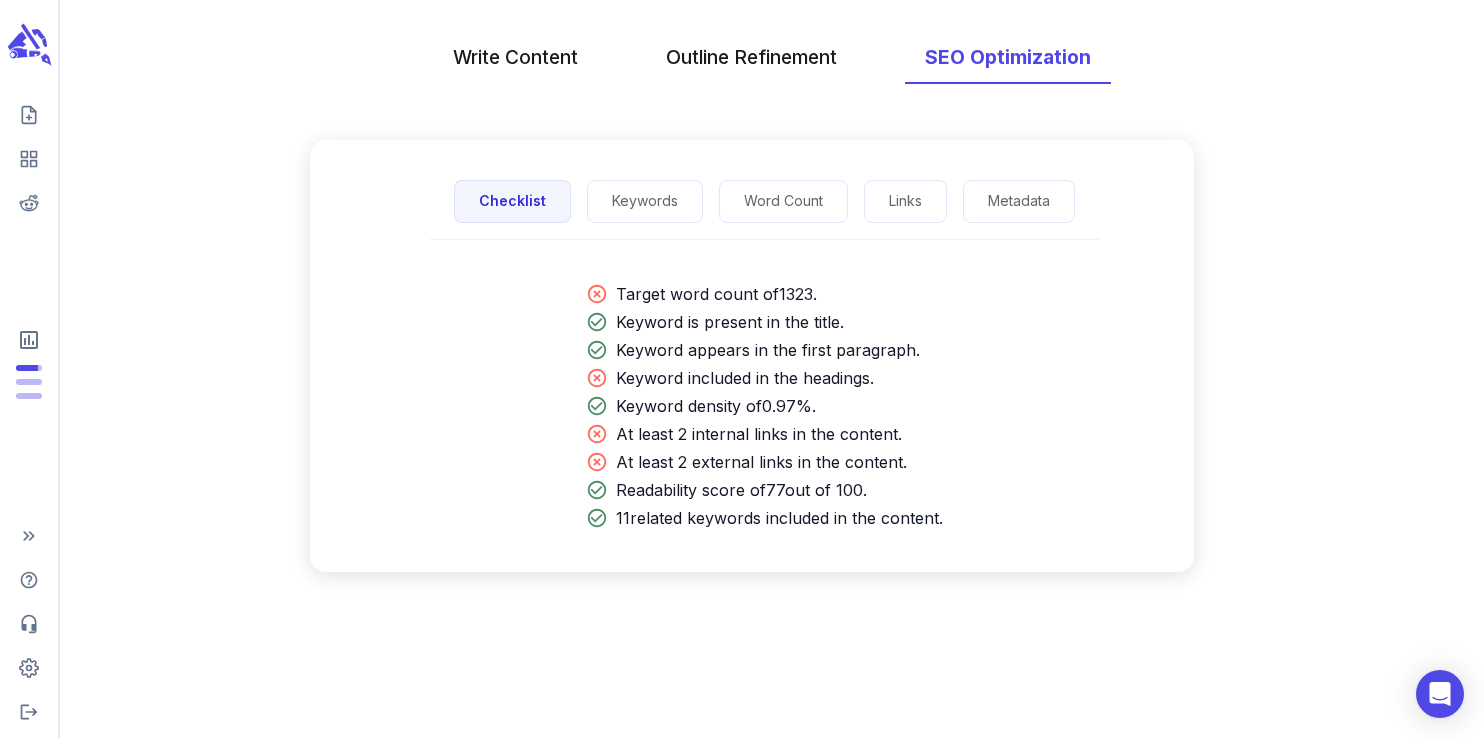 click 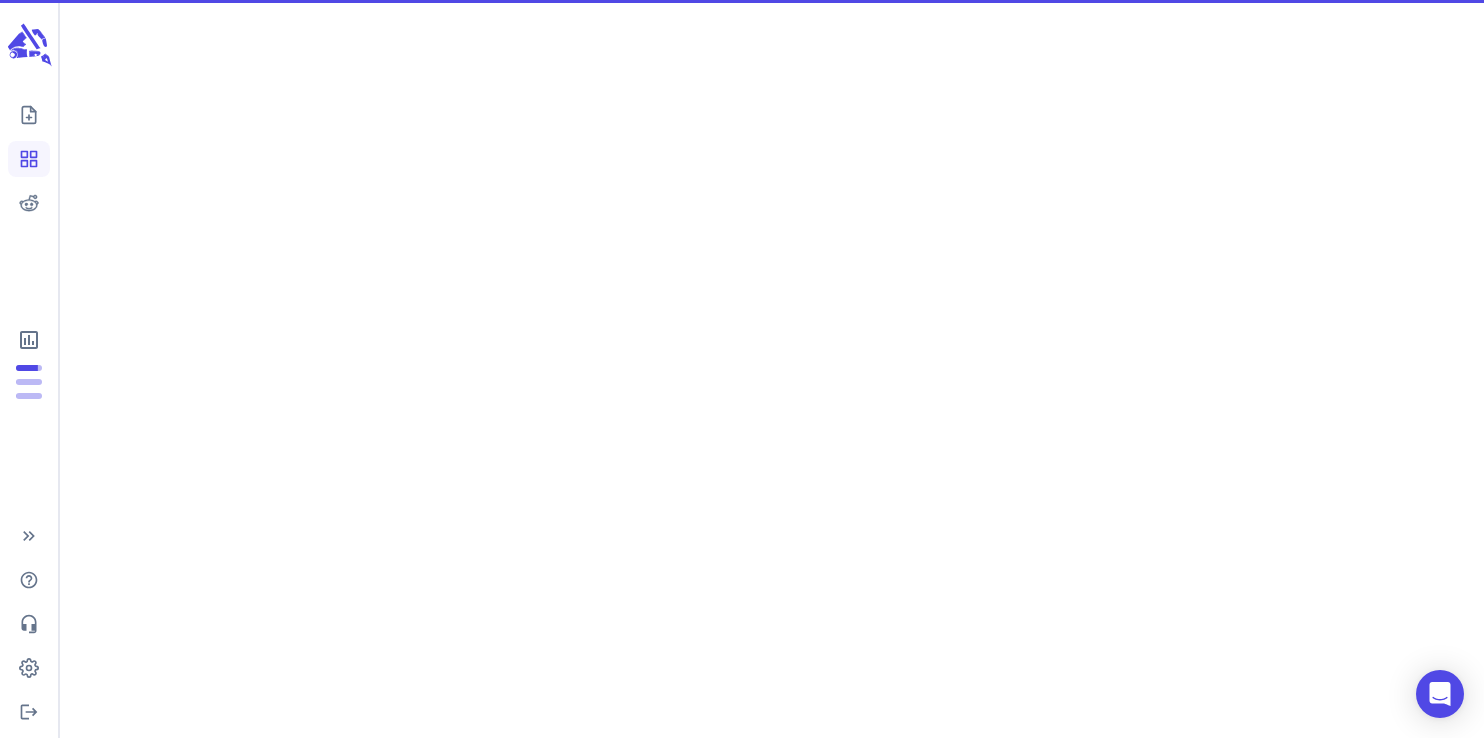 scroll, scrollTop: 0, scrollLeft: 0, axis: both 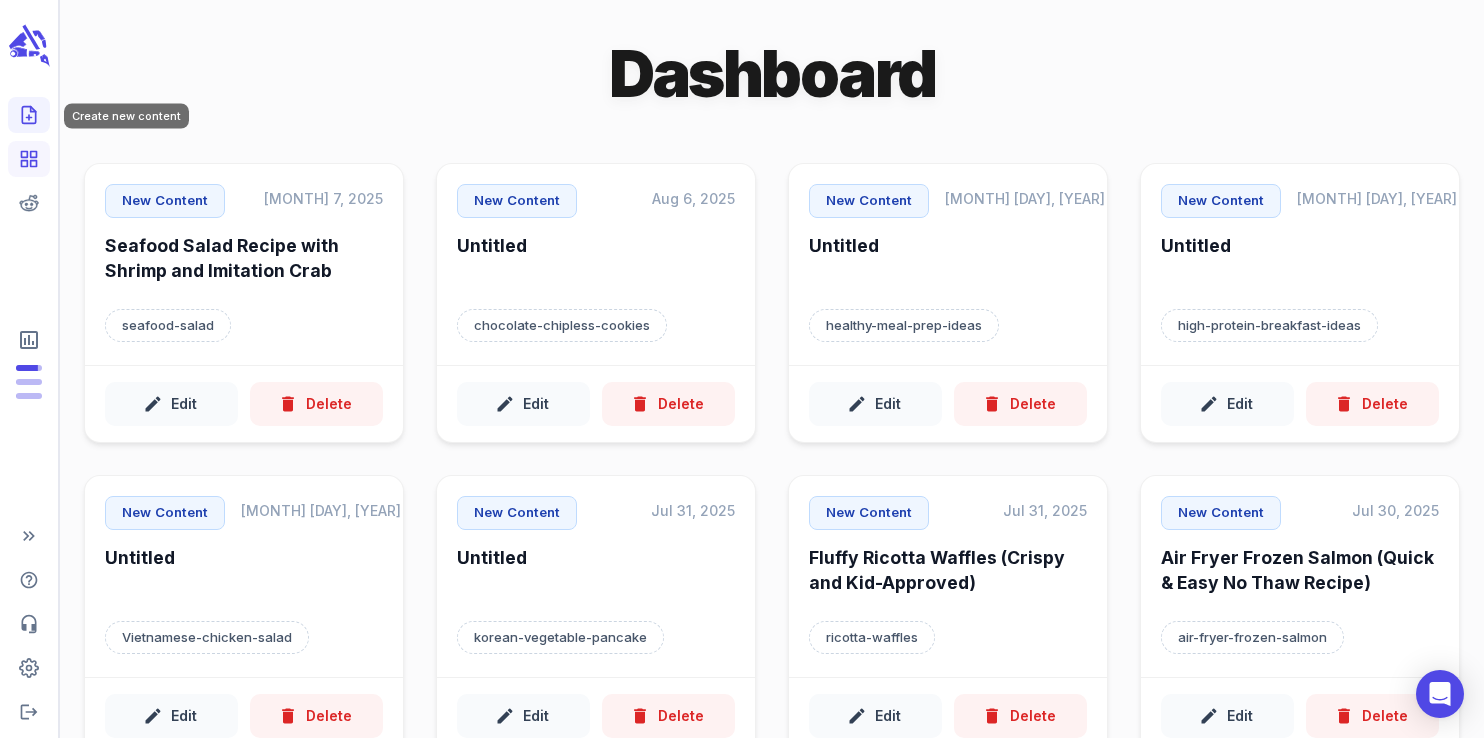 click 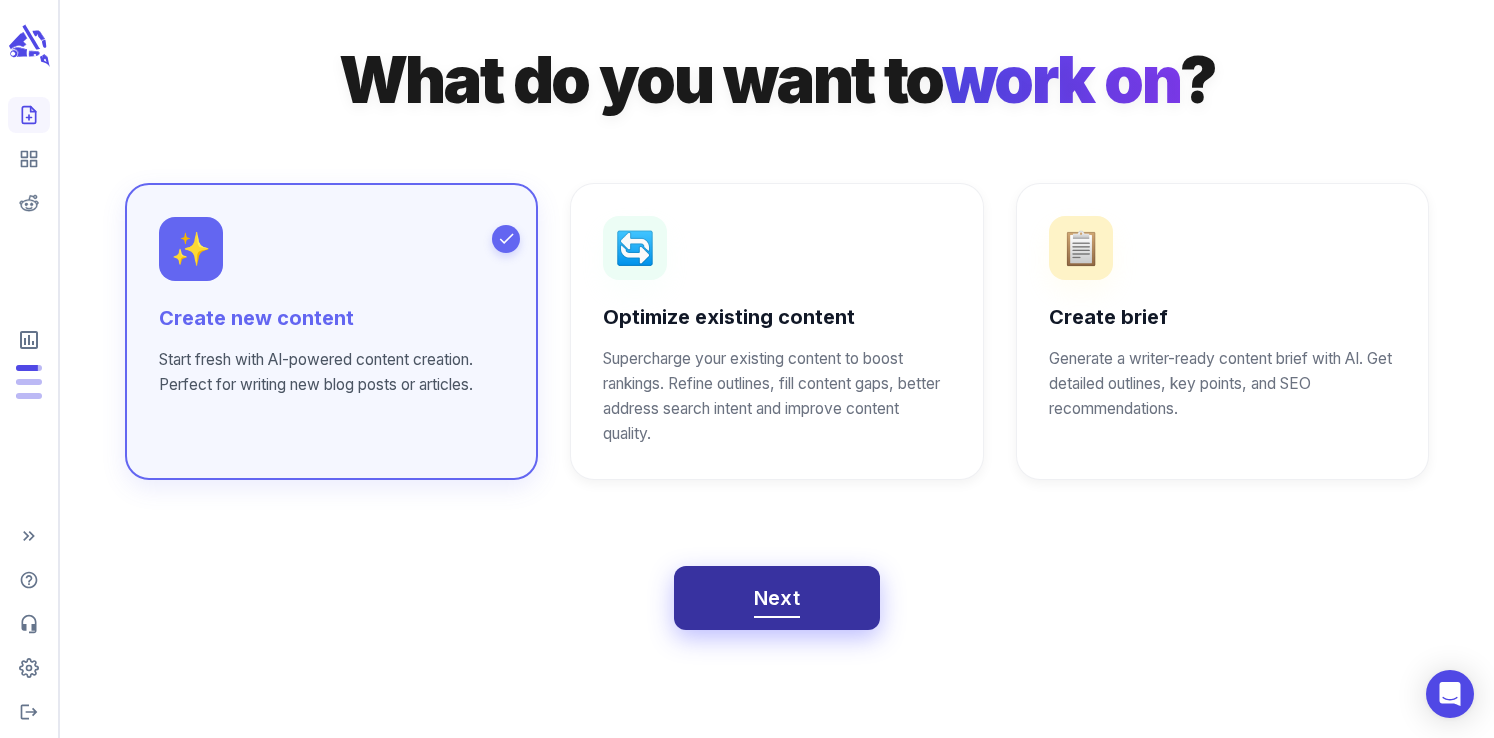 click on "Next" at bounding box center (777, 598) 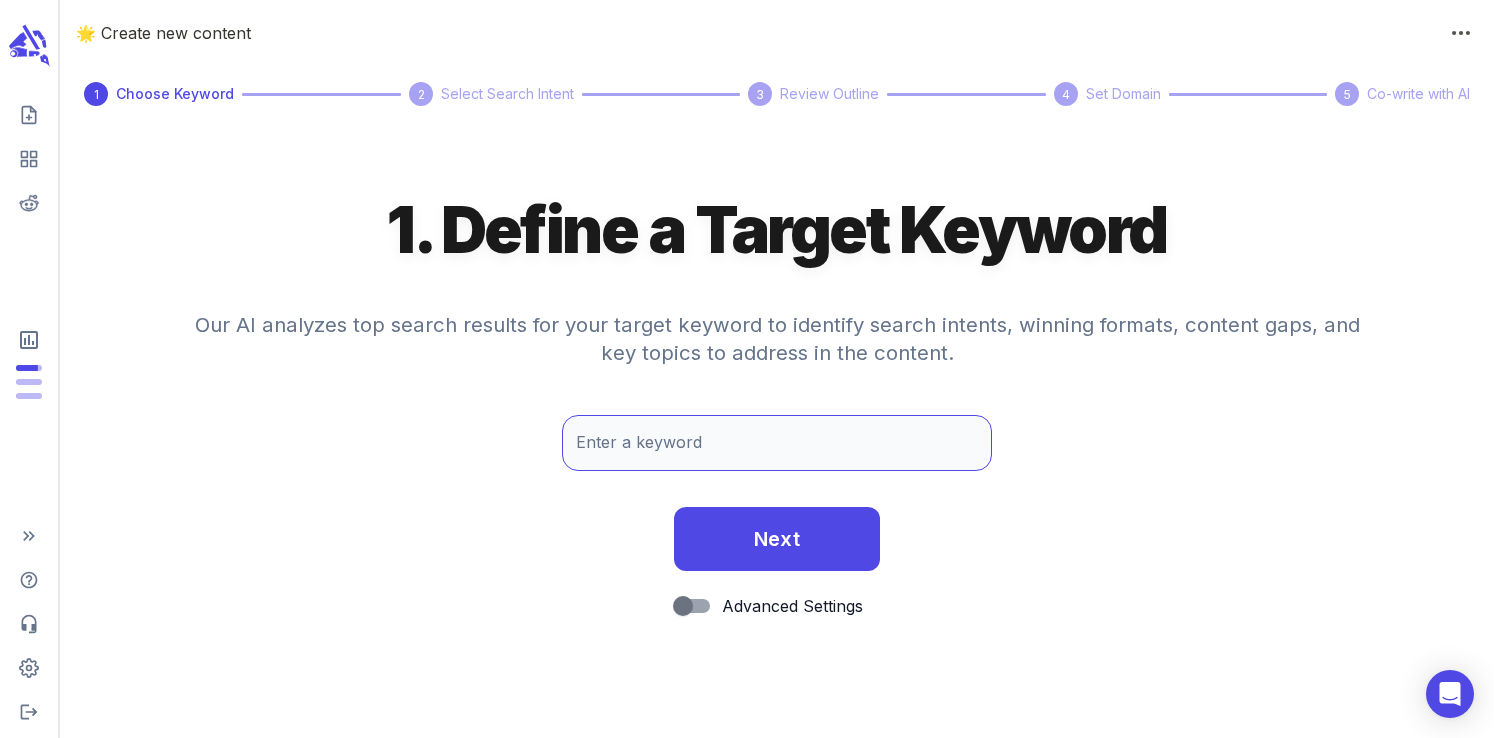 click on "Enter a keyword Enter a keyword" at bounding box center [777, 443] 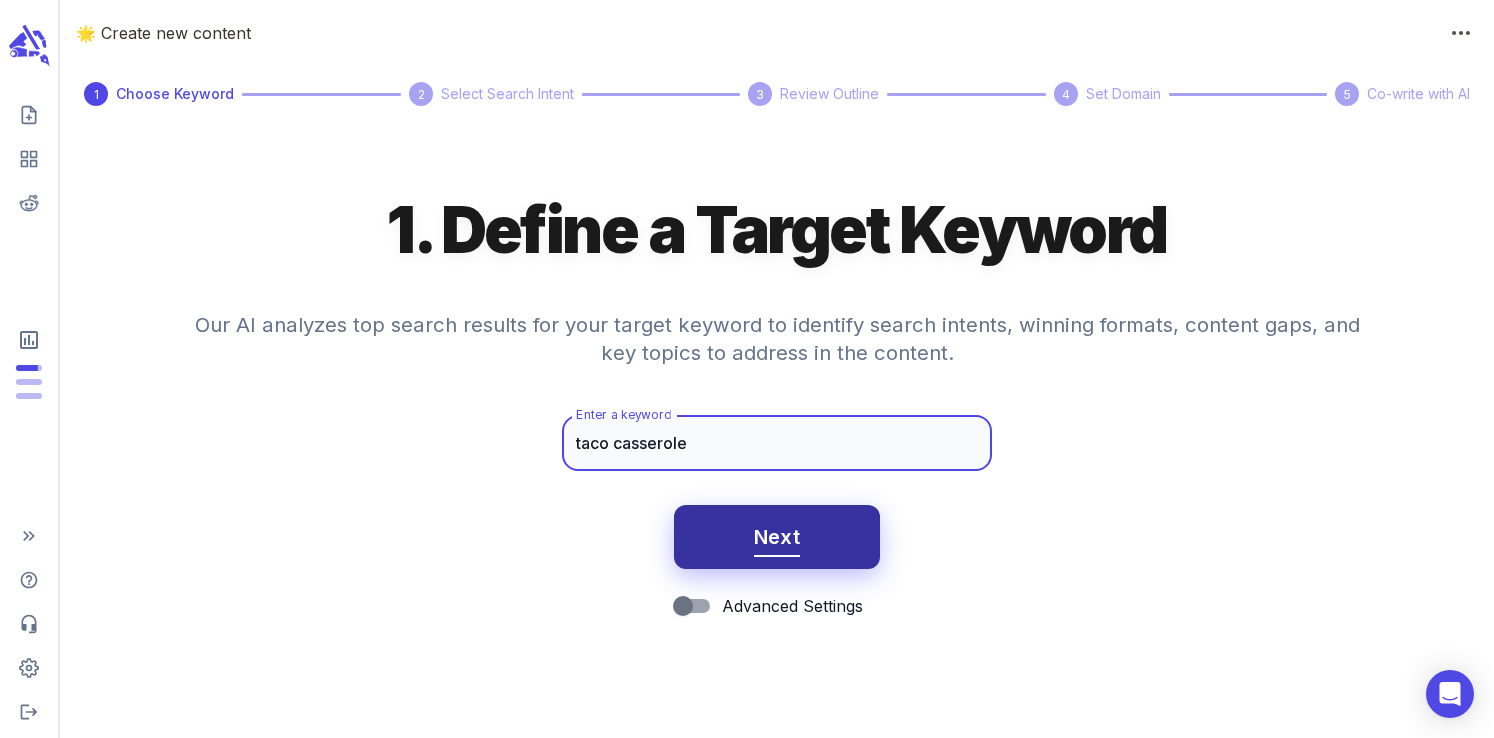 type on "taco casserole" 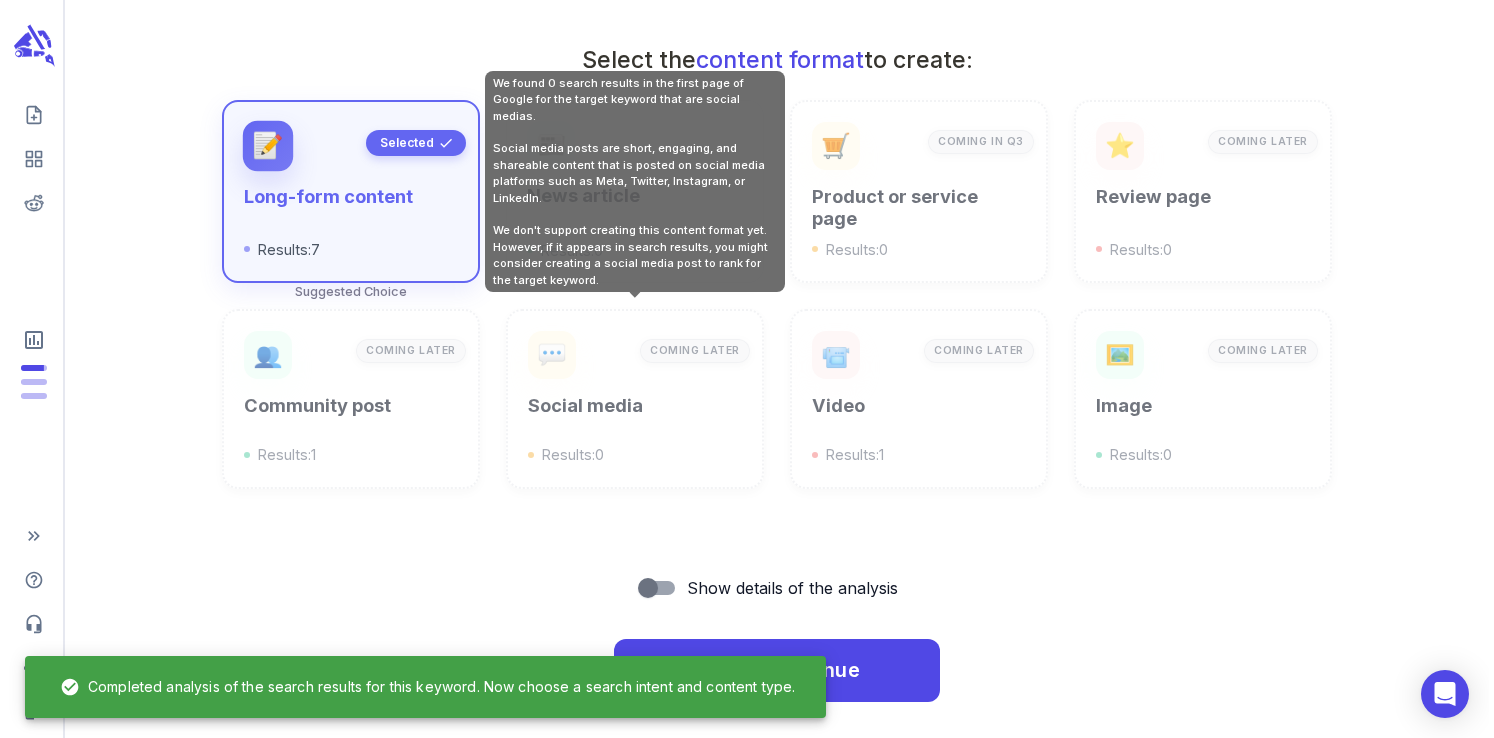 scroll, scrollTop: 718, scrollLeft: 0, axis: vertical 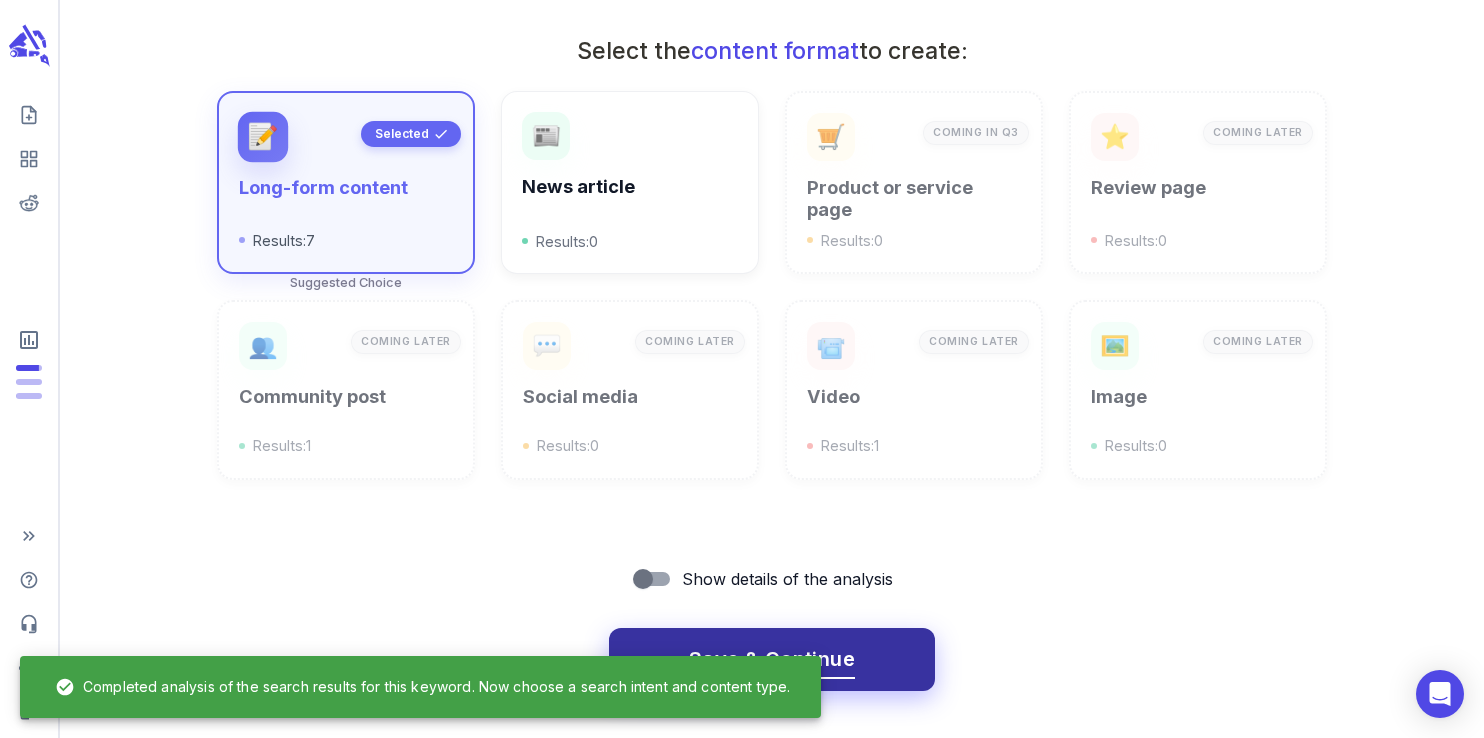 click on "Save & Continue" at bounding box center [772, 660] 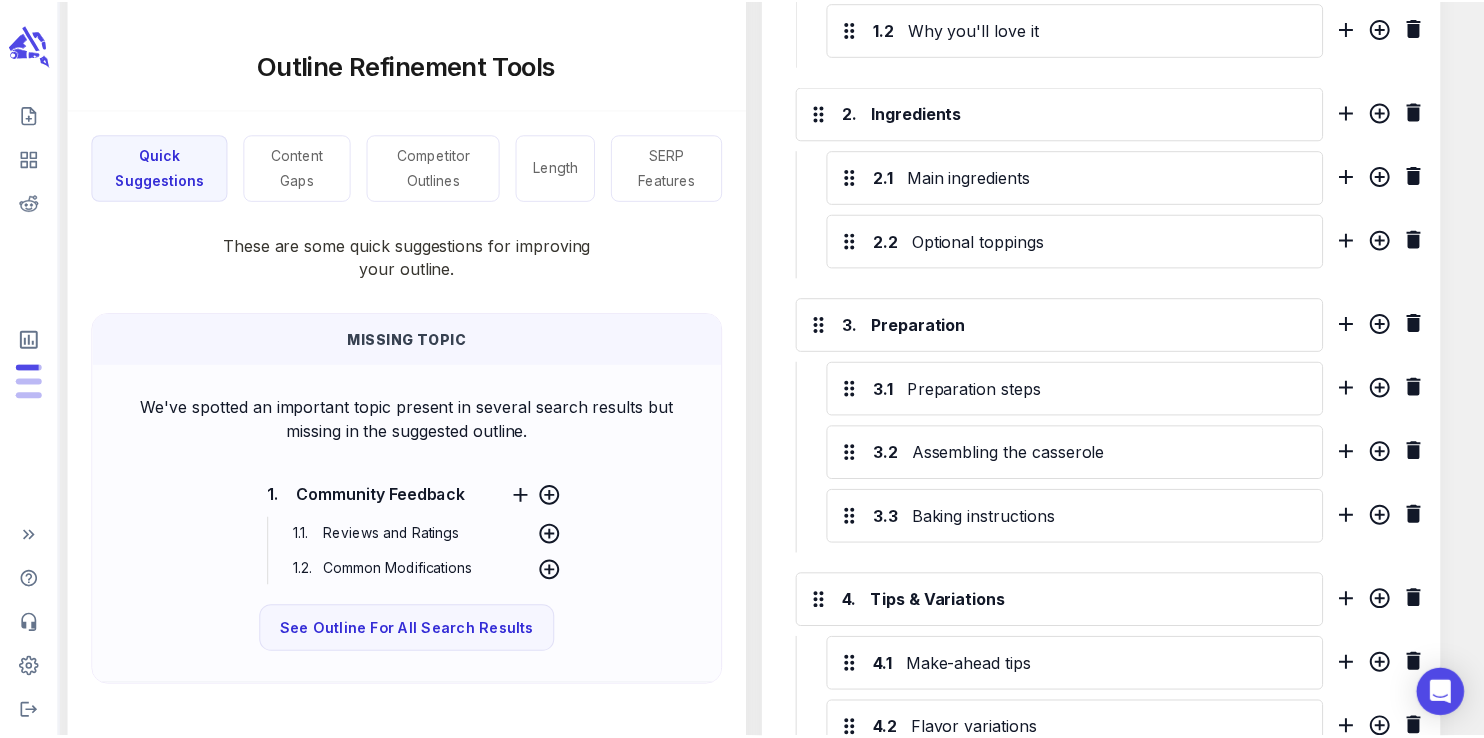 scroll, scrollTop: 0, scrollLeft: 0, axis: both 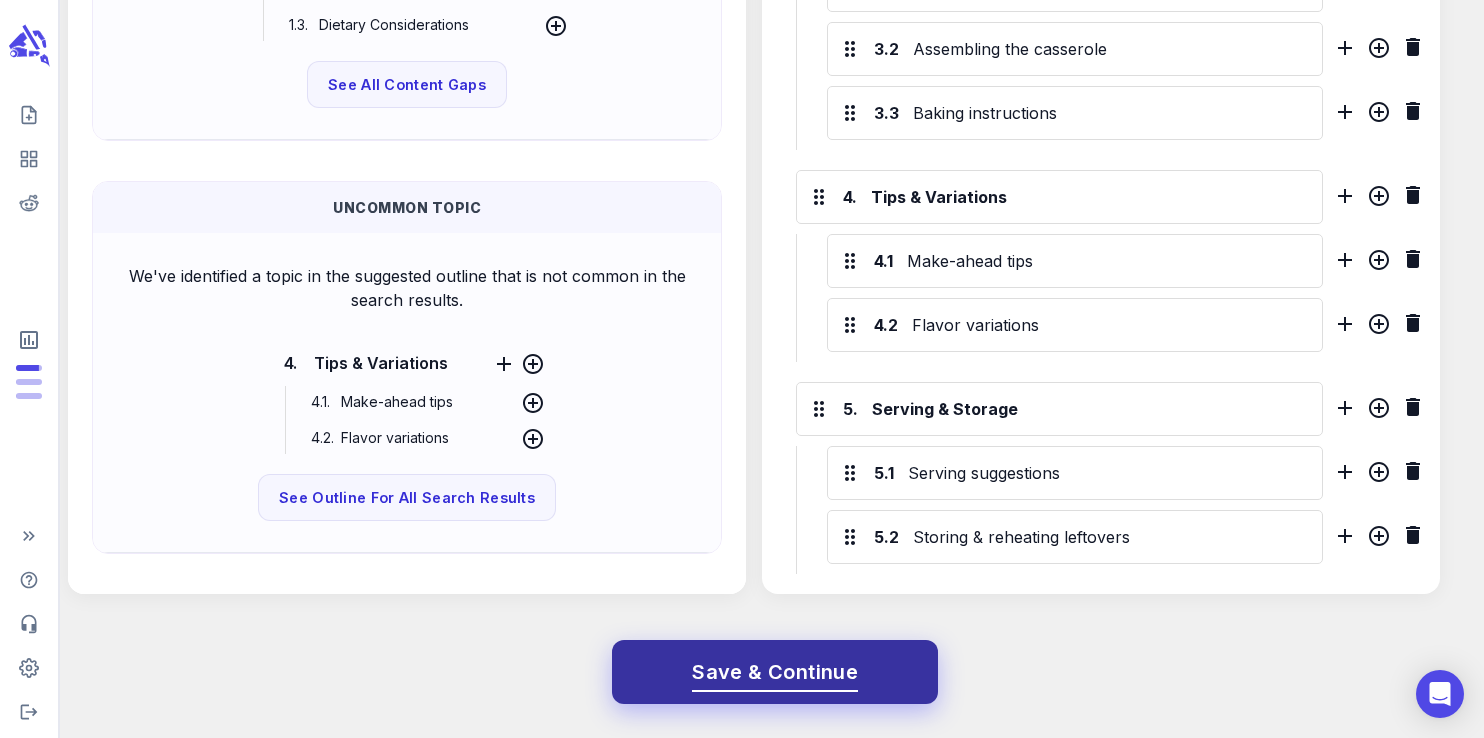 click on "Save & Continue" at bounding box center (775, 672) 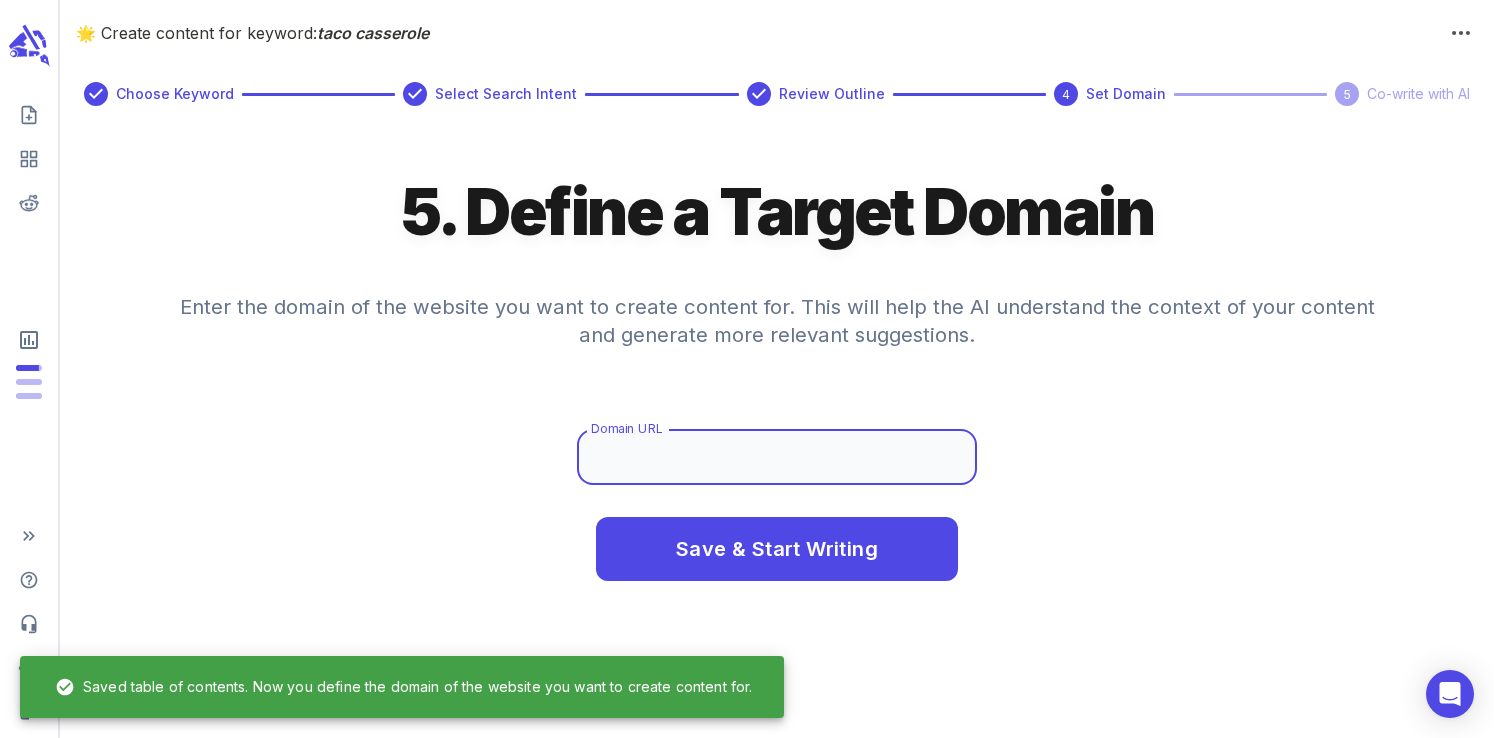 click on "Domain URL" at bounding box center [777, 457] 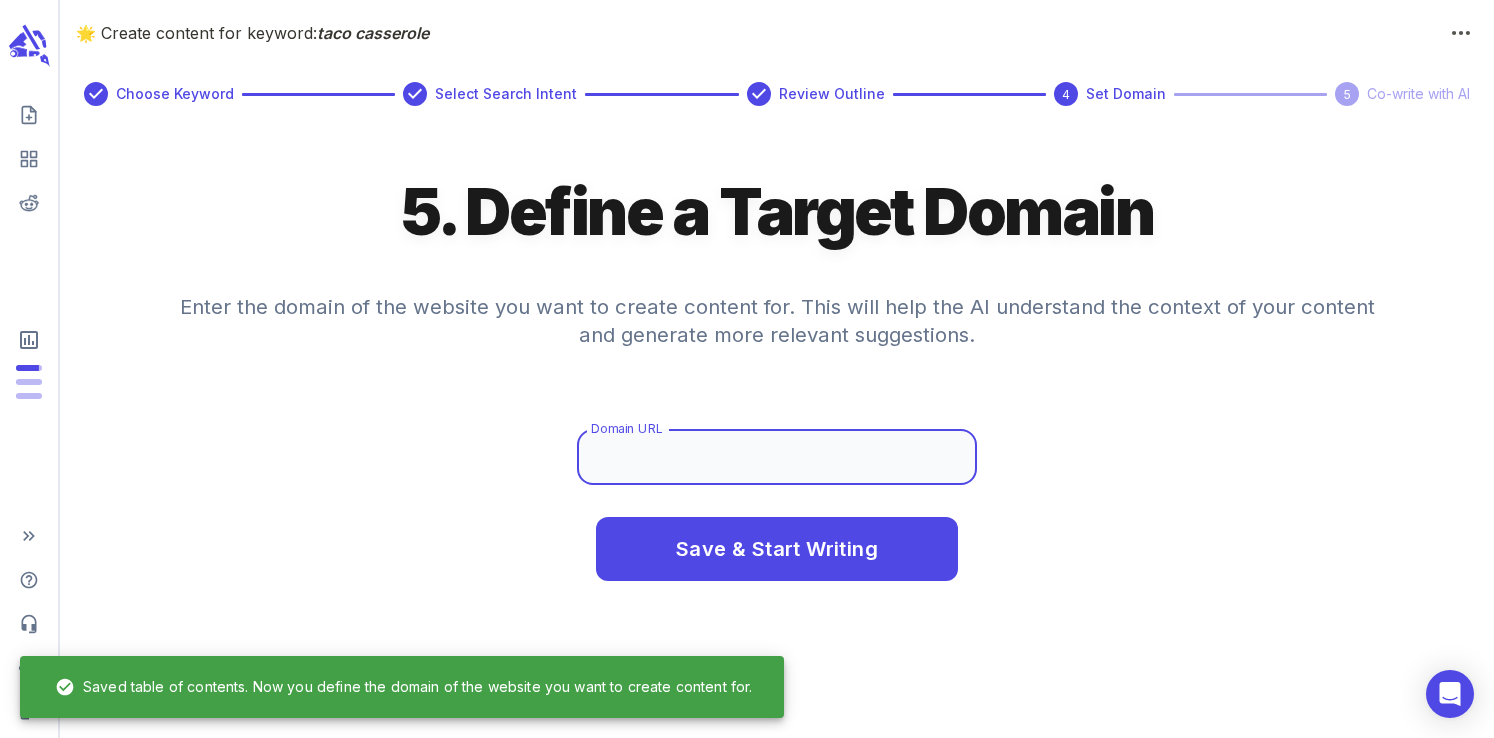 type on "www.healthylittlepeach.com" 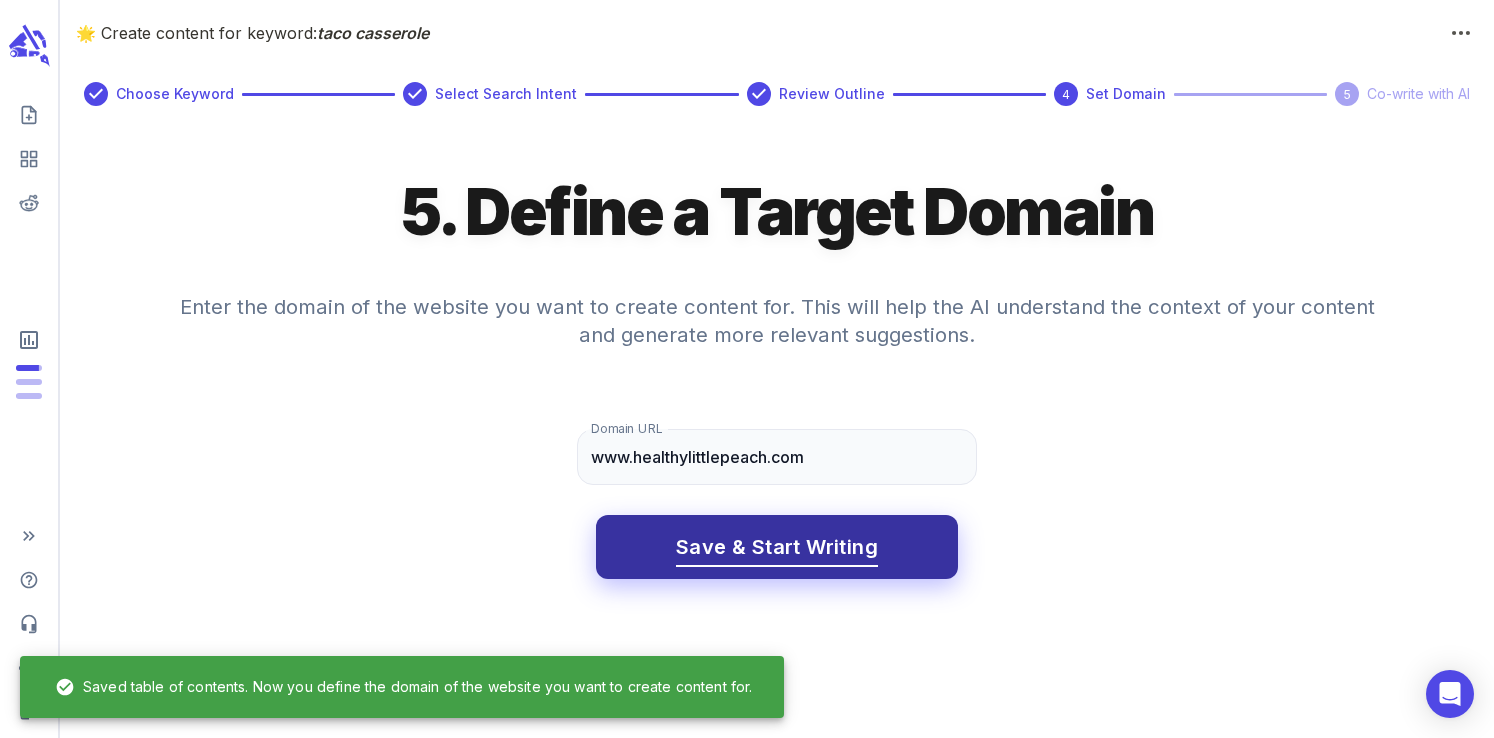 click on "Save & Start Writing" at bounding box center [777, 547] 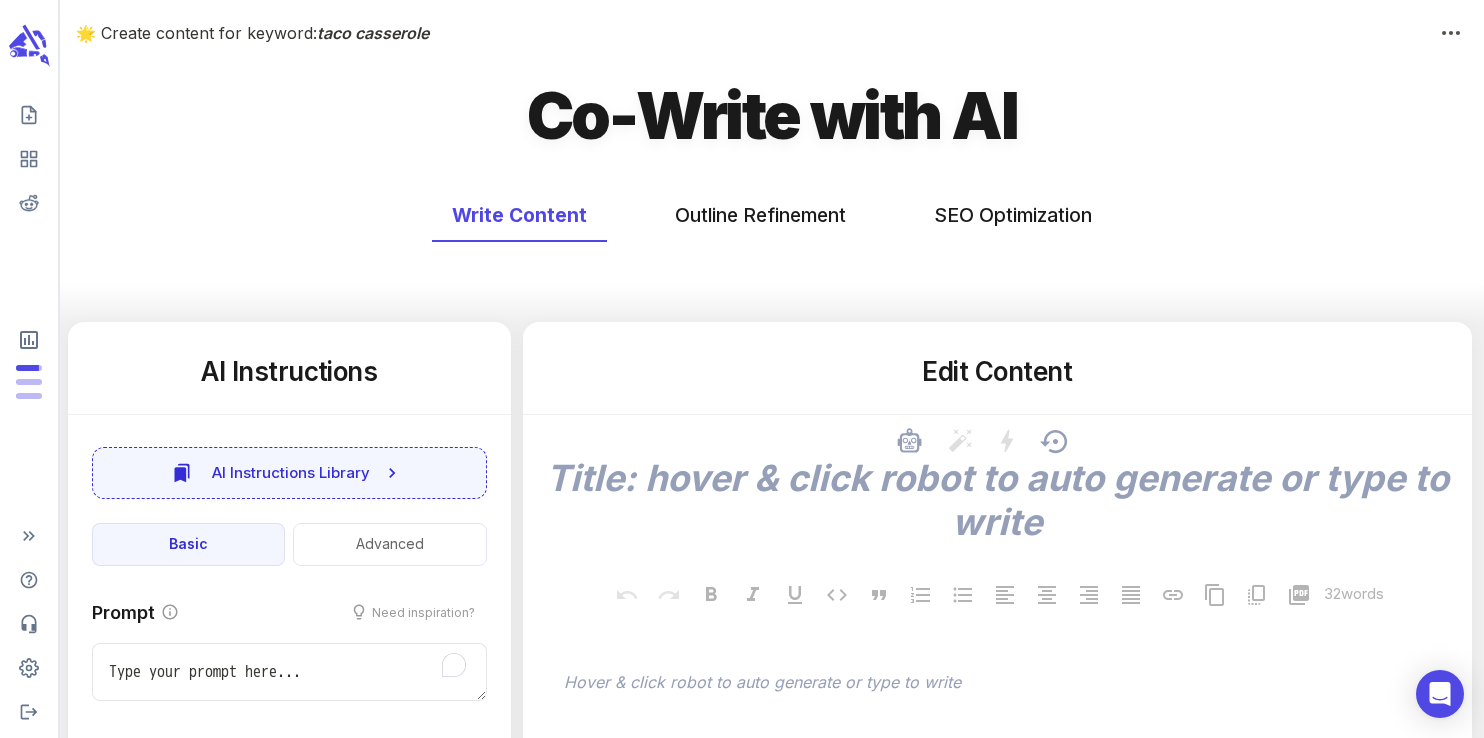 type on "x" 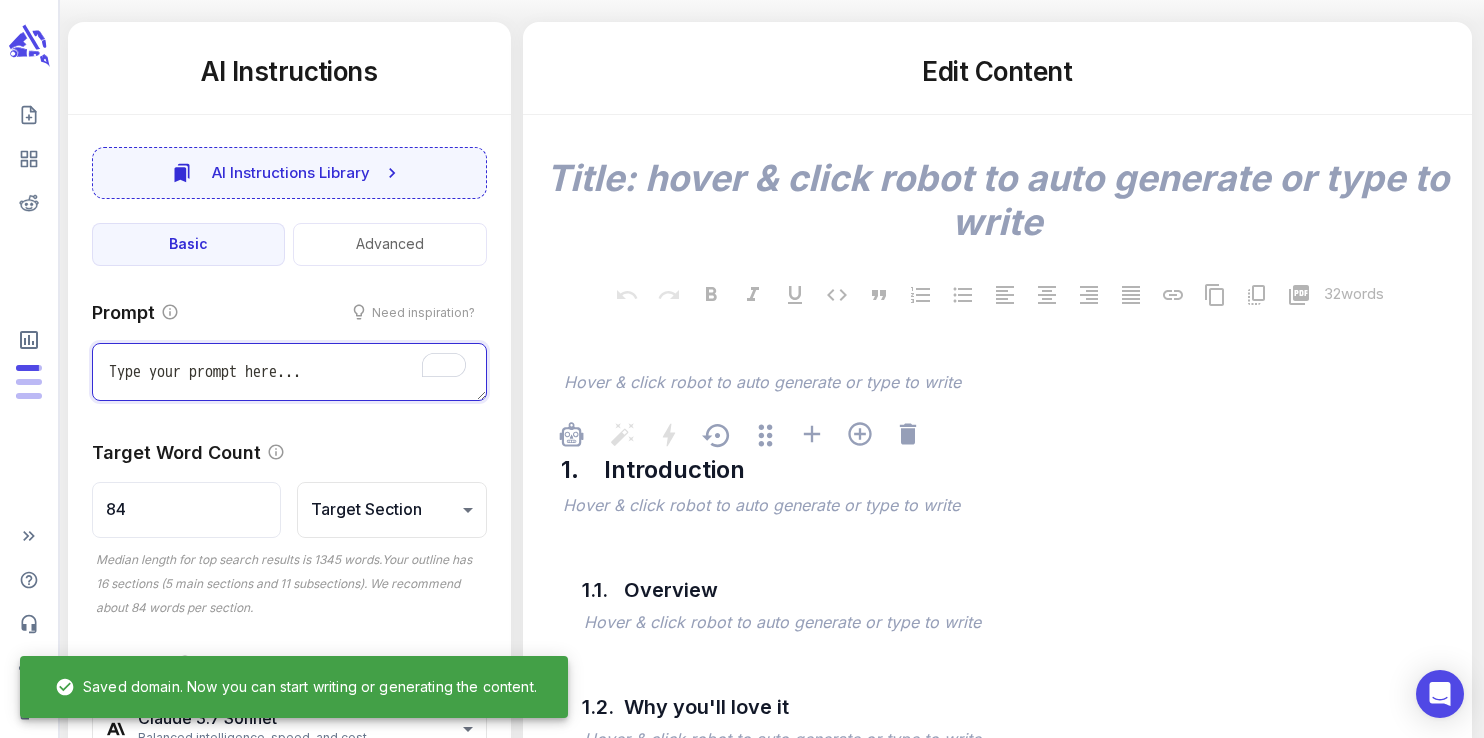 scroll, scrollTop: 306, scrollLeft: 0, axis: vertical 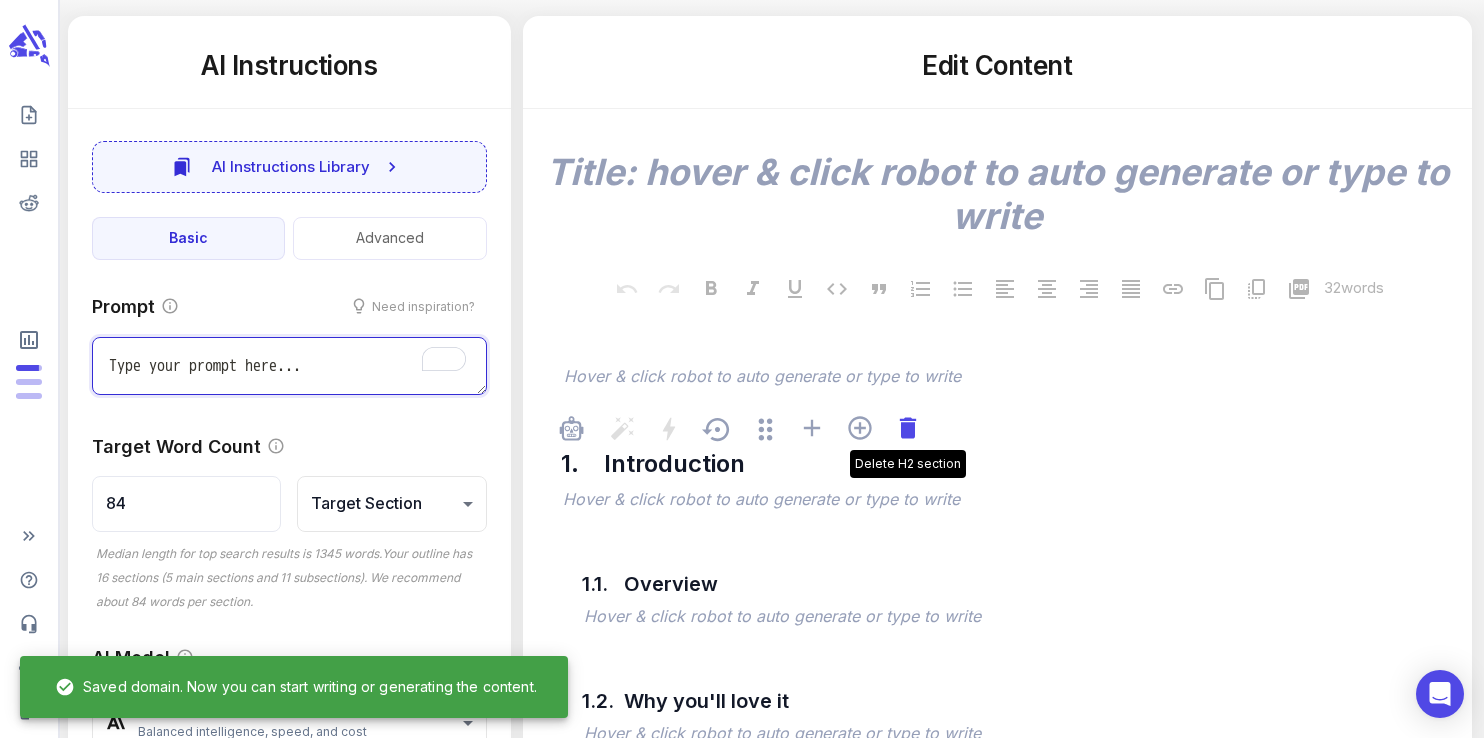 click 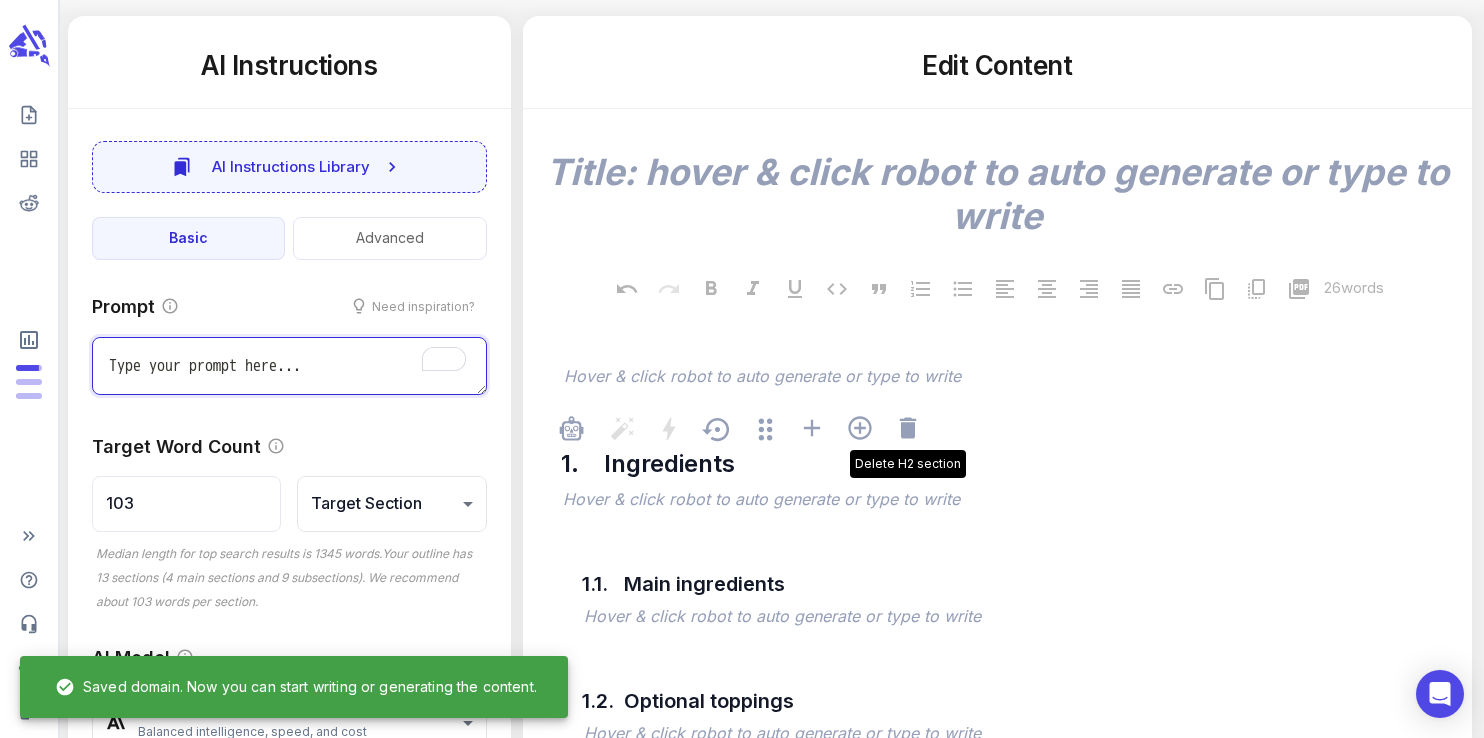 click 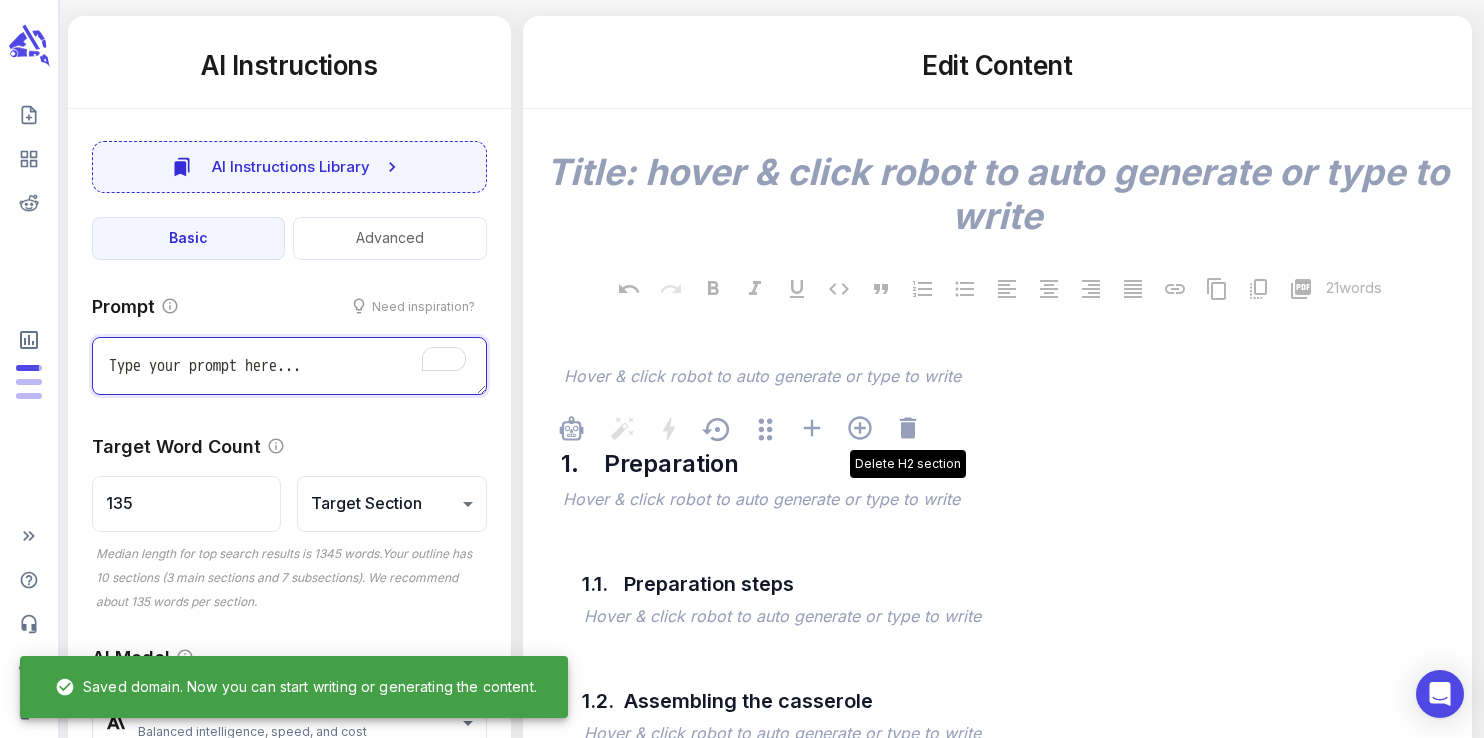 click 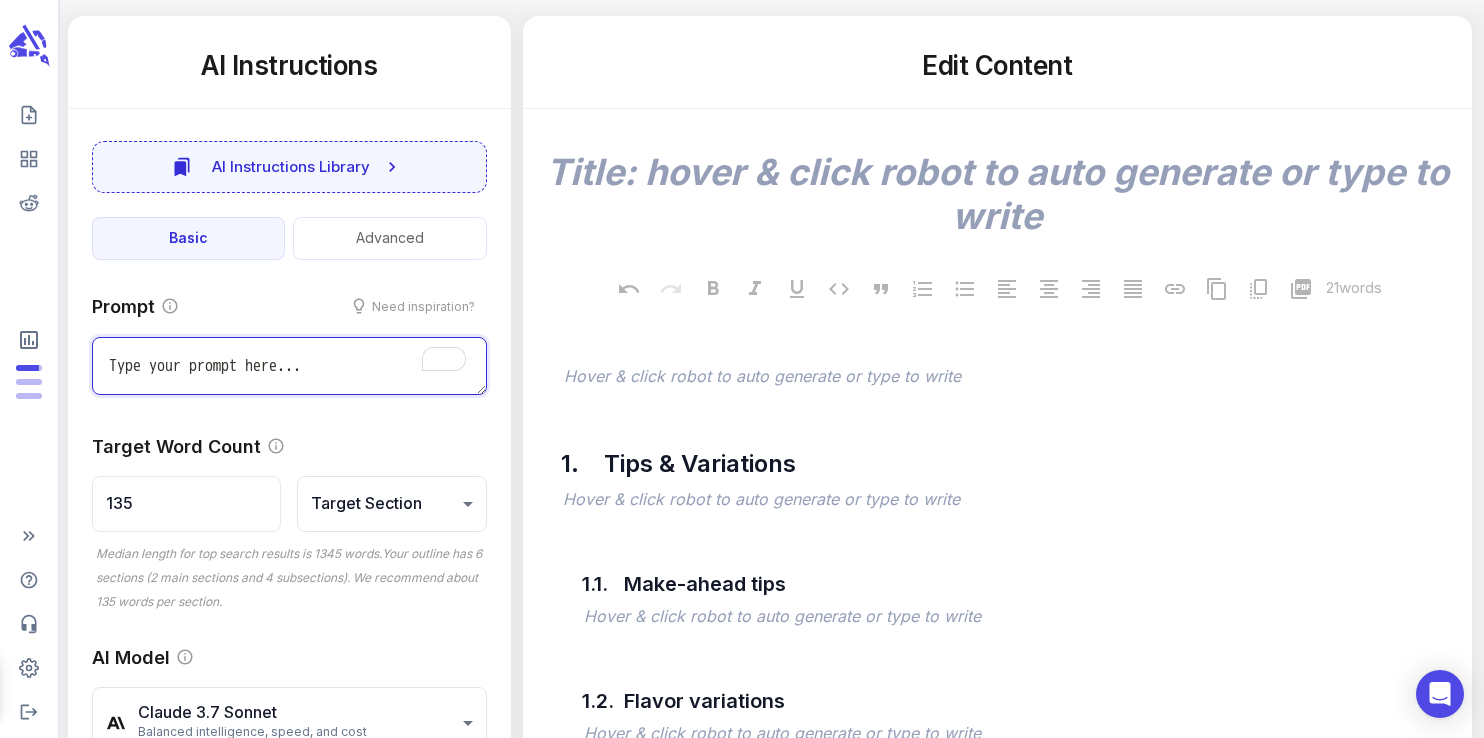 type on "x" 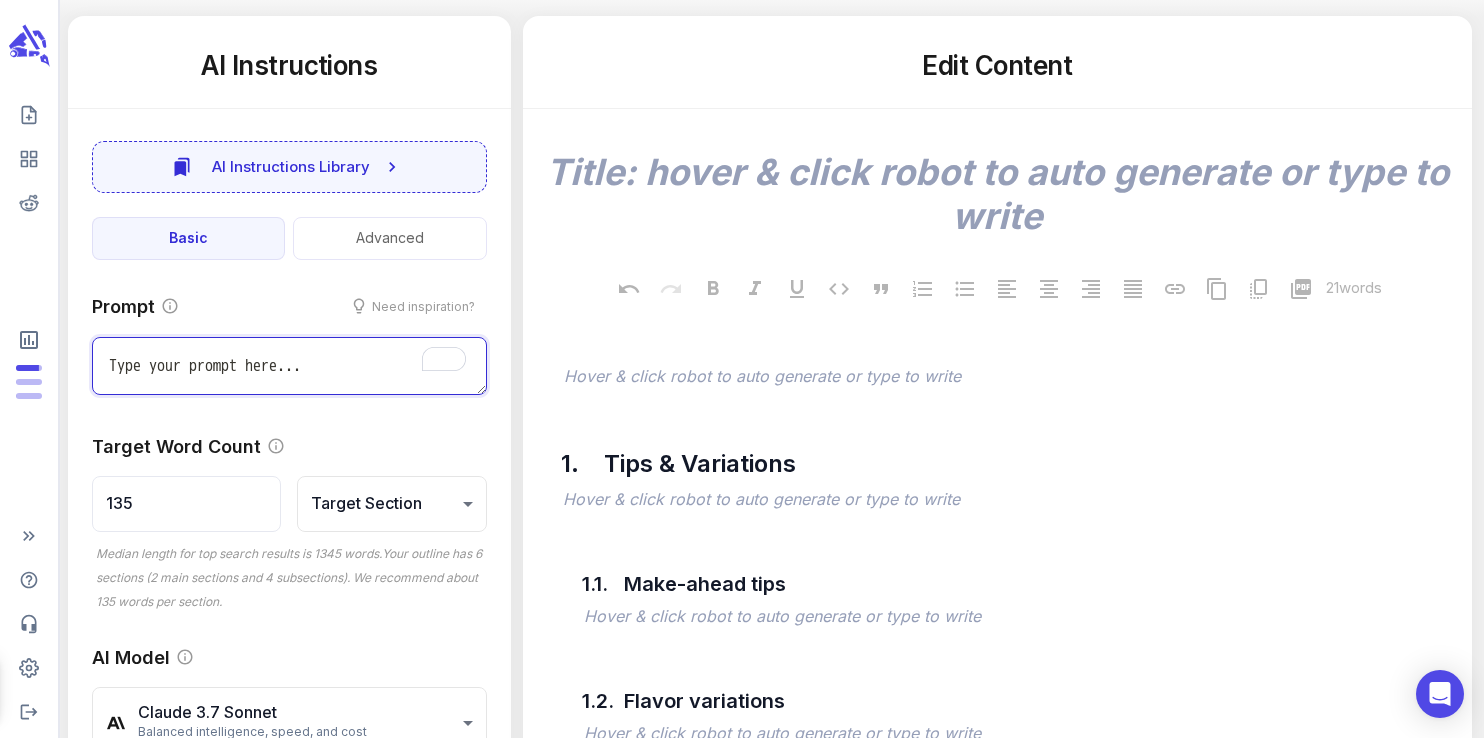 type on "224" 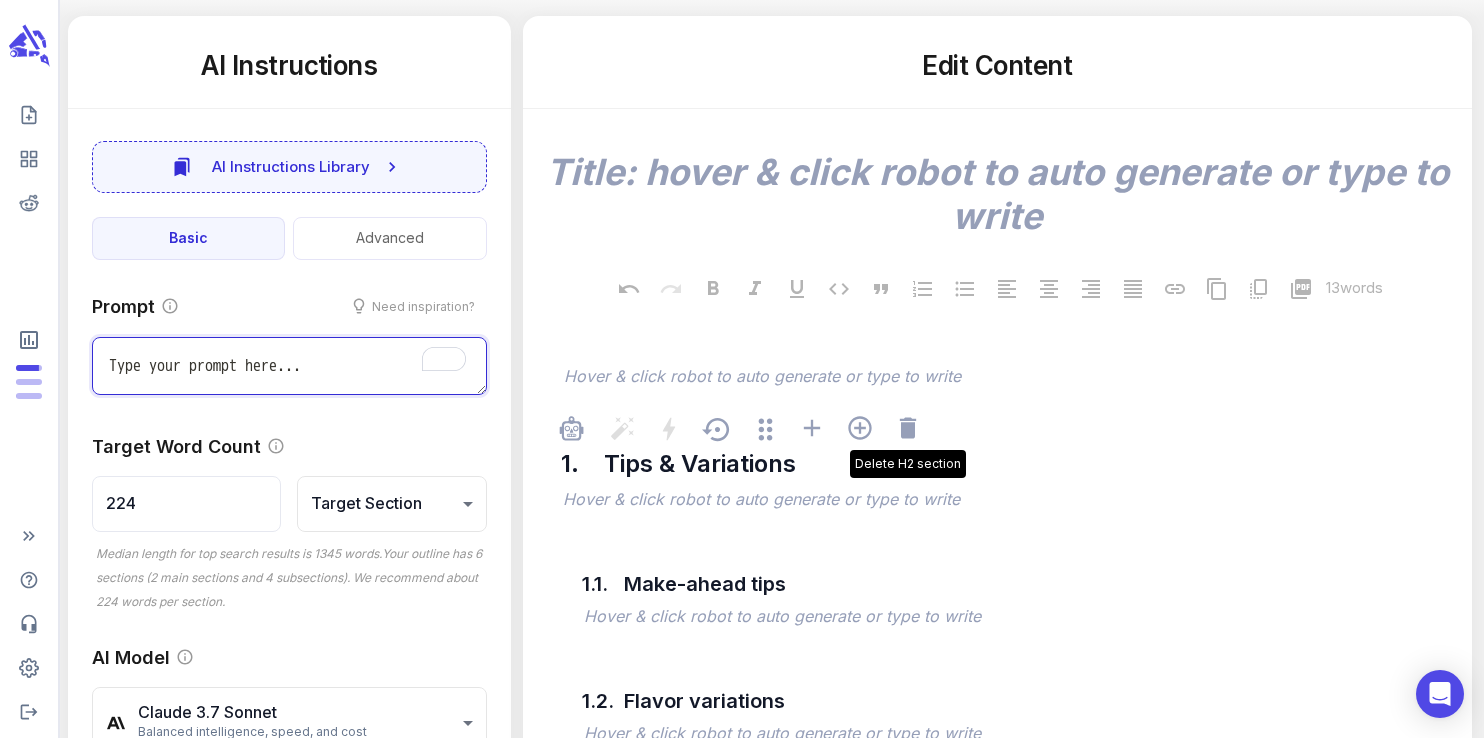 click 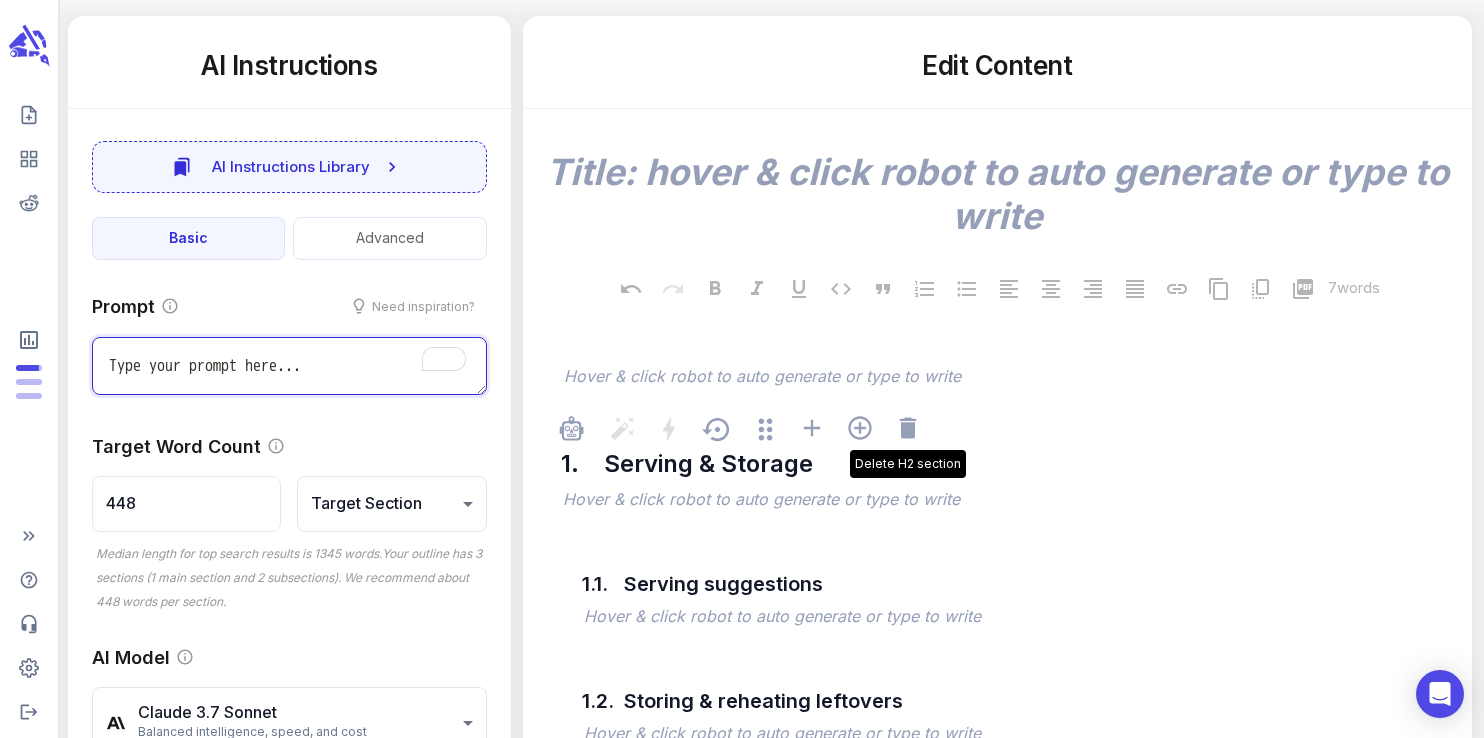 click 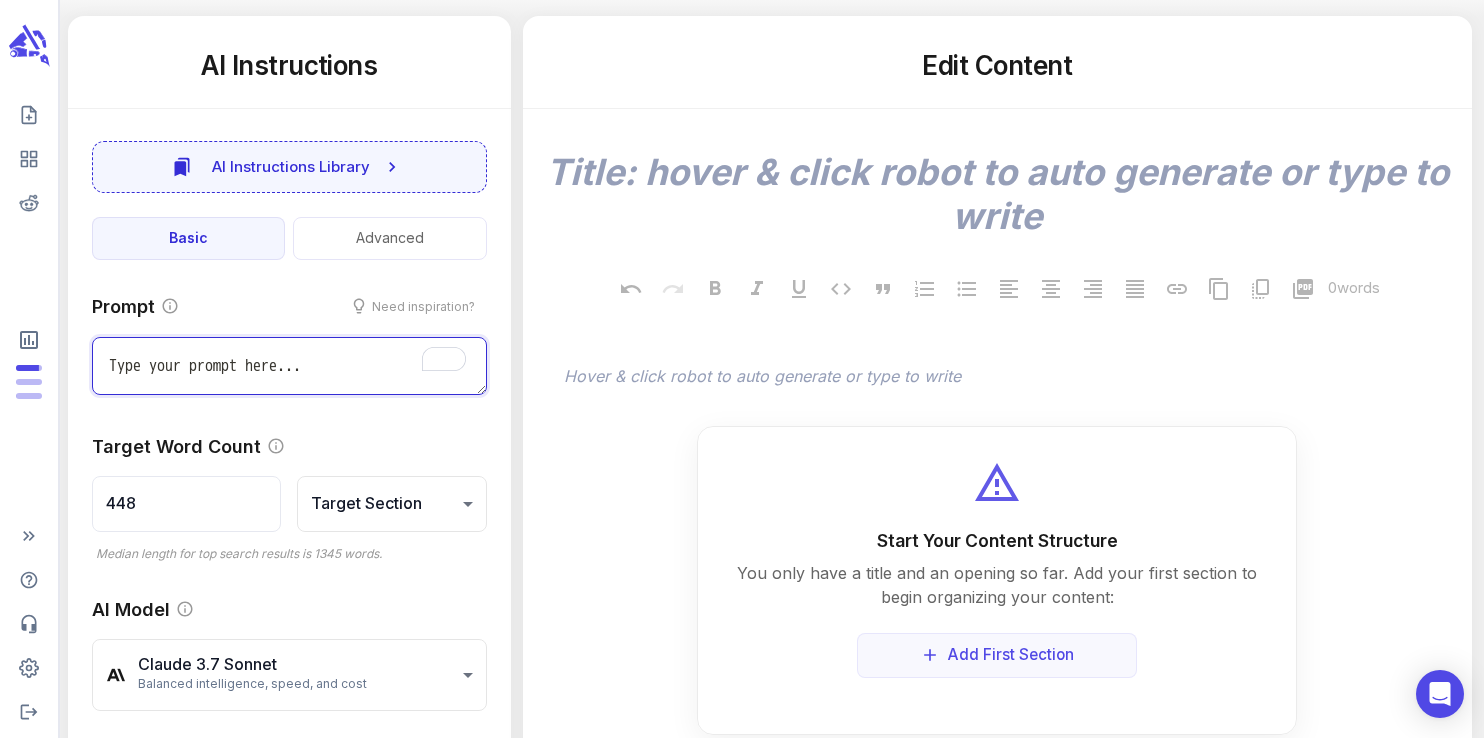 type on "x" 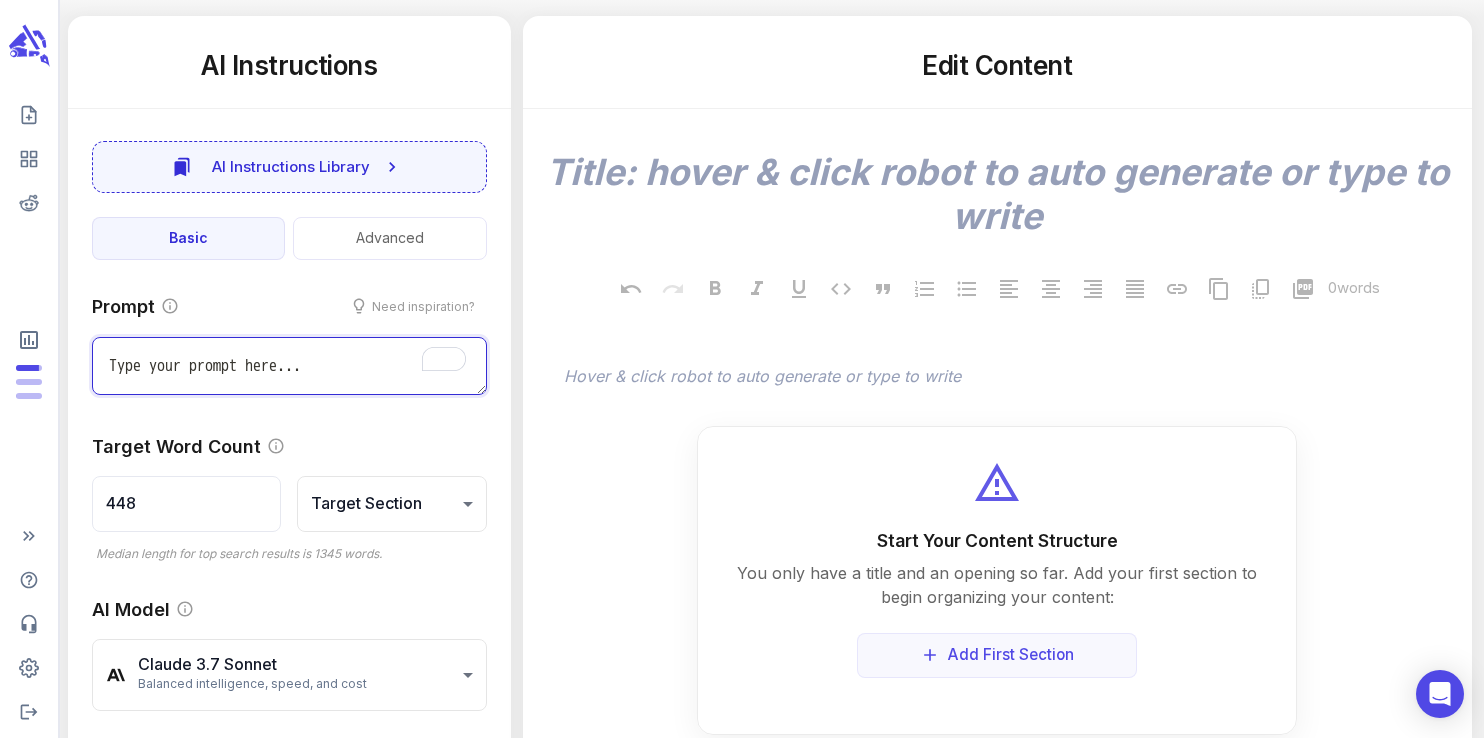 type on "336" 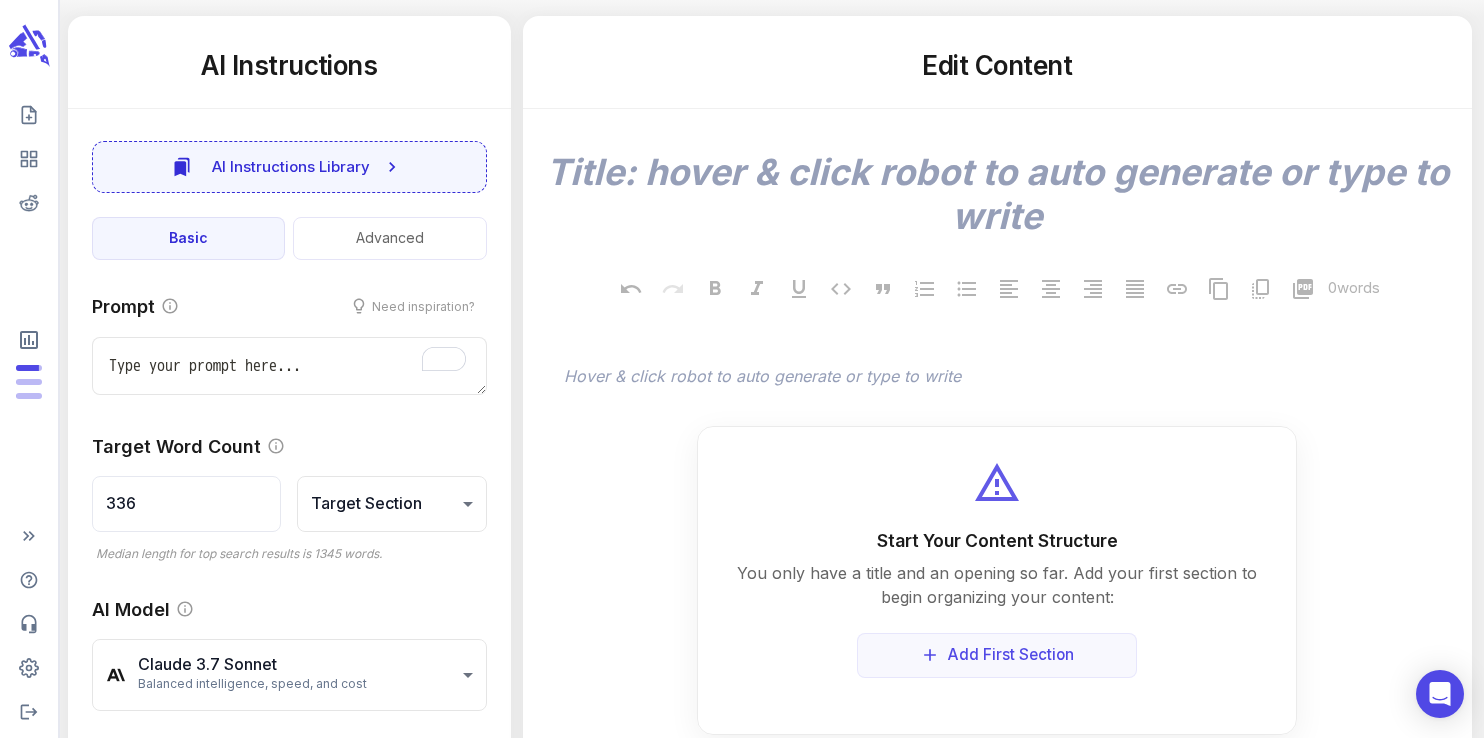 click on "Start Your Content Structure You only have a title and an opening so far. Add your first section to begin organizing your content: Add First Section" at bounding box center (997, 580) 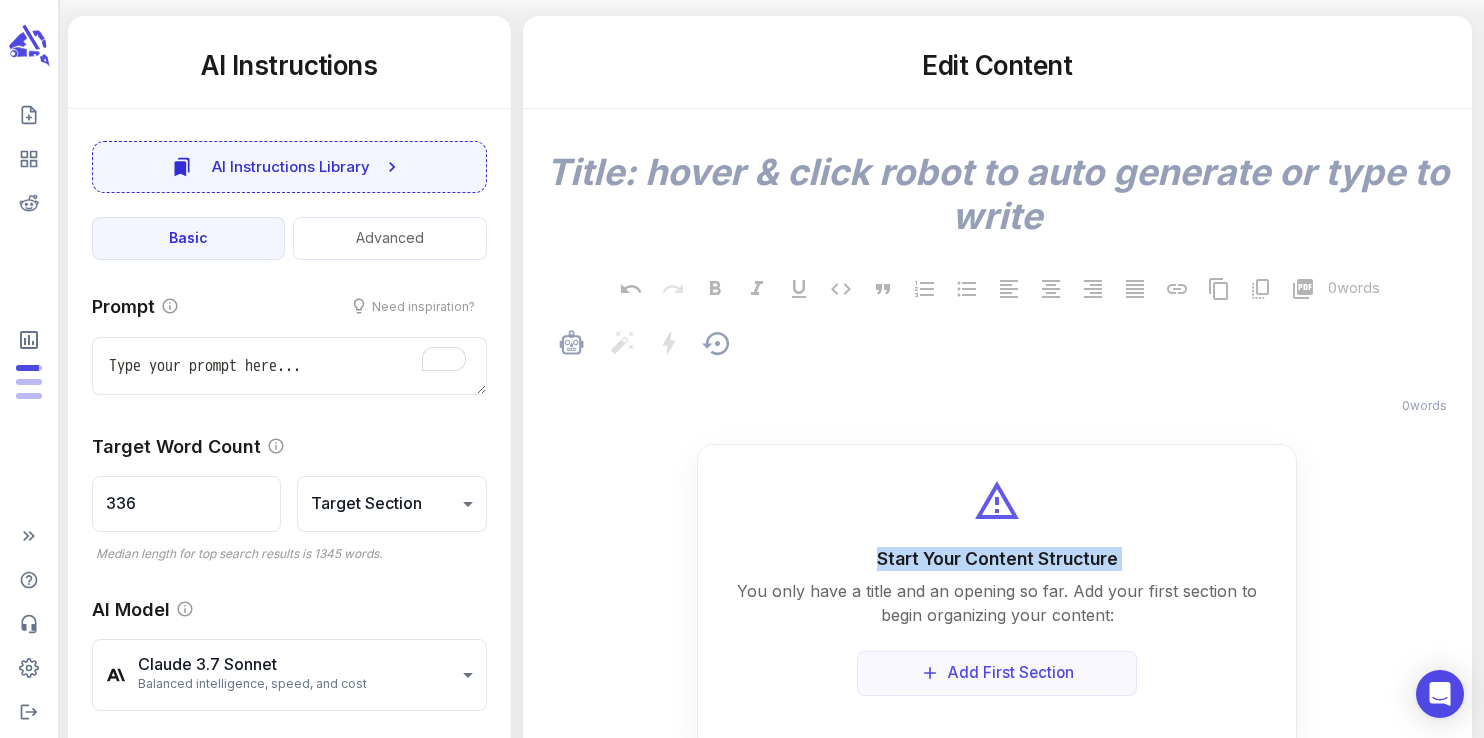 click on "﻿" at bounding box center [1007, 378] 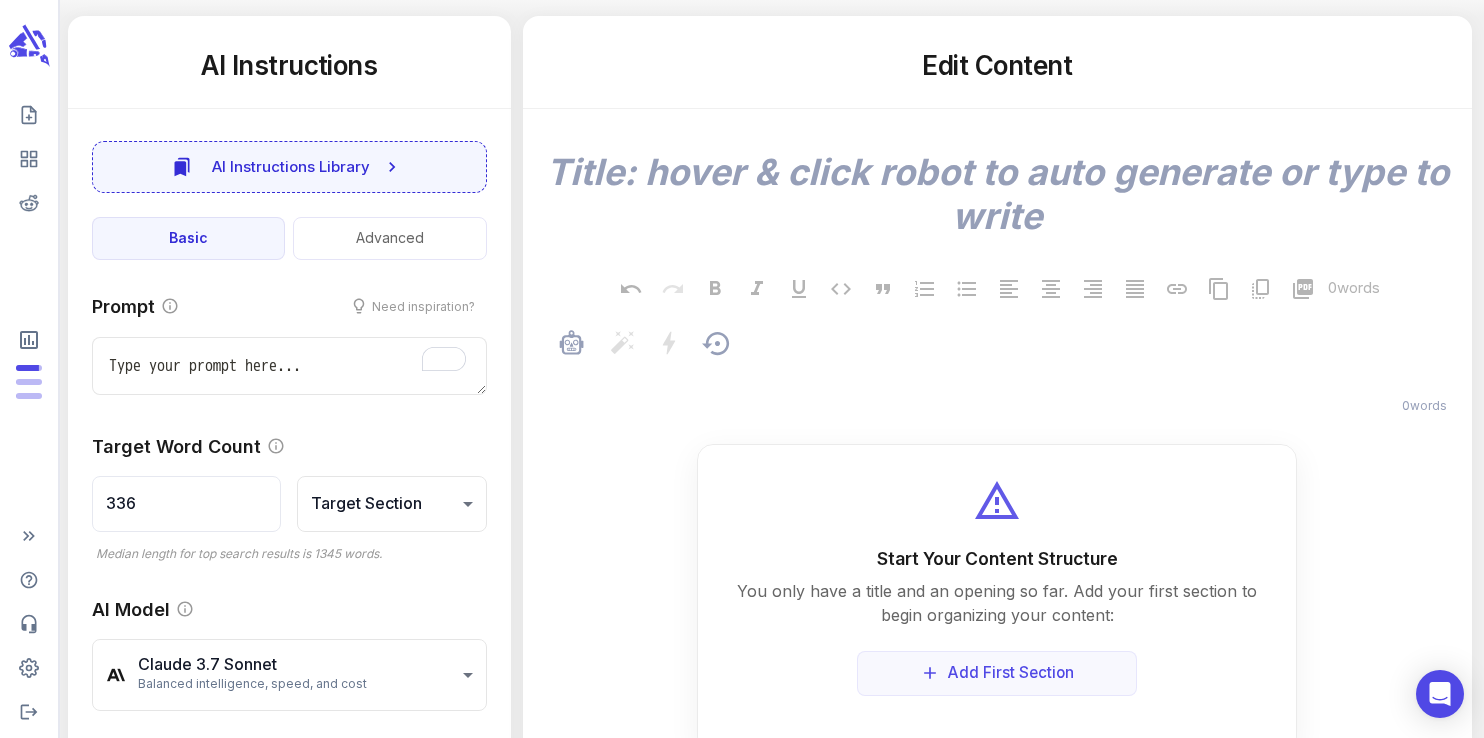 click on "﻿" at bounding box center (1007, 378) 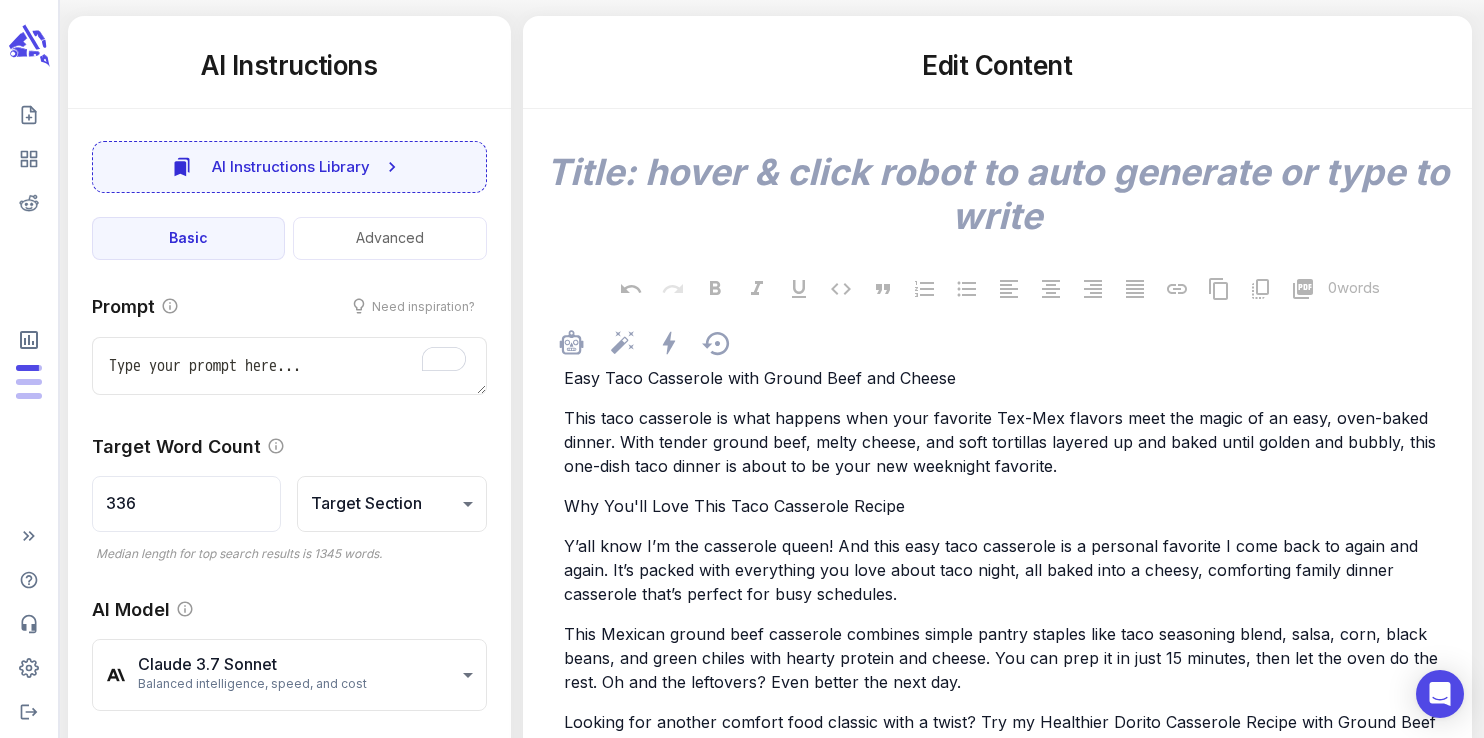 scroll, scrollTop: 2700, scrollLeft: 0, axis: vertical 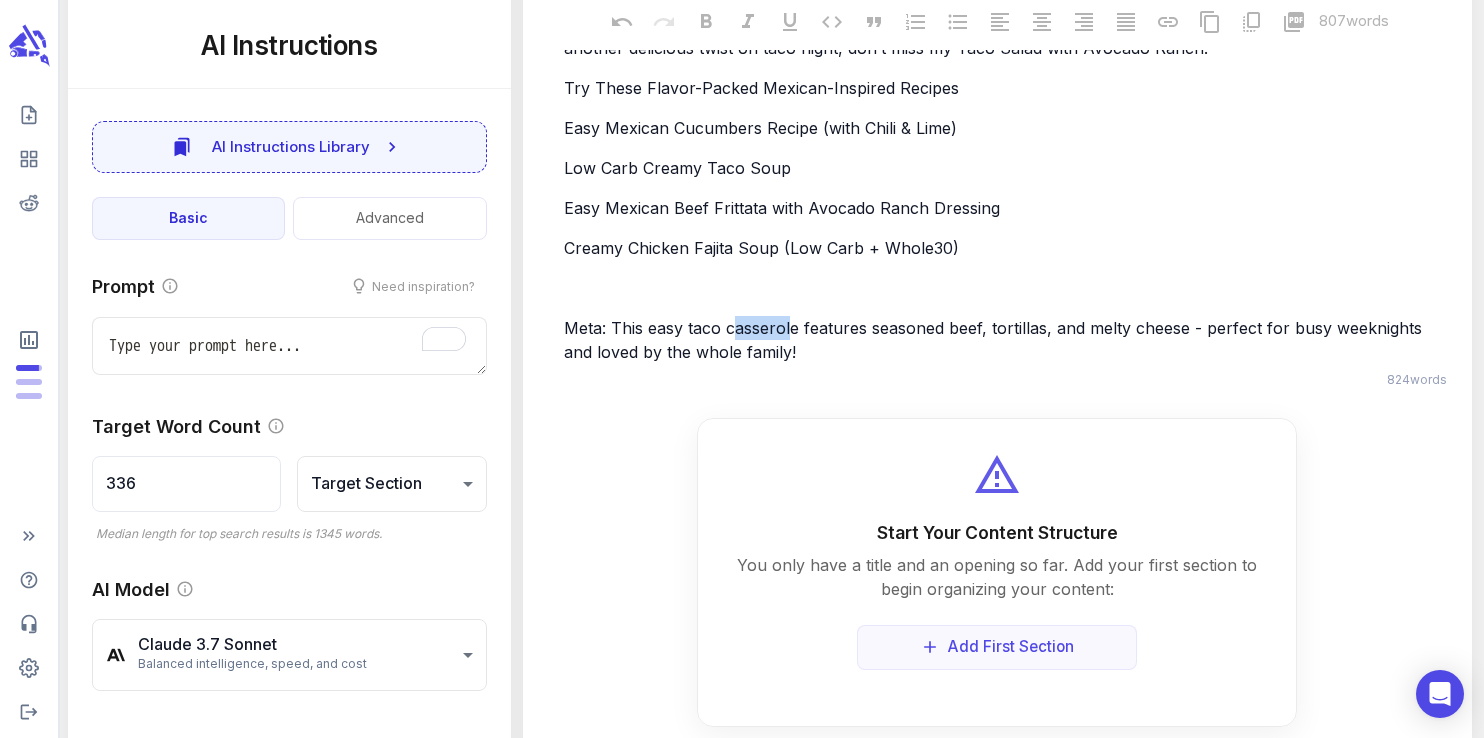 drag, startPoint x: 662, startPoint y: 304, endPoint x: 791, endPoint y: 308, distance: 129.062 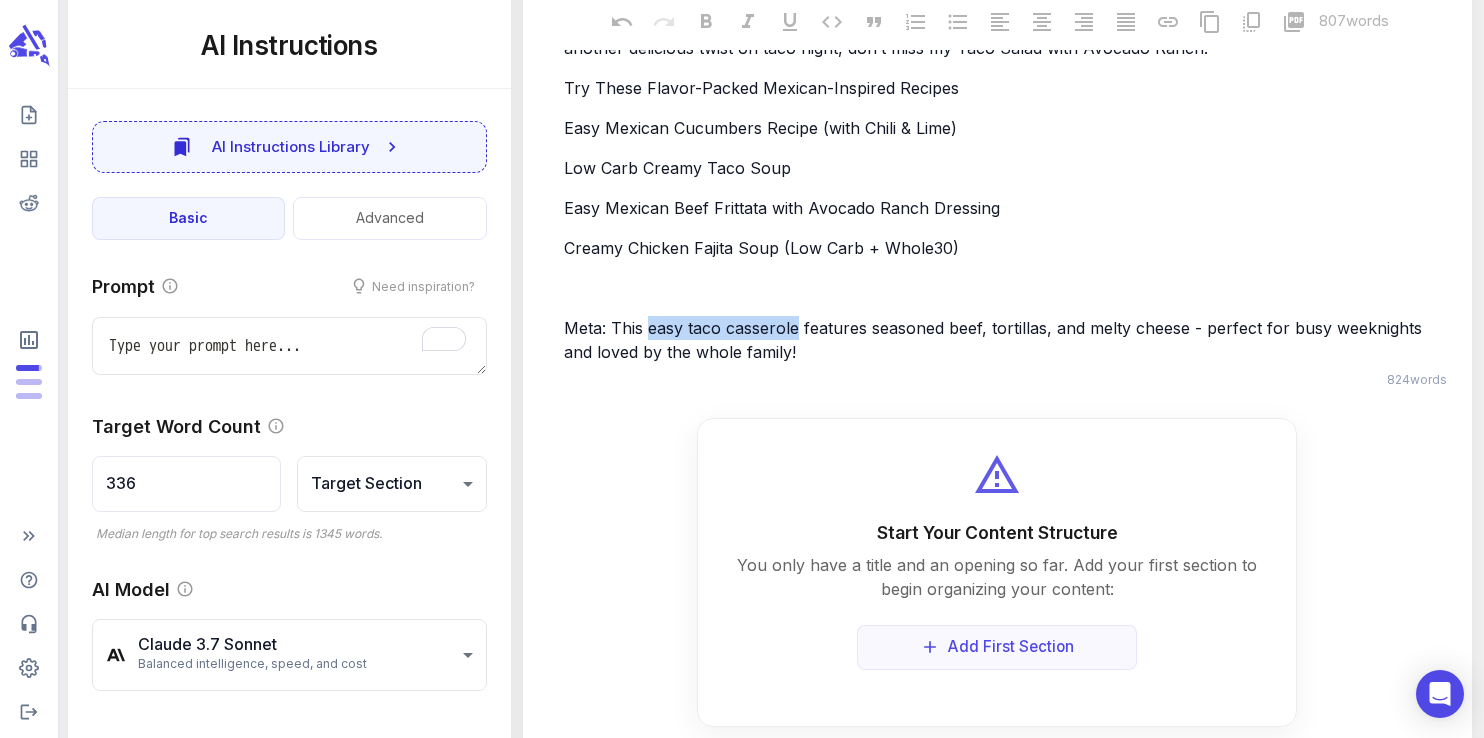 drag, startPoint x: 799, startPoint y: 307, endPoint x: 648, endPoint y: 303, distance: 151.05296 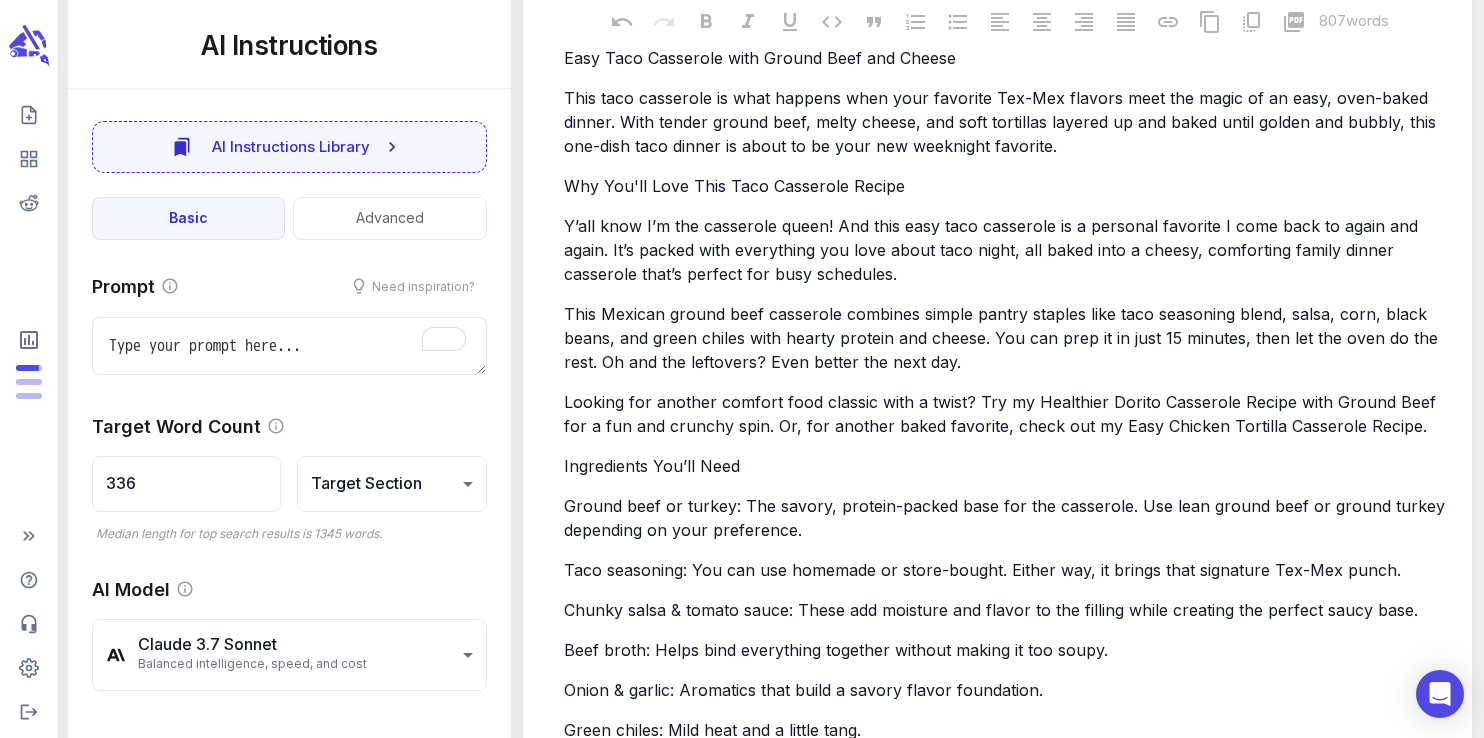 scroll, scrollTop: 0, scrollLeft: 0, axis: both 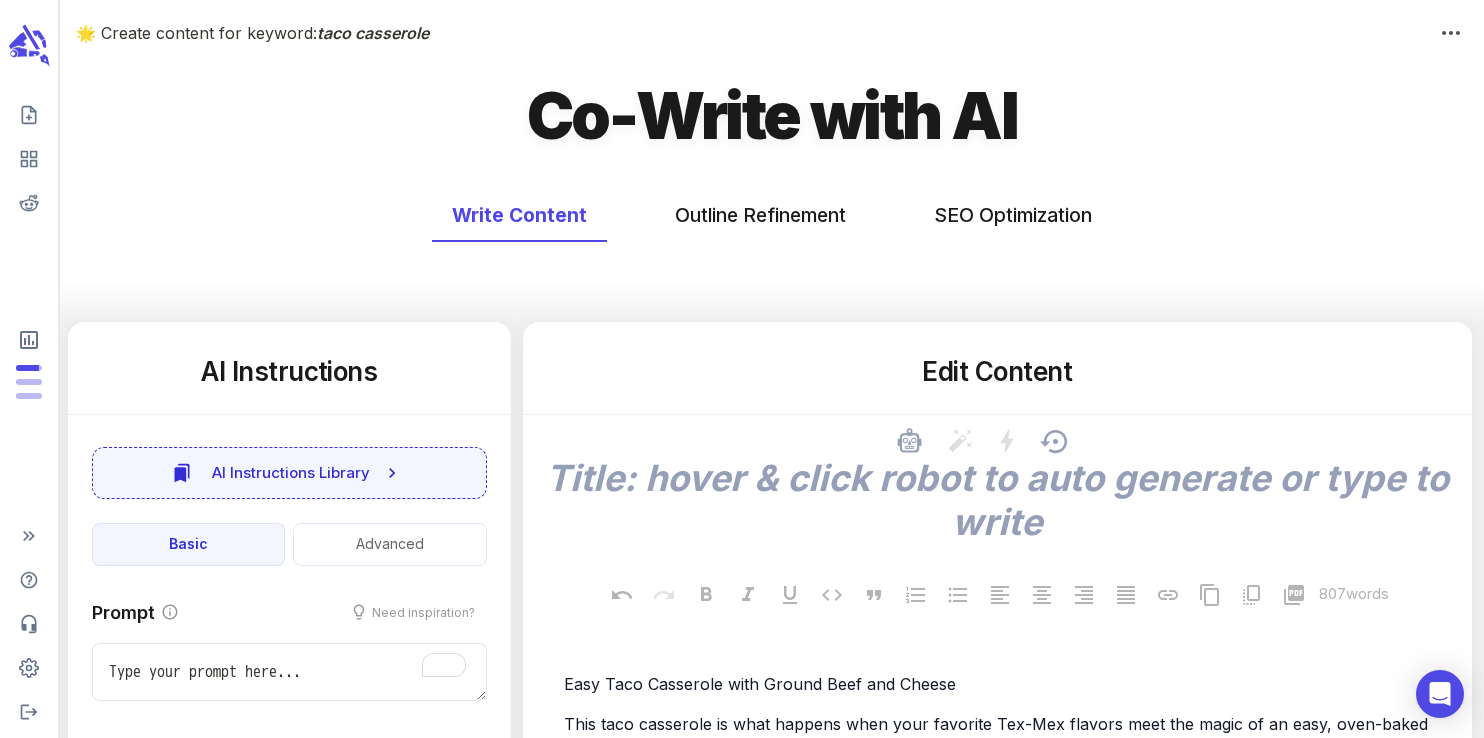 click at bounding box center [997, 500] 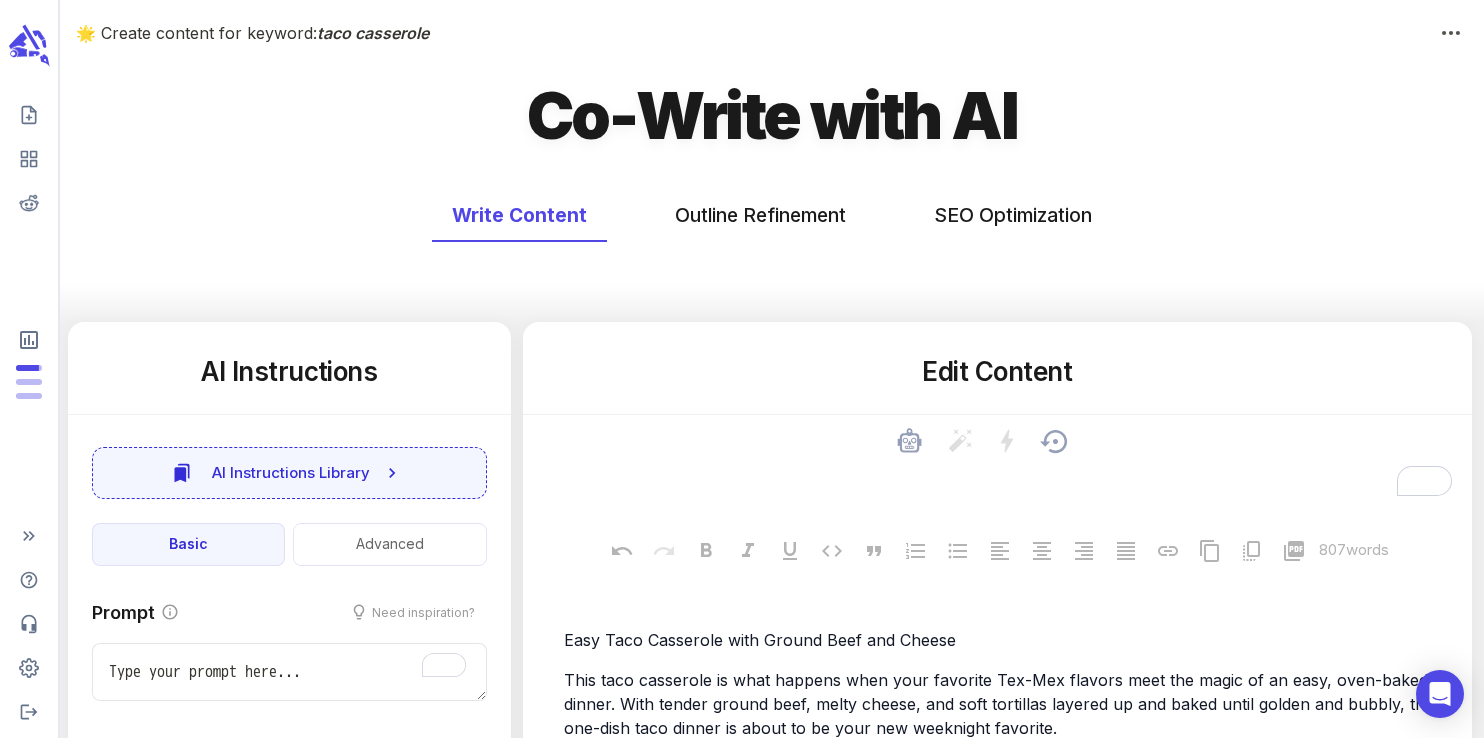 paste on "easy taco casserole" 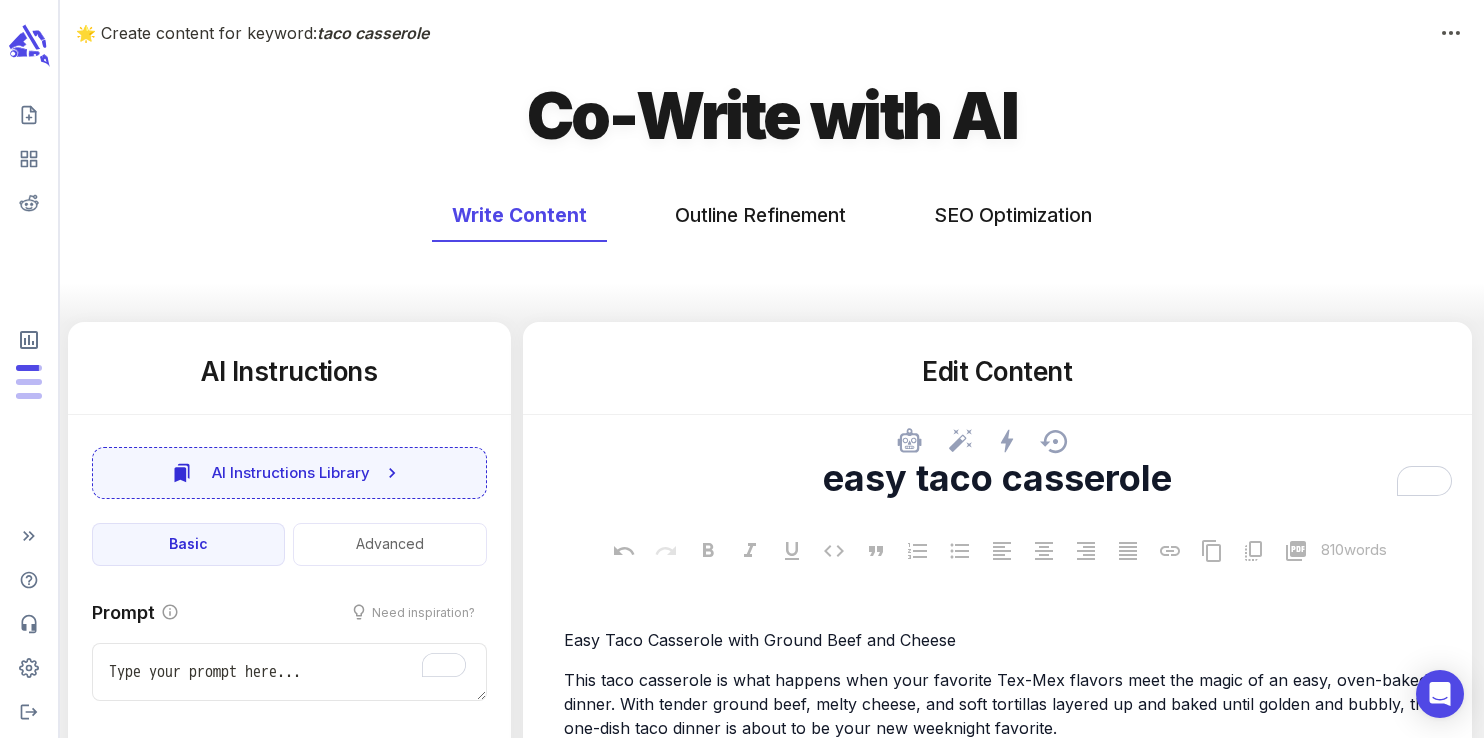 type on "x" 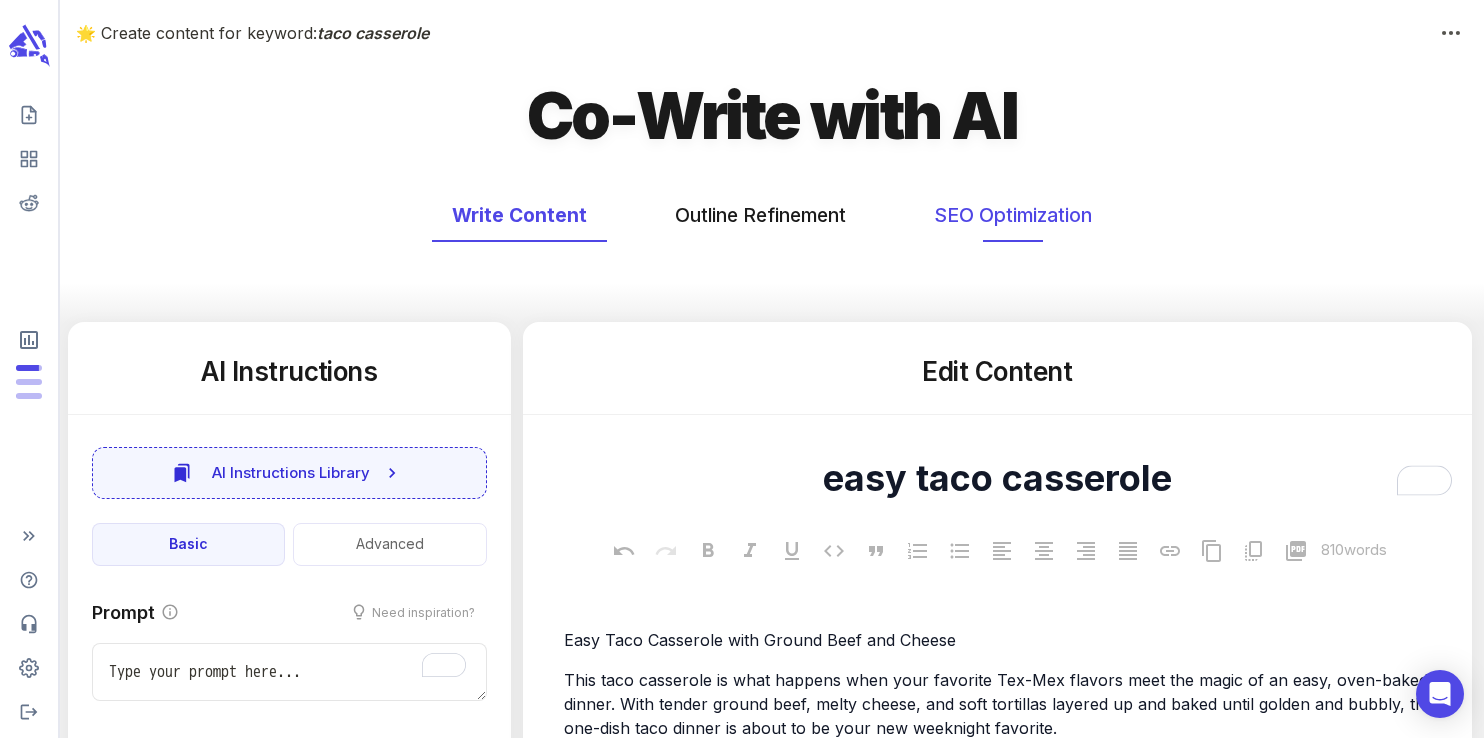 type on "easy taco casserole" 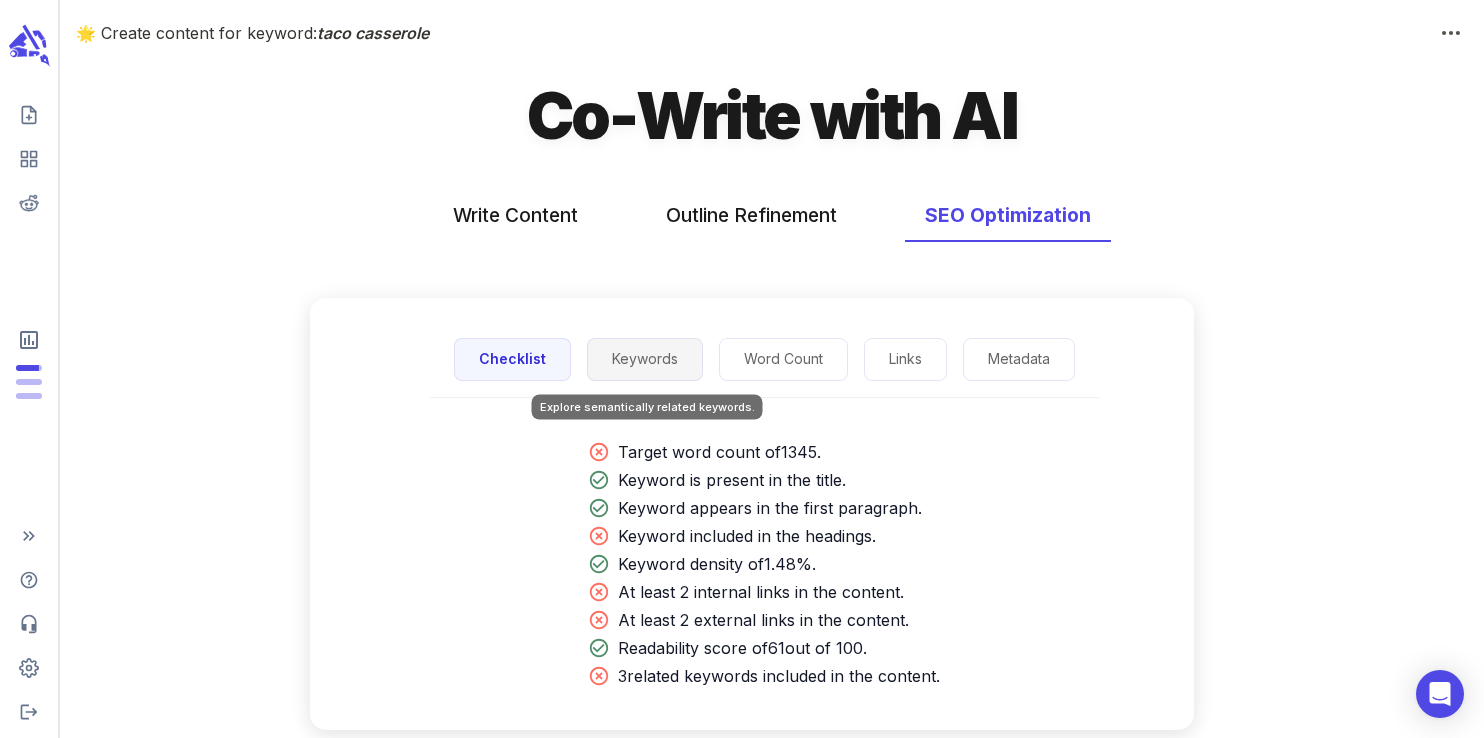 click on "Keywords" at bounding box center [645, 359] 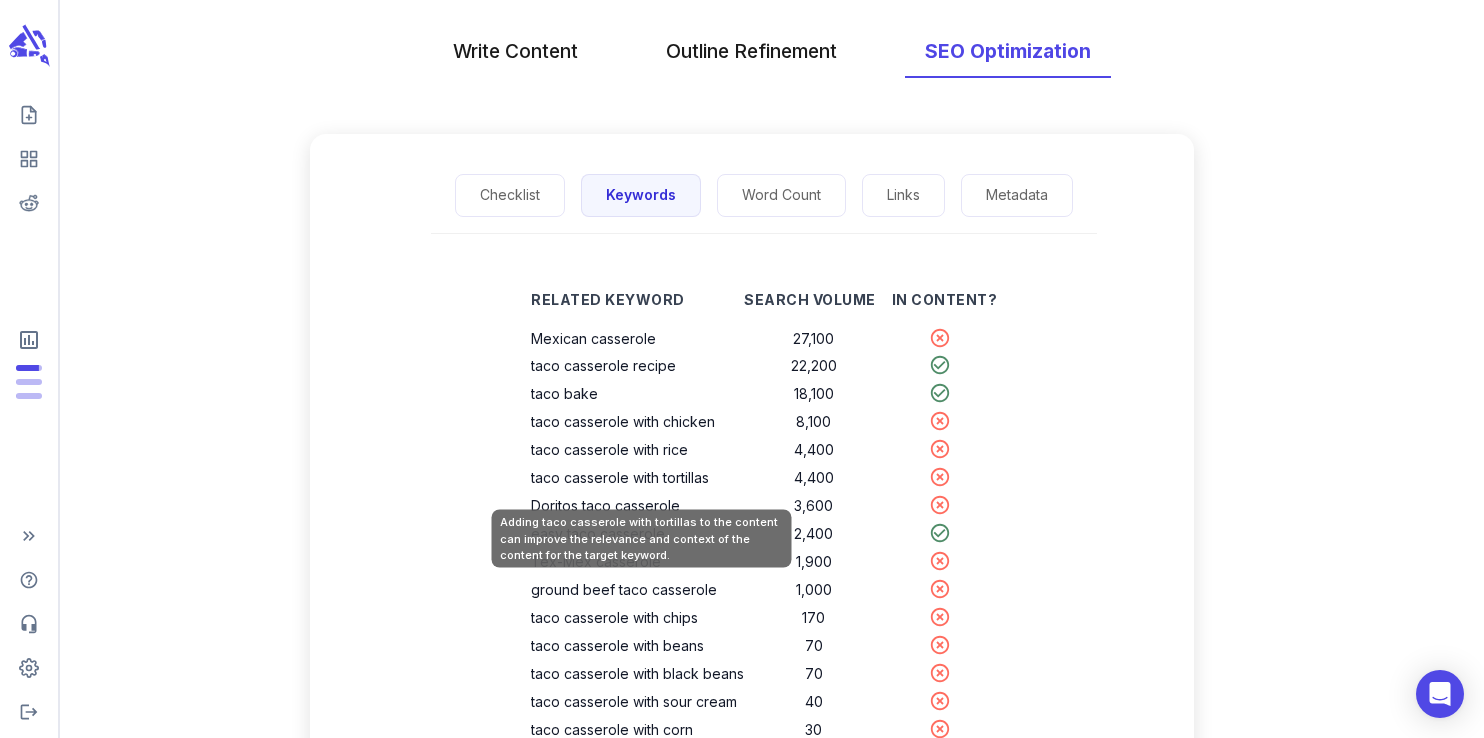 scroll, scrollTop: 171, scrollLeft: 0, axis: vertical 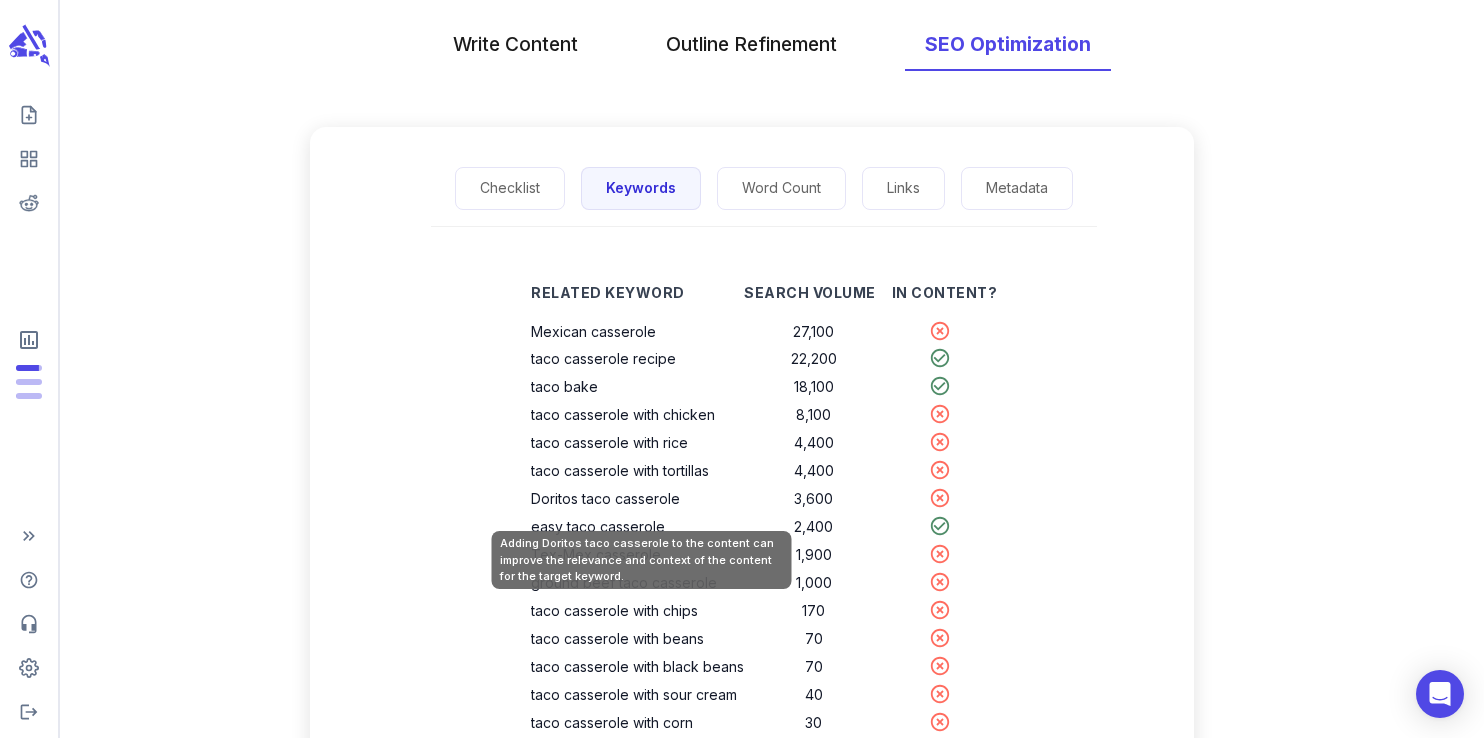 click on "Doritos taco casserole" at bounding box center [637, 499] 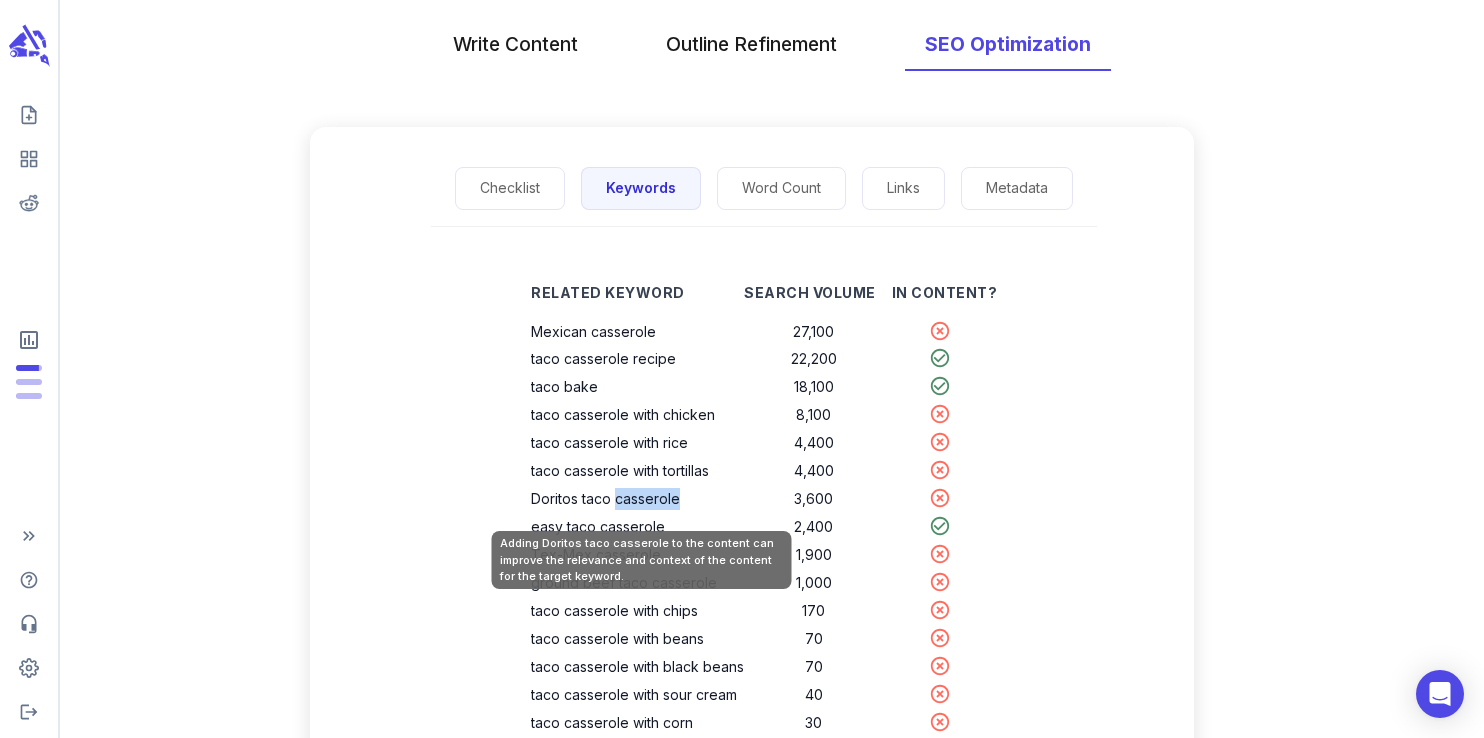 click on "Doritos taco casserole" at bounding box center [637, 499] 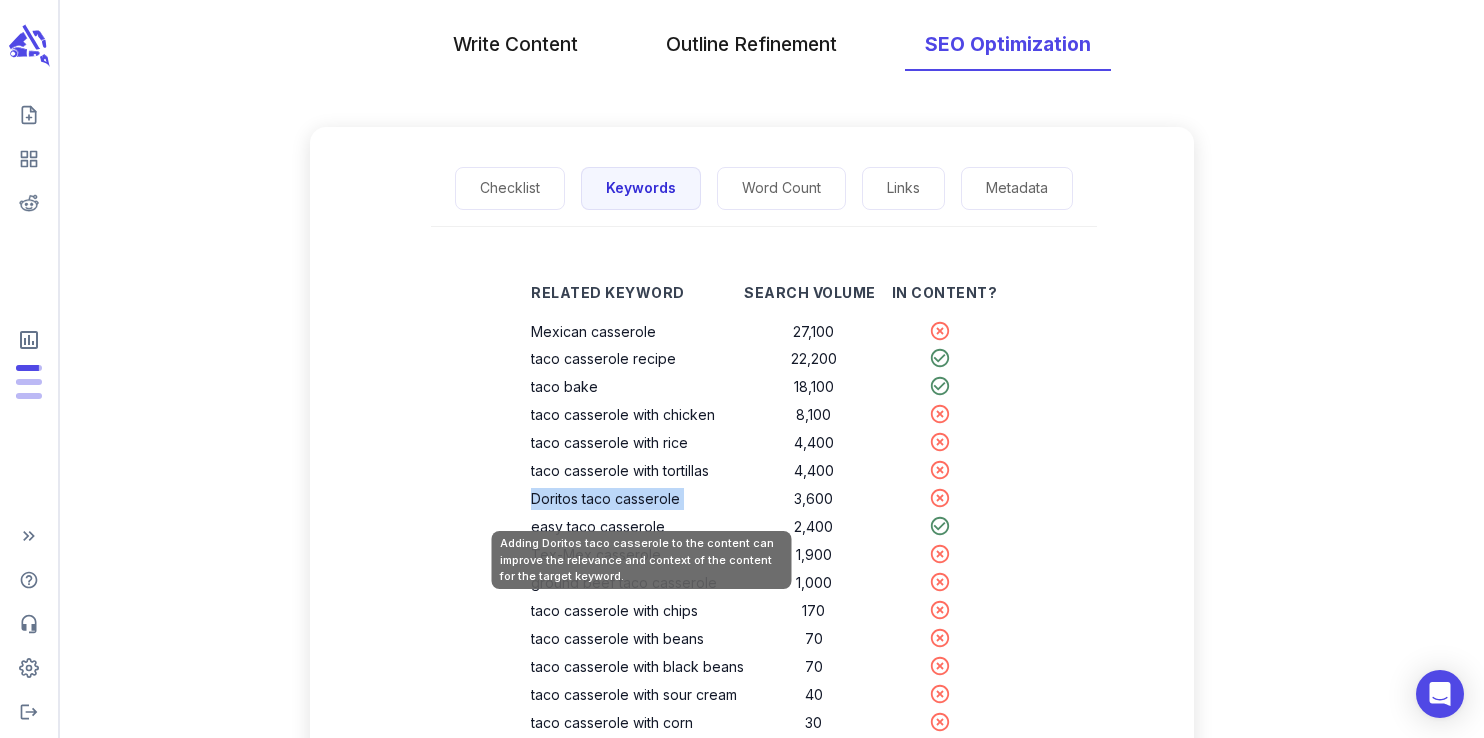 click on "Doritos taco casserole" at bounding box center (637, 499) 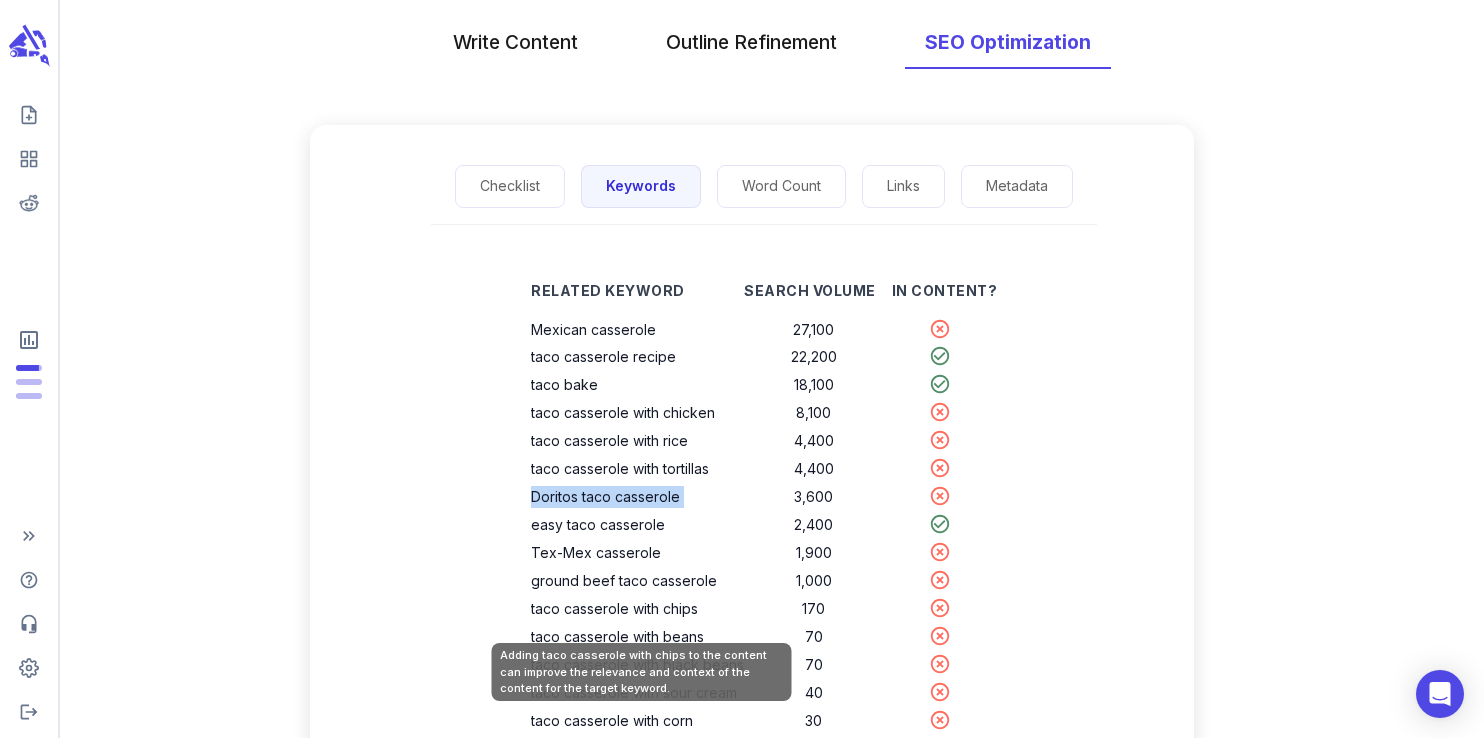 scroll, scrollTop: 167, scrollLeft: 0, axis: vertical 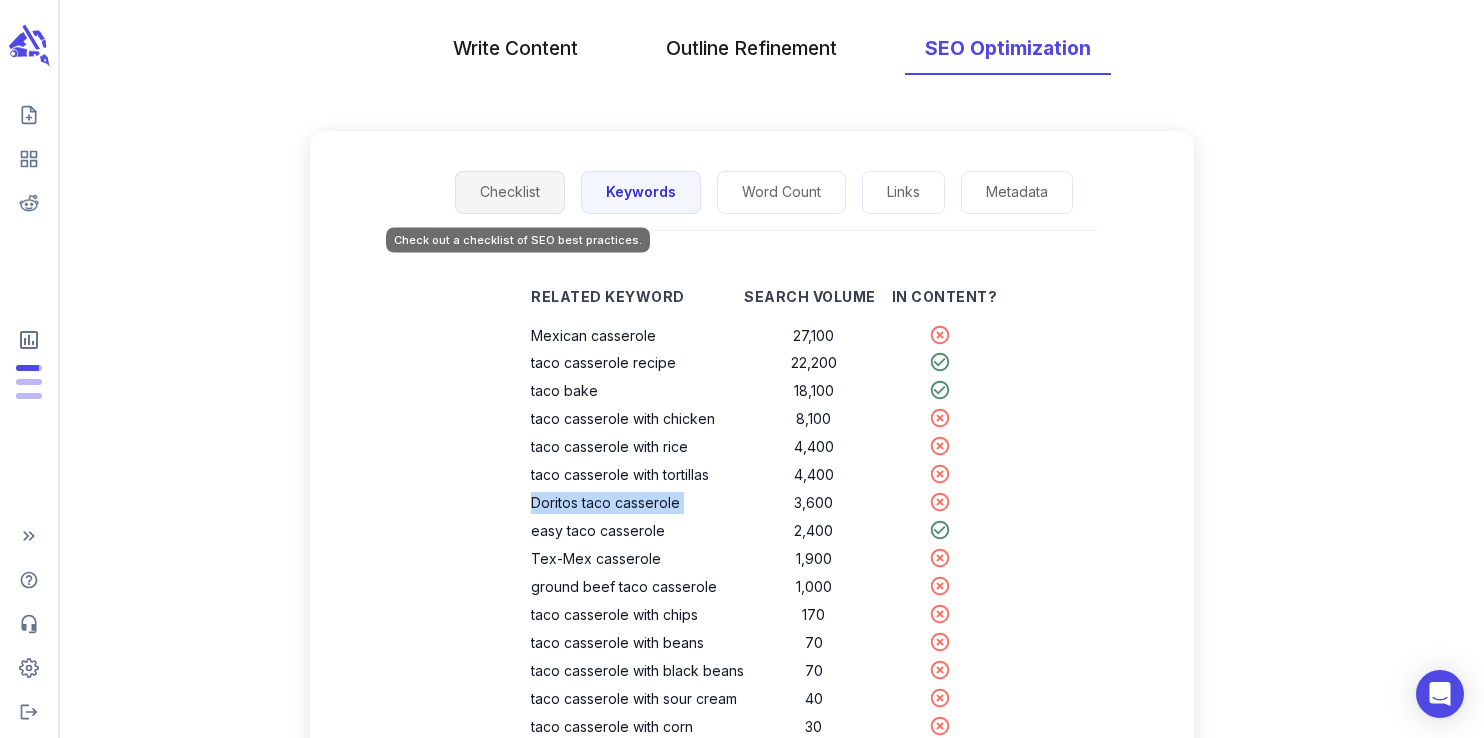 click on "Checklist" at bounding box center (510, 192) 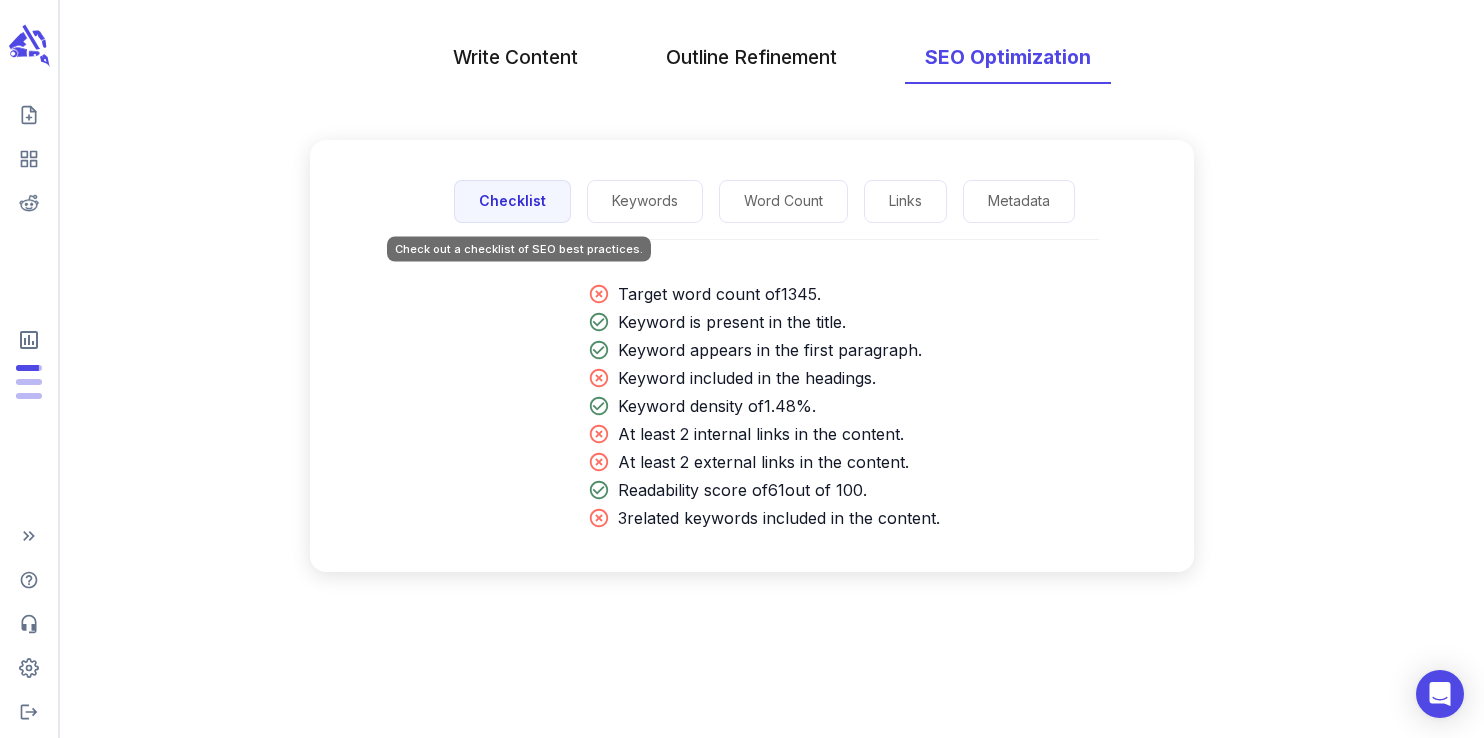 scroll, scrollTop: 158, scrollLeft: 0, axis: vertical 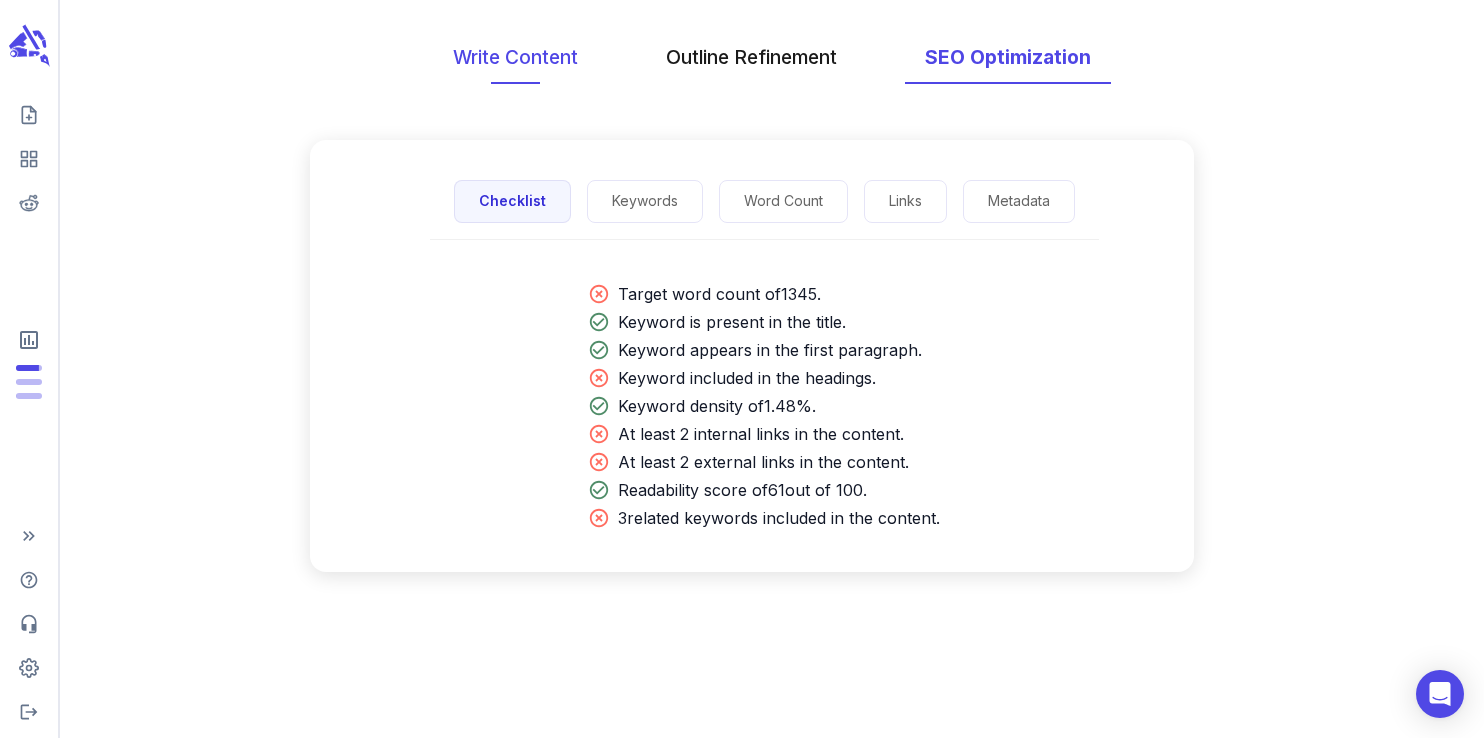 click on "Write Content" at bounding box center (515, 57) 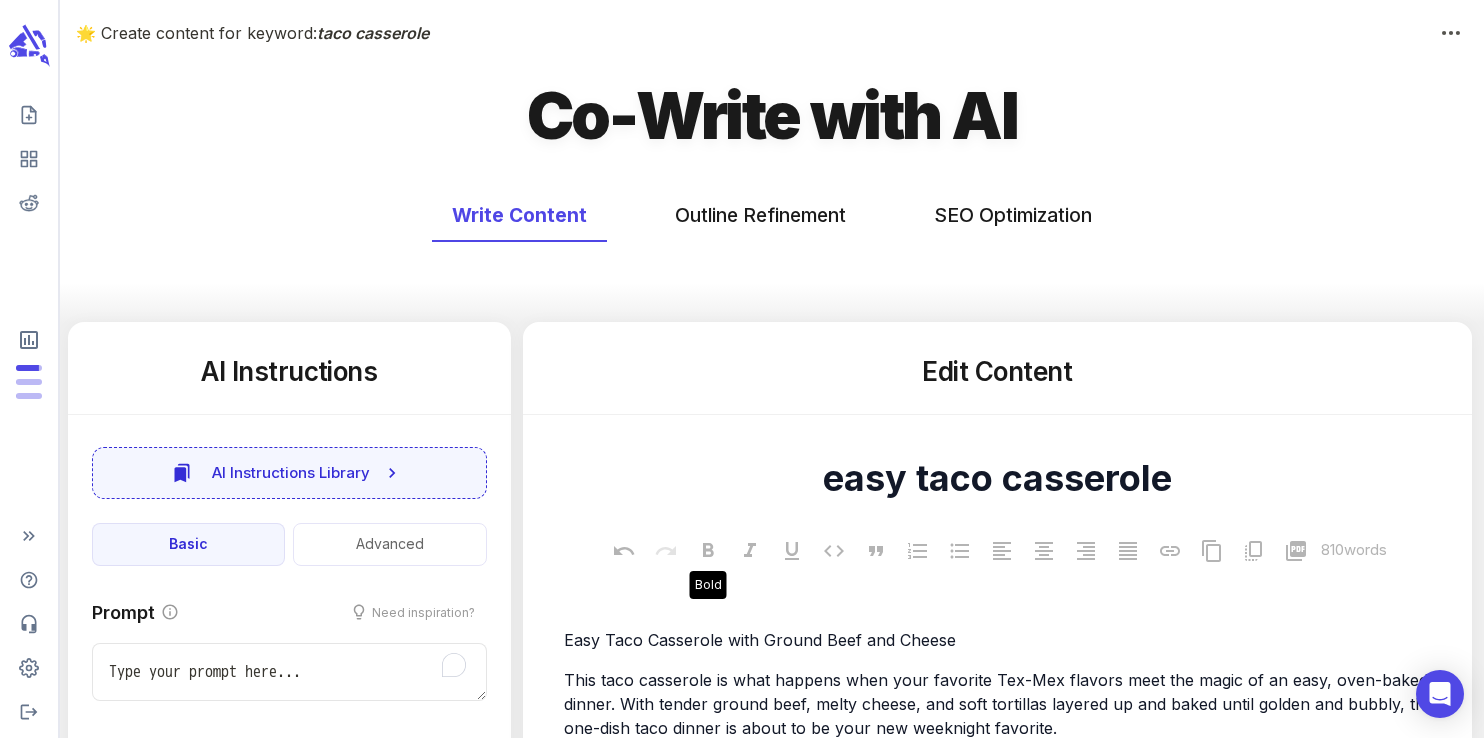 scroll, scrollTop: 142, scrollLeft: 0, axis: vertical 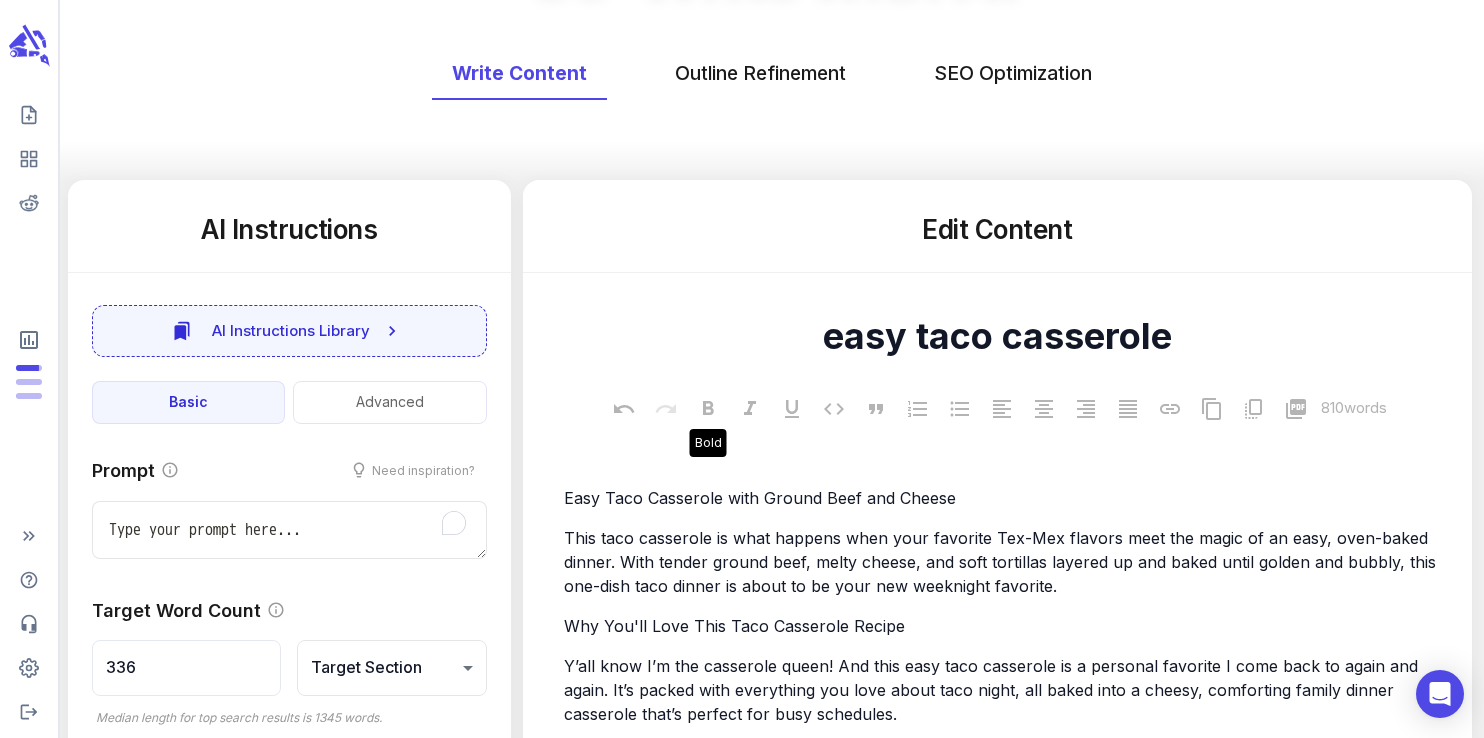 click on "Y’all know I’m the casserole queen! And this easy taco casserole is a personal favorite I come back to again and again. It’s packed with everything you love about taco night, all baked into a cheesy, comforting family dinner casserole that’s perfect for busy schedules." at bounding box center [993, 690] 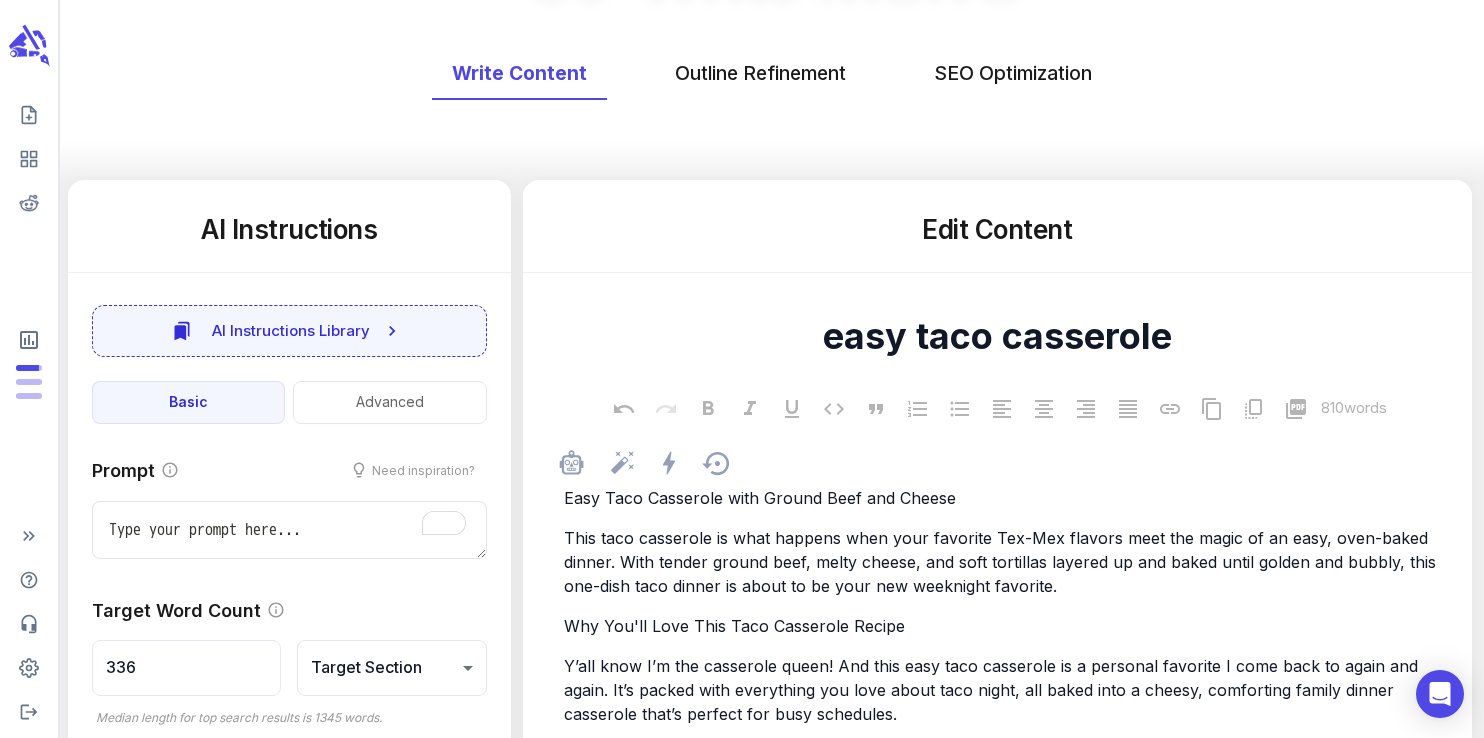 scroll, scrollTop: 440, scrollLeft: 0, axis: vertical 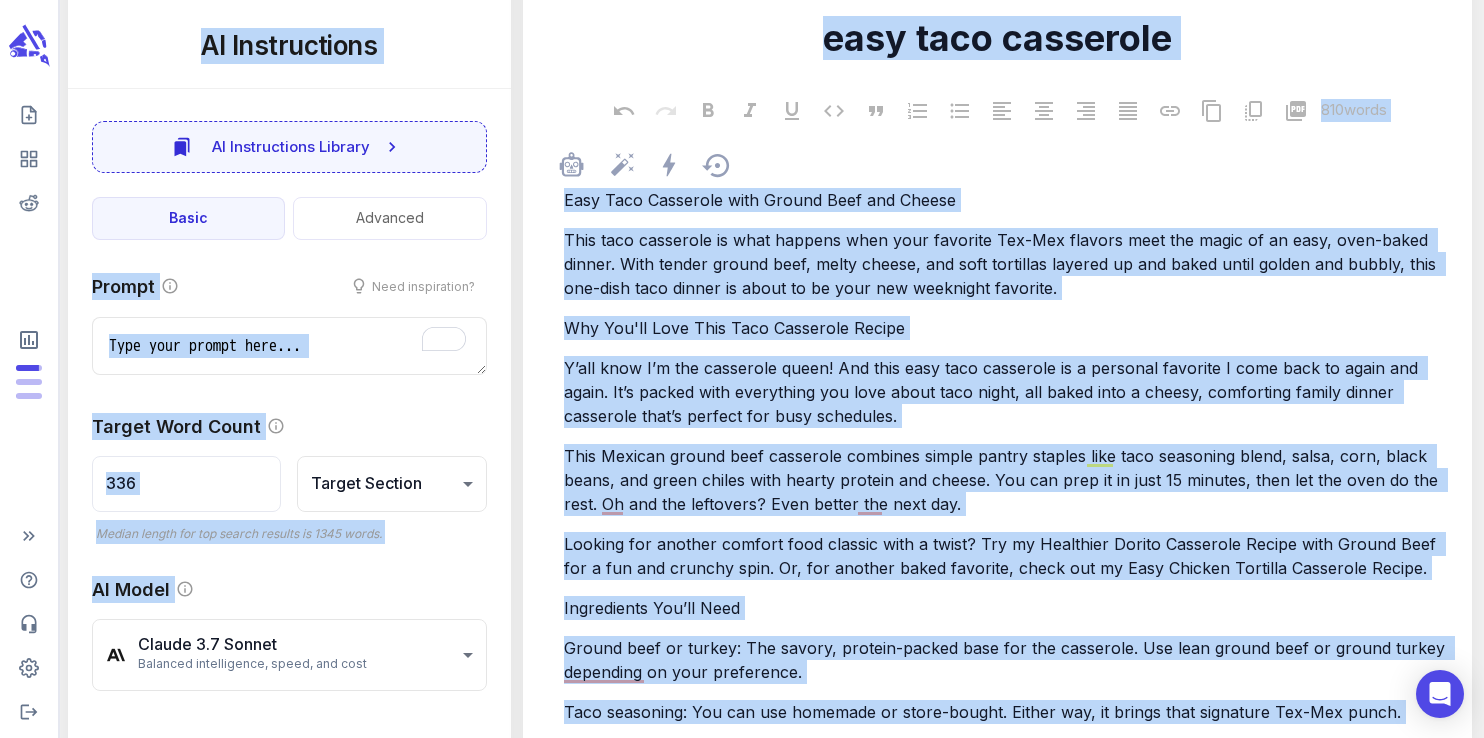 click on "Y’all know I’m the casserole queen! And this easy taco casserole is a personal favorite I come back to again and again. It’s packed with everything you love about taco night, all baked into a cheesy, comforting family dinner casserole that’s perfect for busy schedules." at bounding box center (993, 392) 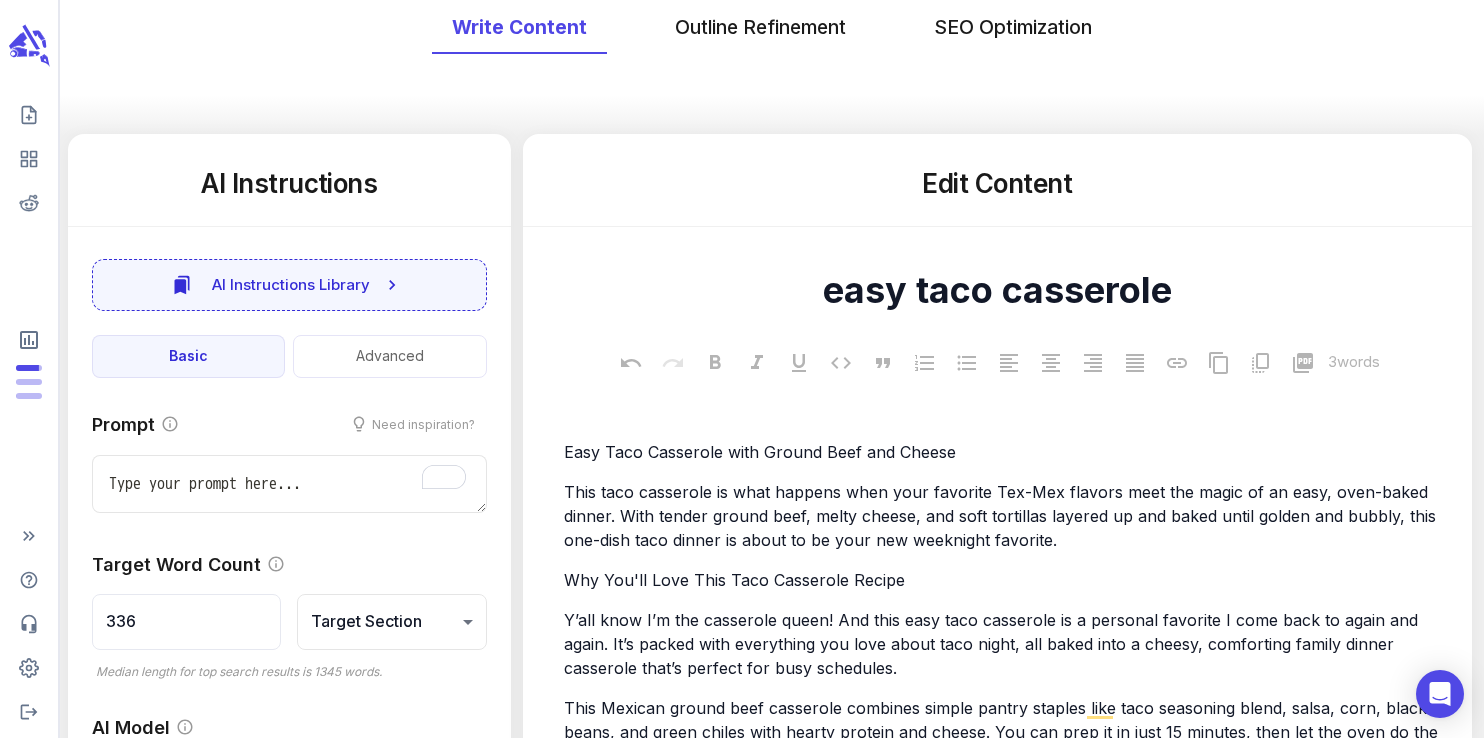 scroll, scrollTop: 0, scrollLeft: 0, axis: both 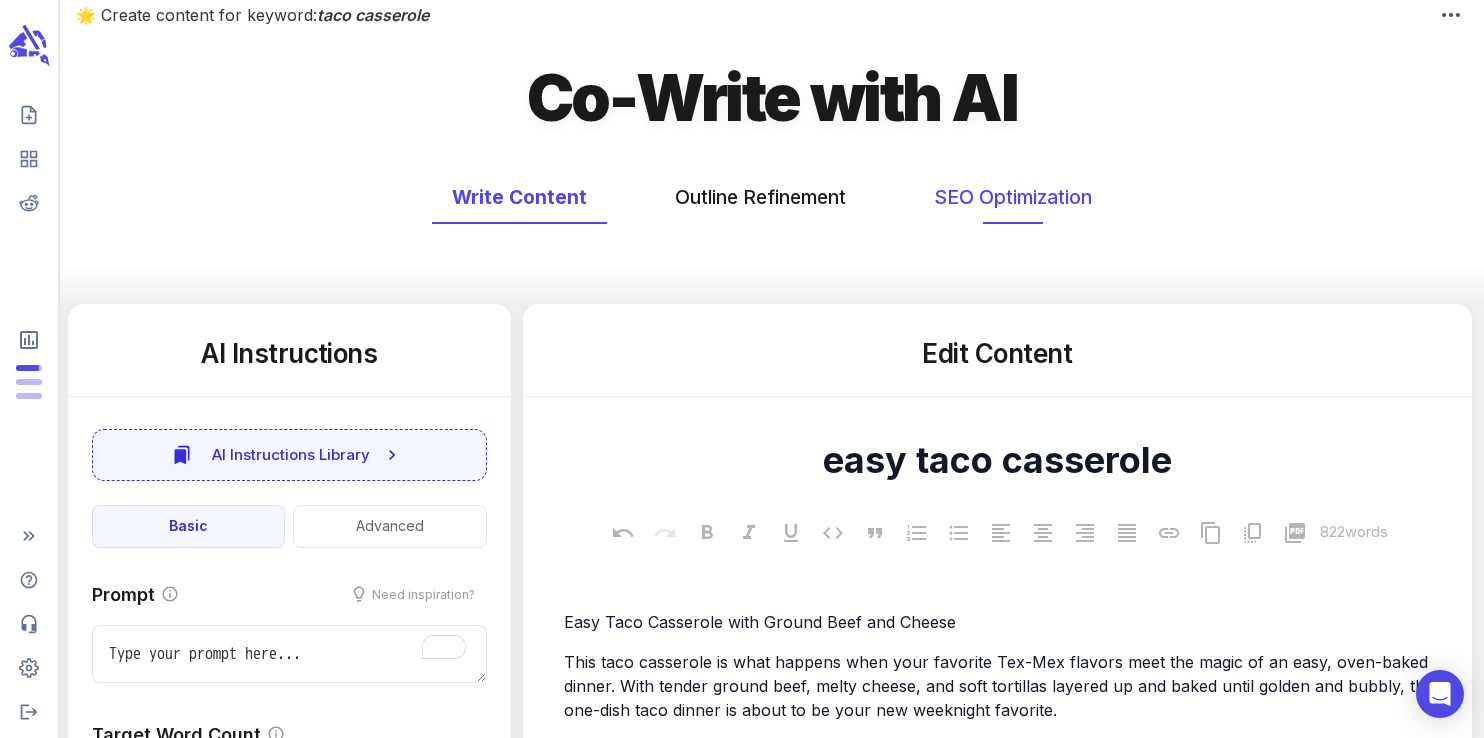 type on "x" 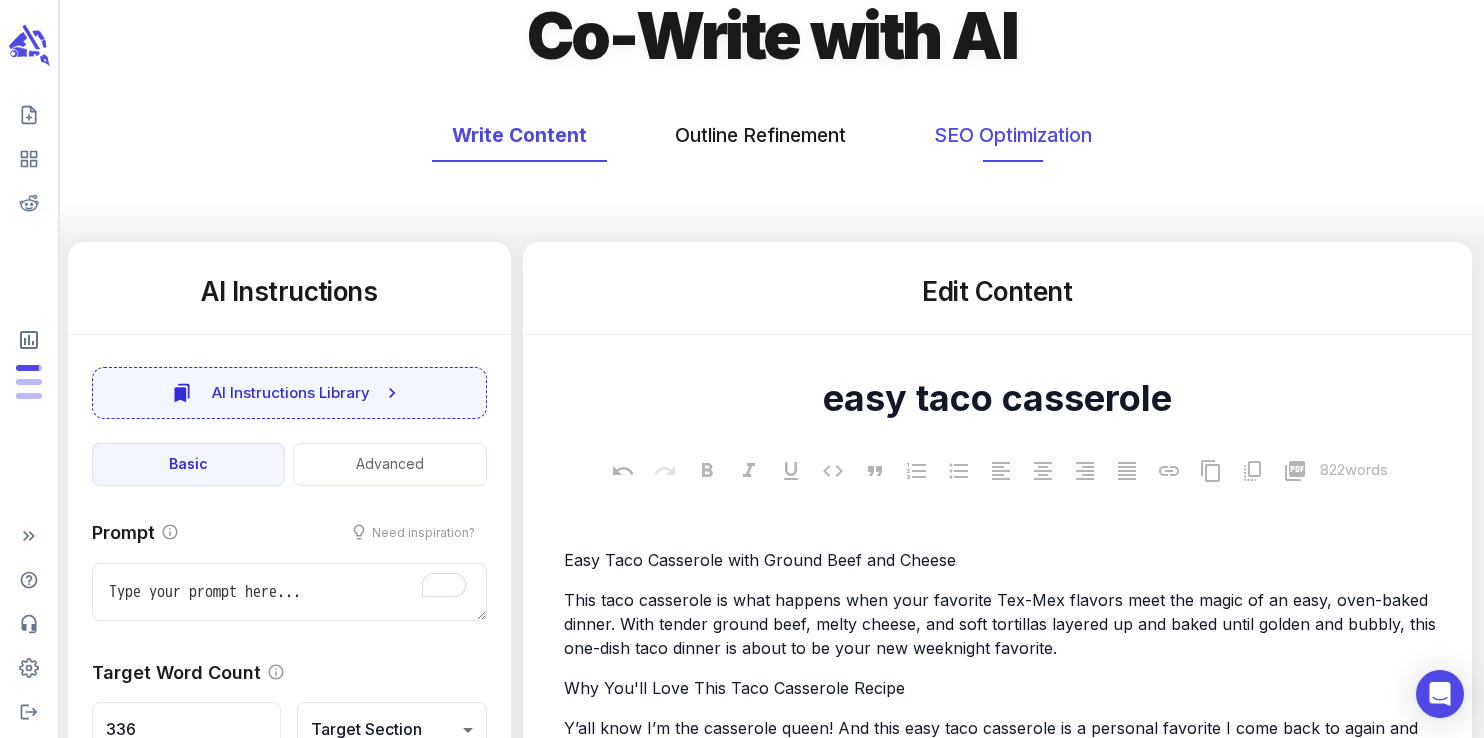 click on "SEO Optimization" at bounding box center [1013, 135] 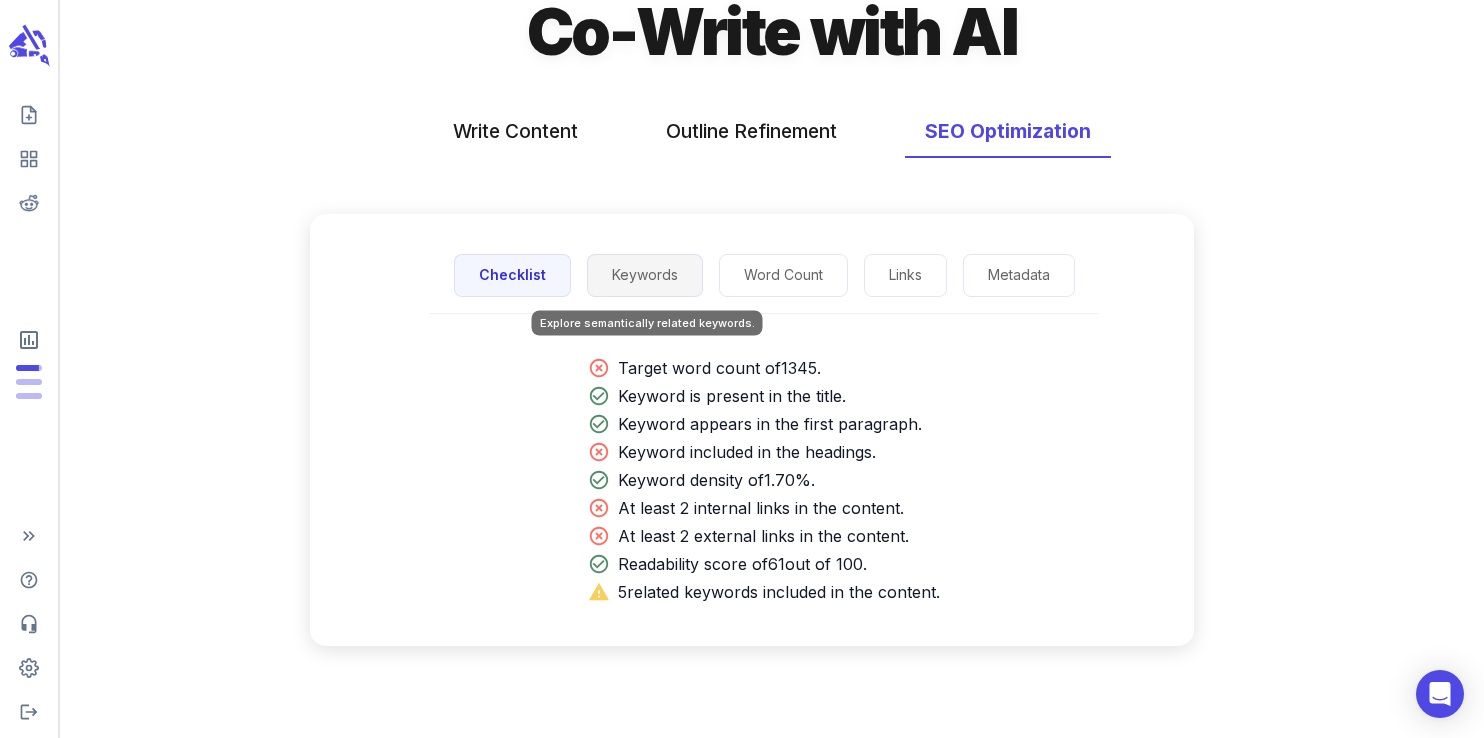 click on "Keywords" at bounding box center [645, 275] 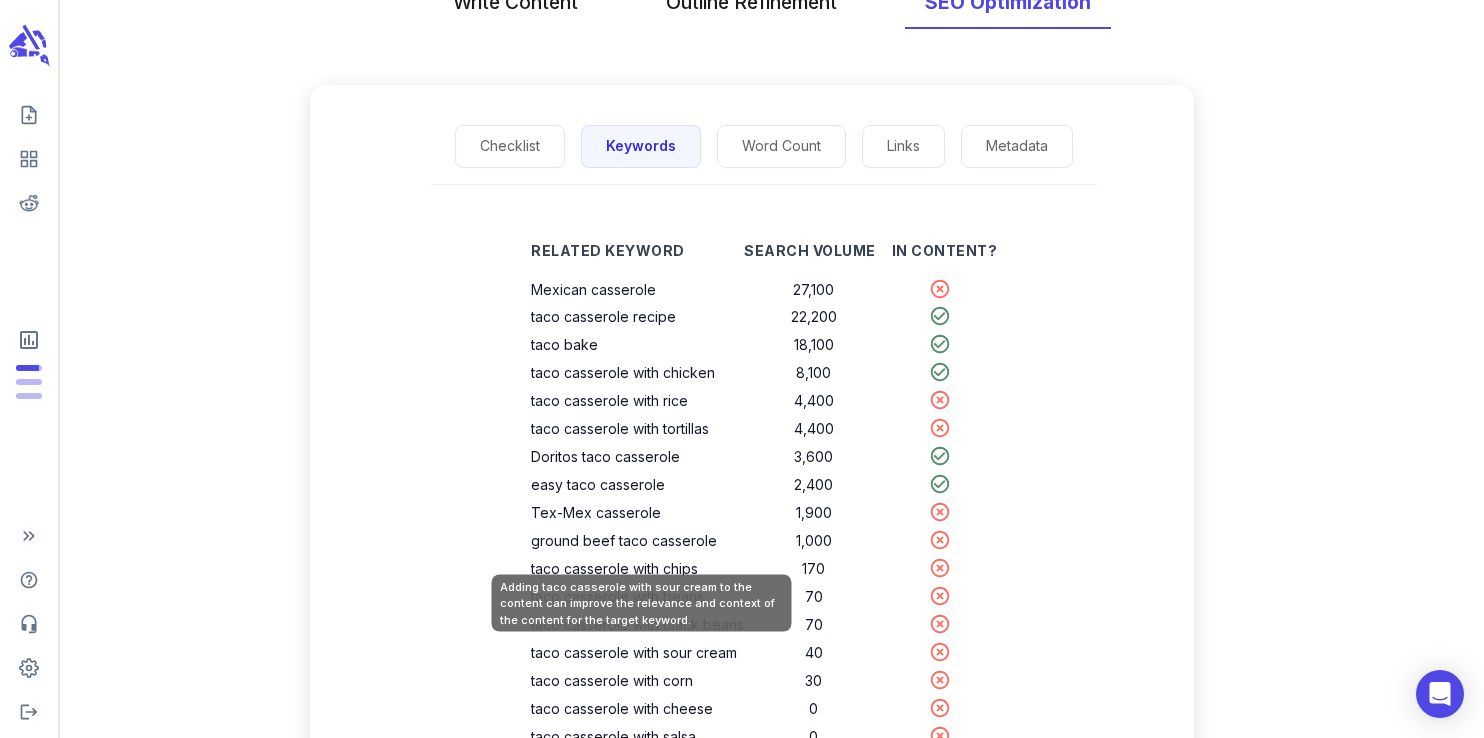 scroll, scrollTop: 210, scrollLeft: 0, axis: vertical 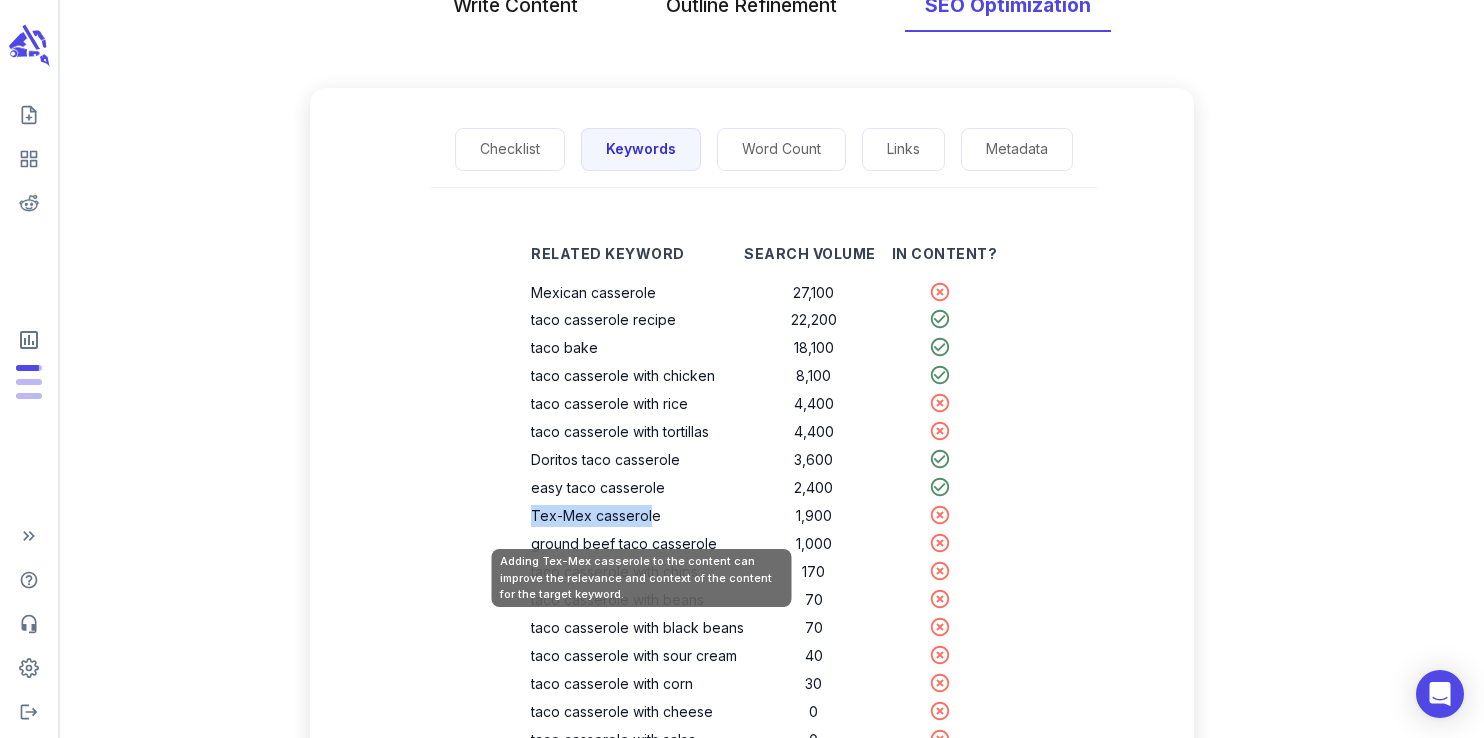 drag, startPoint x: 656, startPoint y: 520, endPoint x: 536, endPoint y: 521, distance: 120.004166 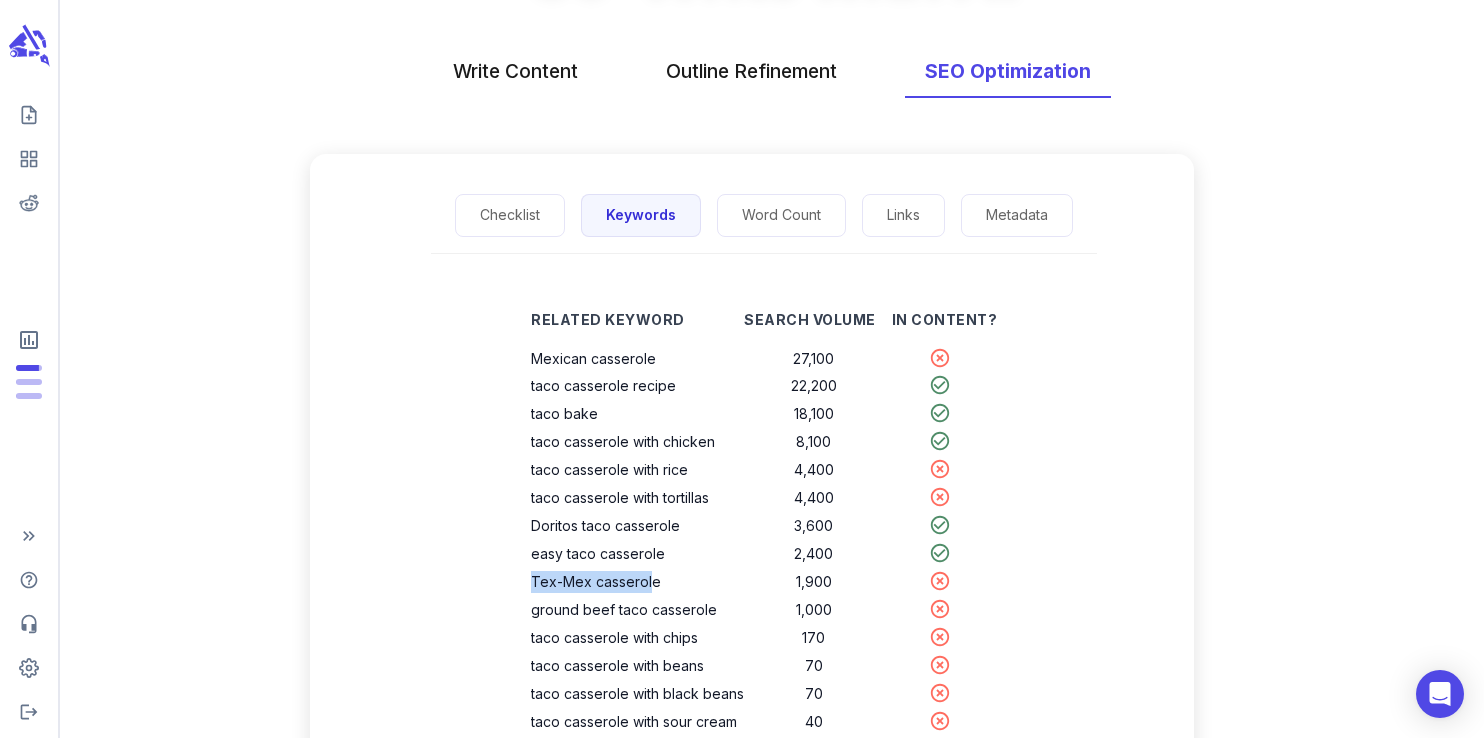 scroll, scrollTop: 120, scrollLeft: 0, axis: vertical 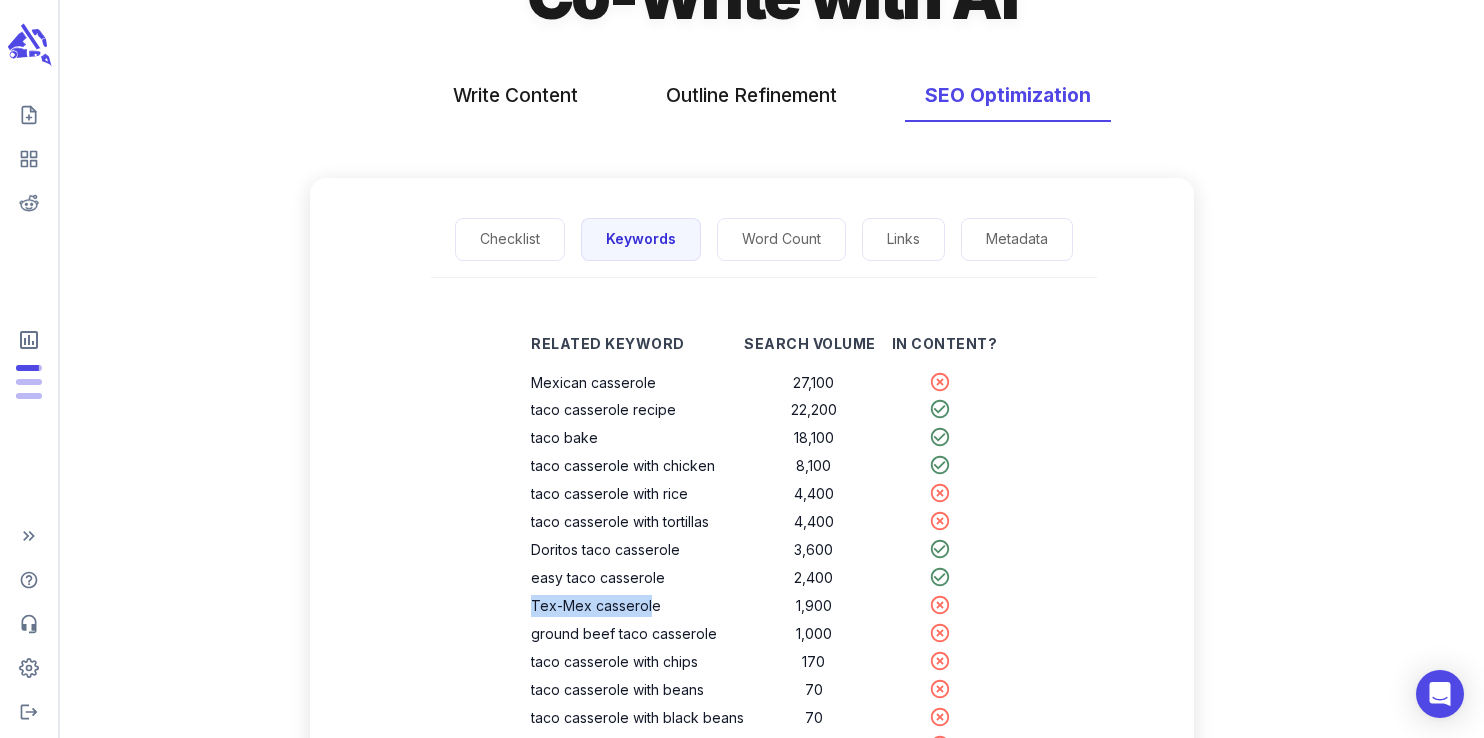 click 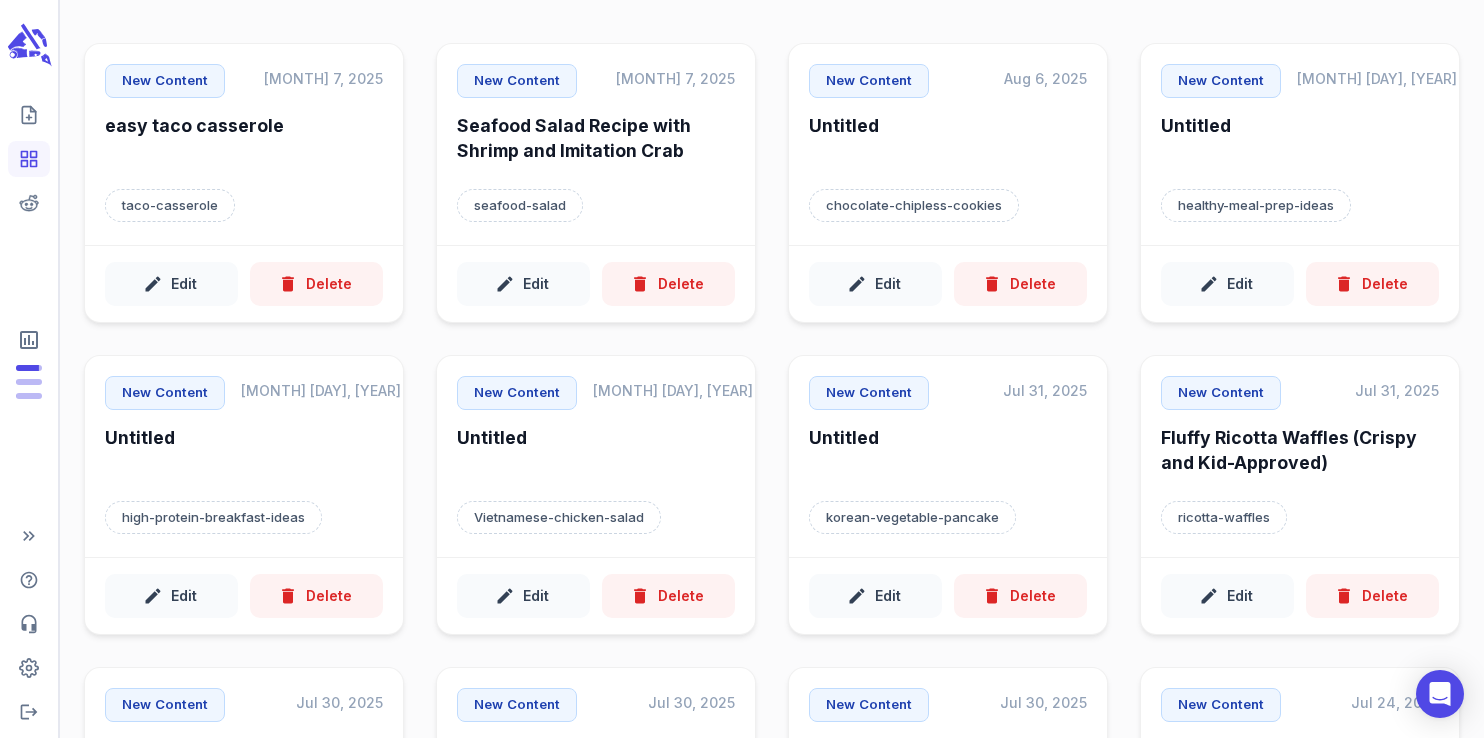 scroll, scrollTop: 0, scrollLeft: 0, axis: both 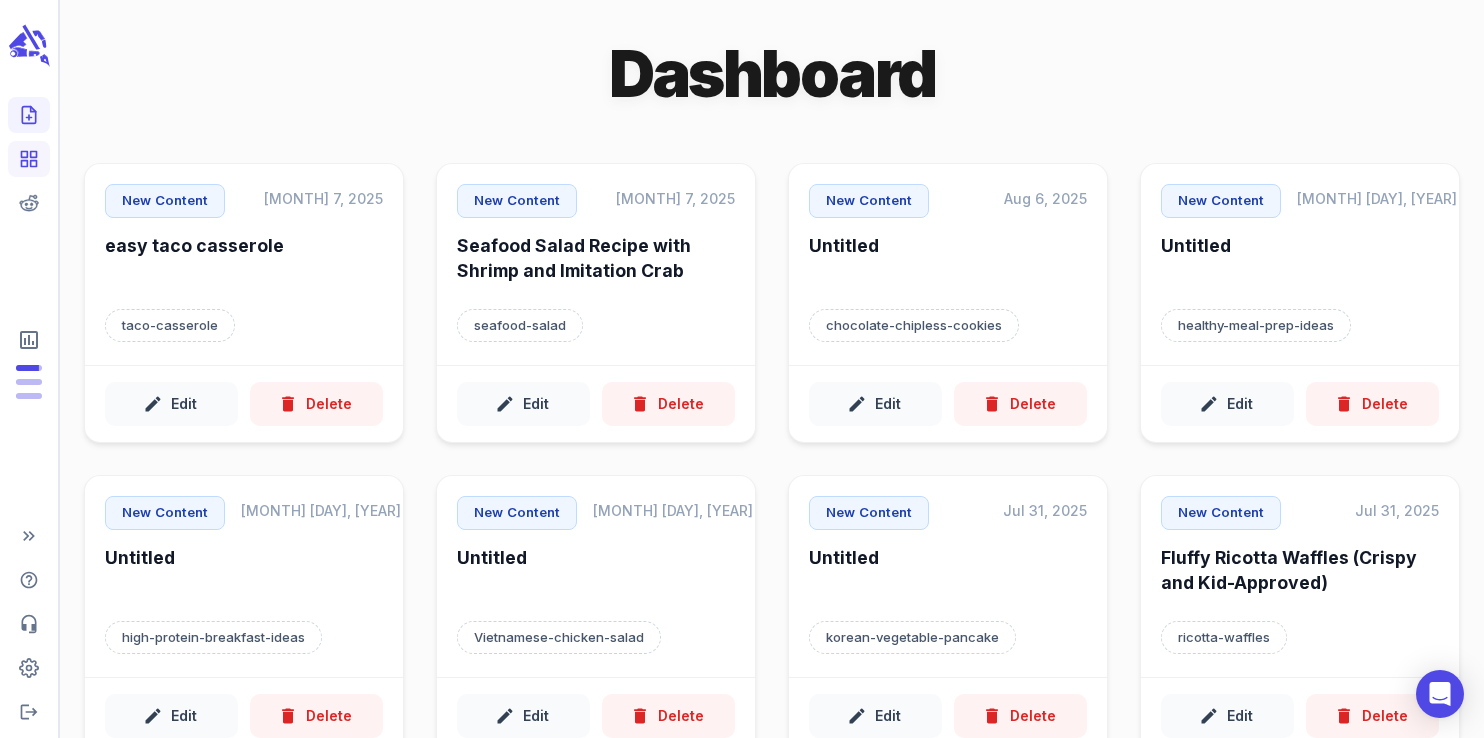 click 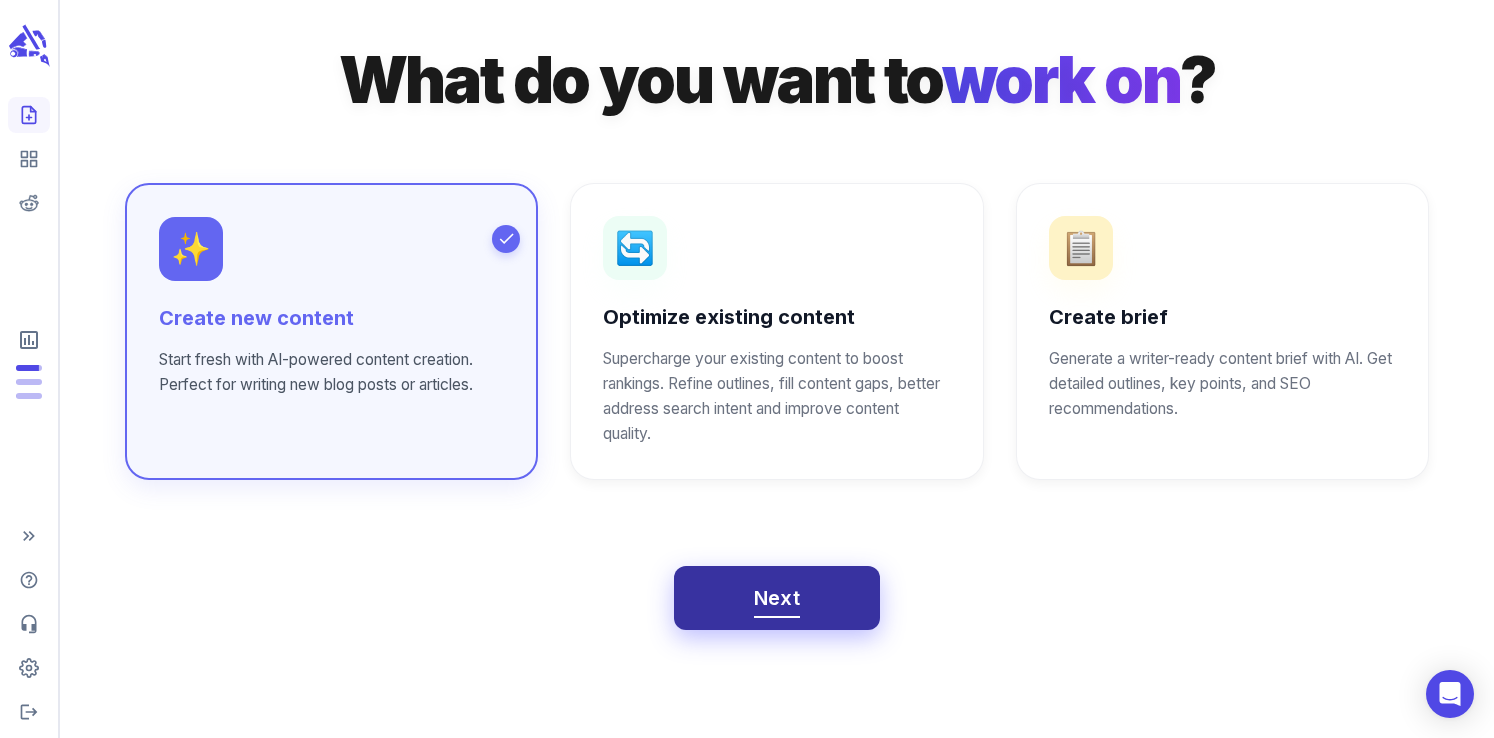 click on "Next" at bounding box center (777, 598) 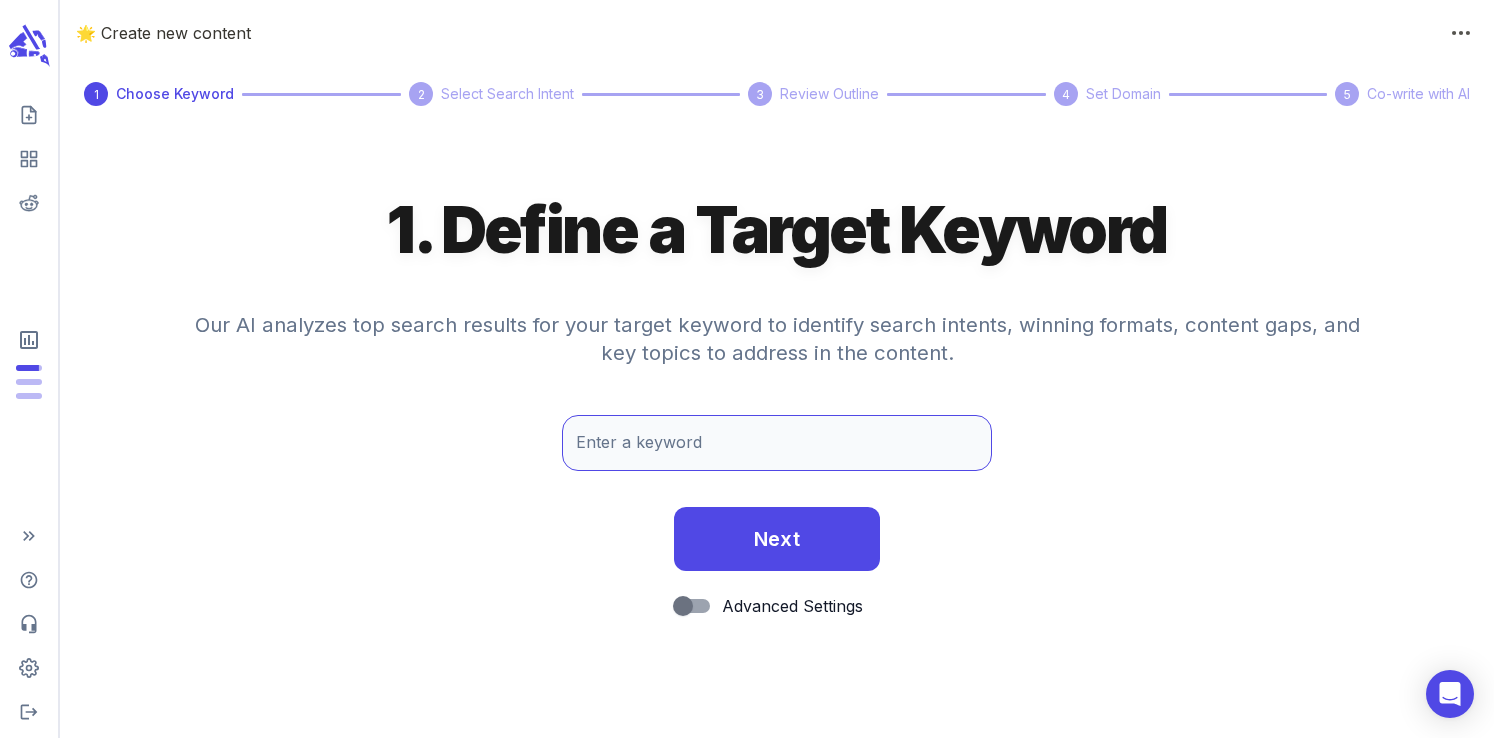 click on "Enter a keyword" at bounding box center [777, 443] 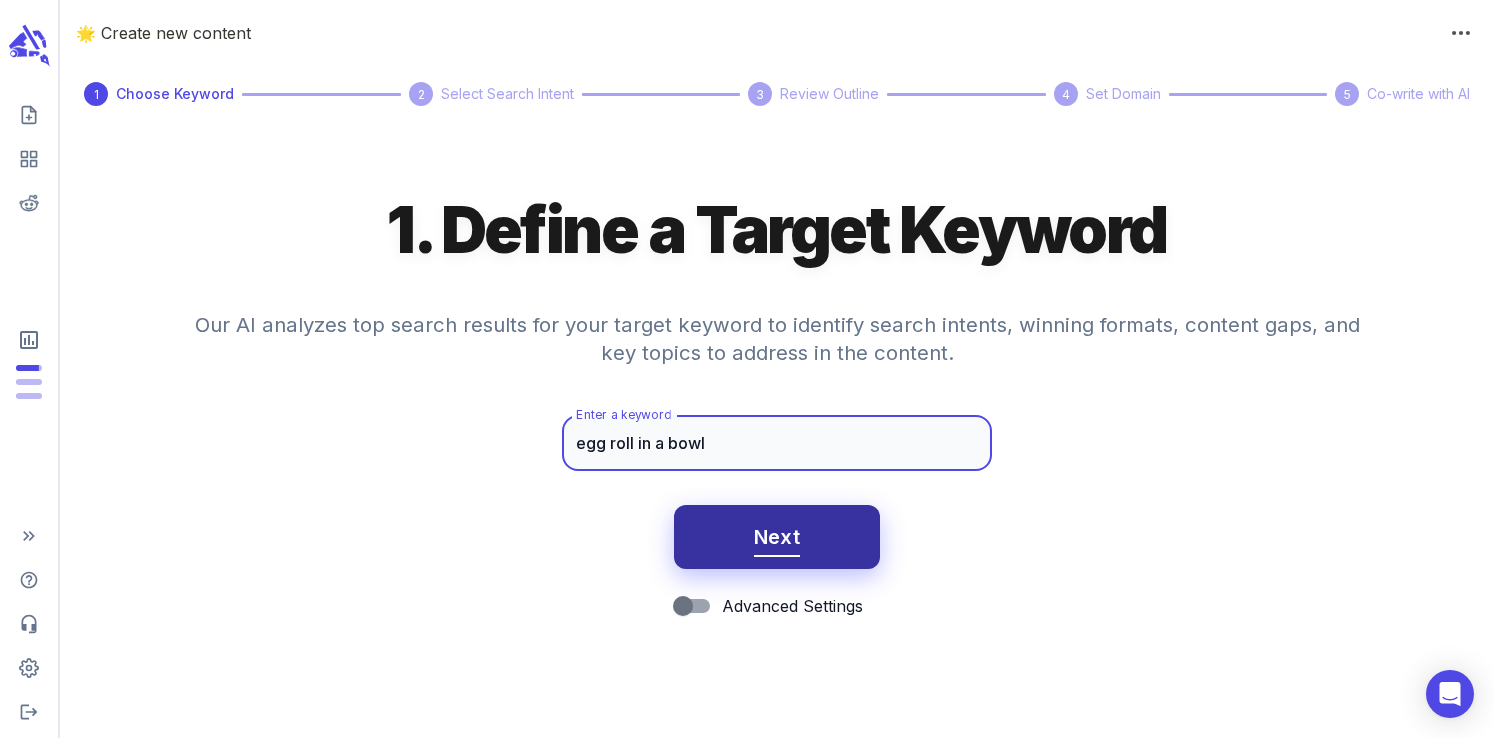 type on "egg roll in a bowl" 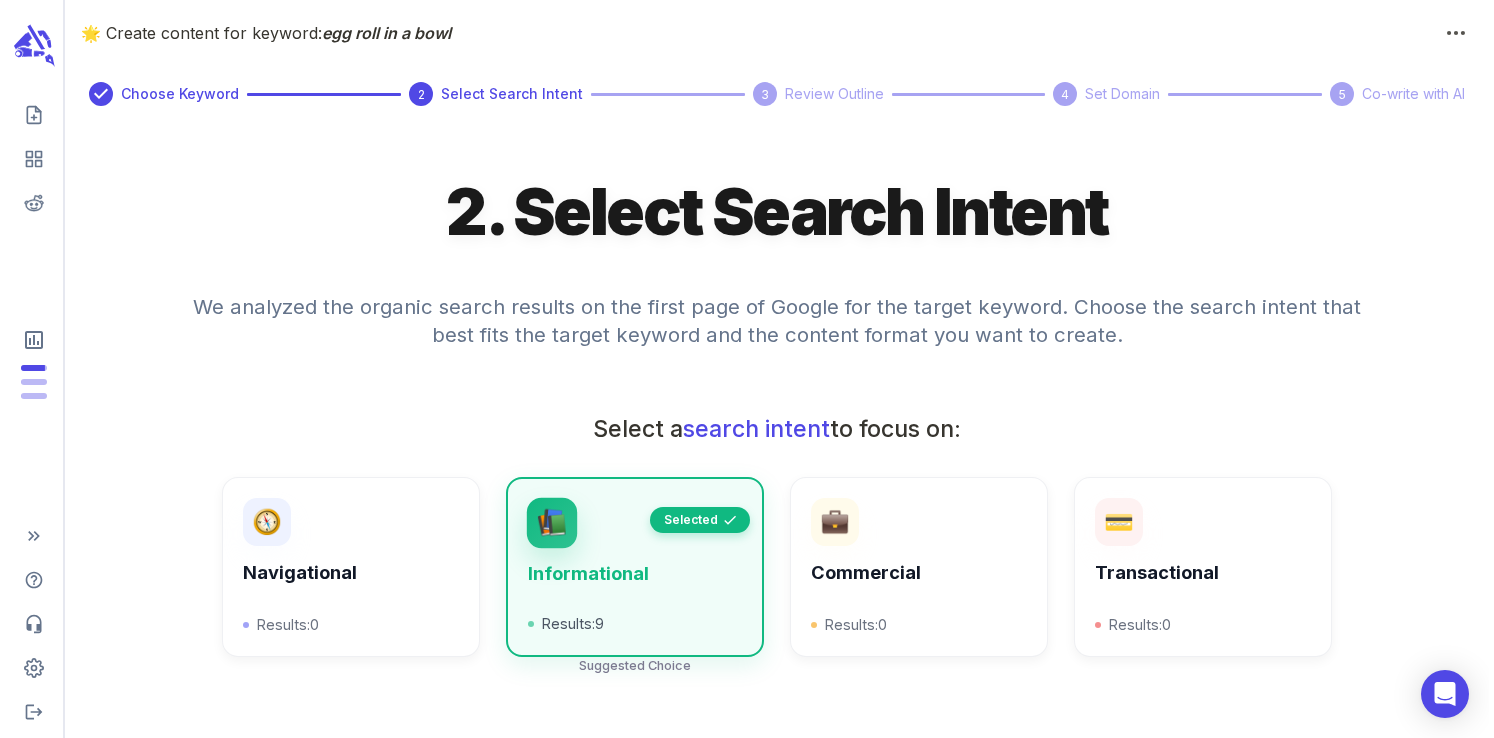 scroll, scrollTop: 718, scrollLeft: 0, axis: vertical 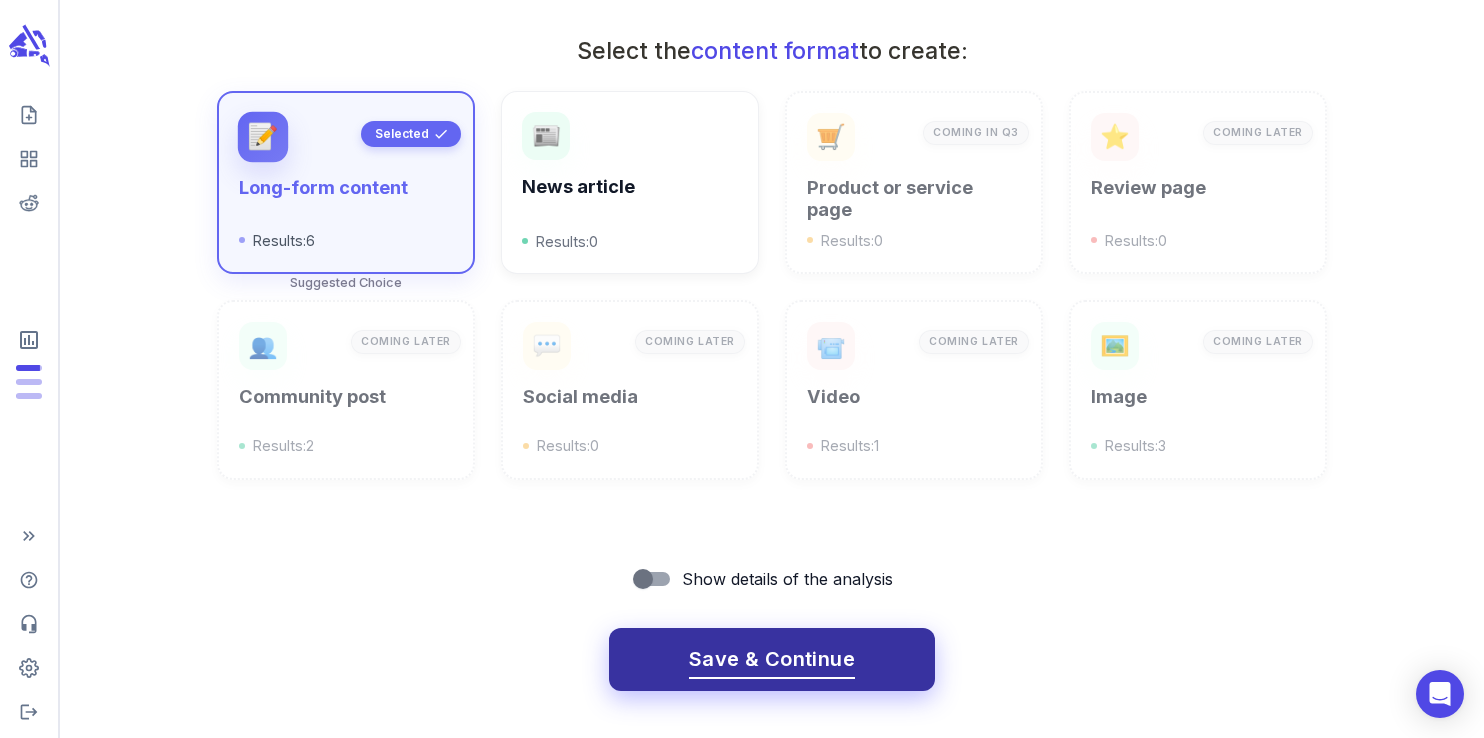 click on "Save & Continue" at bounding box center (772, 660) 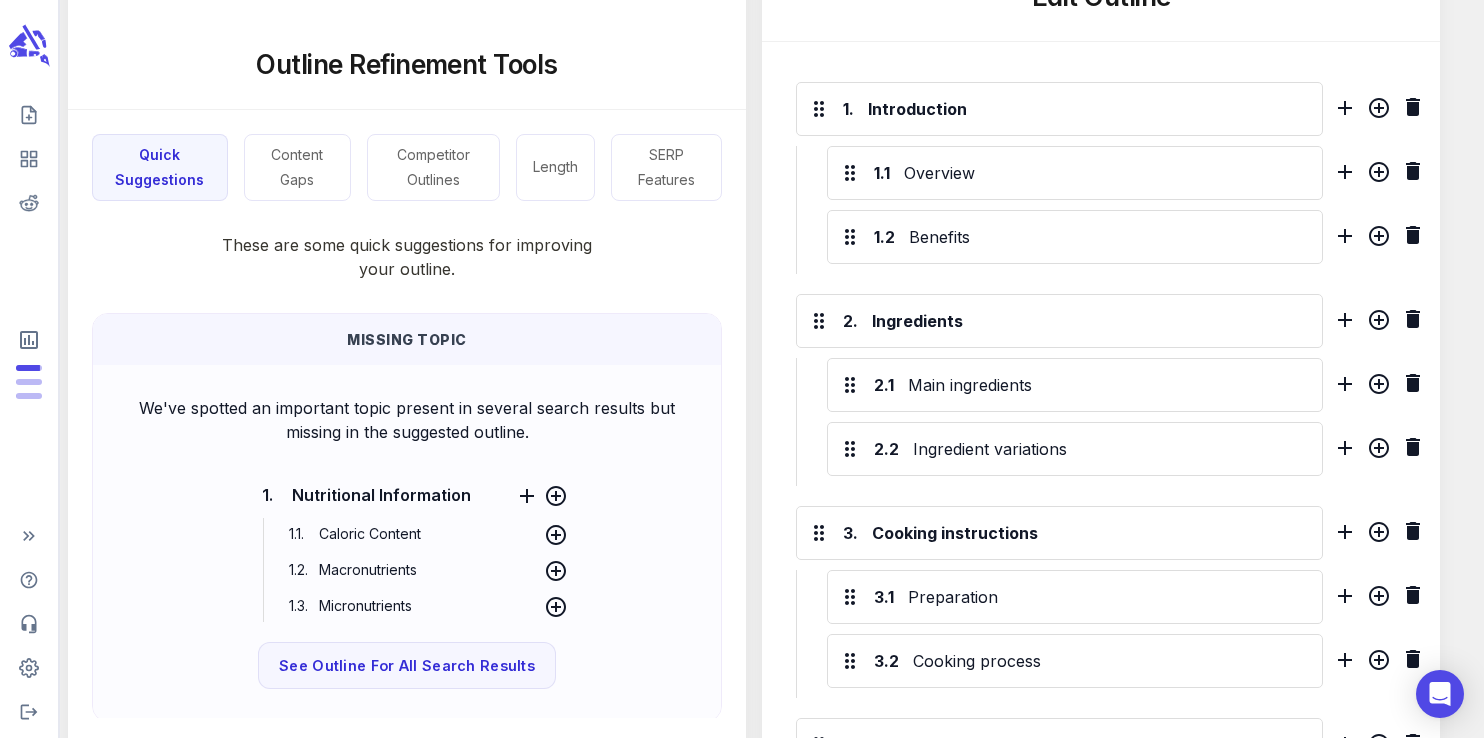 scroll, scrollTop: 910, scrollLeft: 0, axis: vertical 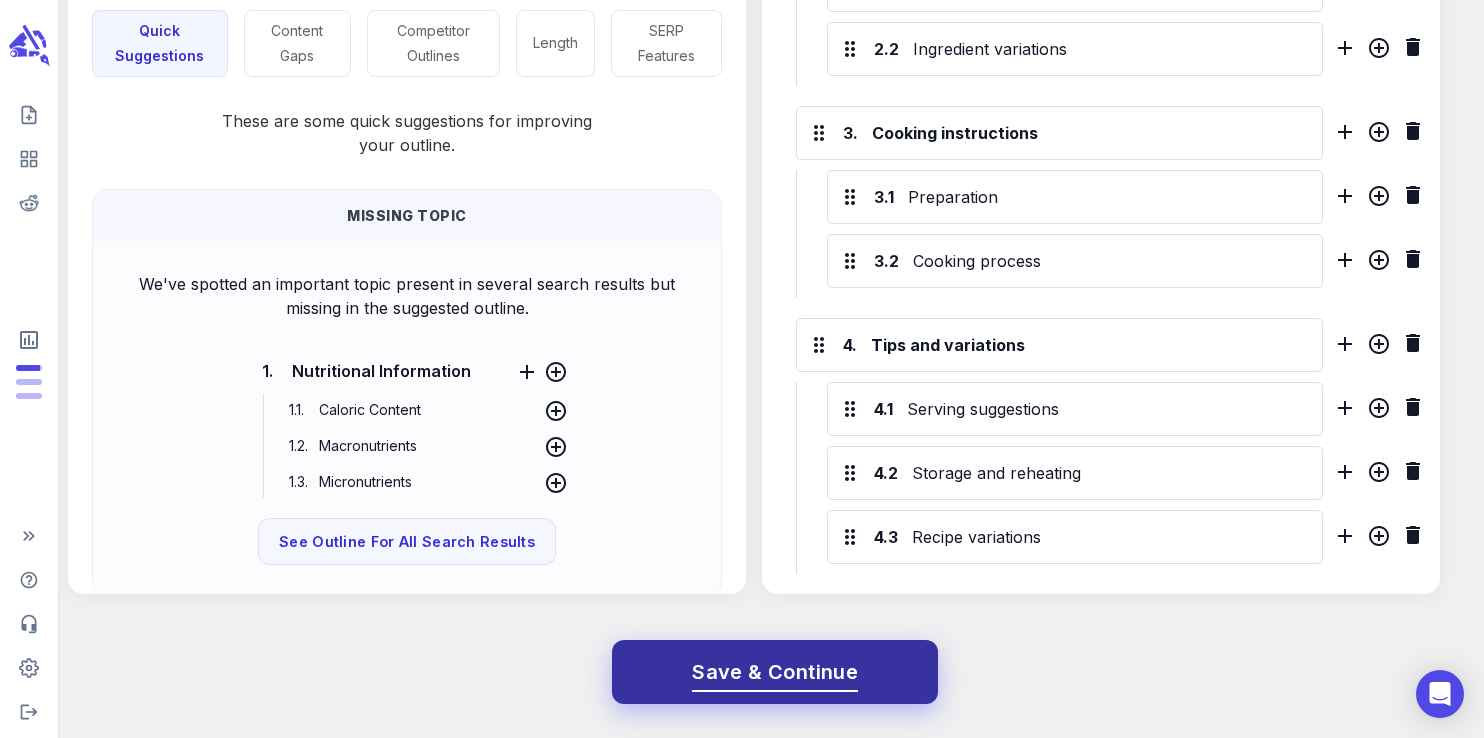 click on "Save & Continue" at bounding box center [775, 672] 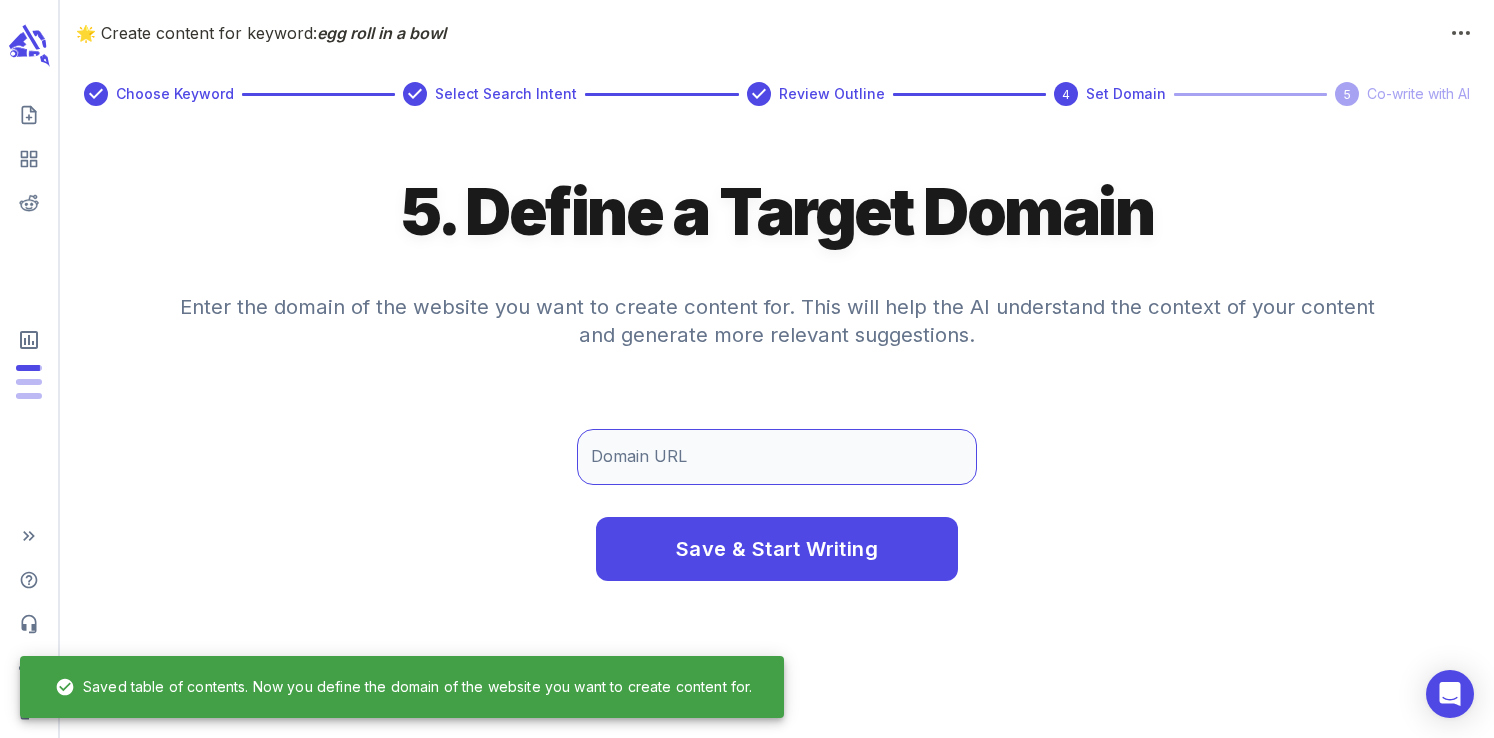 click on "Domain URL" at bounding box center (777, 457) 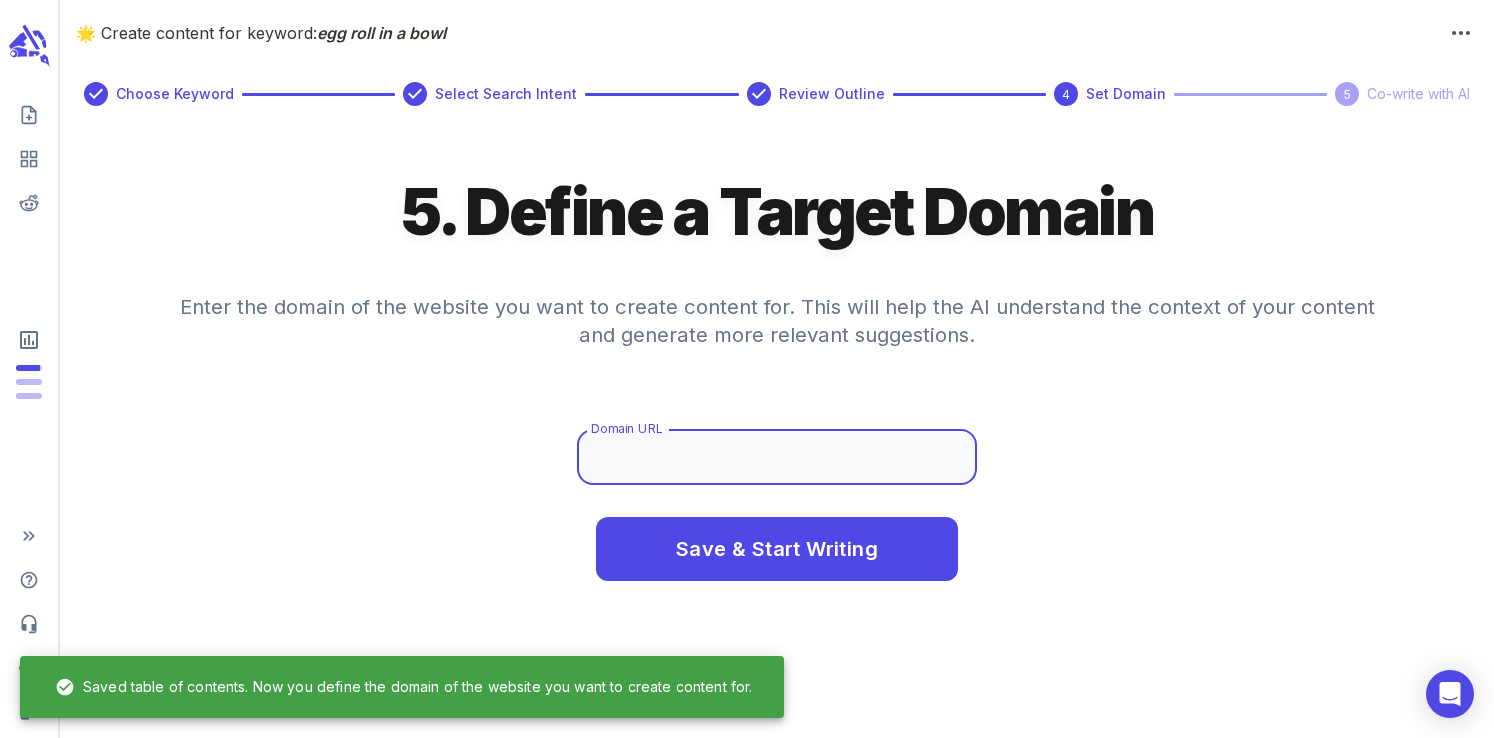 type on "www.healthylittlepeach.com" 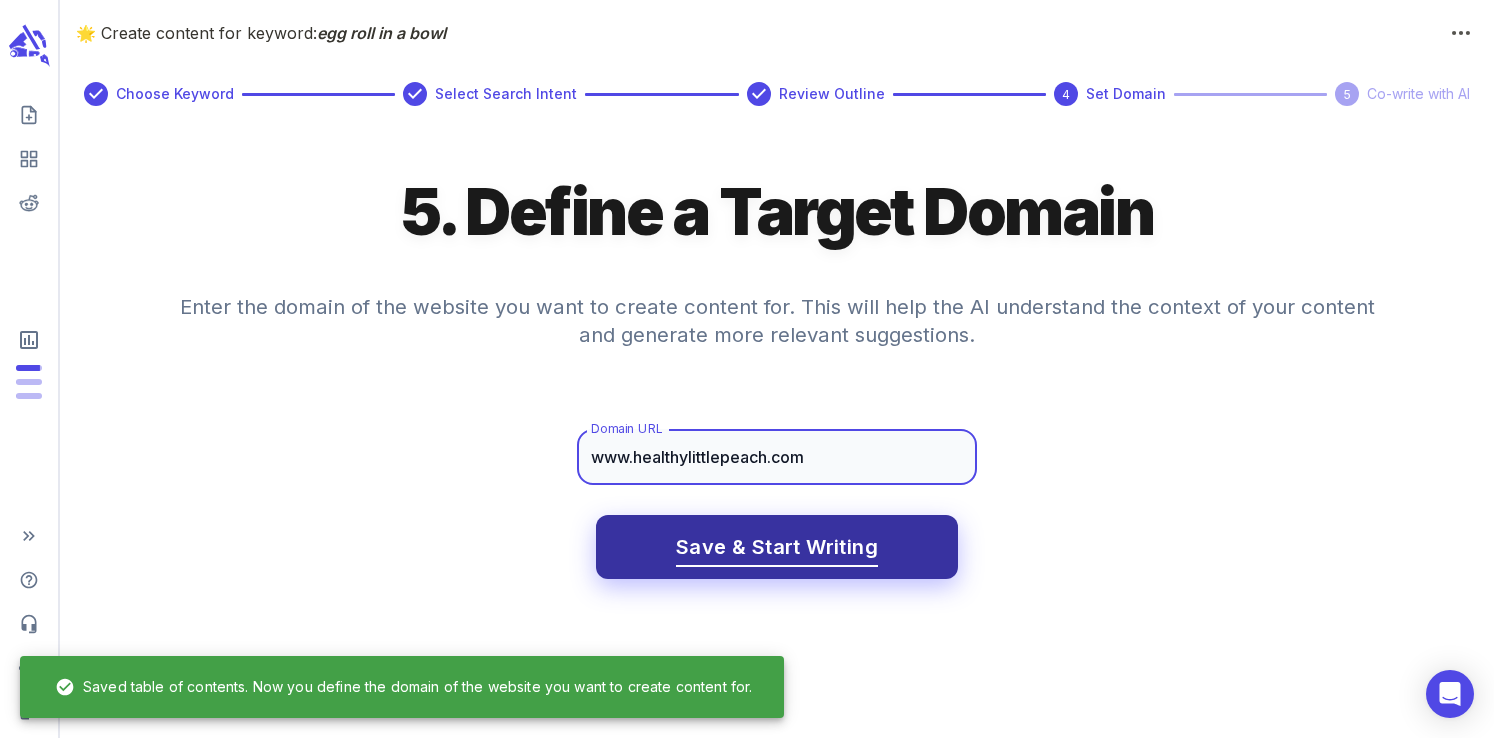 click on "Save & Start Writing" at bounding box center [777, 547] 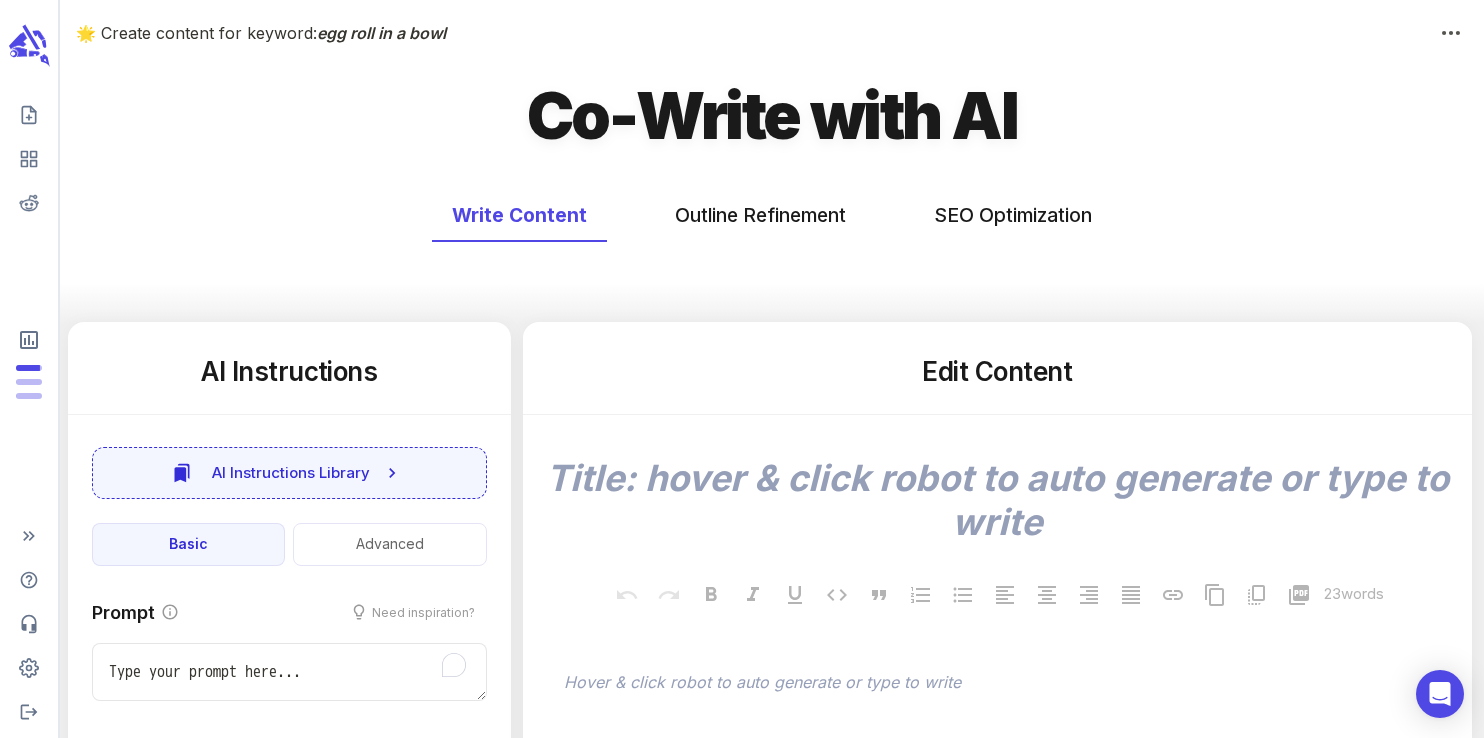 type on "x" 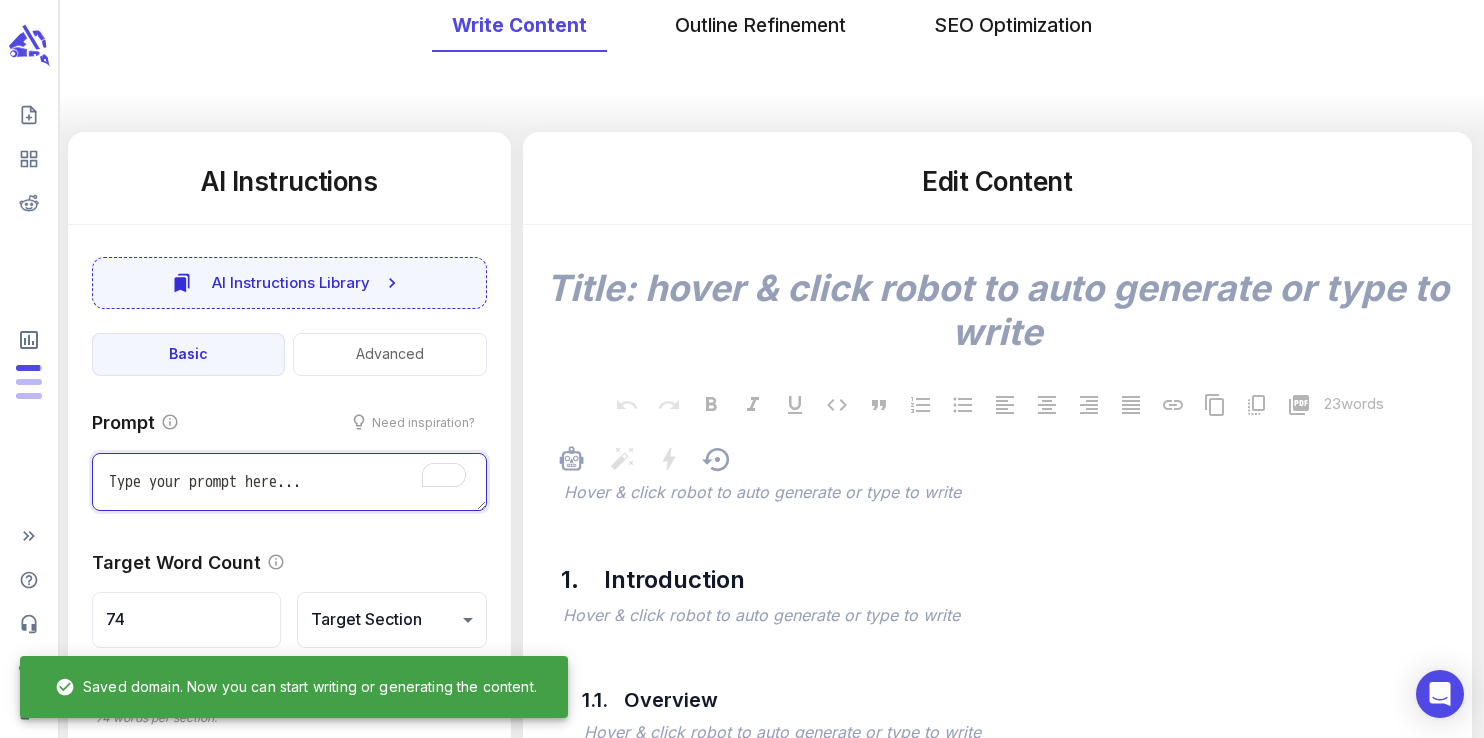 scroll, scrollTop: 199, scrollLeft: 0, axis: vertical 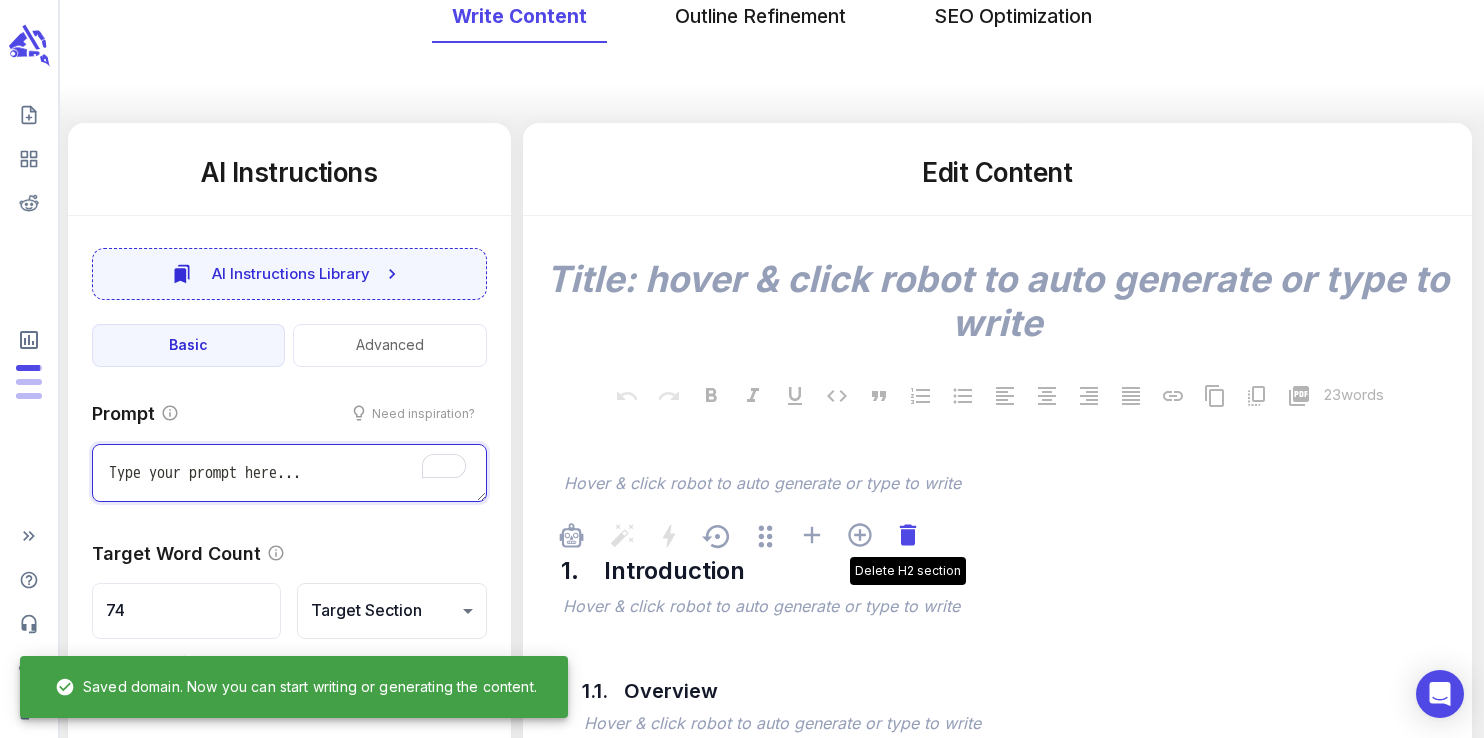 click 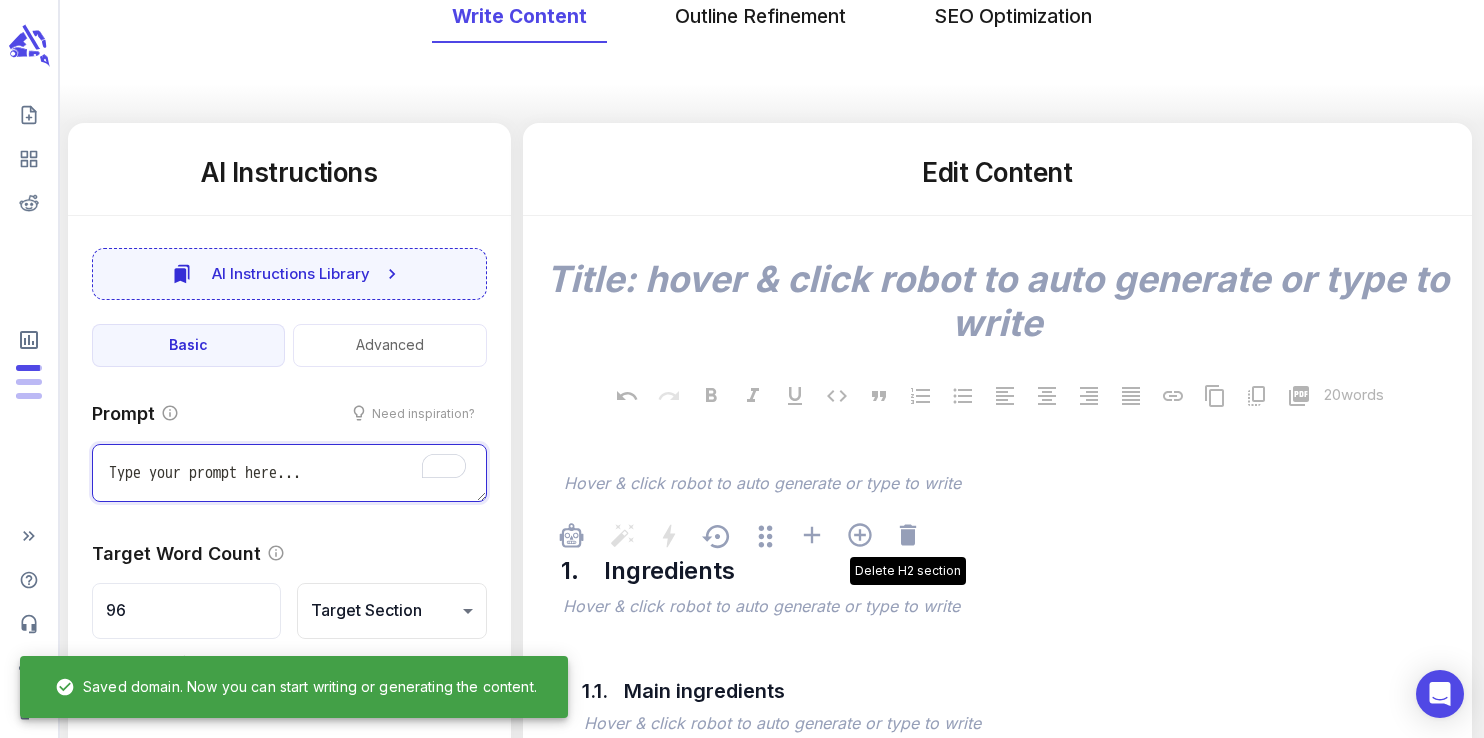click 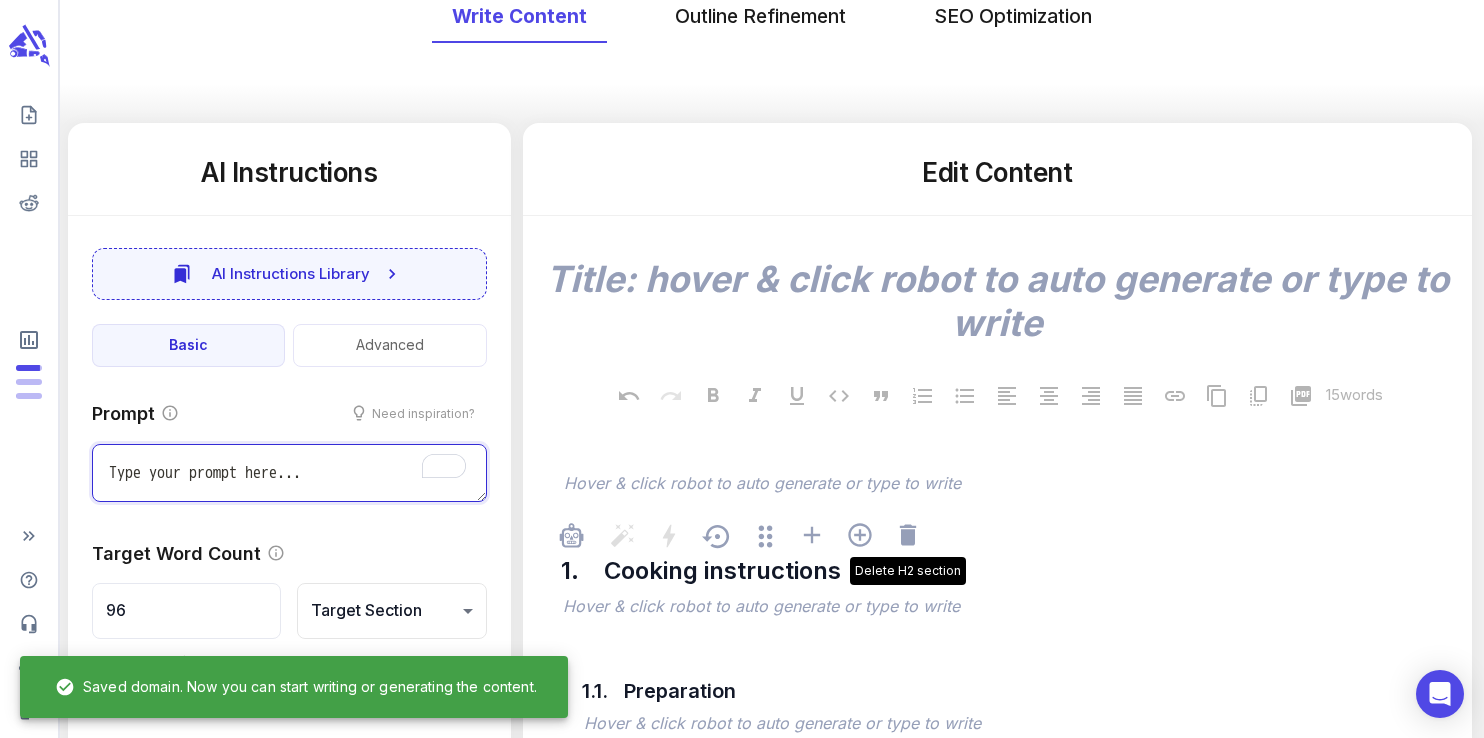 type on "x" 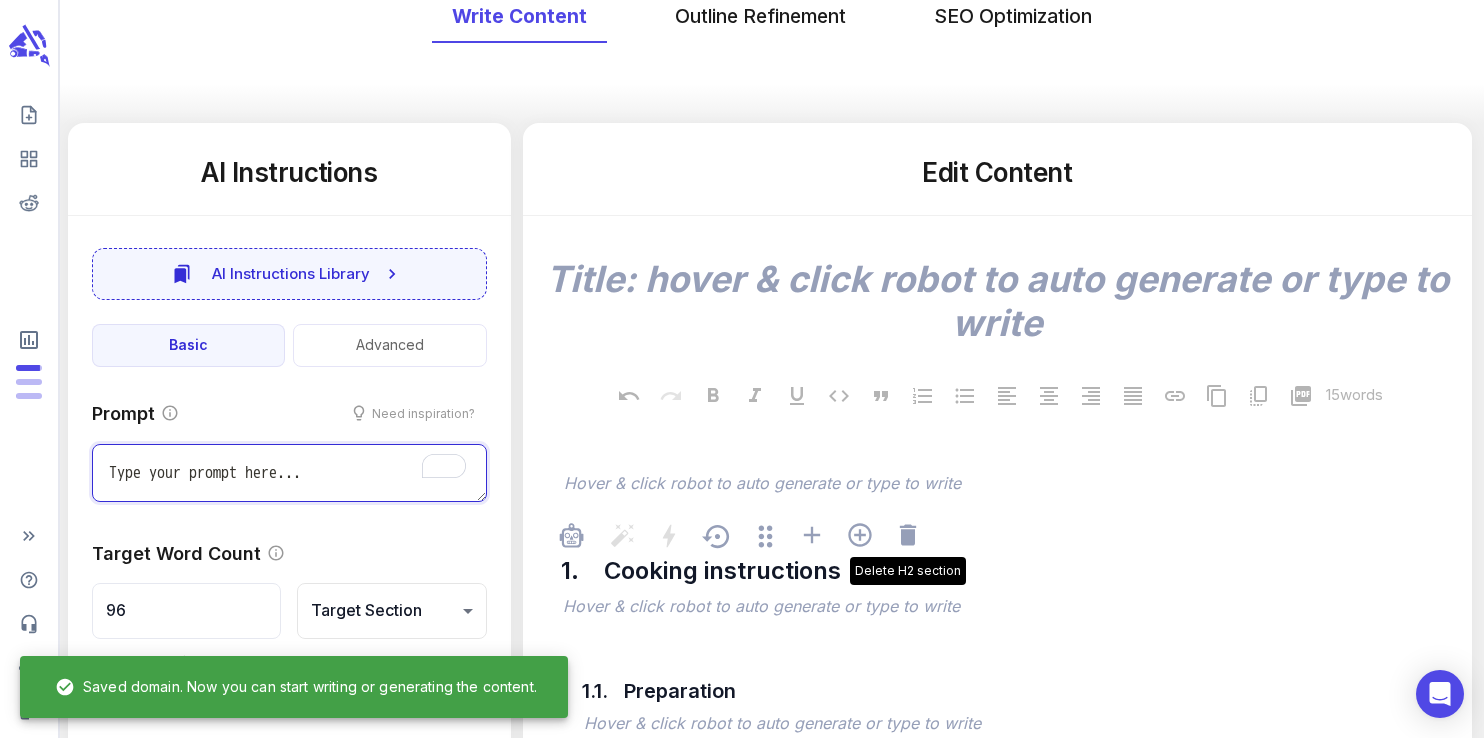 type on "137" 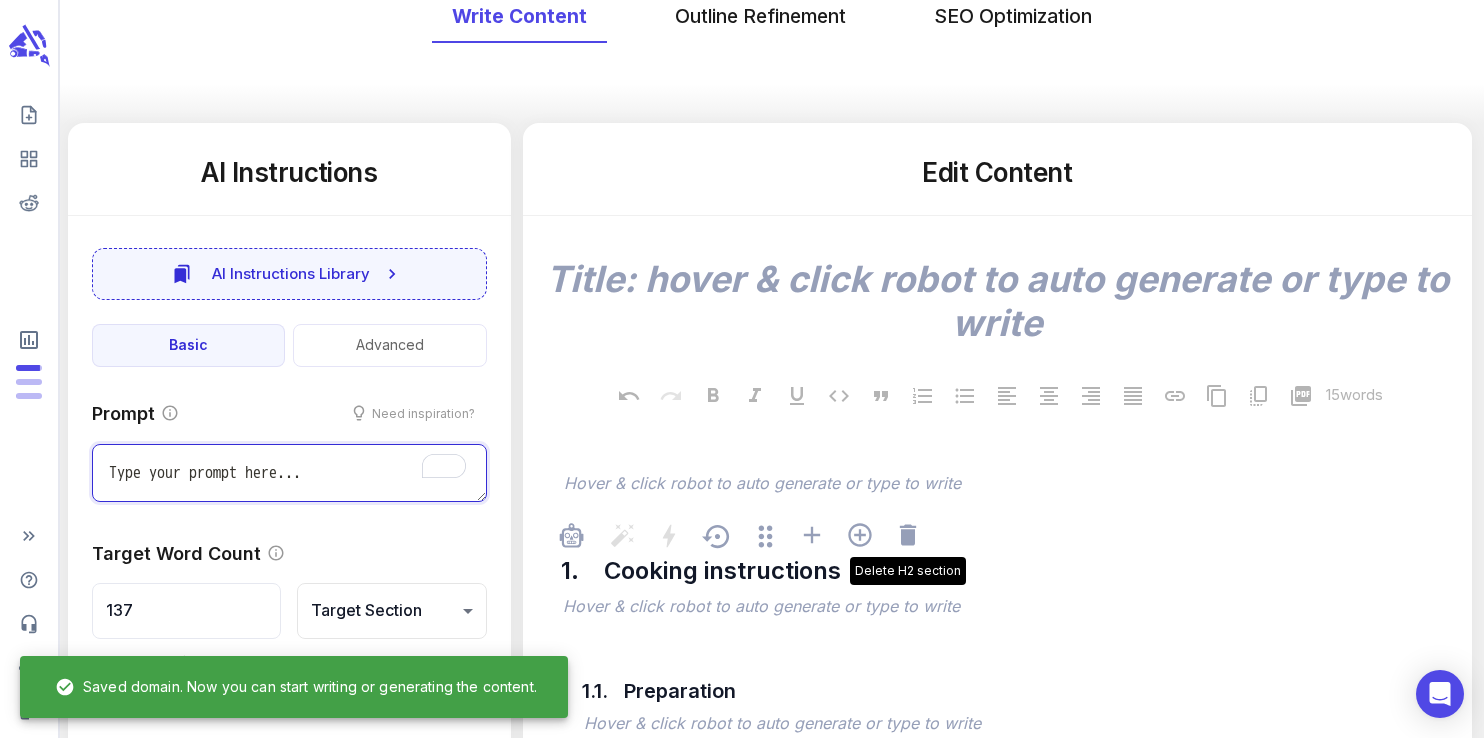 click 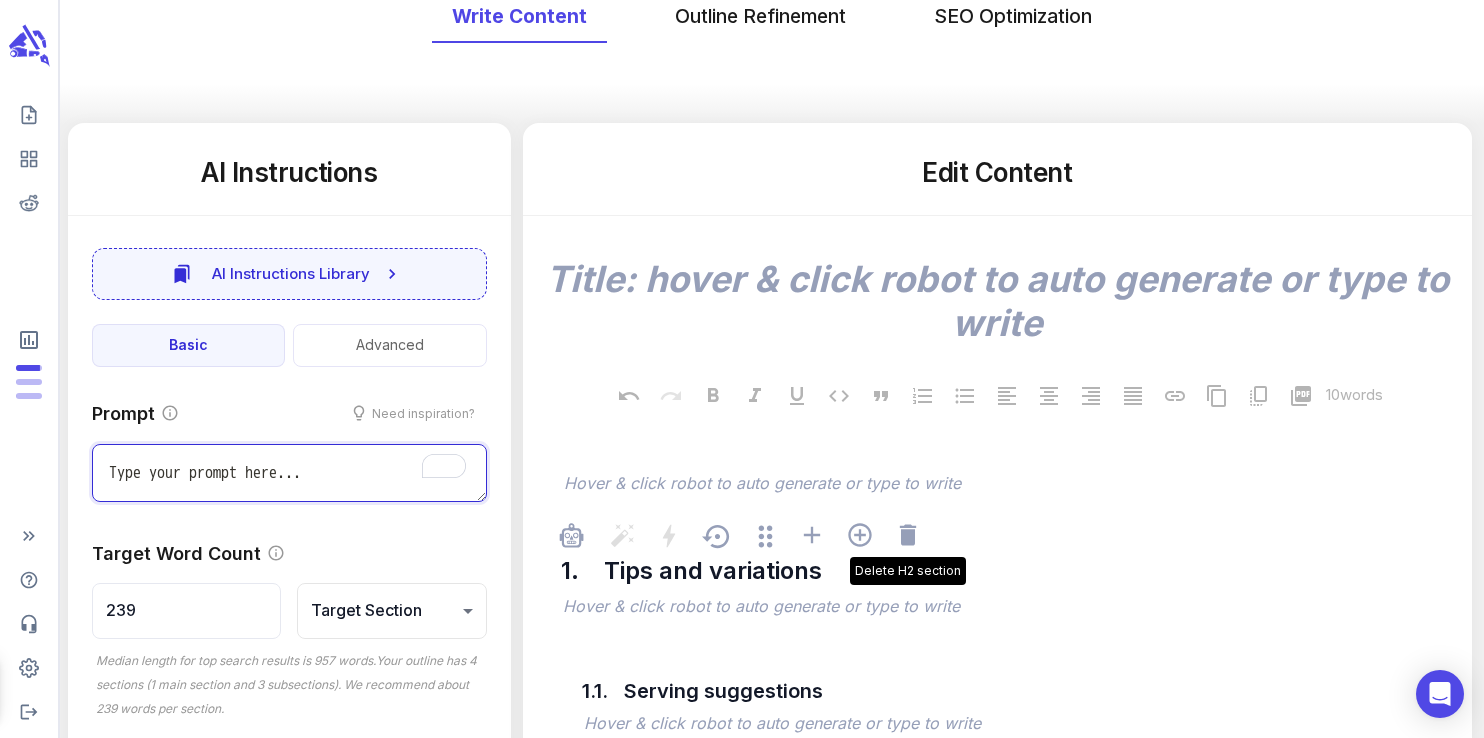 click 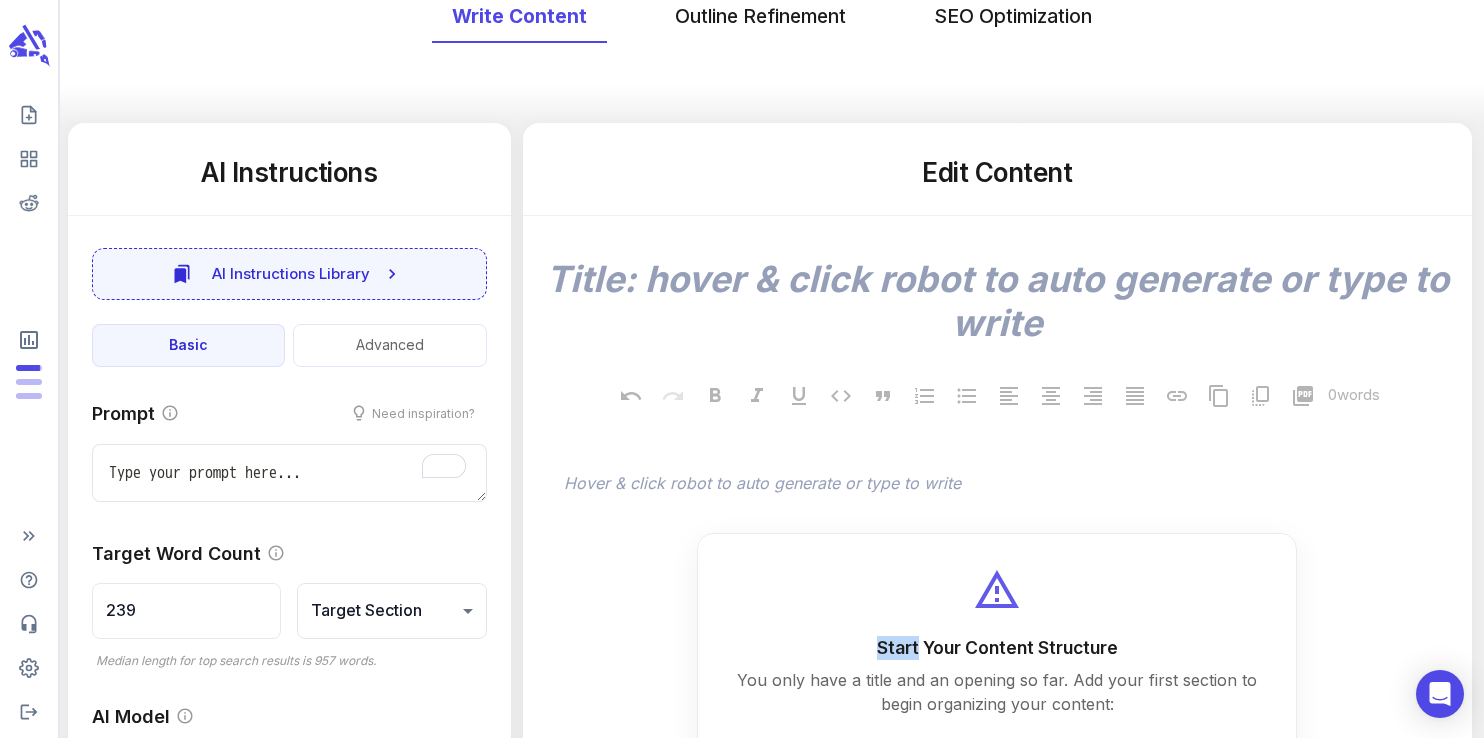 click on "Start Your Content Structure You only have a title and an opening so far. Add your first section to begin organizing your content: Add First Section" at bounding box center (997, 687) 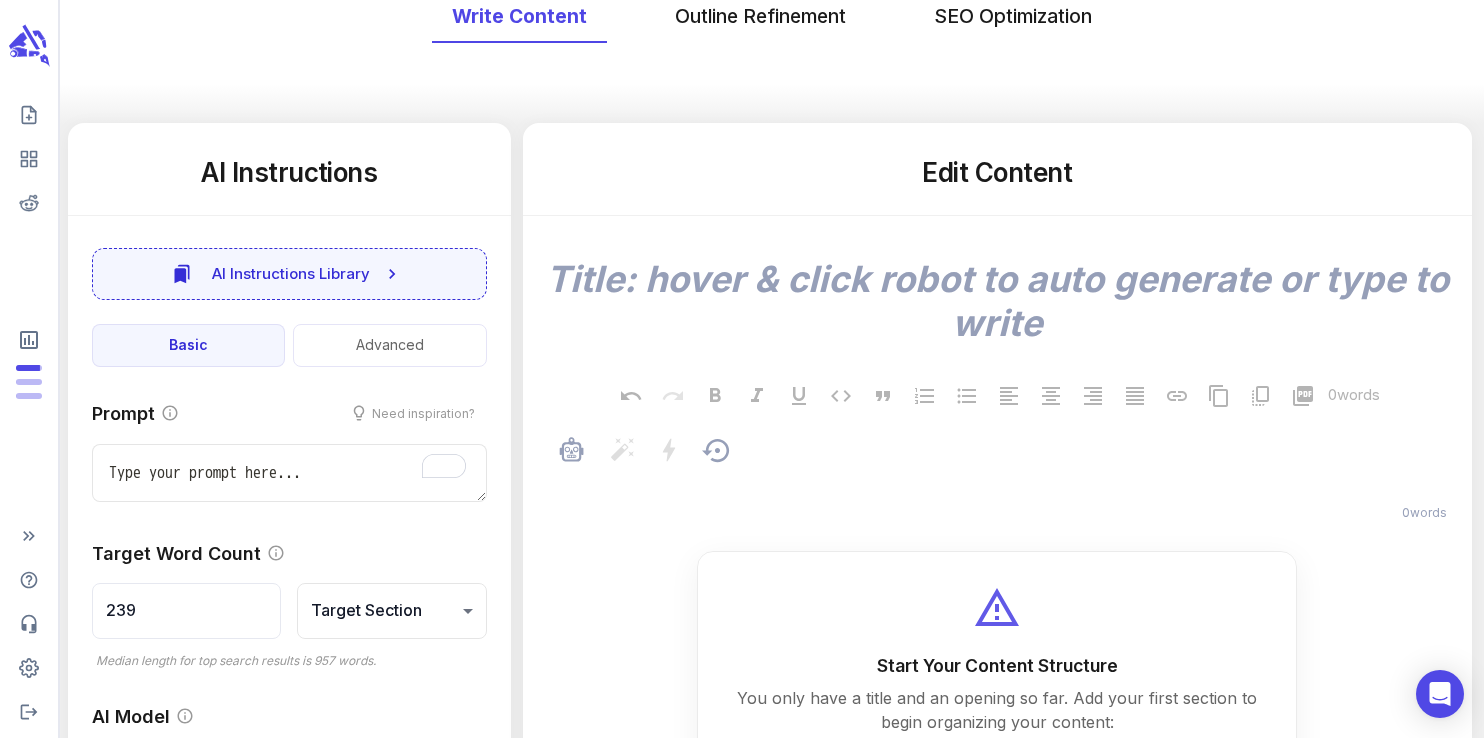 click on "﻿" at bounding box center [1007, 485] 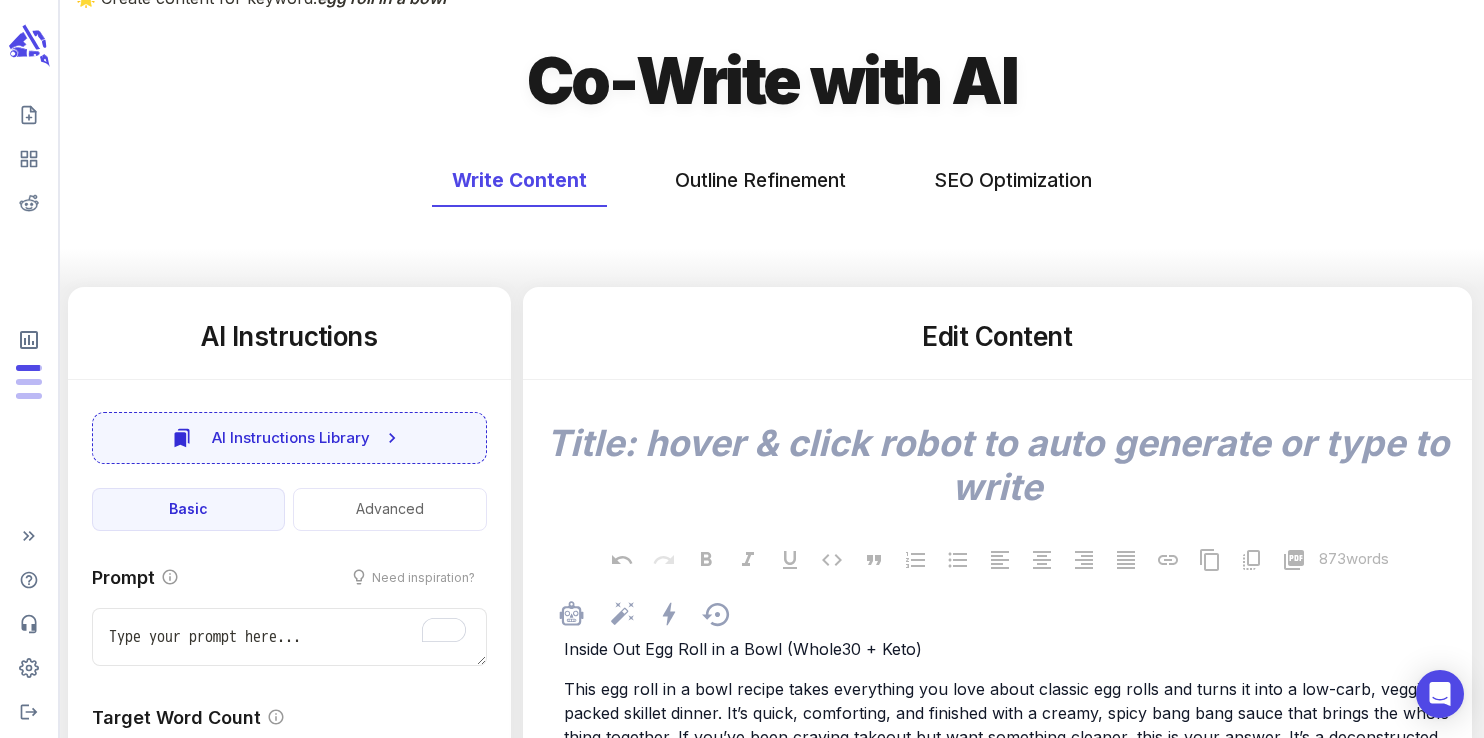 scroll, scrollTop: 41, scrollLeft: 0, axis: vertical 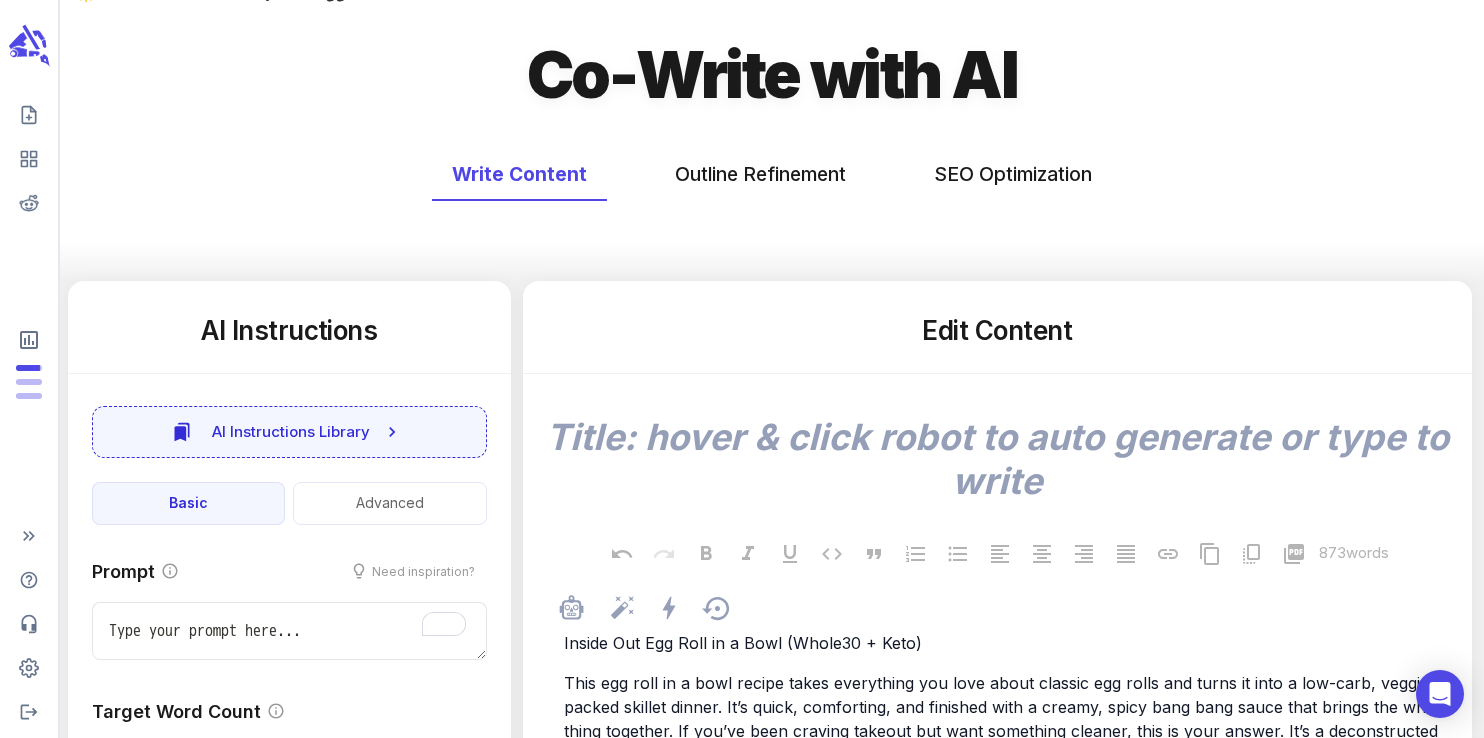 click on "Inside Out Egg Roll in a Bowl (Whole30 + Keto)" at bounding box center (743, 643) 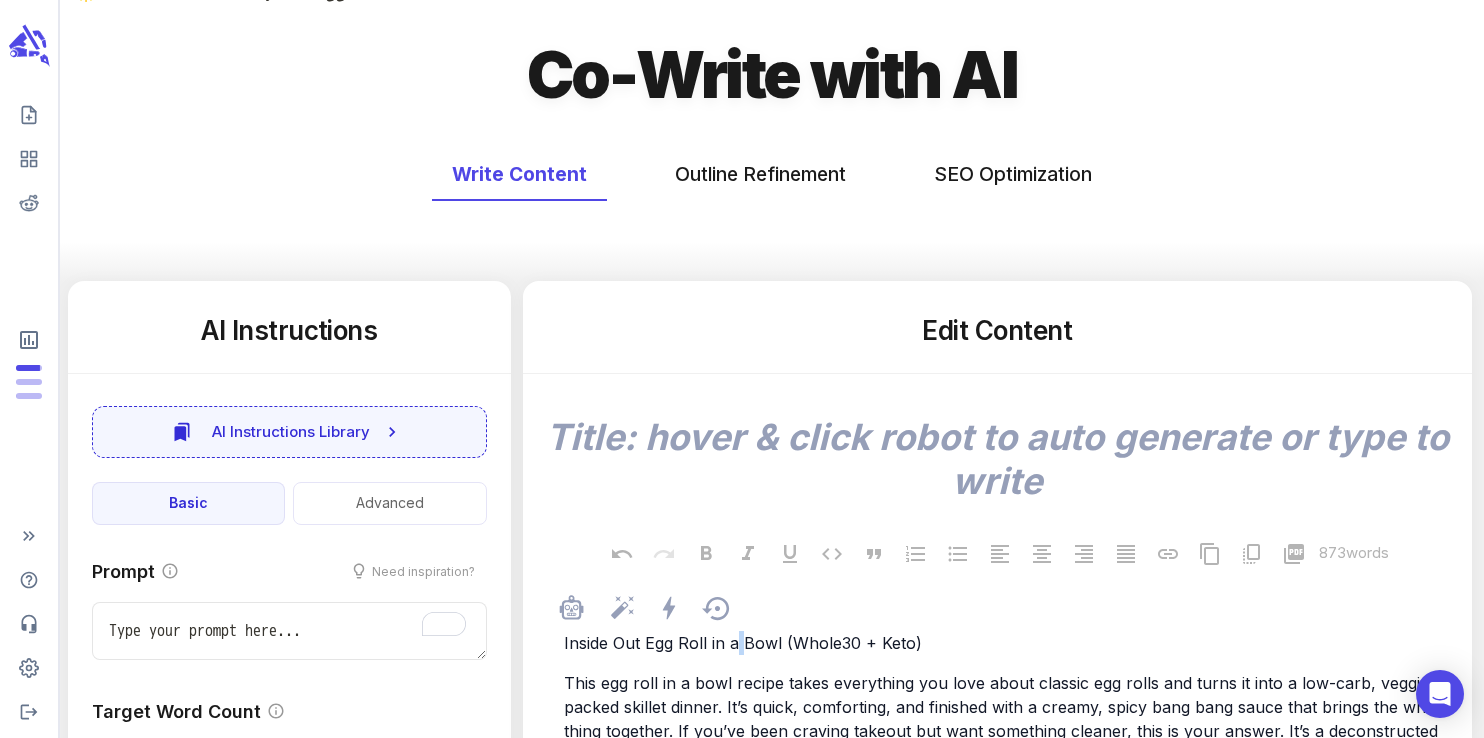 click on "Inside Out Egg Roll in a Bowl (Whole30 + Keto)" at bounding box center [743, 643] 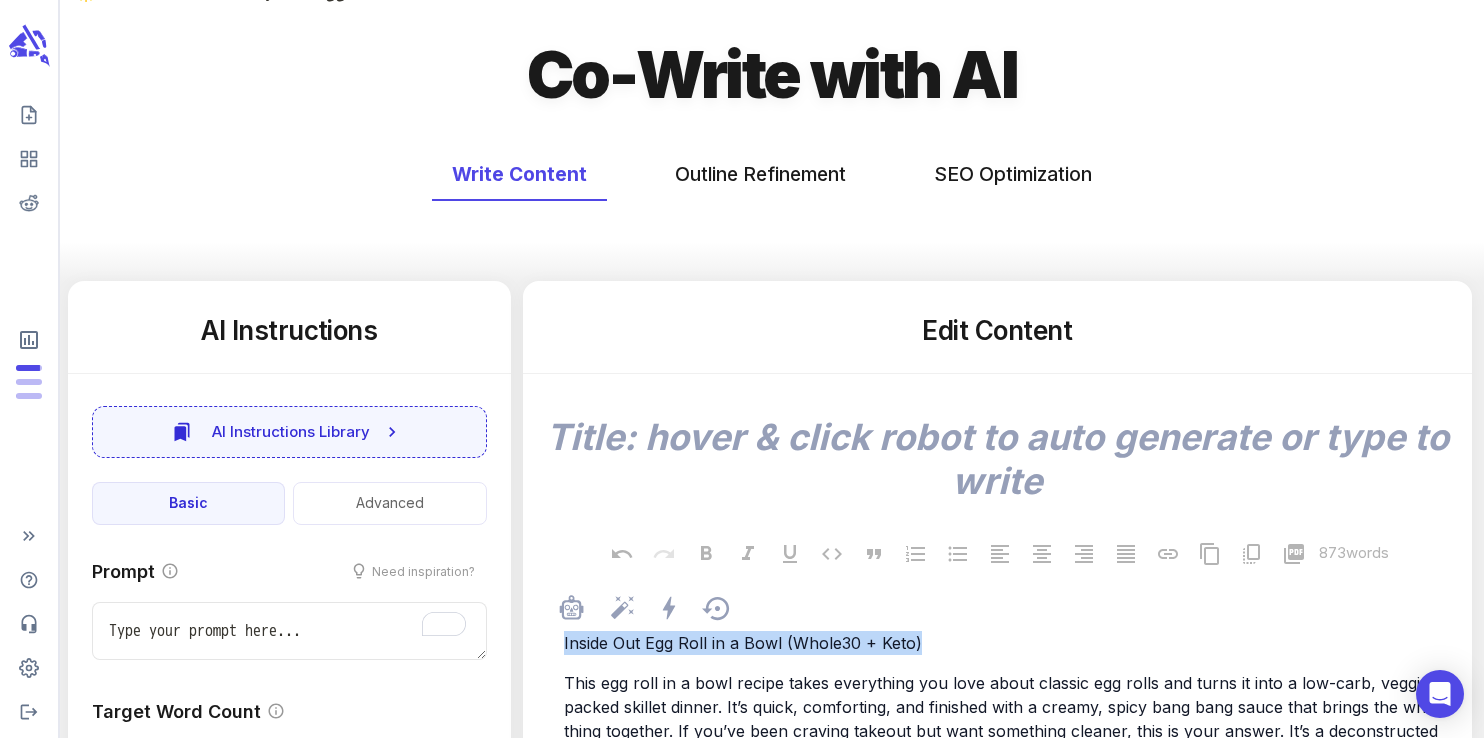 click on "Inside Out Egg Roll in a Bowl (Whole30 + Keto)" at bounding box center [743, 643] 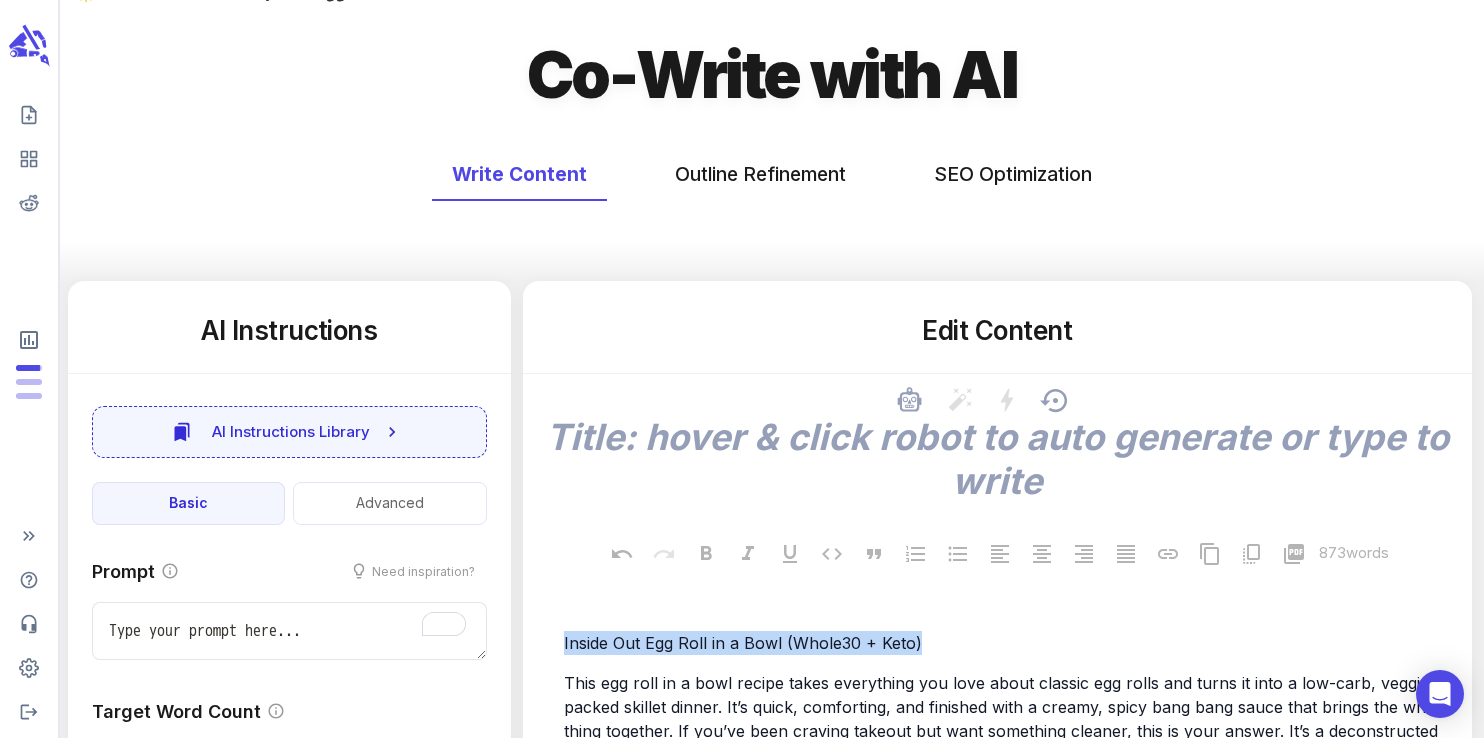 click at bounding box center (997, 459) 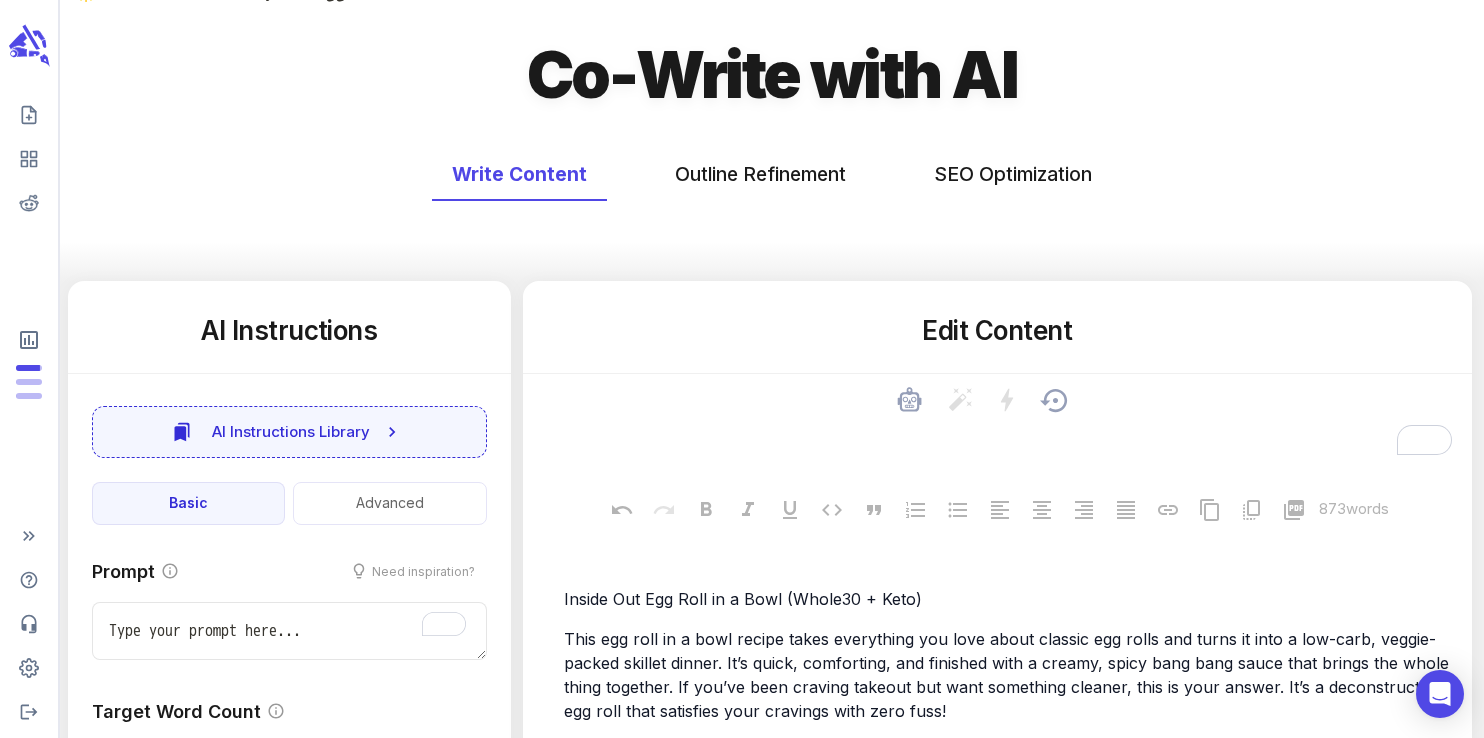 paste on "Inside Out Egg Roll in a Bowl (Whole30 + Keto)" 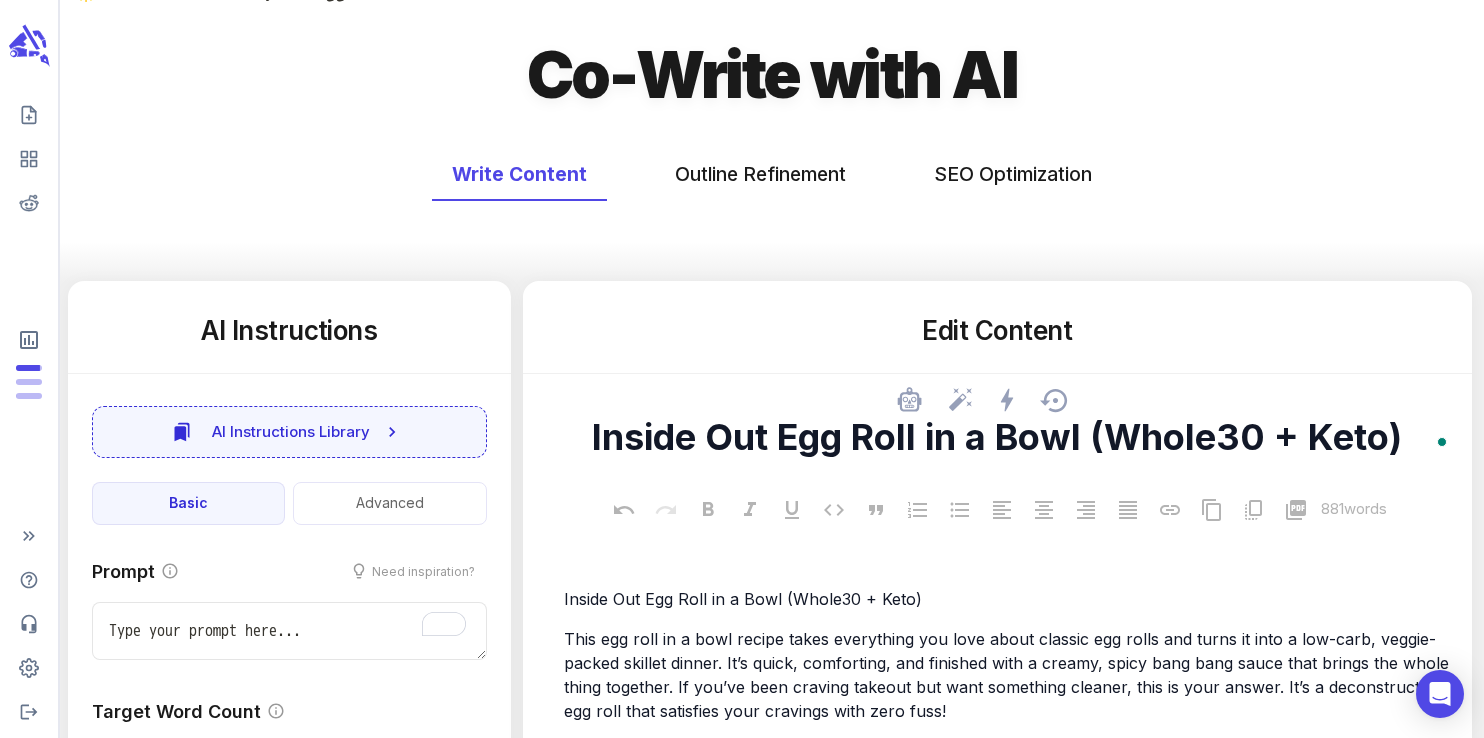 drag, startPoint x: 1092, startPoint y: 438, endPoint x: 1404, endPoint y: 442, distance: 312.02563 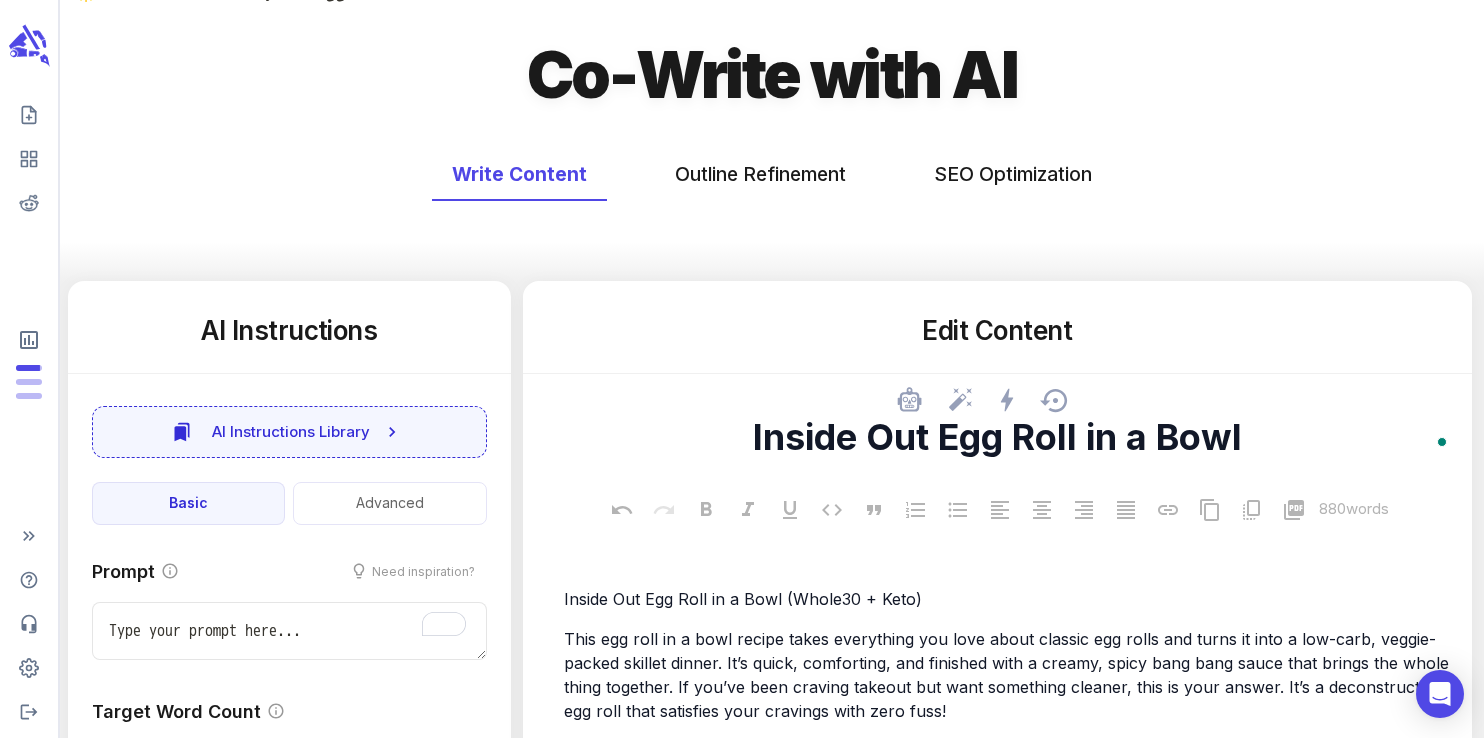 type on "x" 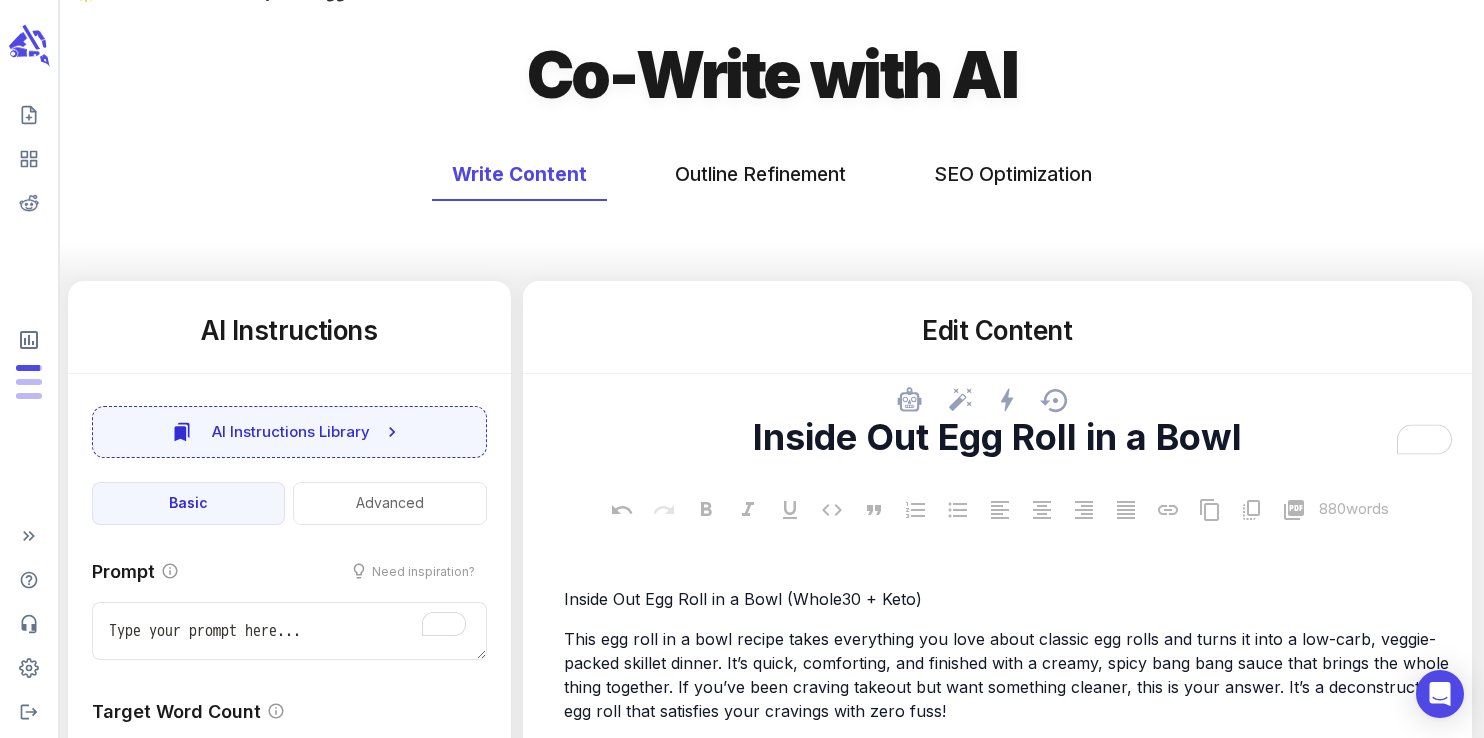 click on "Inside Out Egg Roll in a Bowl" at bounding box center (997, 437) 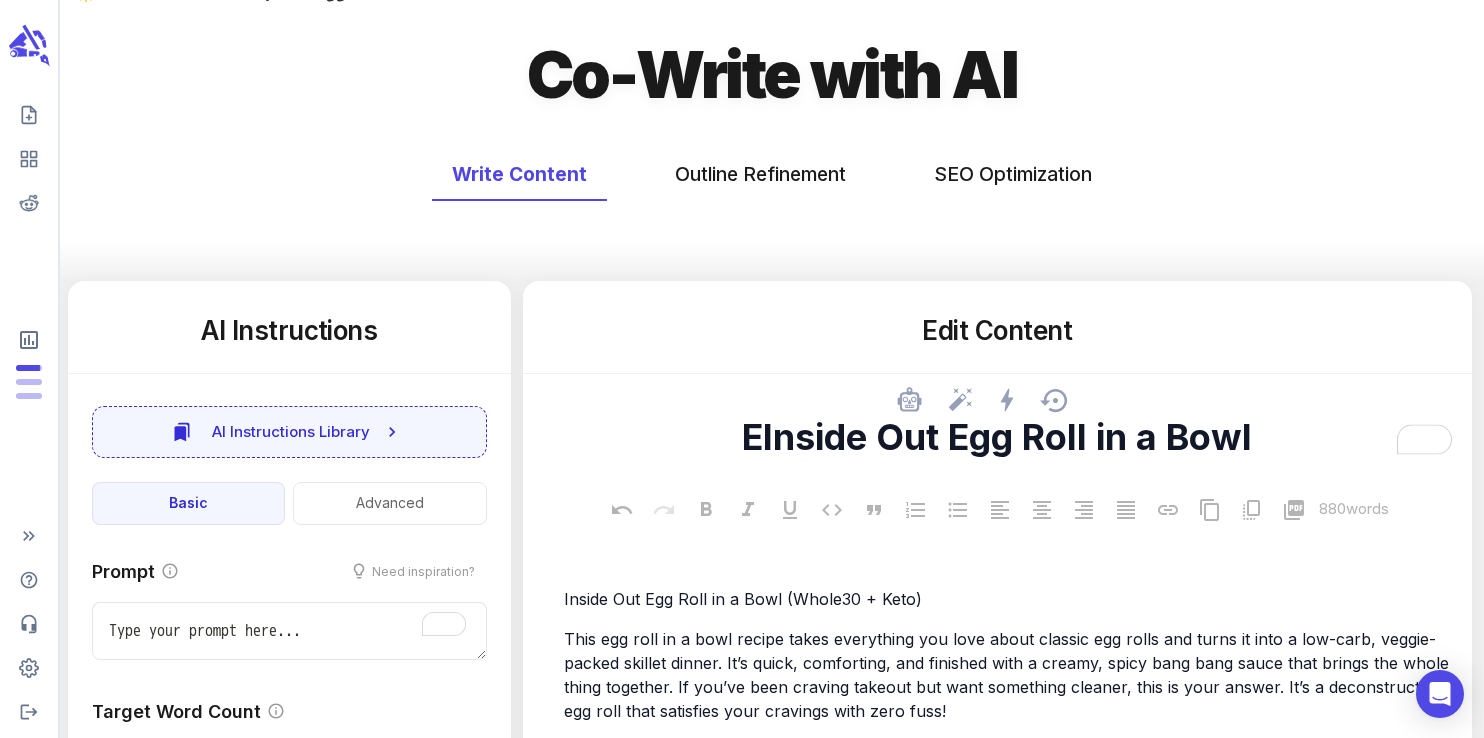 type on "x" 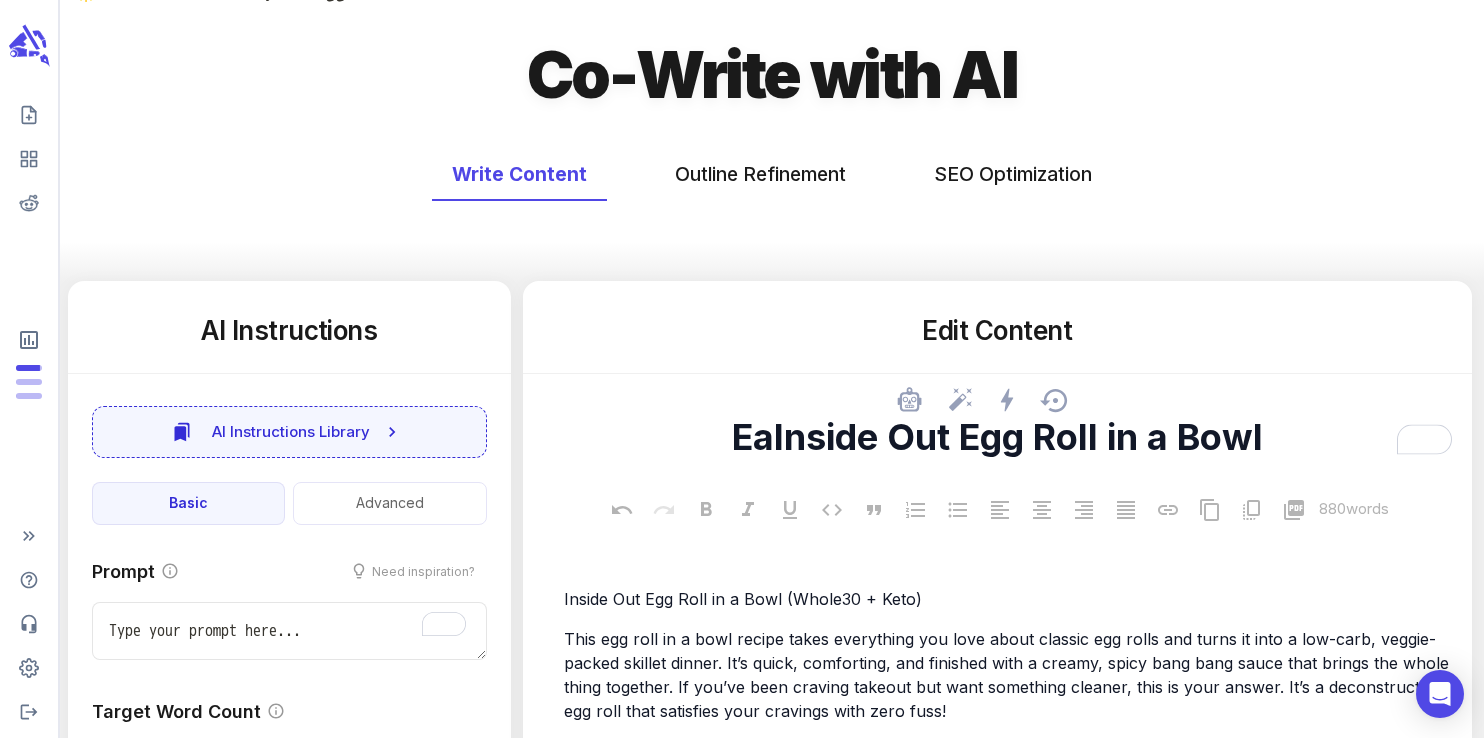 type on "EasInside Out Egg Roll in a Bowl" 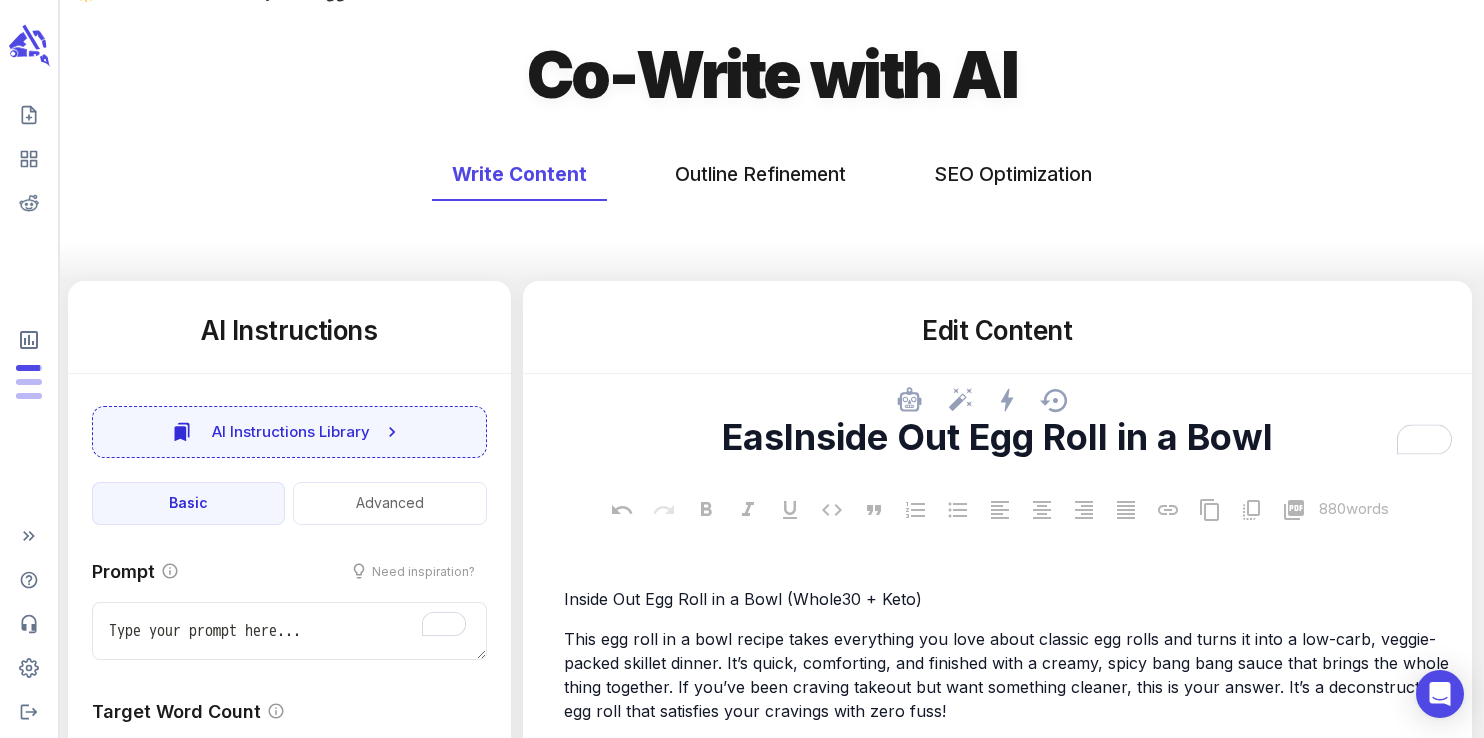 type on "x" 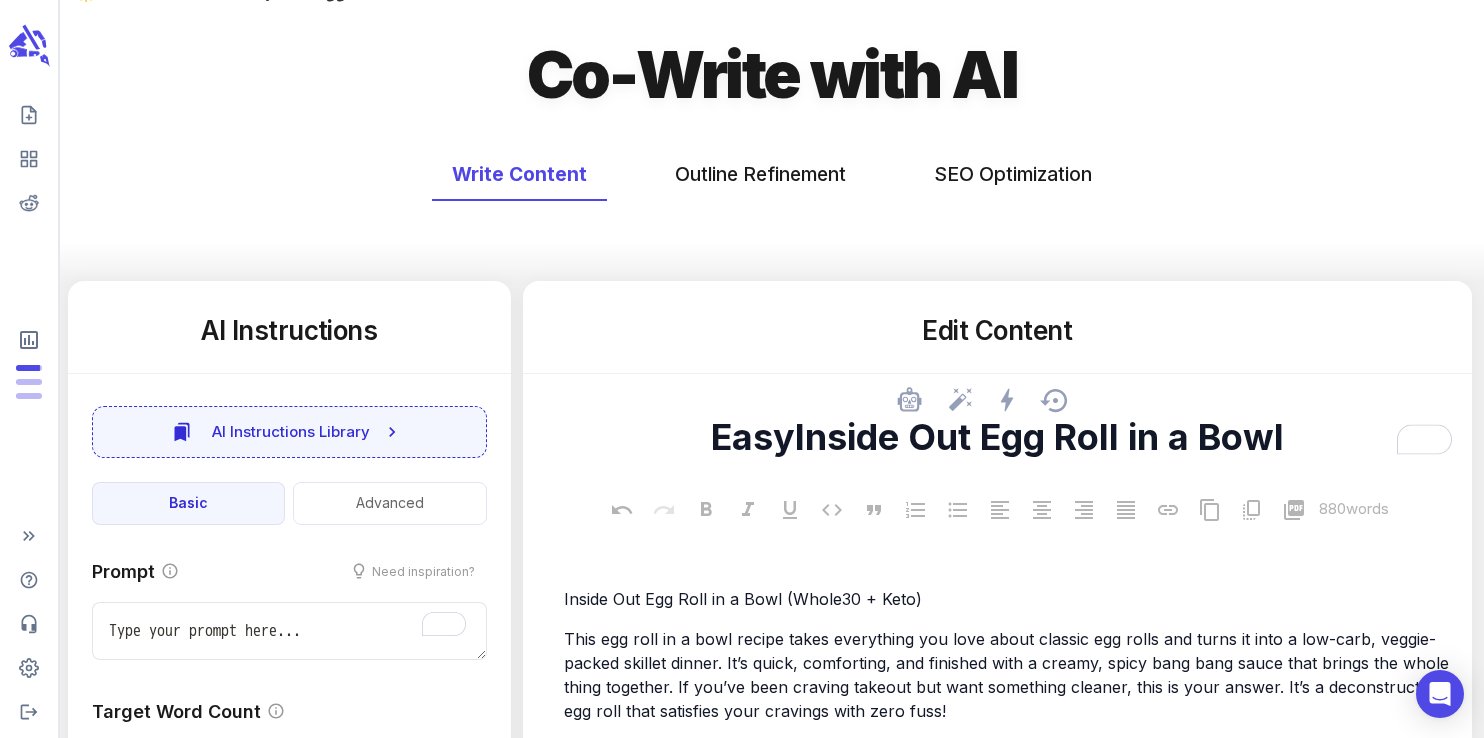 type on "Easy Inside Out Egg Roll in a Bowl" 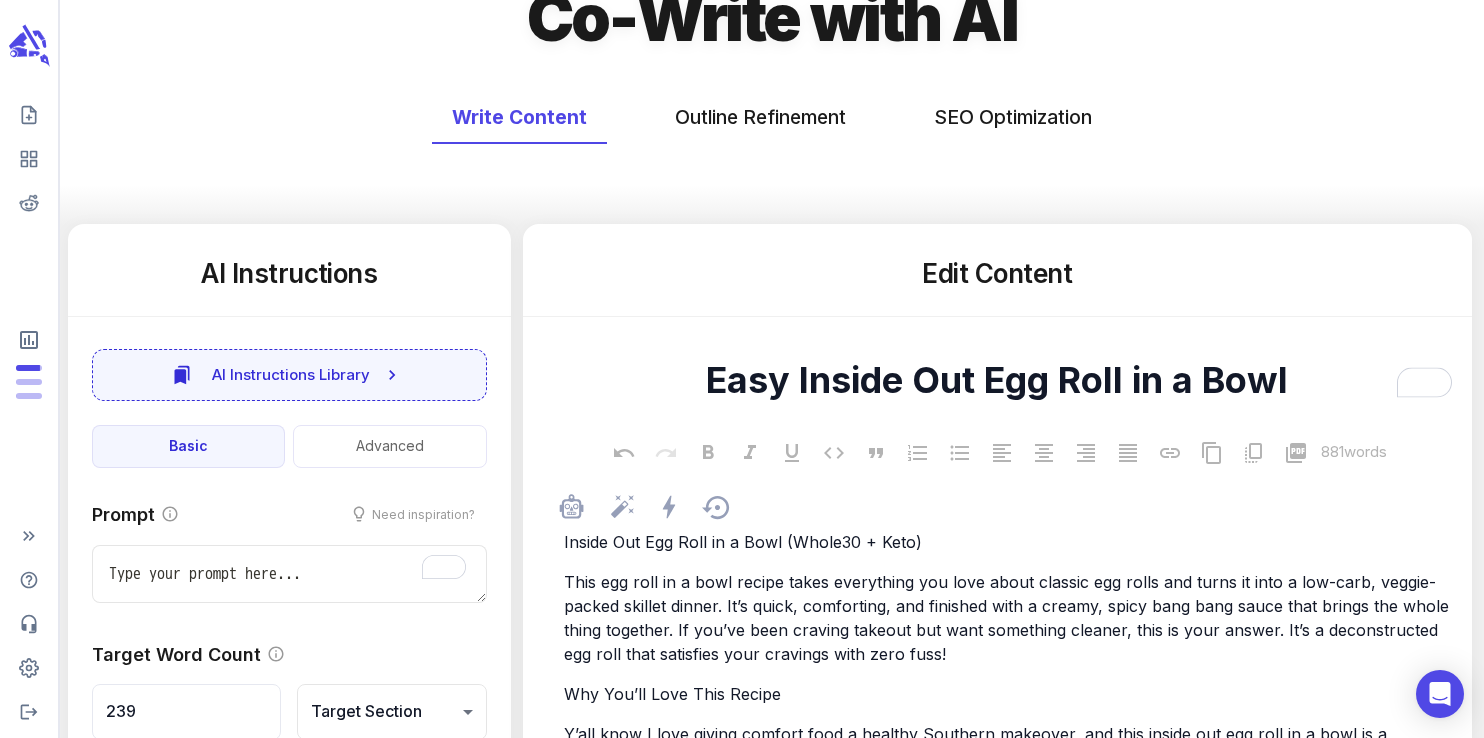scroll, scrollTop: 109, scrollLeft: 0, axis: vertical 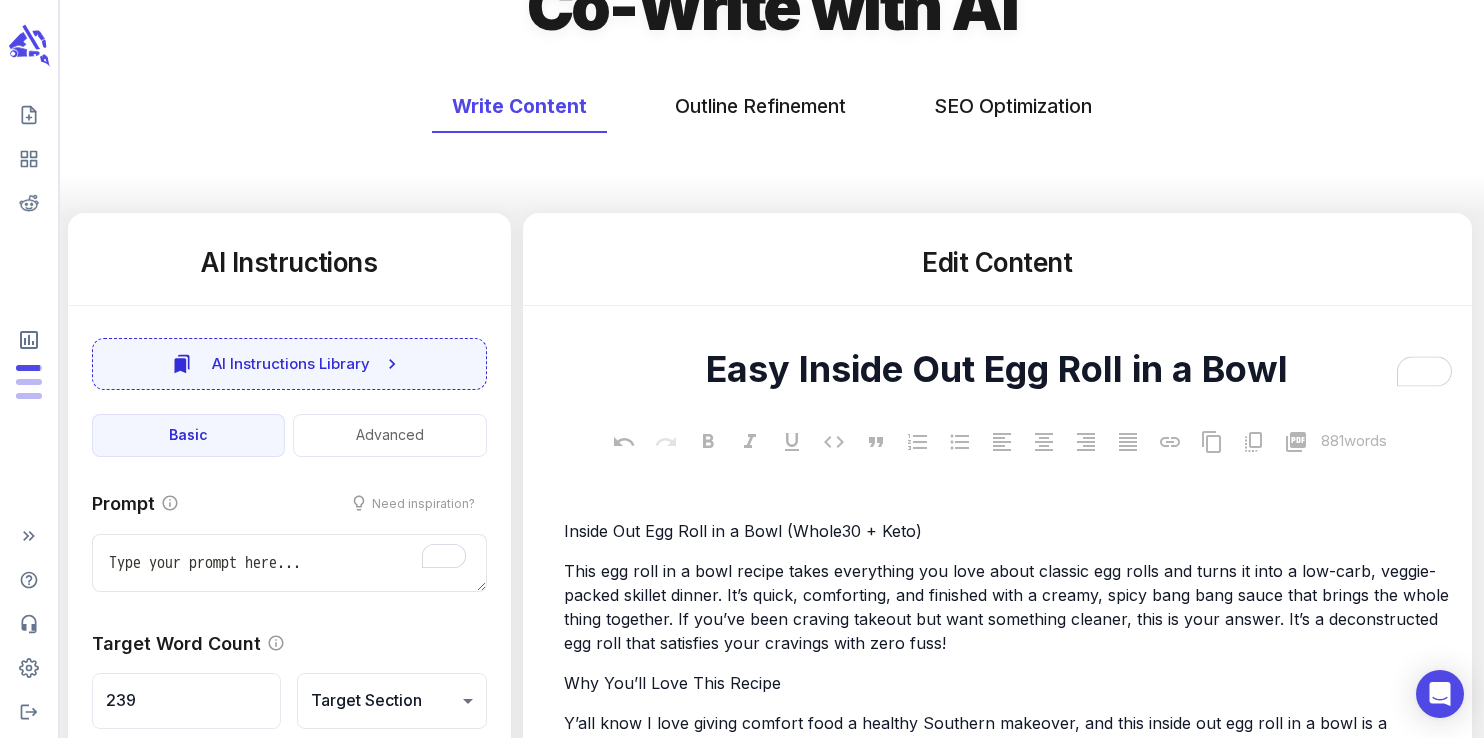 type on "x" 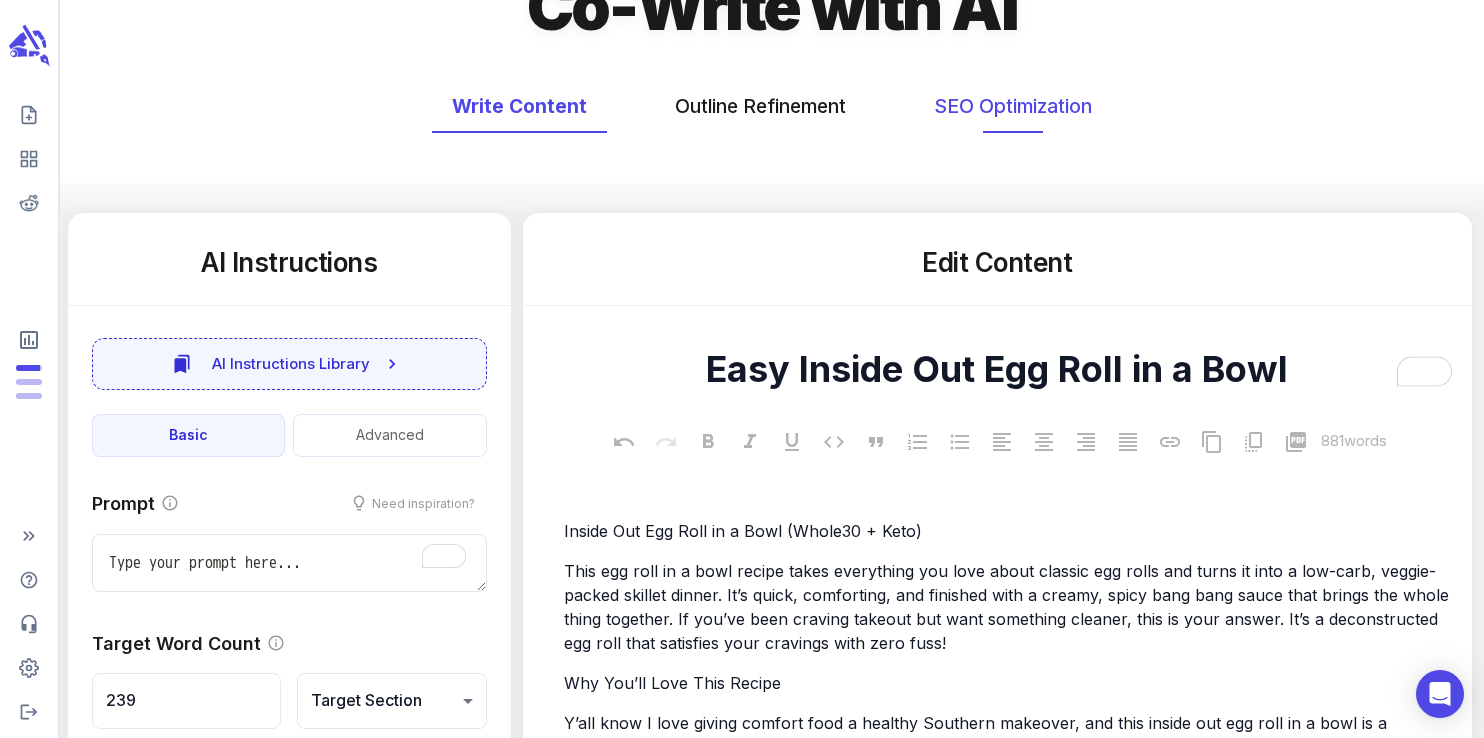 type on "Easy Inside Out Egg Roll in a Bowl" 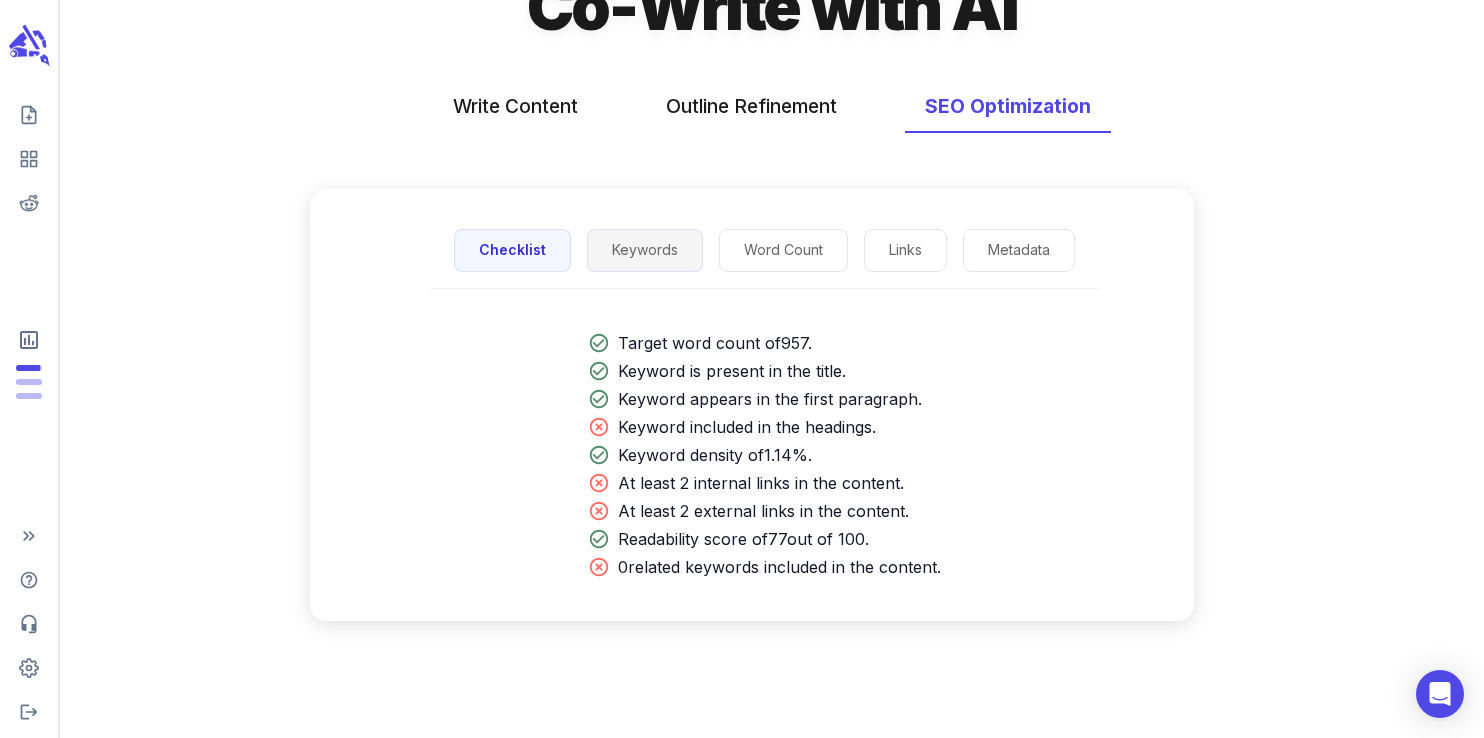 click on "Keywords" at bounding box center [645, 250] 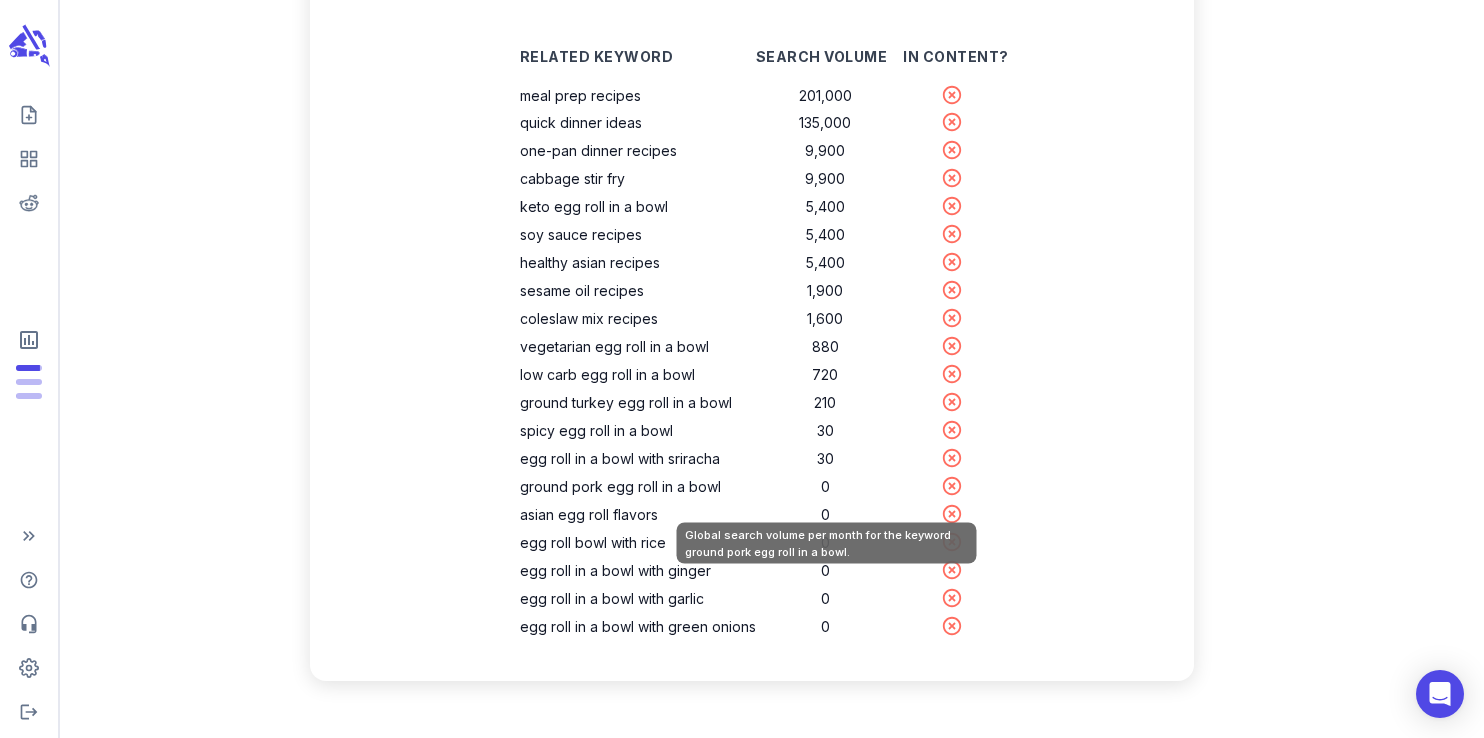 scroll, scrollTop: 417, scrollLeft: 0, axis: vertical 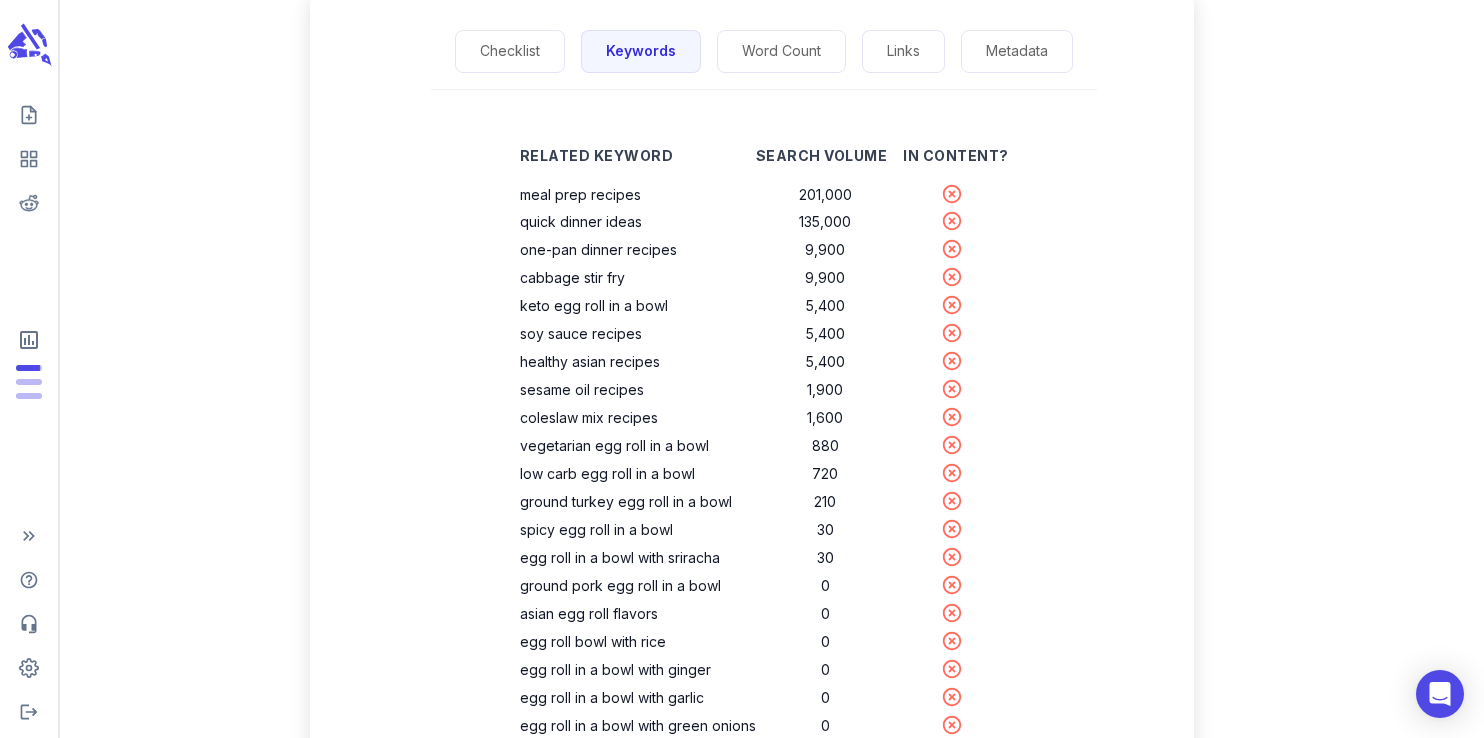 click 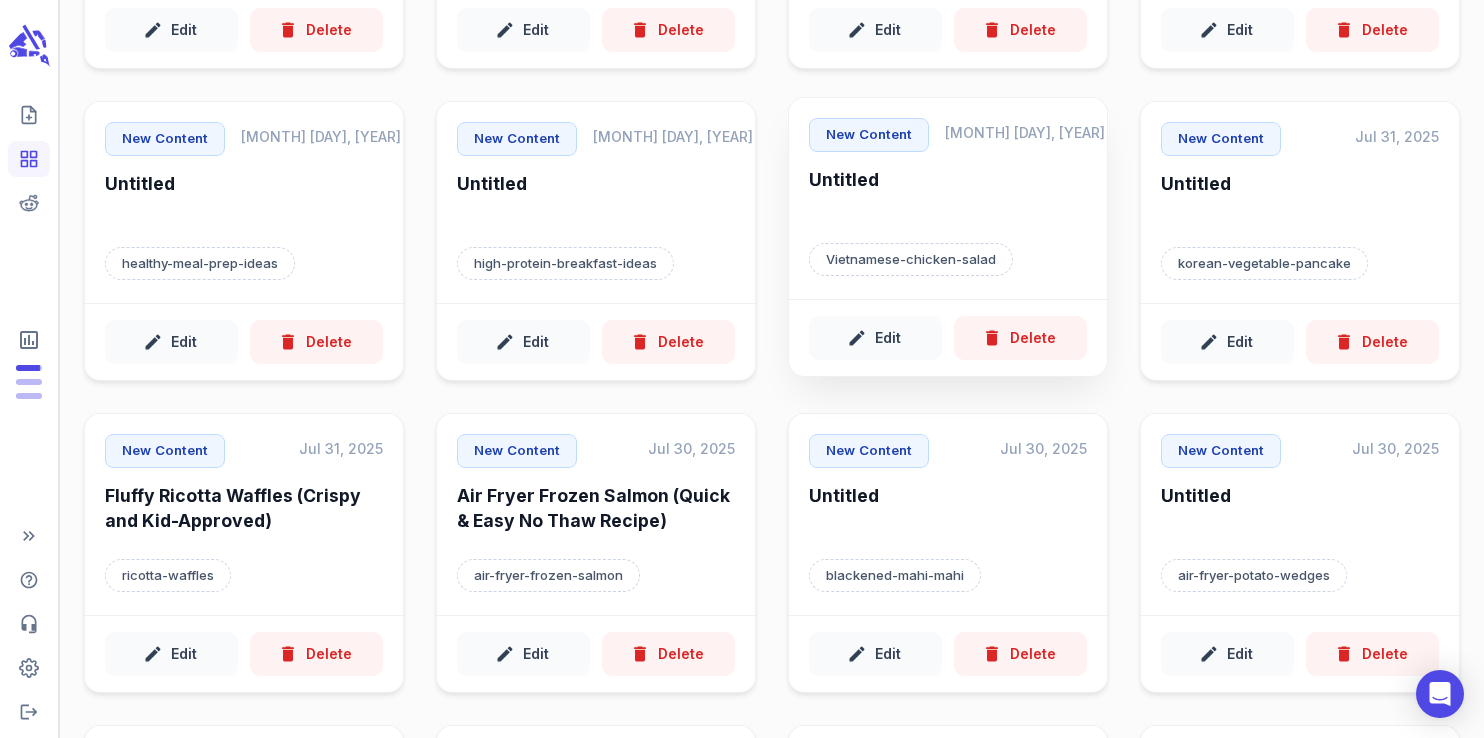 scroll, scrollTop: 0, scrollLeft: 0, axis: both 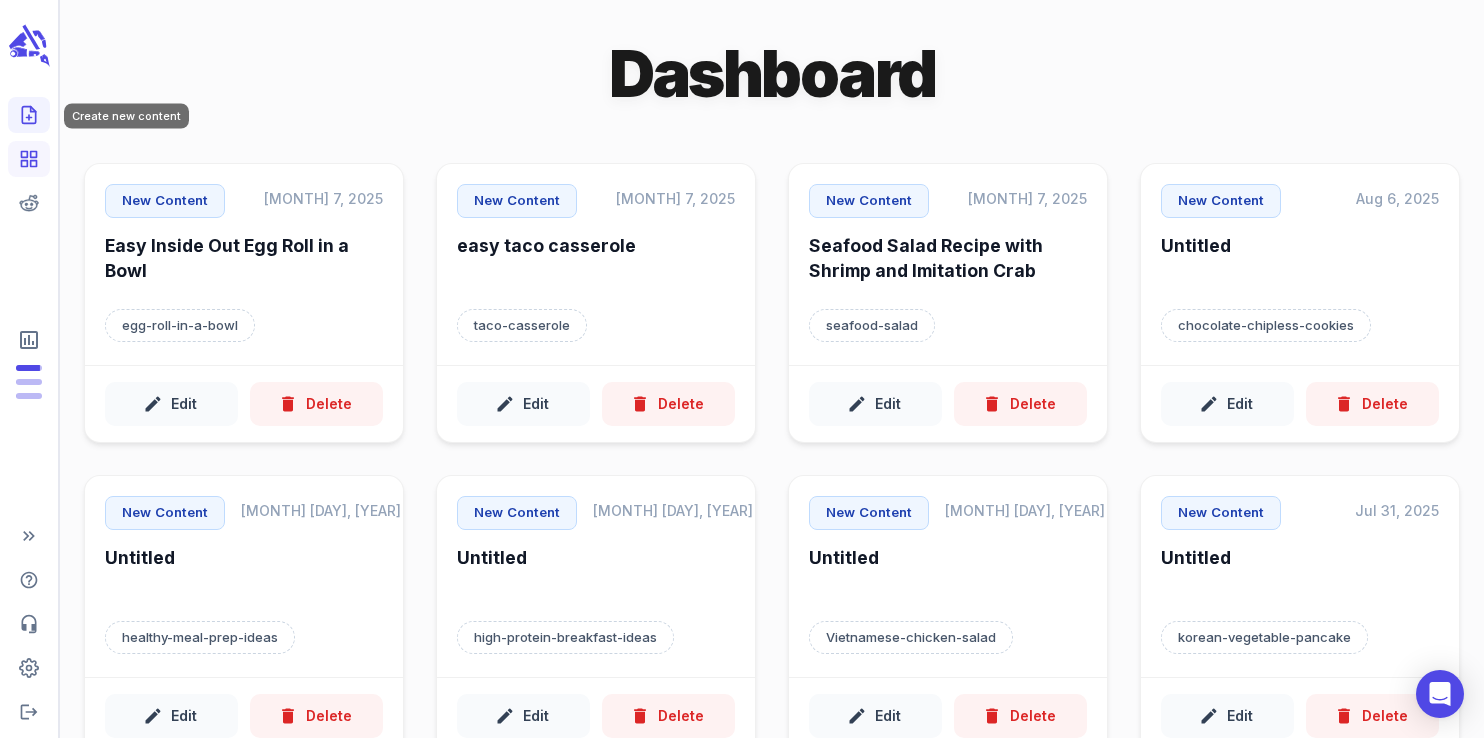 click 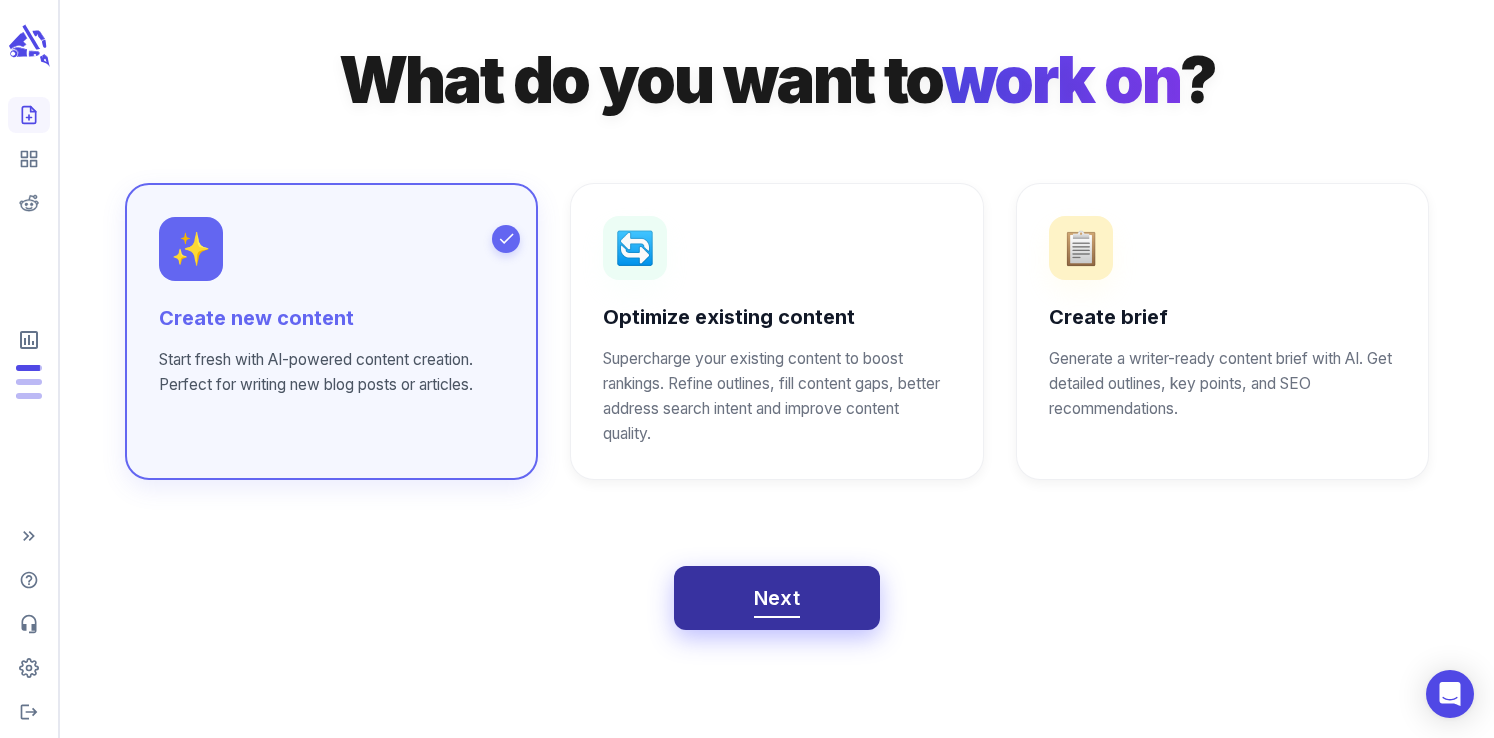 click on "Next" at bounding box center (777, 598) 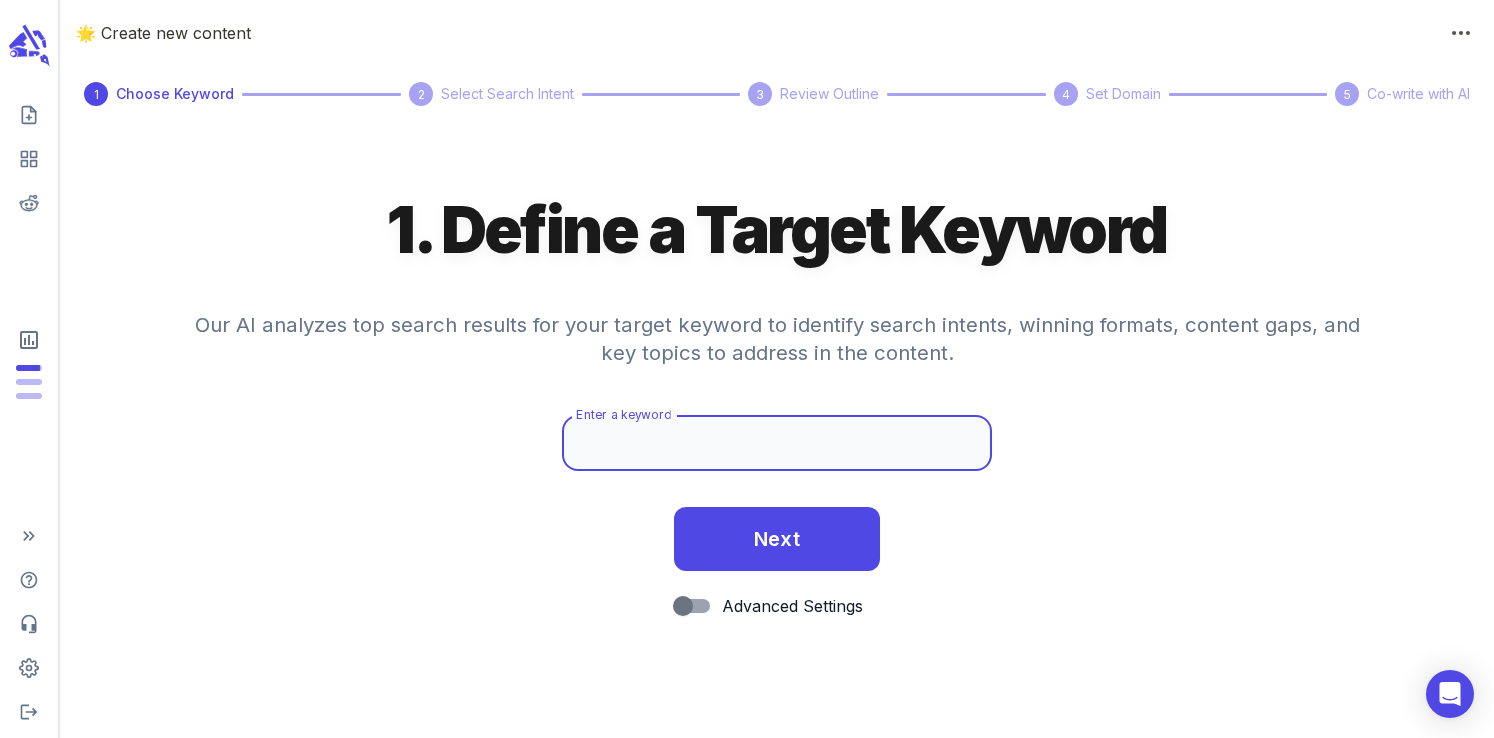 click on "Enter a keyword" at bounding box center [777, 443] 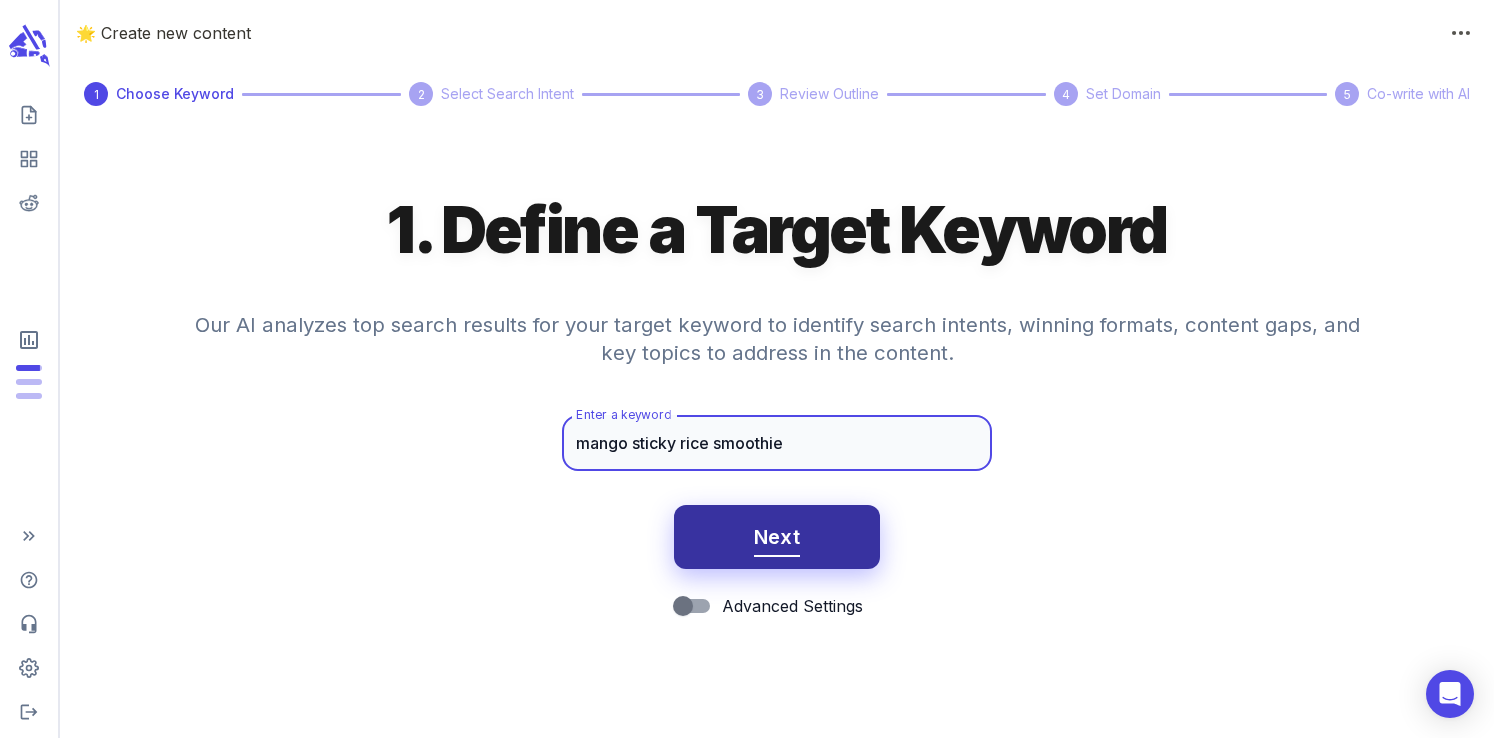type on "mango sticky rice smoothie" 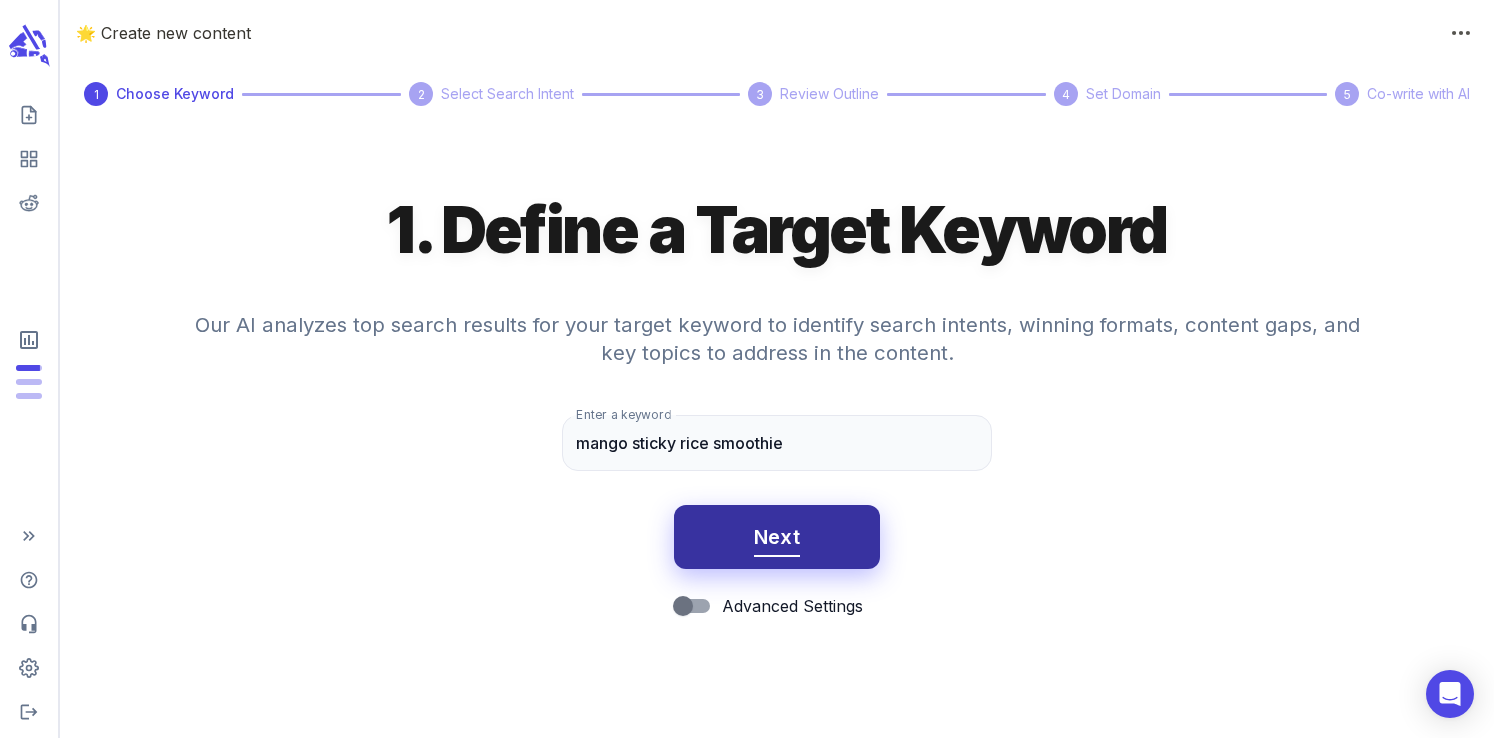 click on "Next" at bounding box center (777, 537) 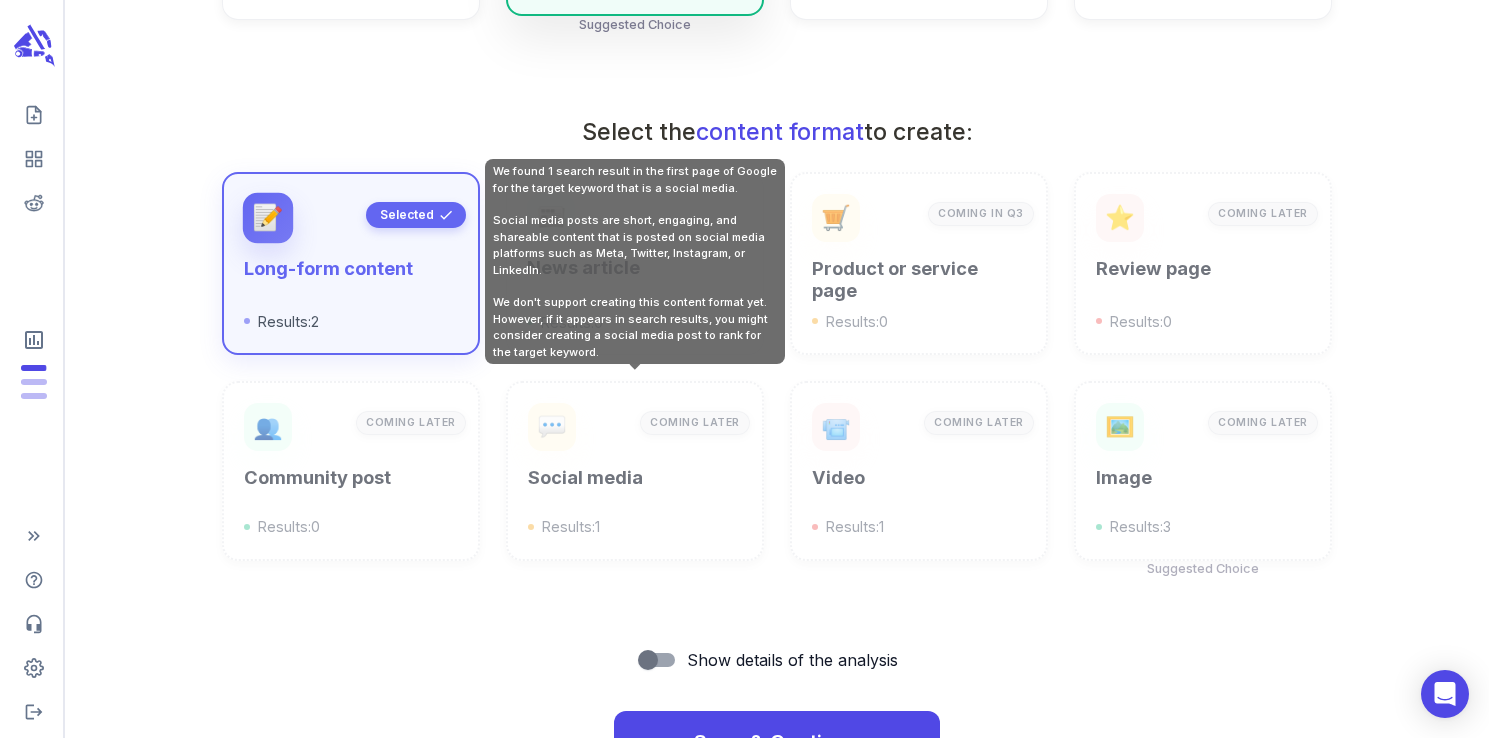 scroll, scrollTop: 718, scrollLeft: 0, axis: vertical 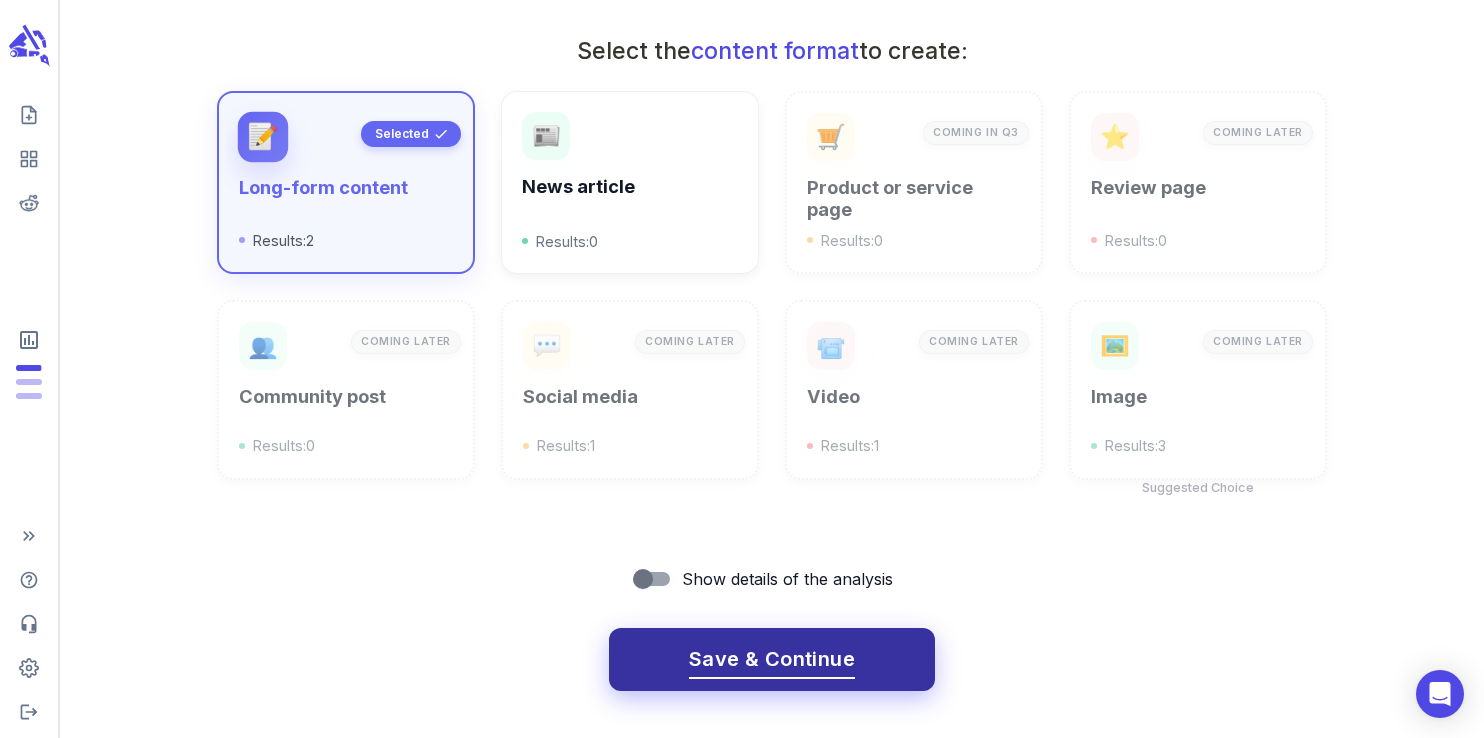 click on "Save & Continue" at bounding box center (772, 659) 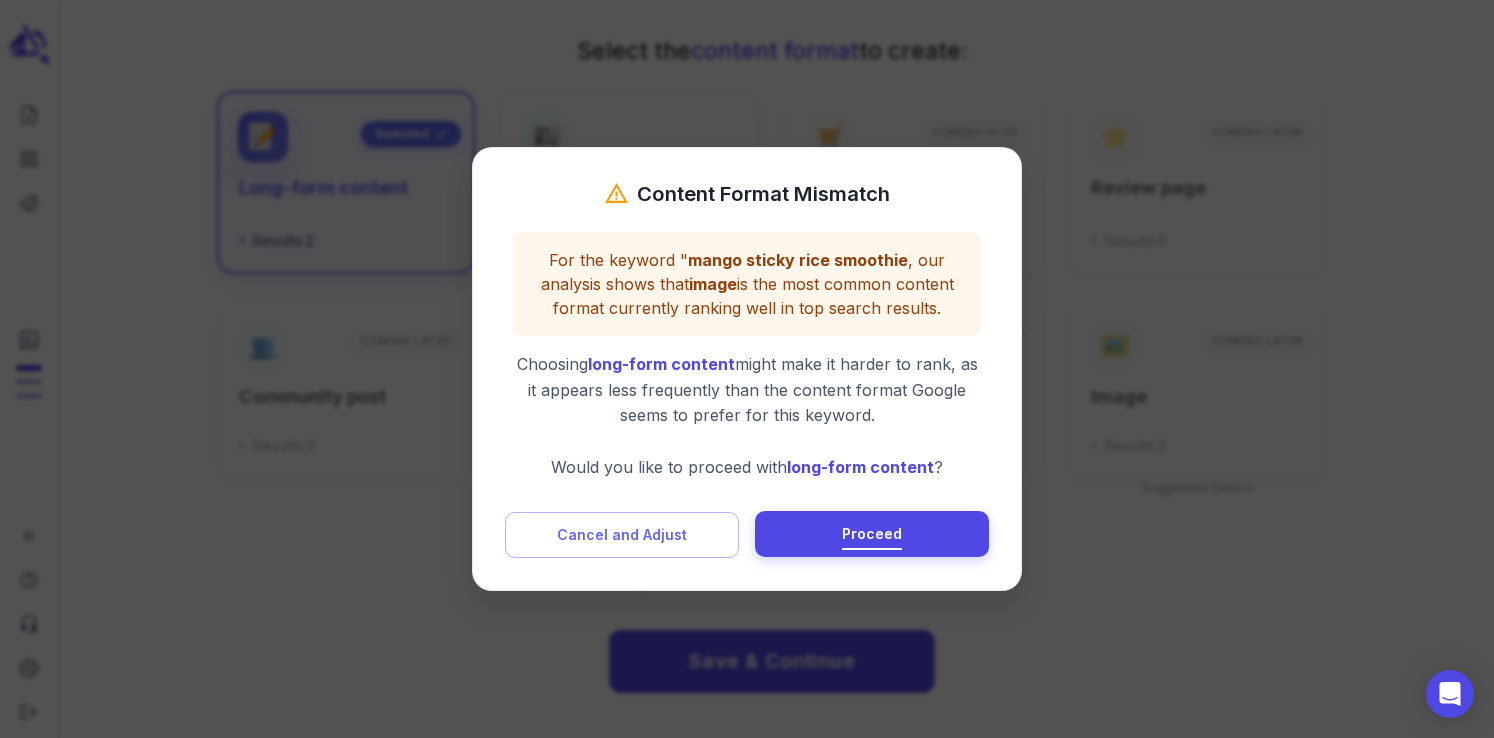 click on "Proceed" at bounding box center (872, 534) 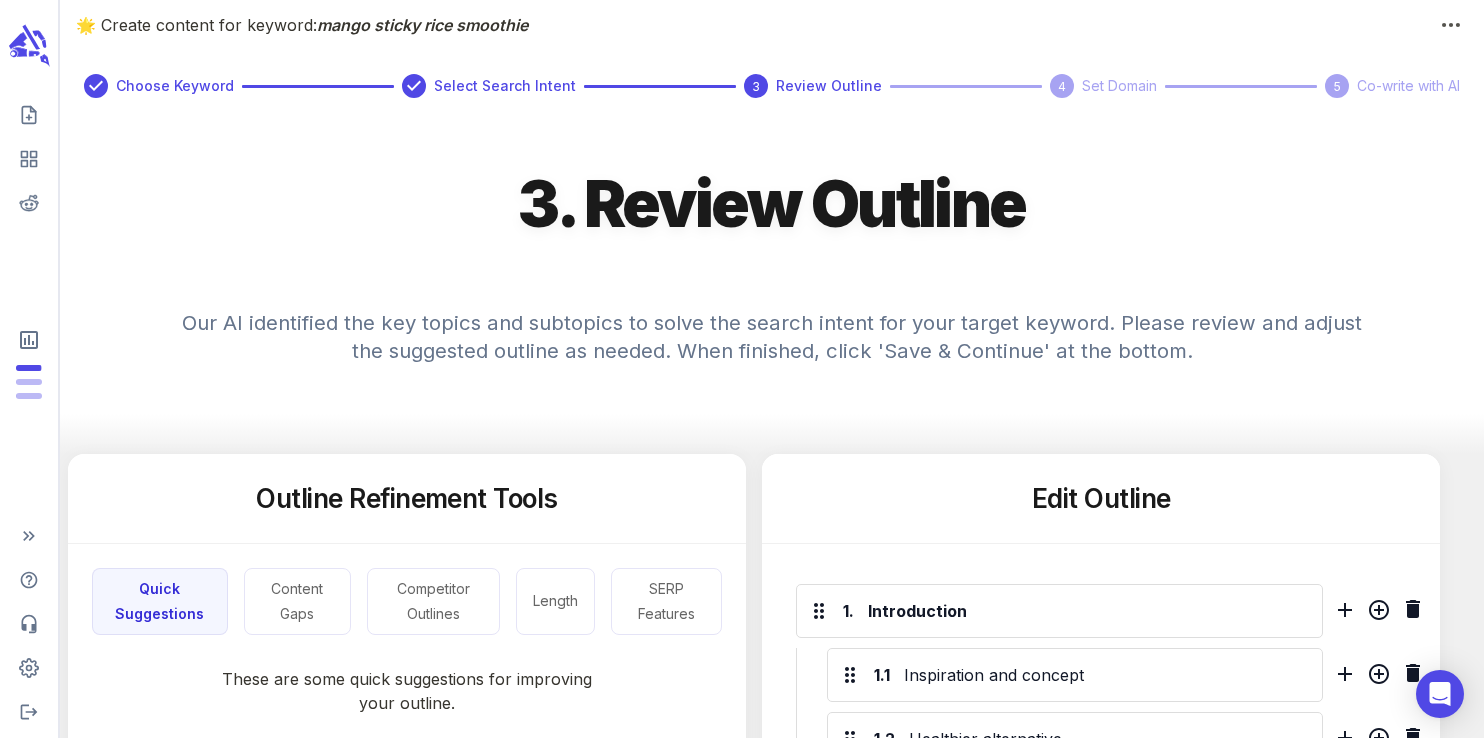 scroll, scrollTop: 634, scrollLeft: 0, axis: vertical 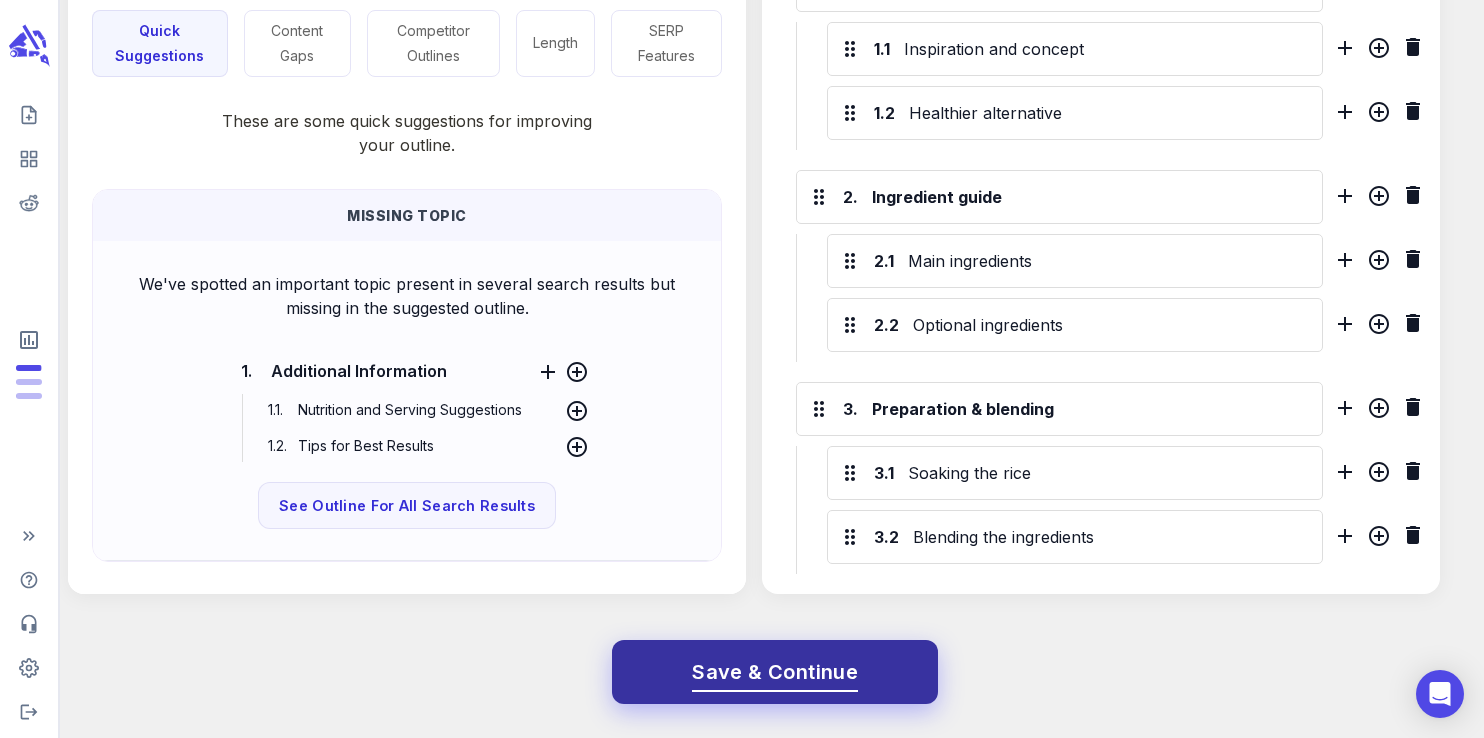 click on "Save & Continue" at bounding box center (775, 672) 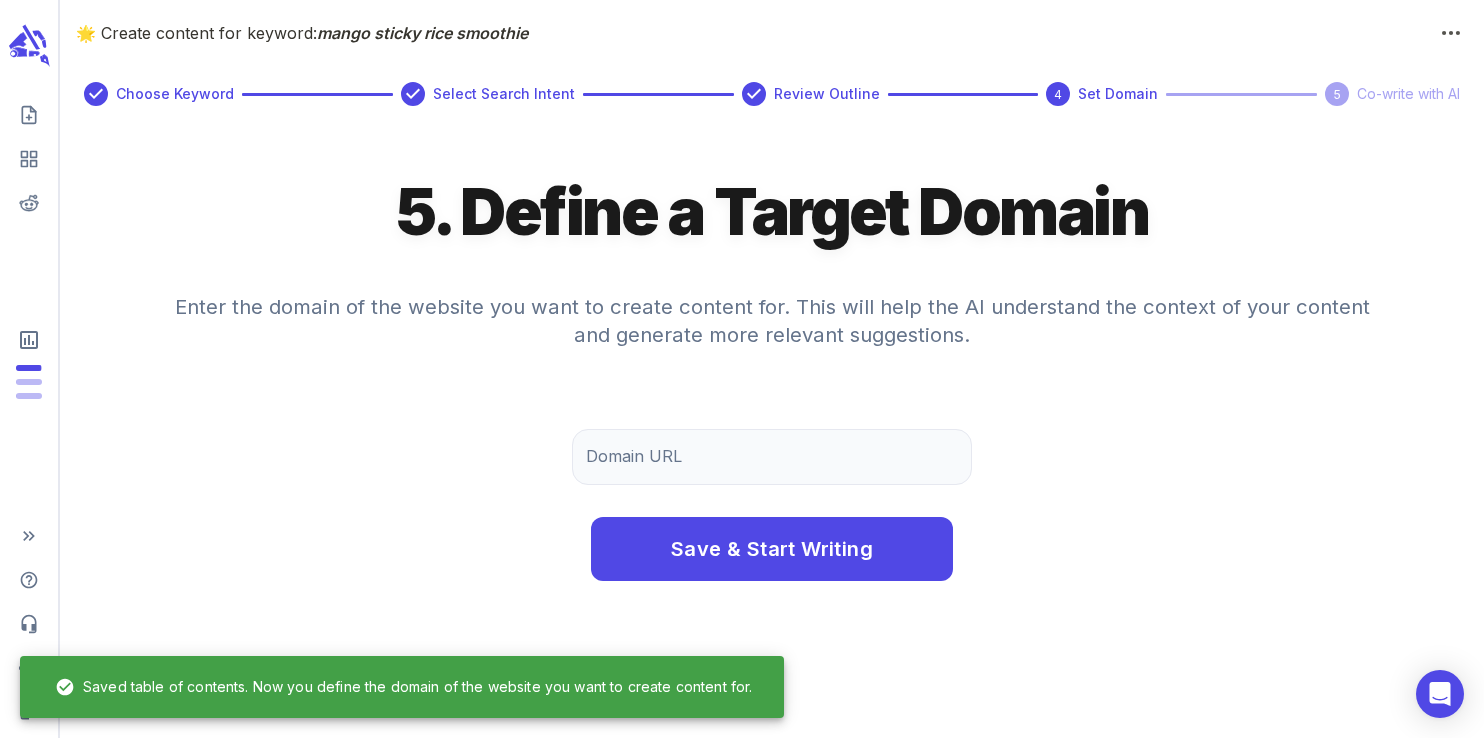 scroll, scrollTop: 0, scrollLeft: 0, axis: both 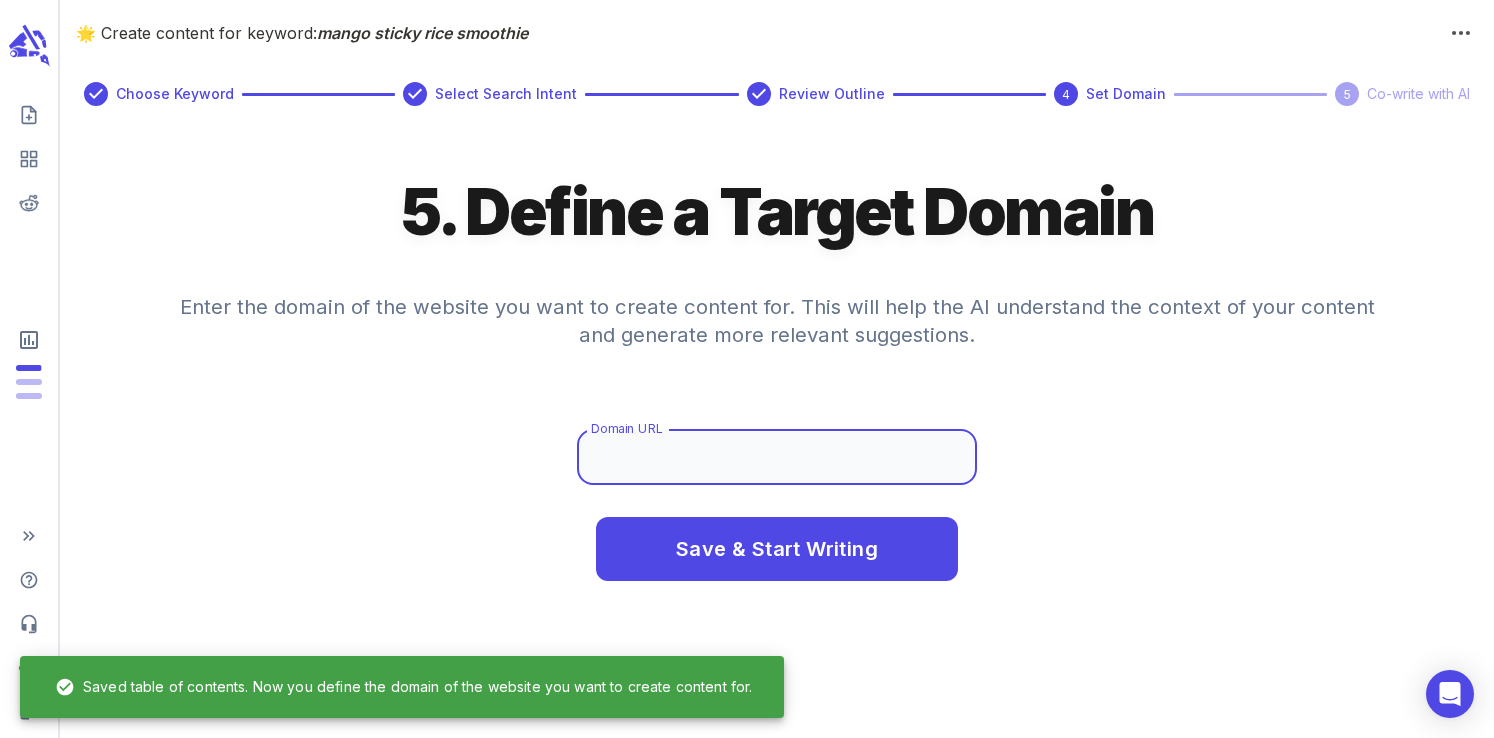 click on "Domain URL" at bounding box center [777, 457] 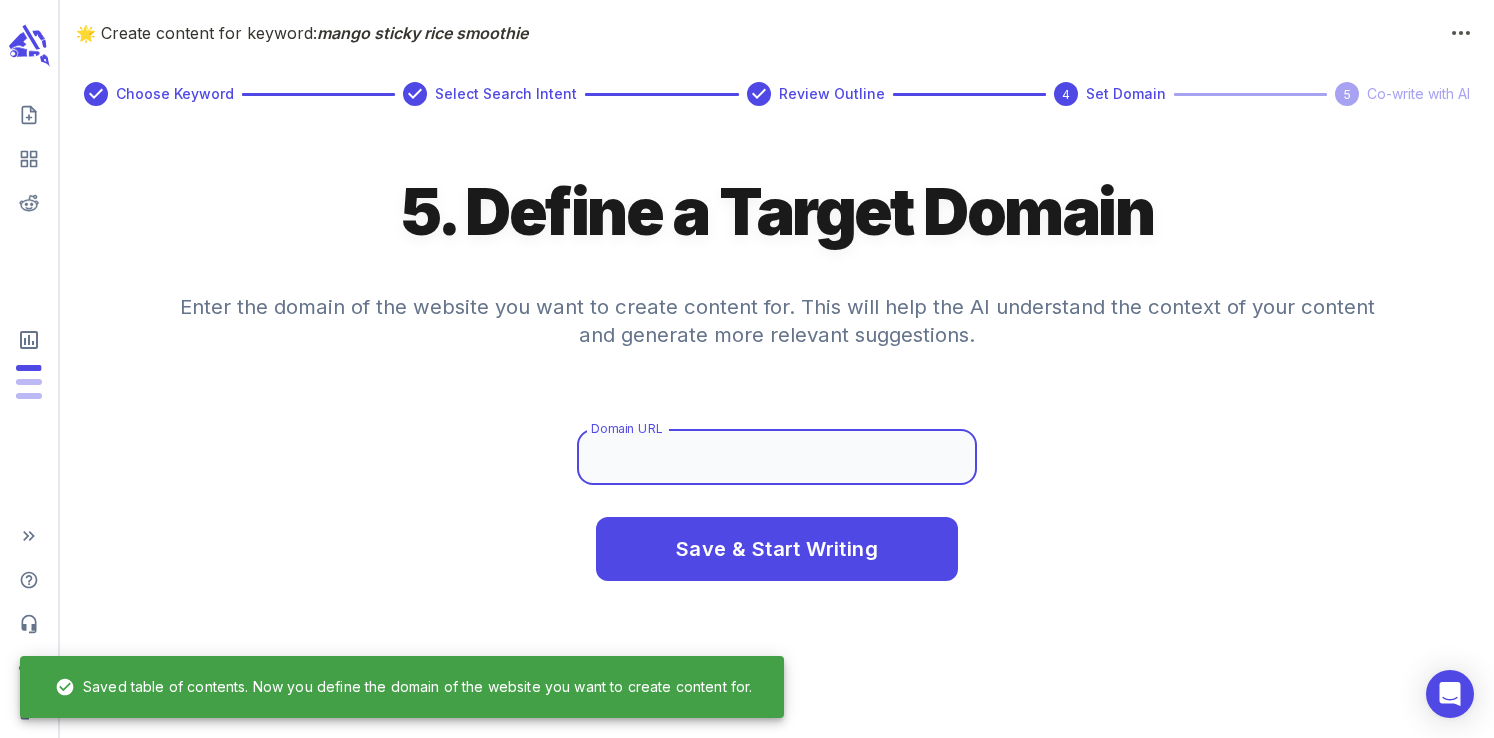 type on "www.whatgreatgrandmaate.com" 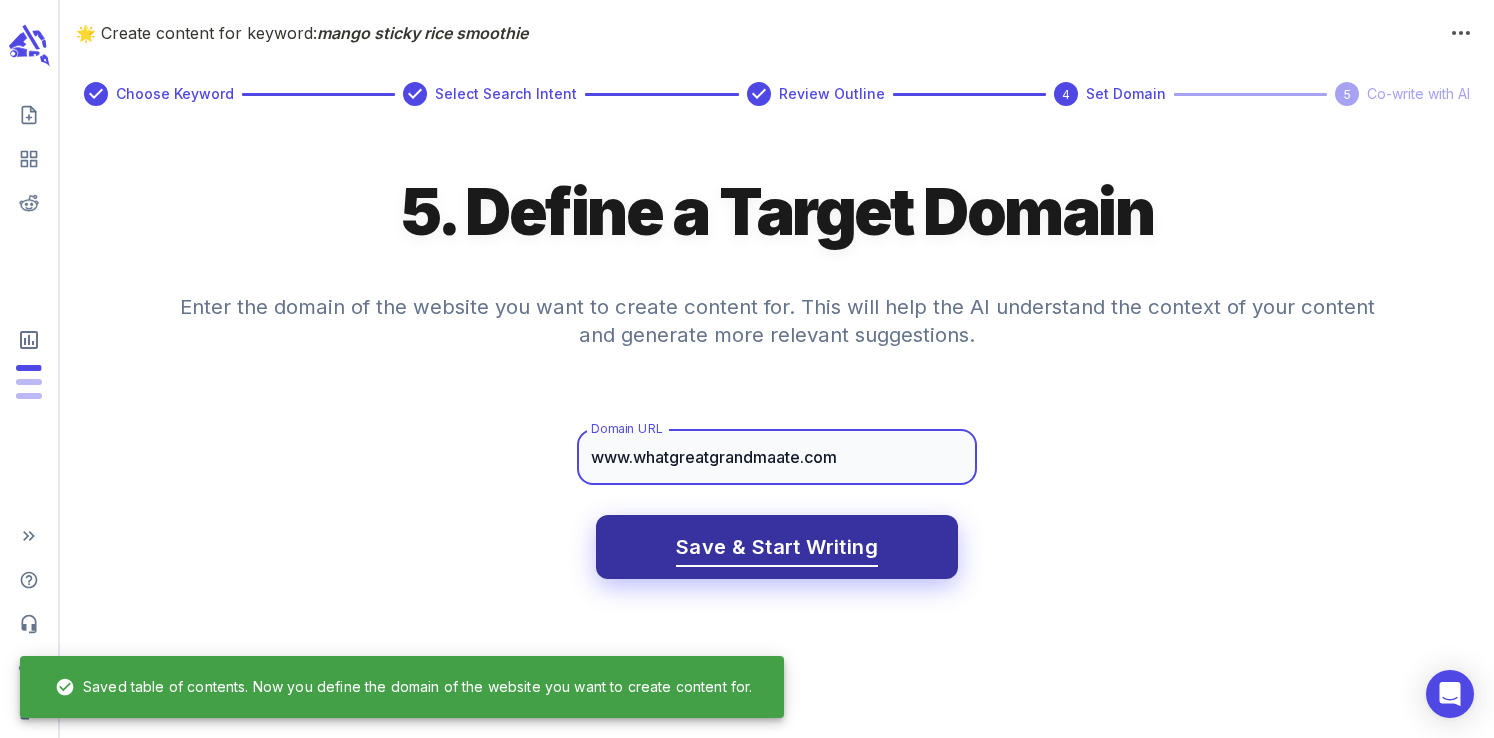 click on "Save & Start Writing" at bounding box center (777, 547) 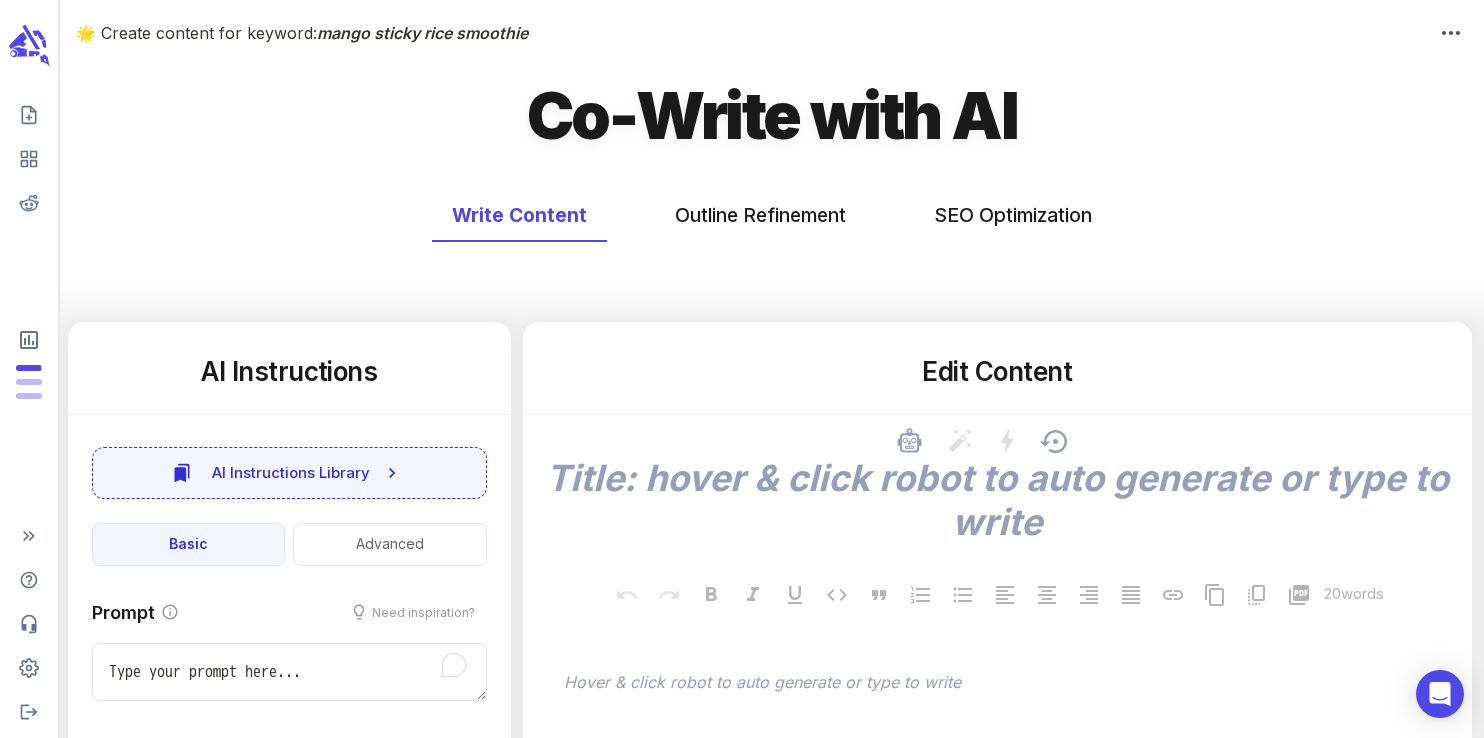 type on "x" 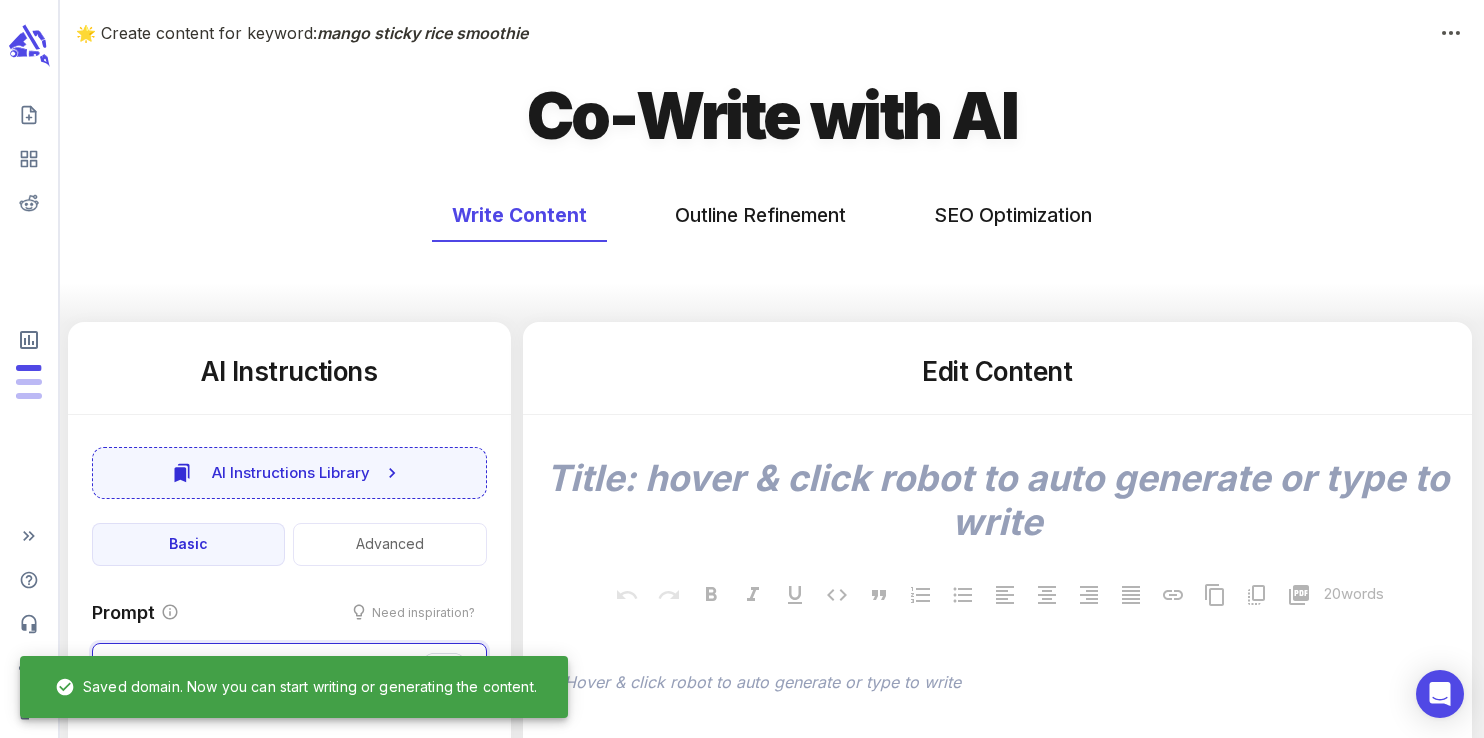 scroll, scrollTop: 198, scrollLeft: 0, axis: vertical 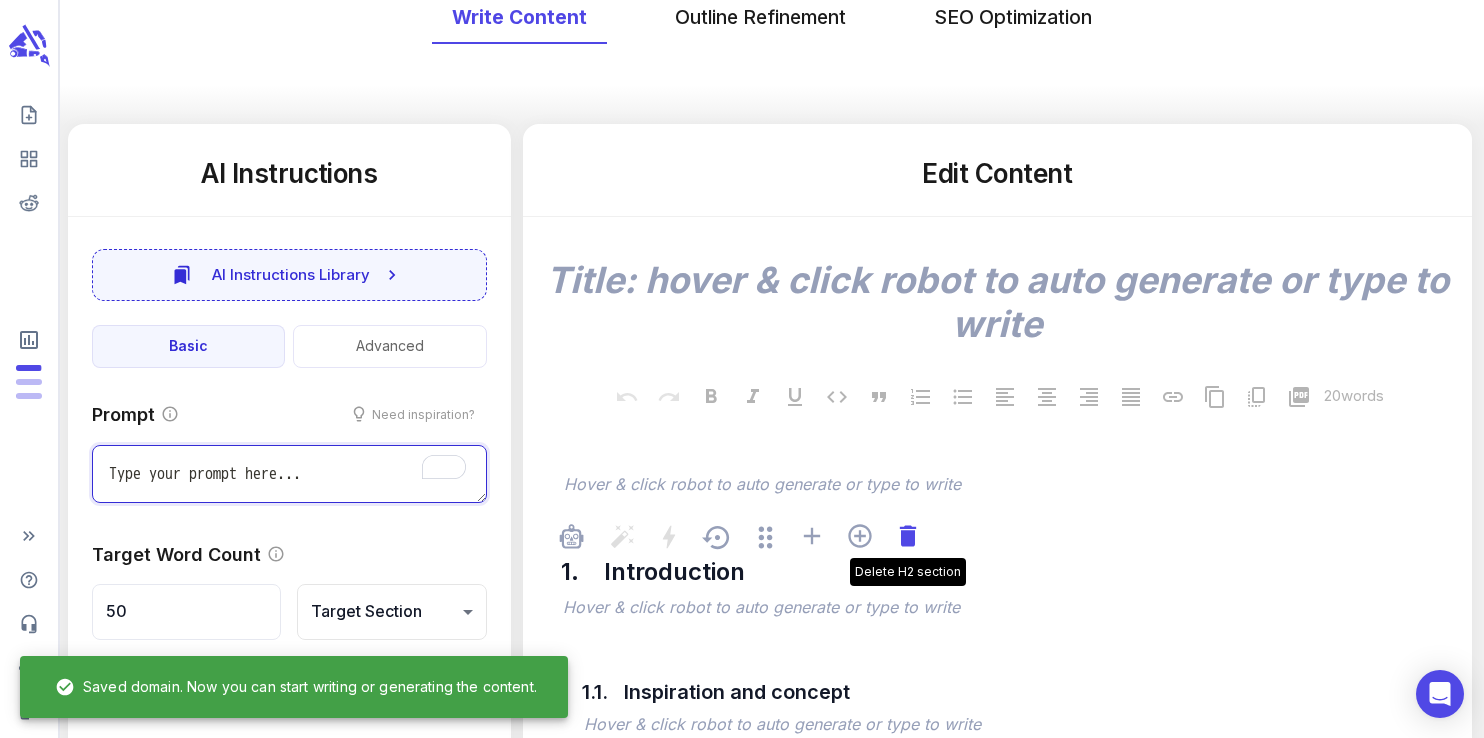 click 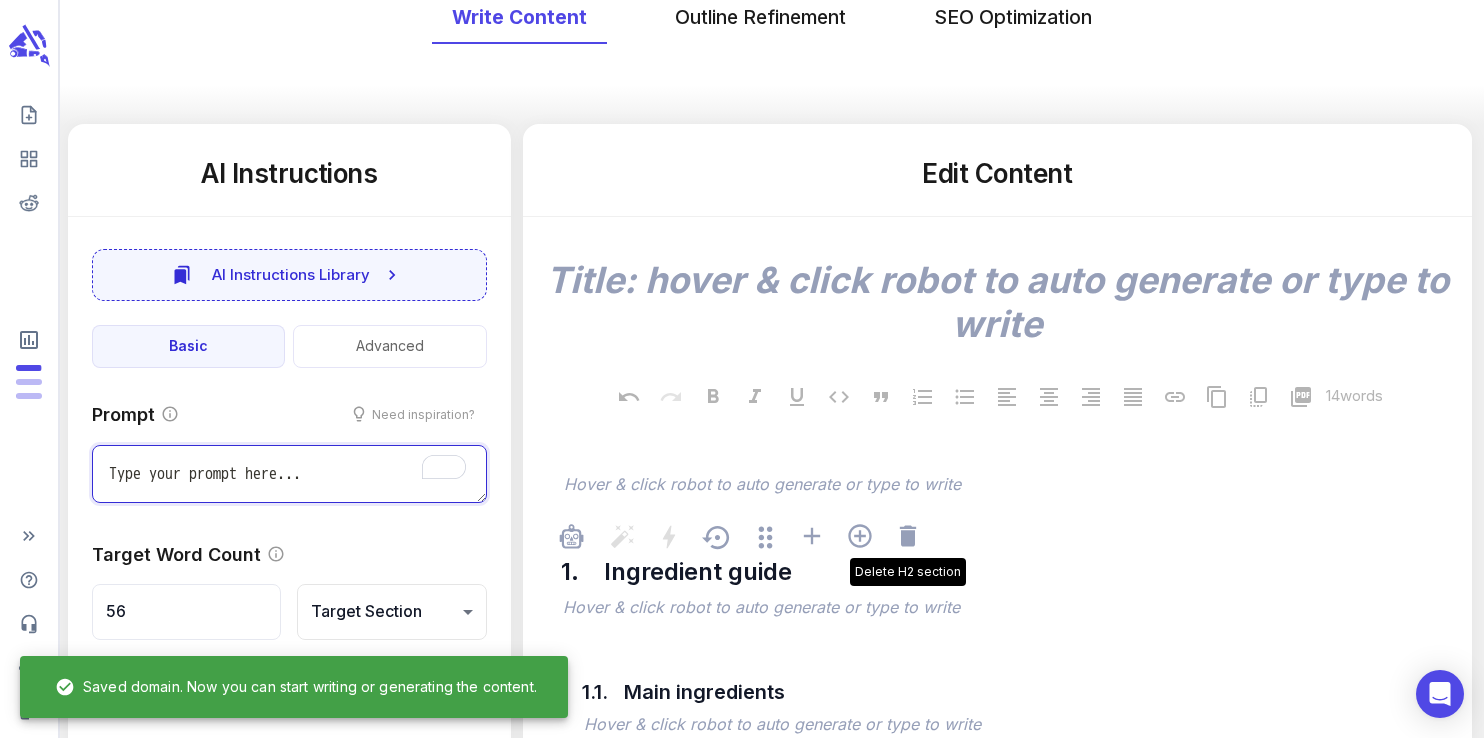 click 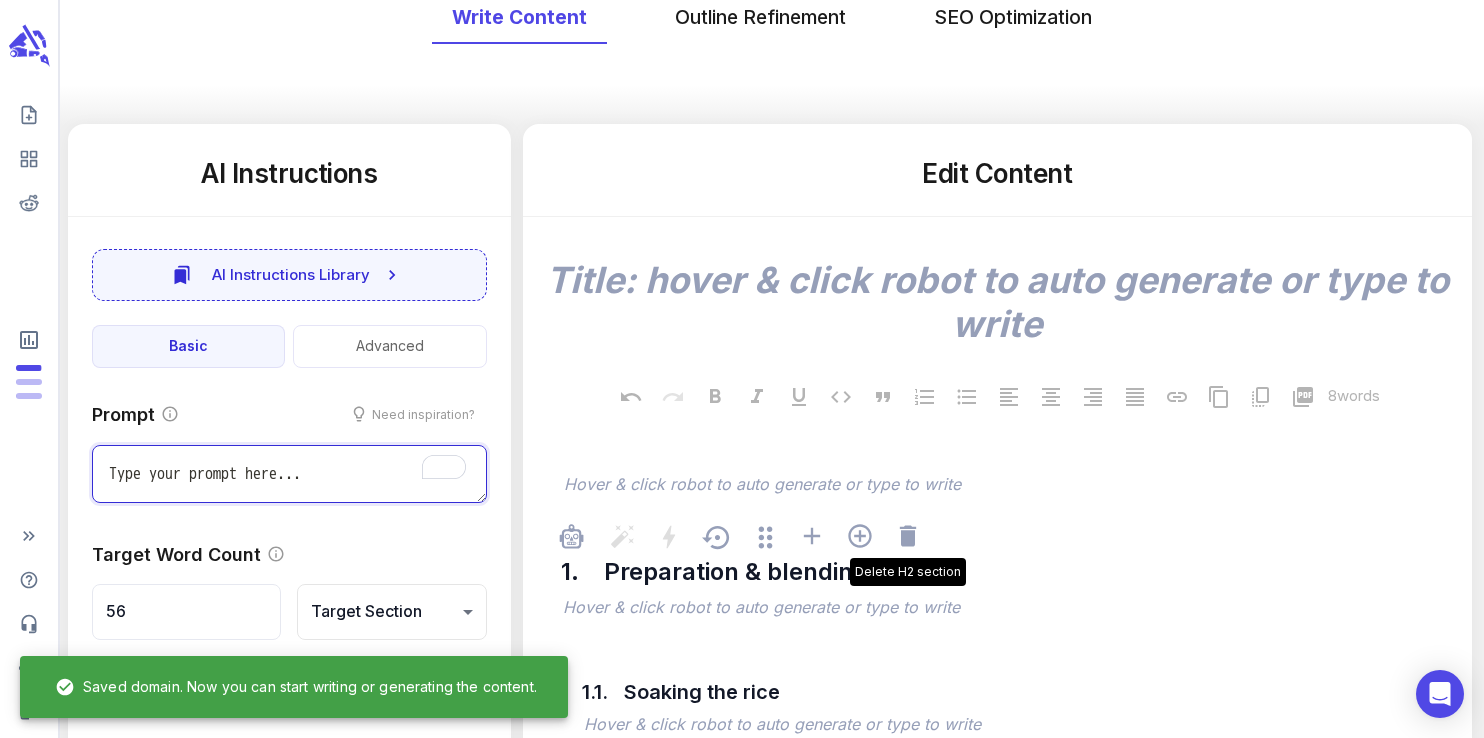 type on "x" 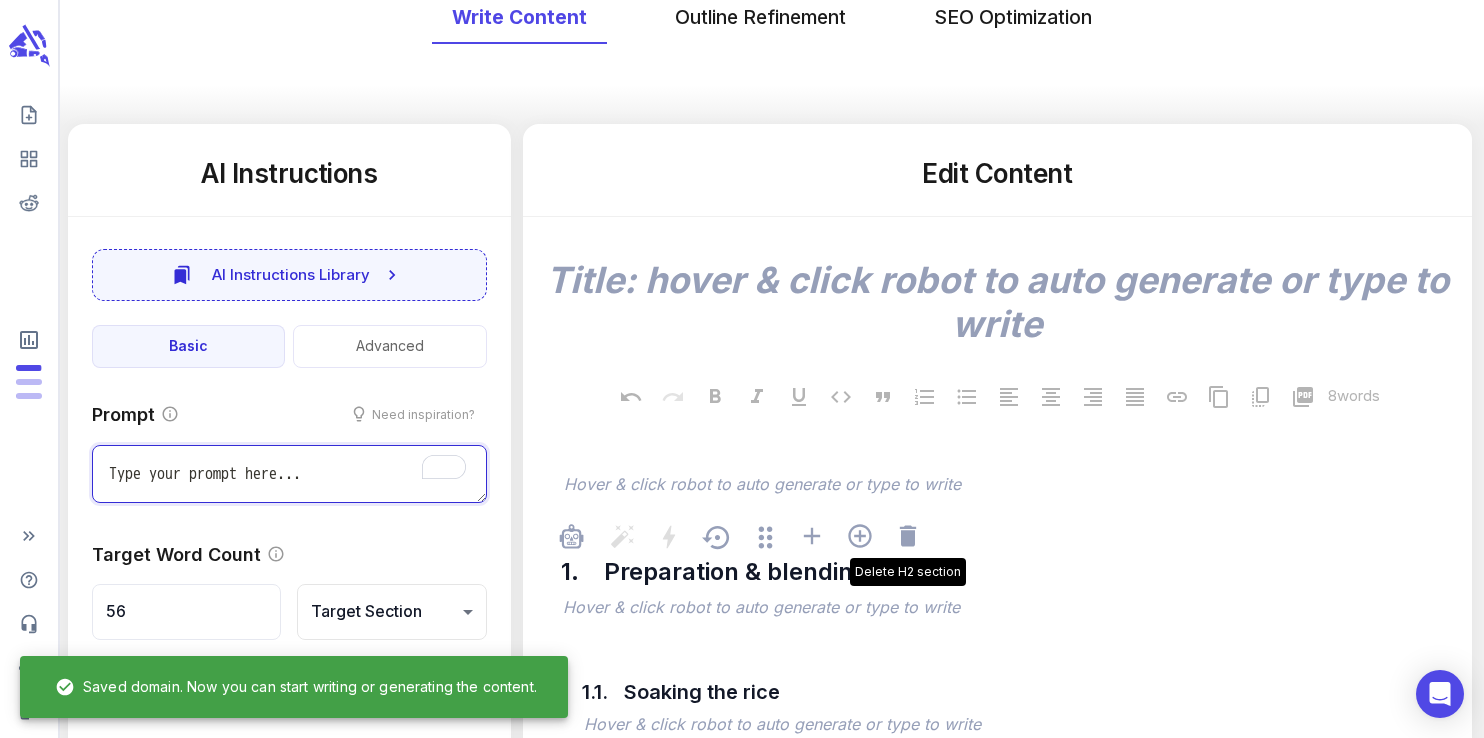 type on "111" 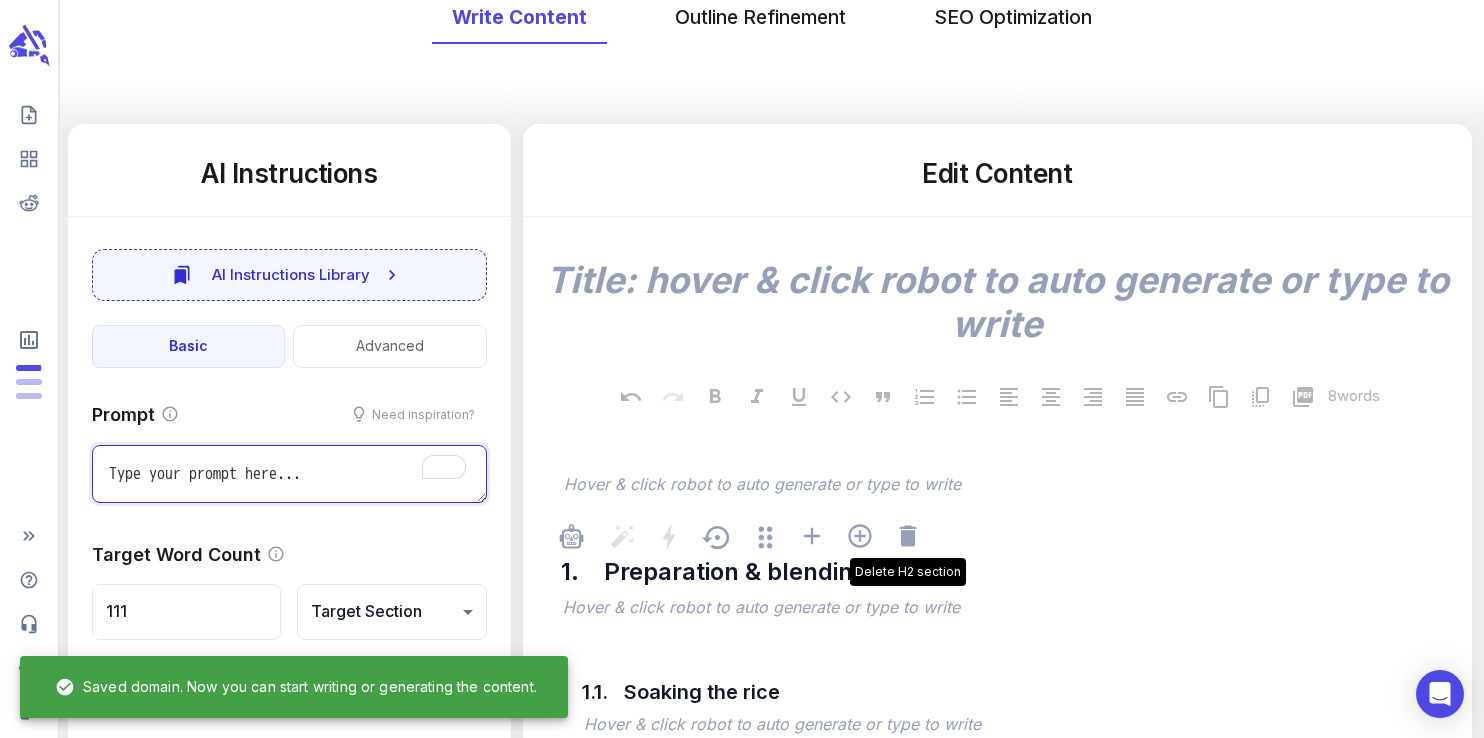 type on "x" 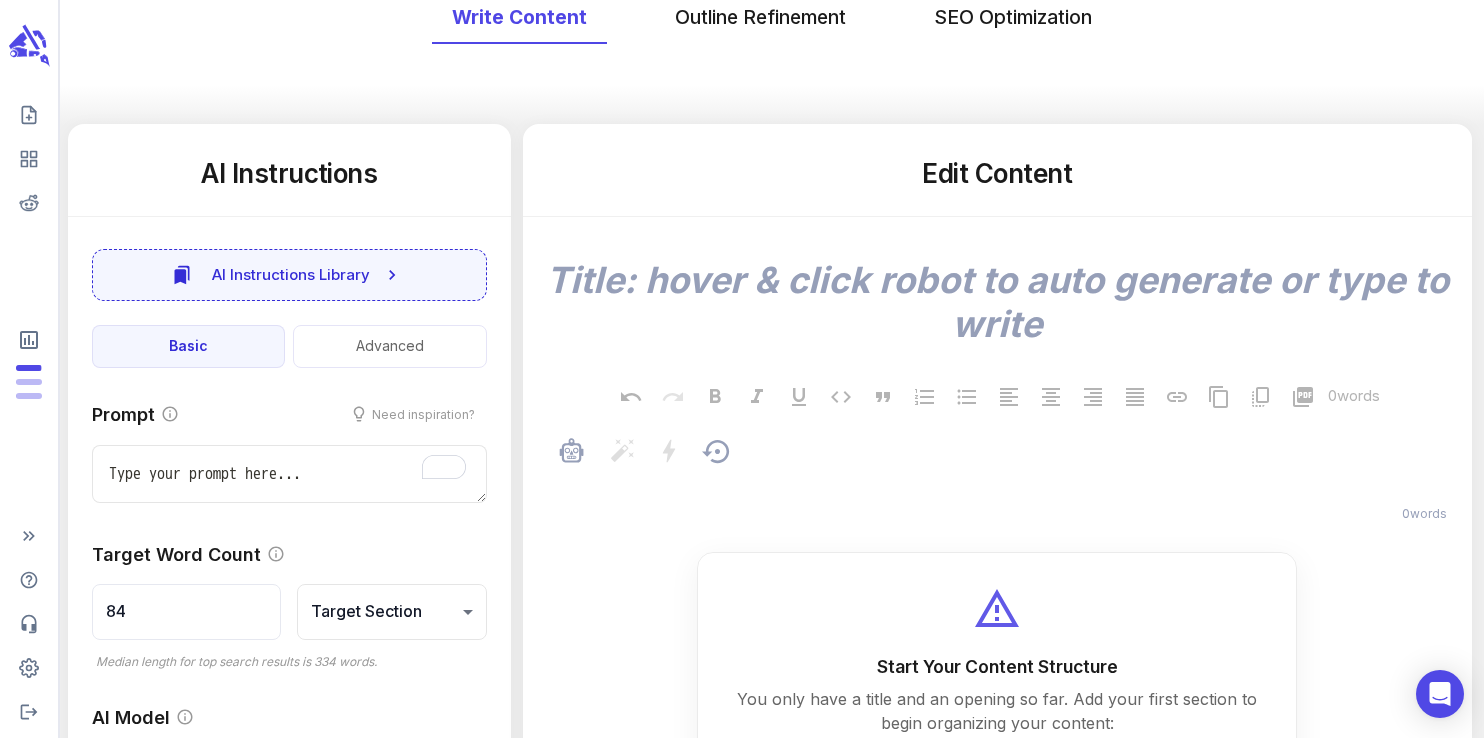 scroll, scrollTop: 198, scrollLeft: 0, axis: vertical 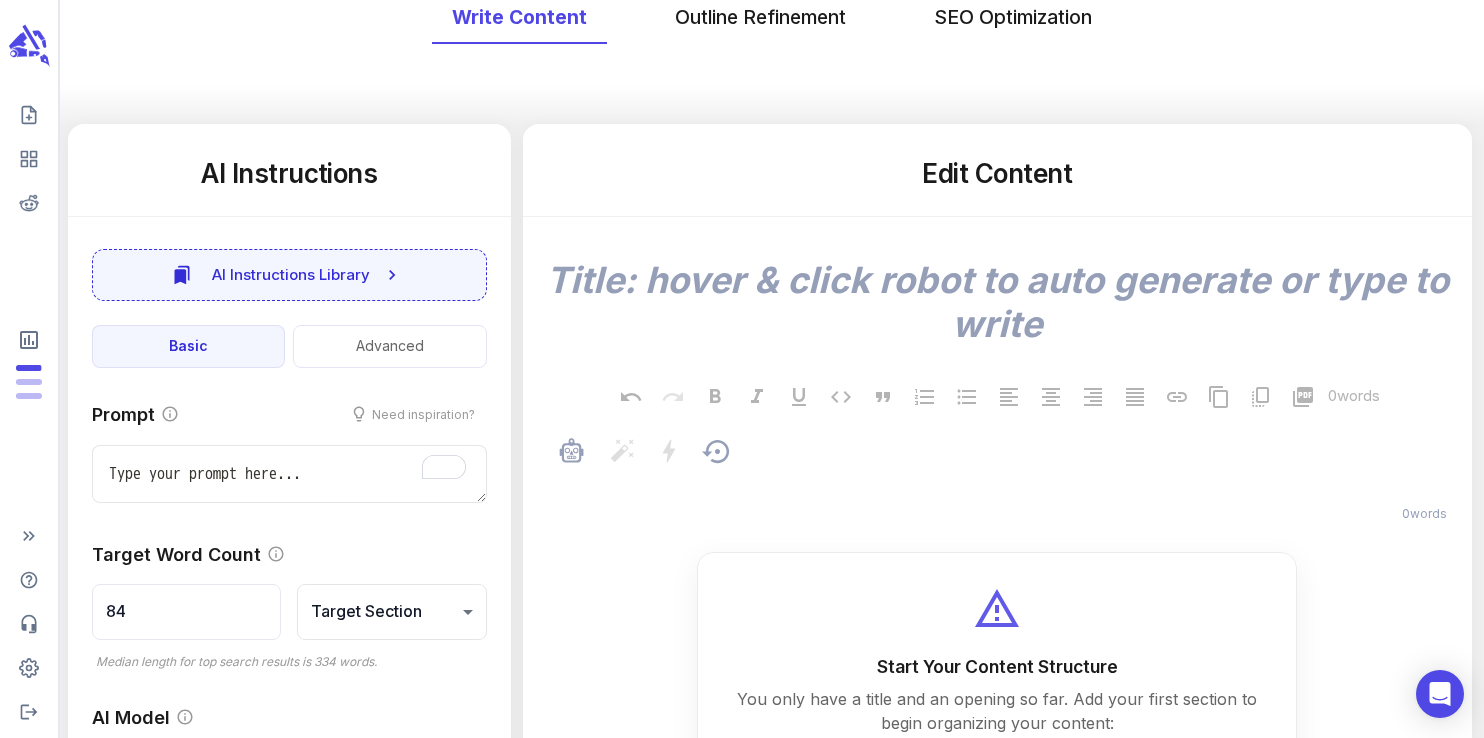 click on "﻿" at bounding box center [1007, 486] 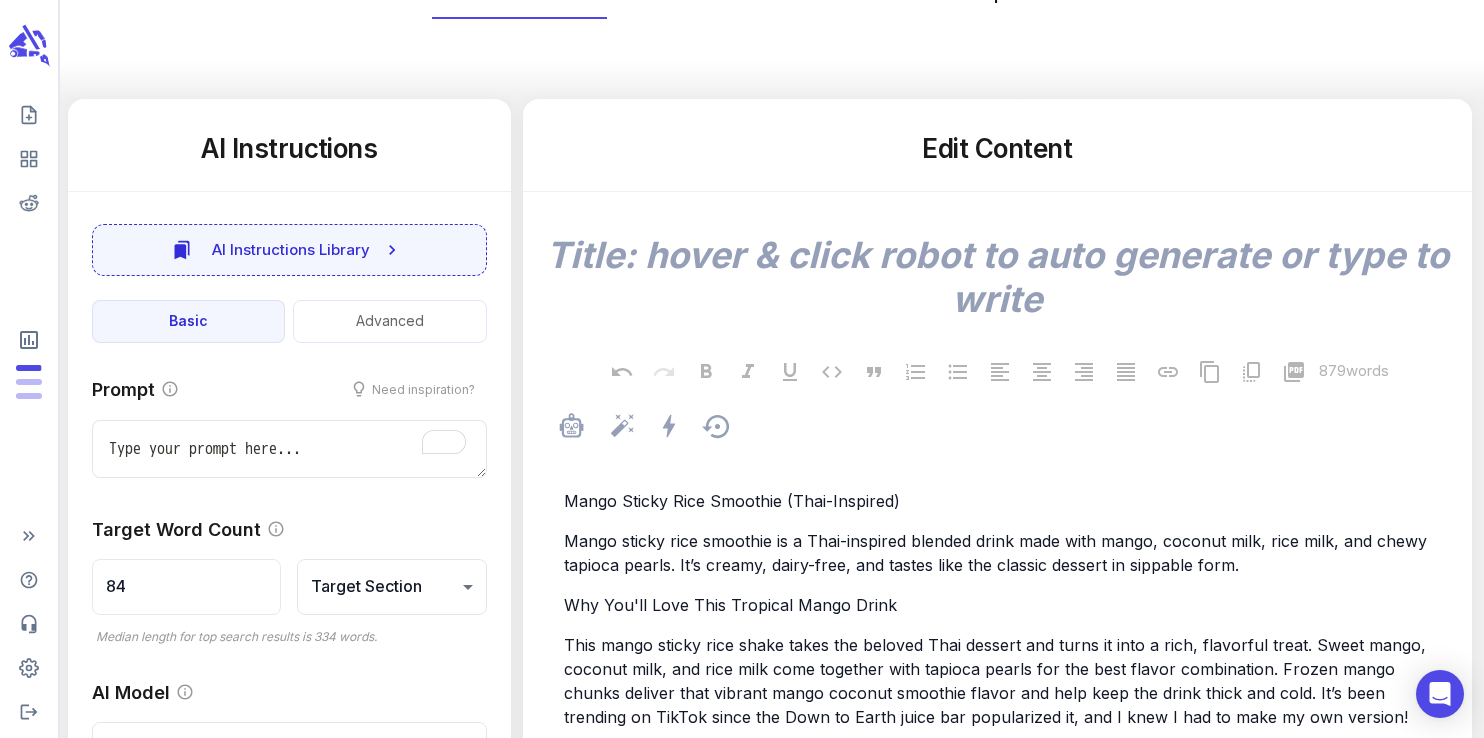 scroll, scrollTop: 0, scrollLeft: 0, axis: both 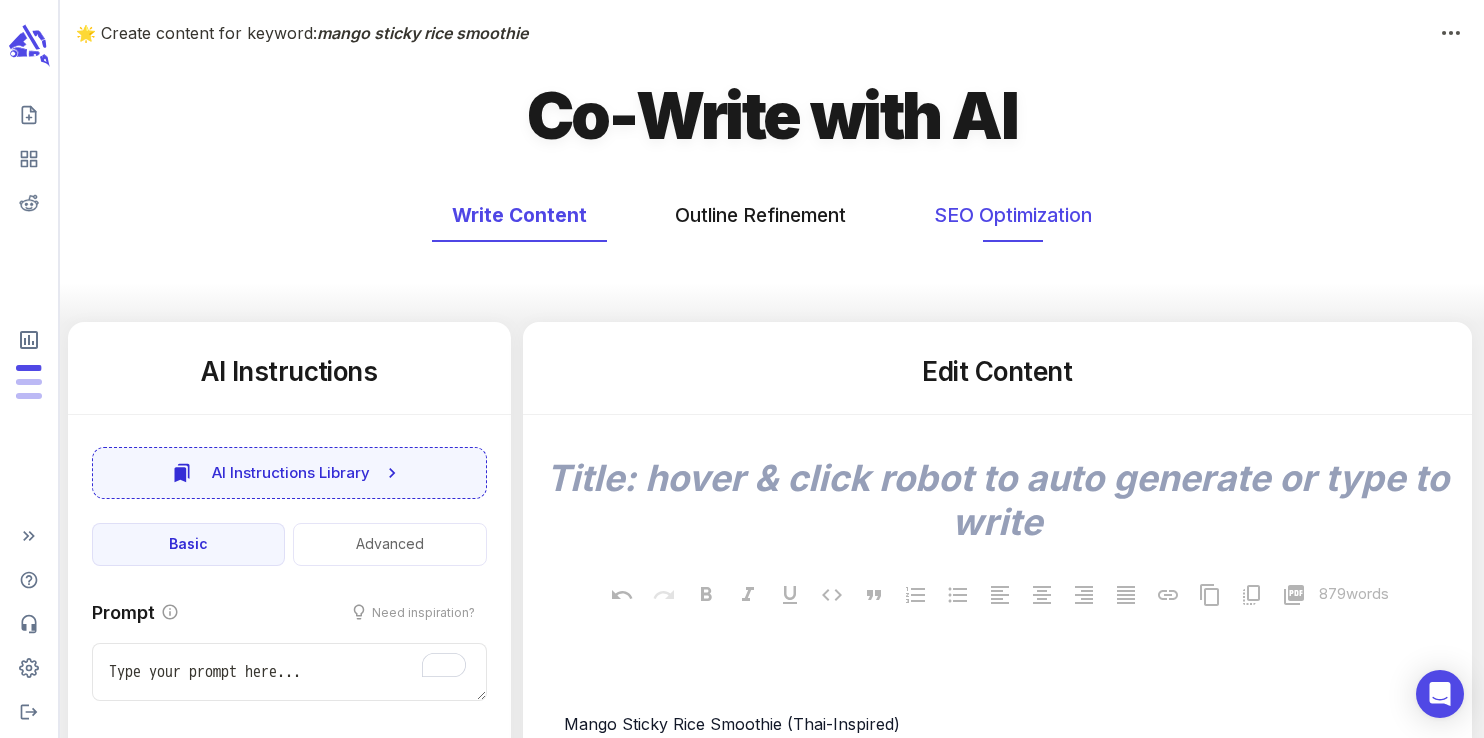 click on "SEO Optimization" at bounding box center (1013, 215) 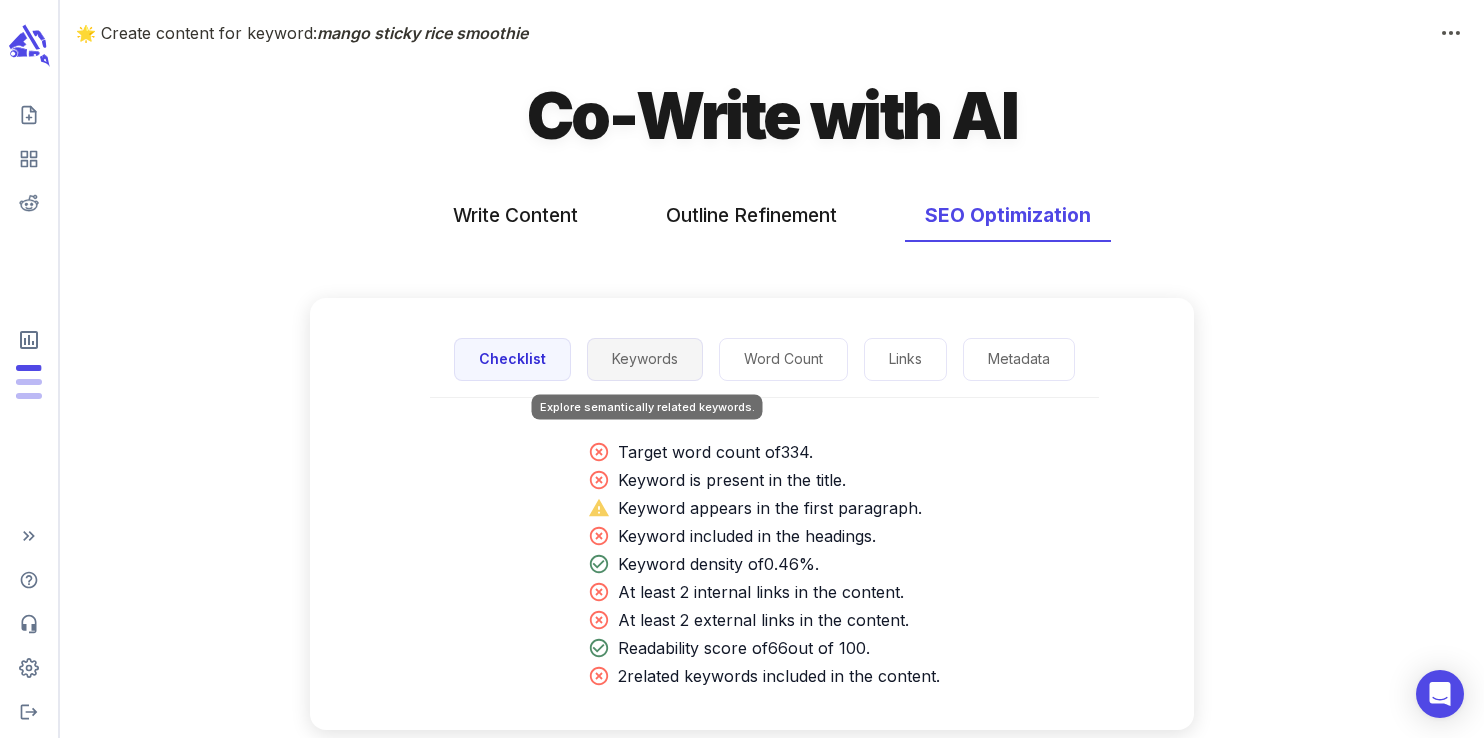 click on "Keywords" at bounding box center (645, 359) 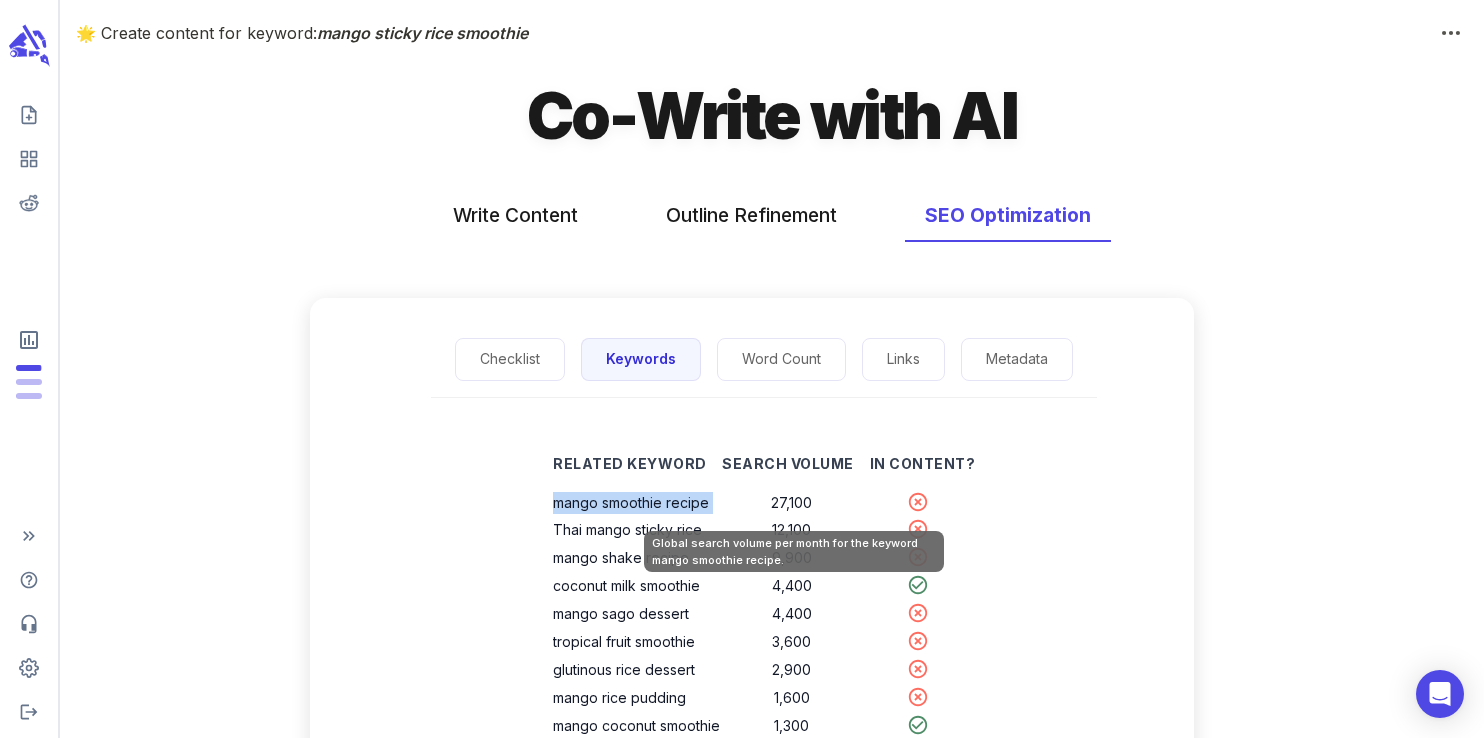 drag, startPoint x: 560, startPoint y: 500, endPoint x: 726, endPoint y: 497, distance: 166.0271 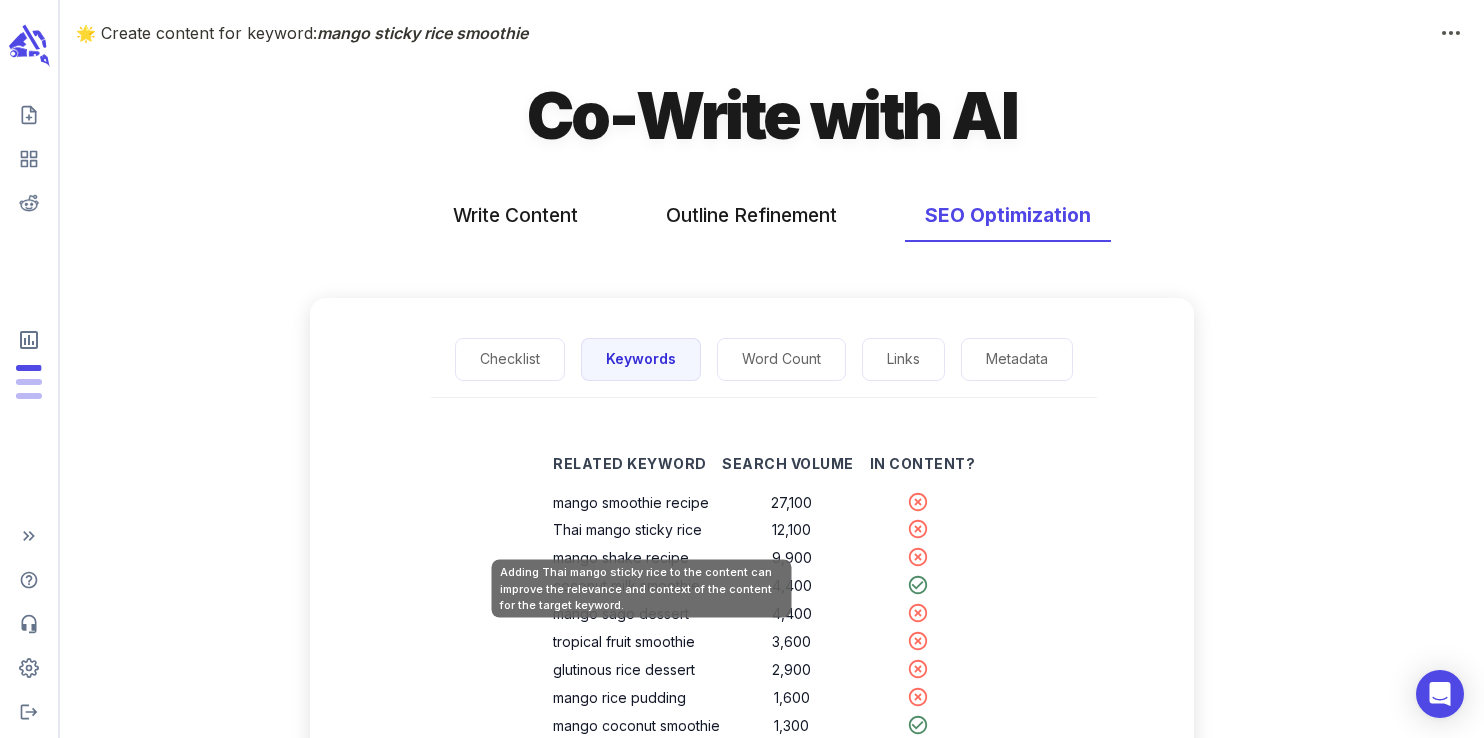 click on "Thai mango sticky rice" at bounding box center (637, 530) 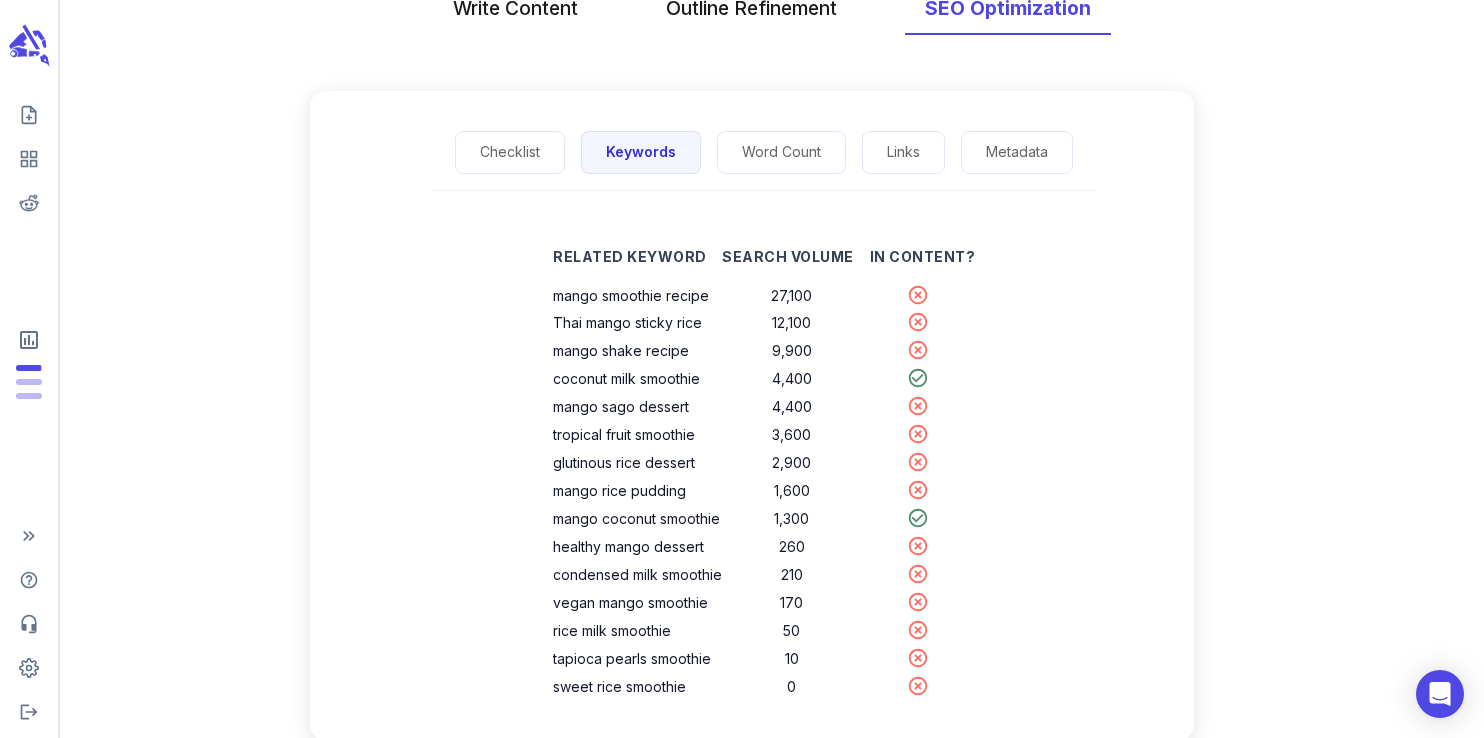 scroll, scrollTop: 205, scrollLeft: 0, axis: vertical 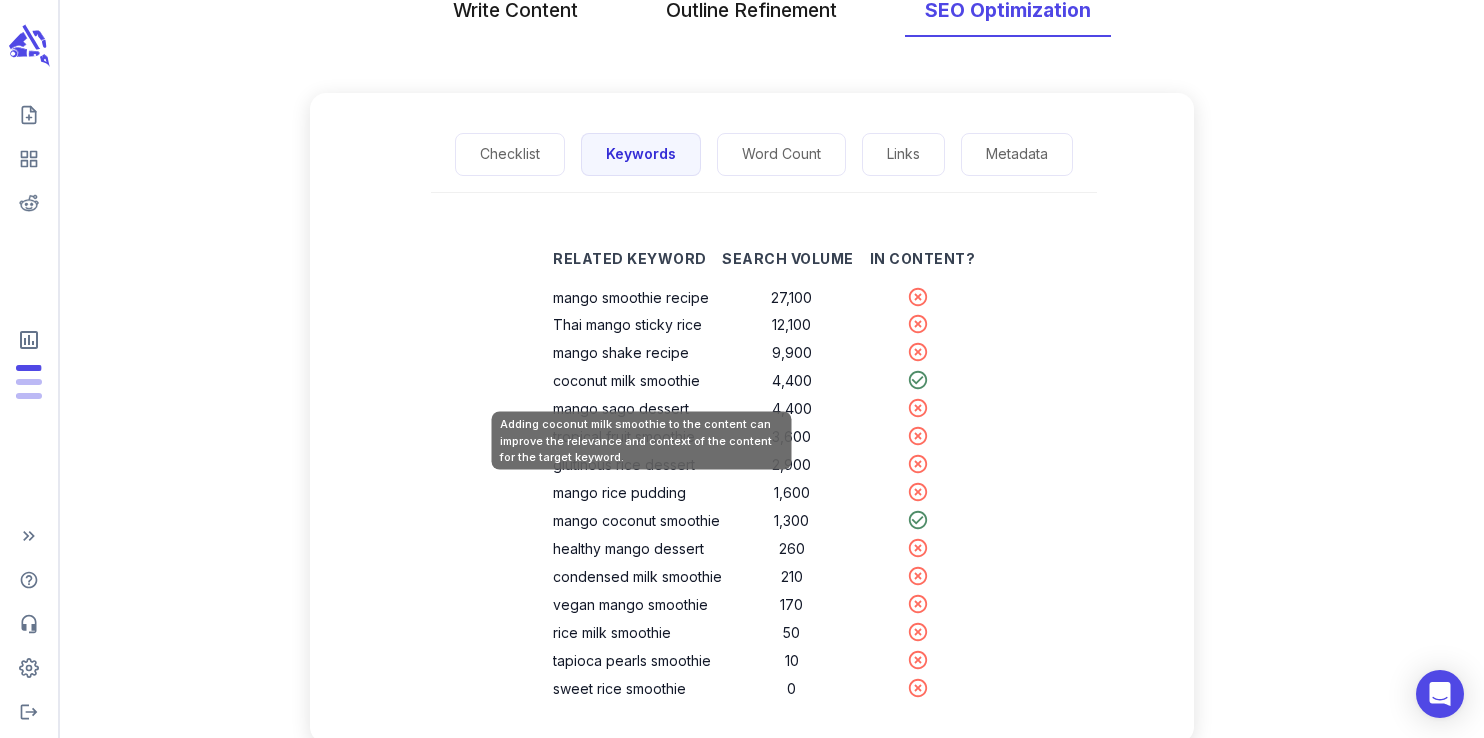 click on "coconut milk smoothie" at bounding box center [637, 381] 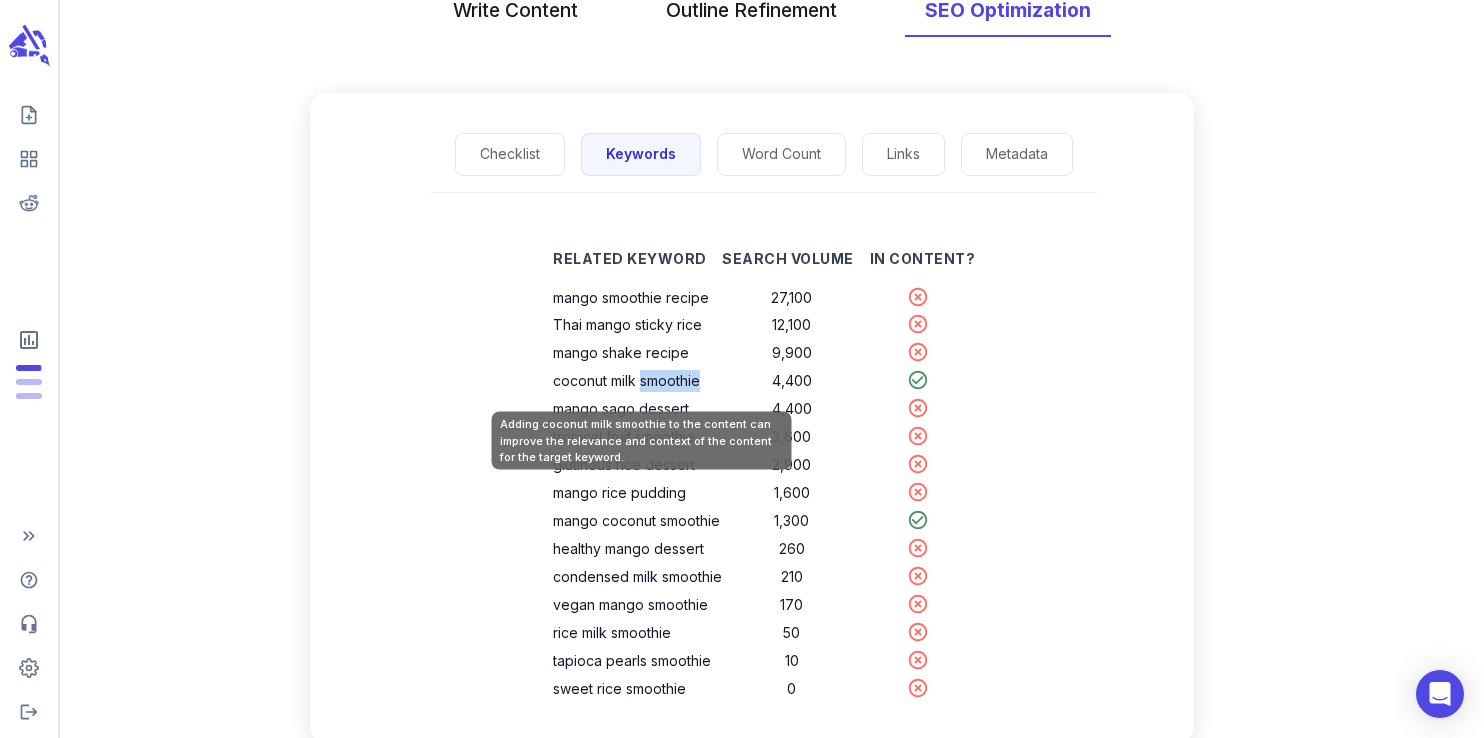 click on "coconut milk smoothie" at bounding box center (637, 381) 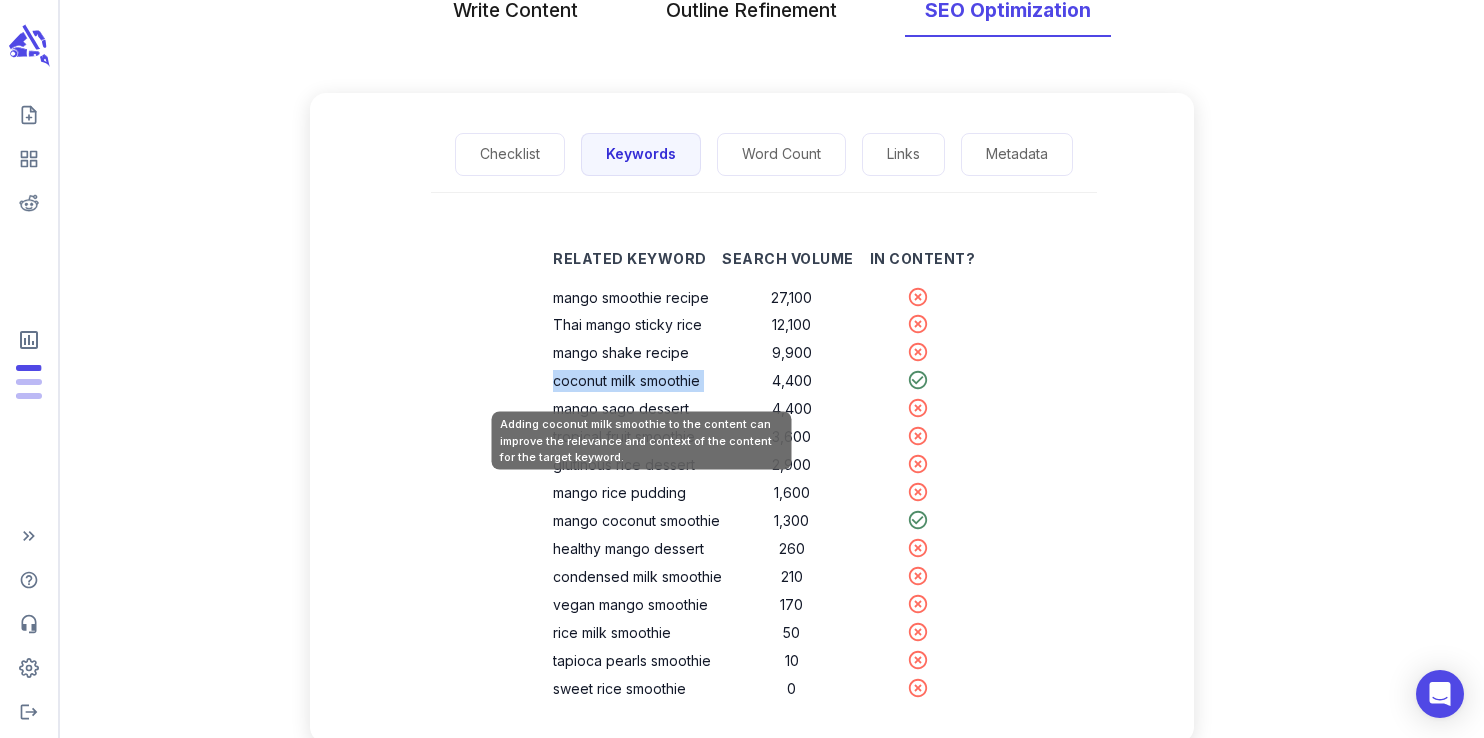 click on "coconut milk smoothie" at bounding box center (637, 381) 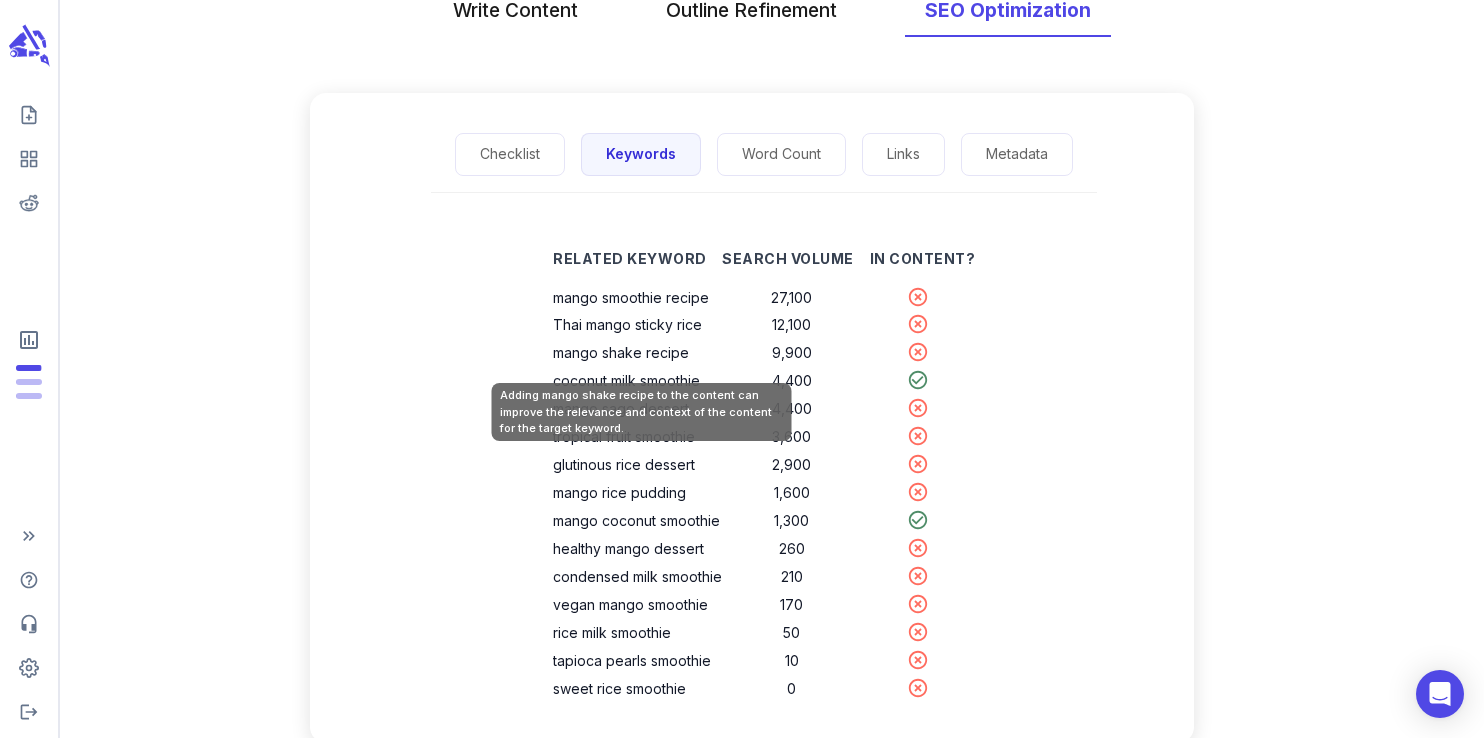 click on "mango shake recipe" at bounding box center (637, 353) 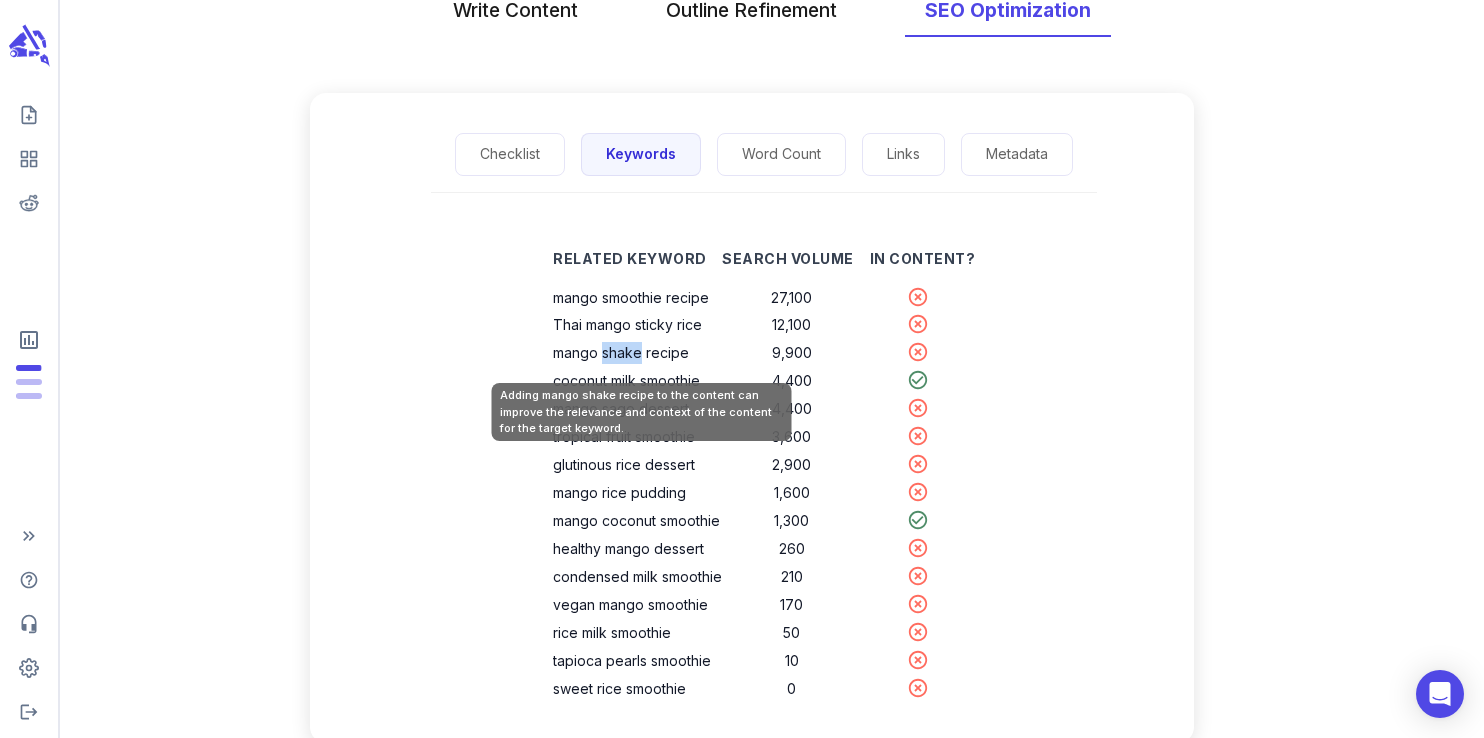 click on "mango shake recipe" at bounding box center [637, 353] 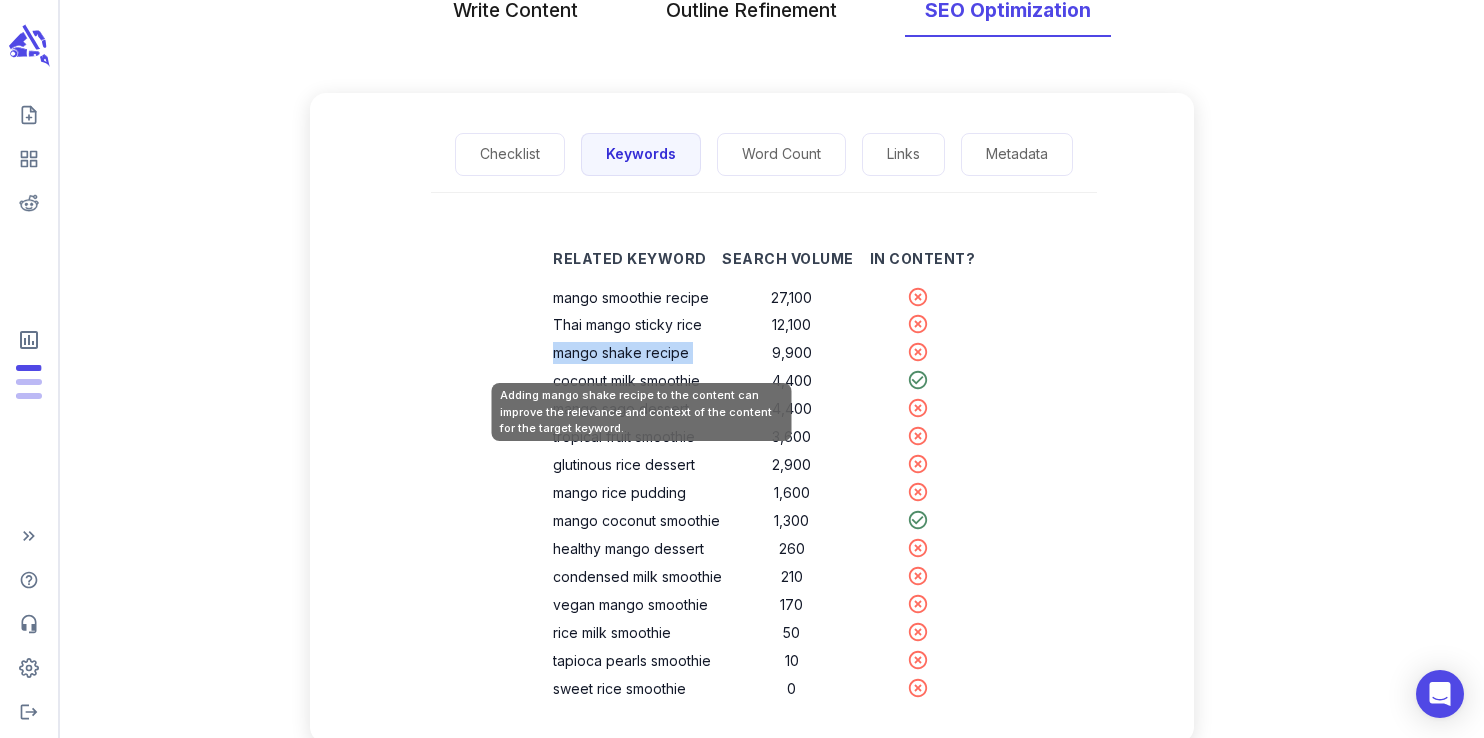click on "mango shake recipe" at bounding box center [637, 353] 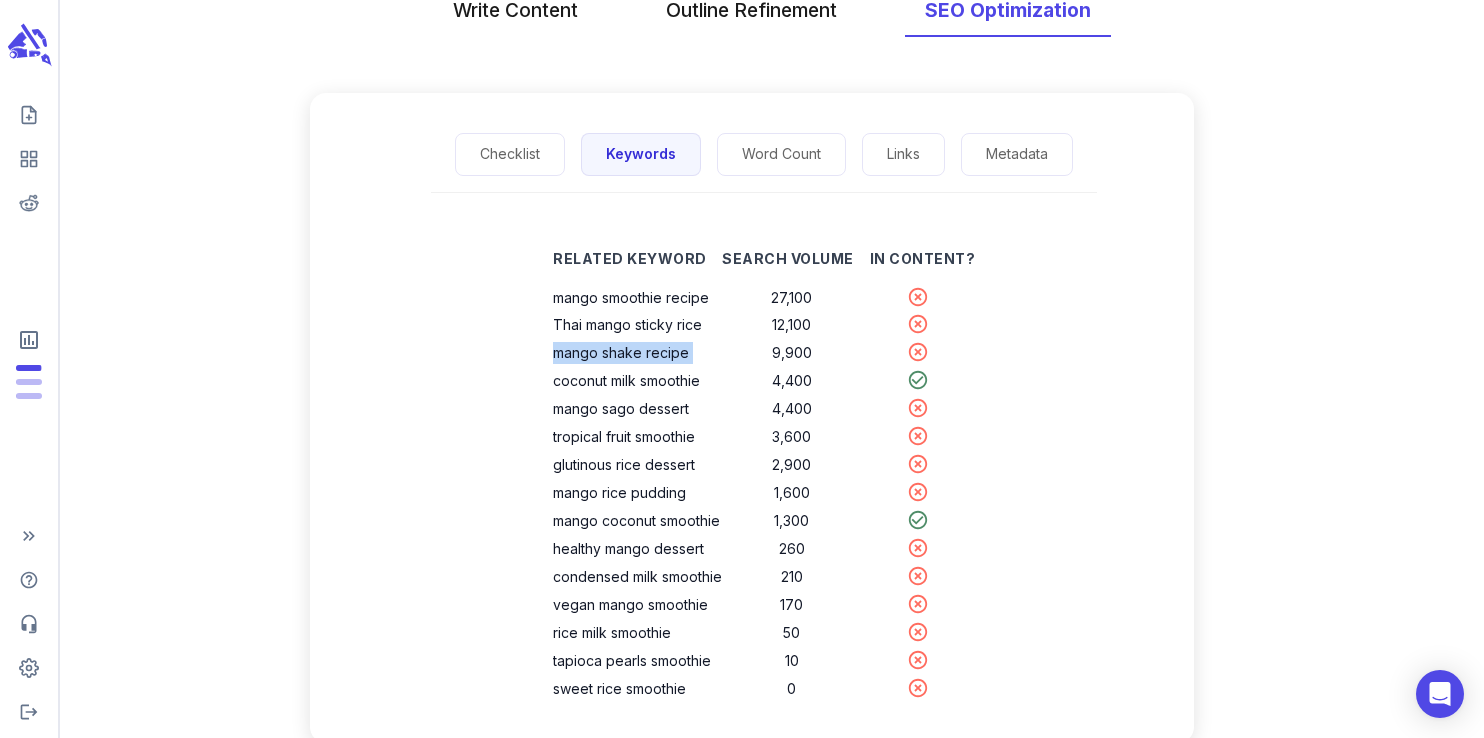 click 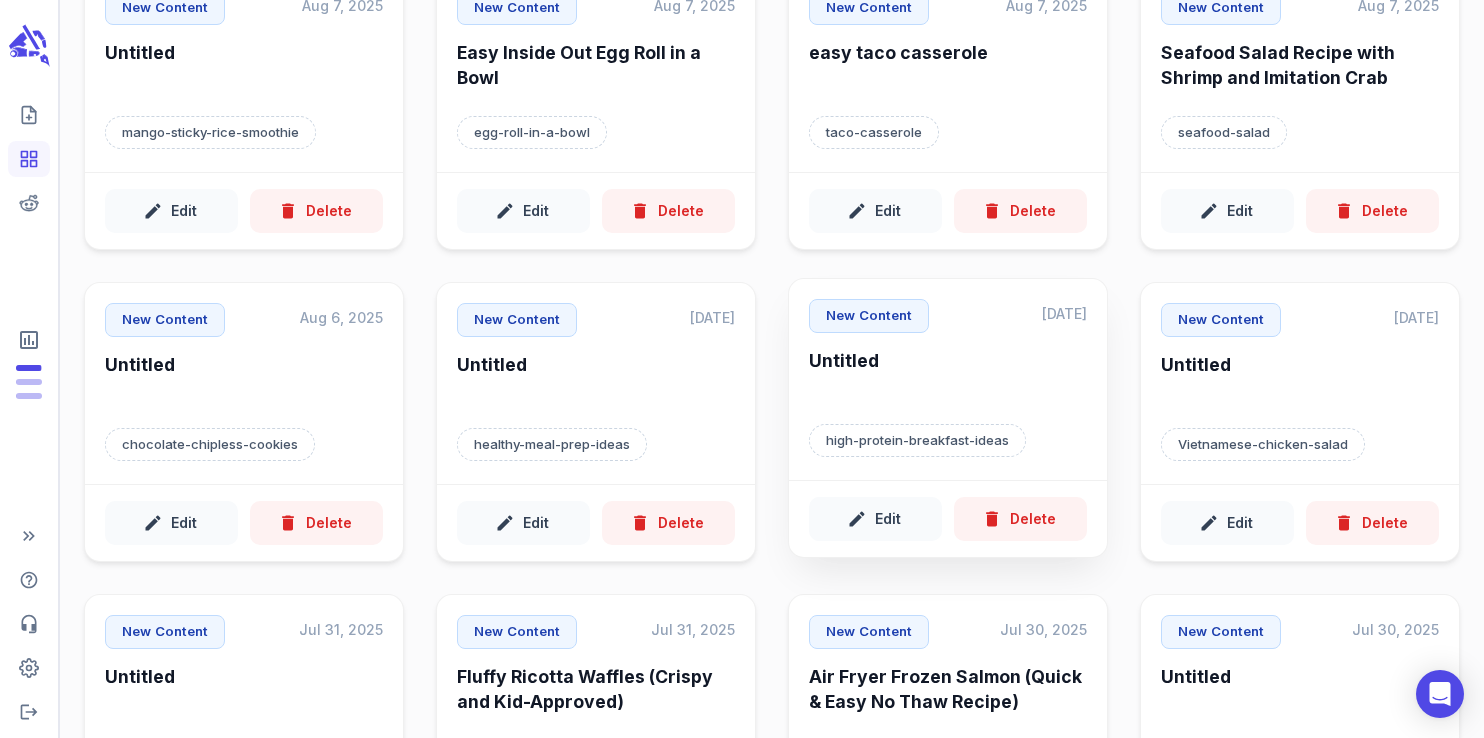 scroll, scrollTop: 197, scrollLeft: 0, axis: vertical 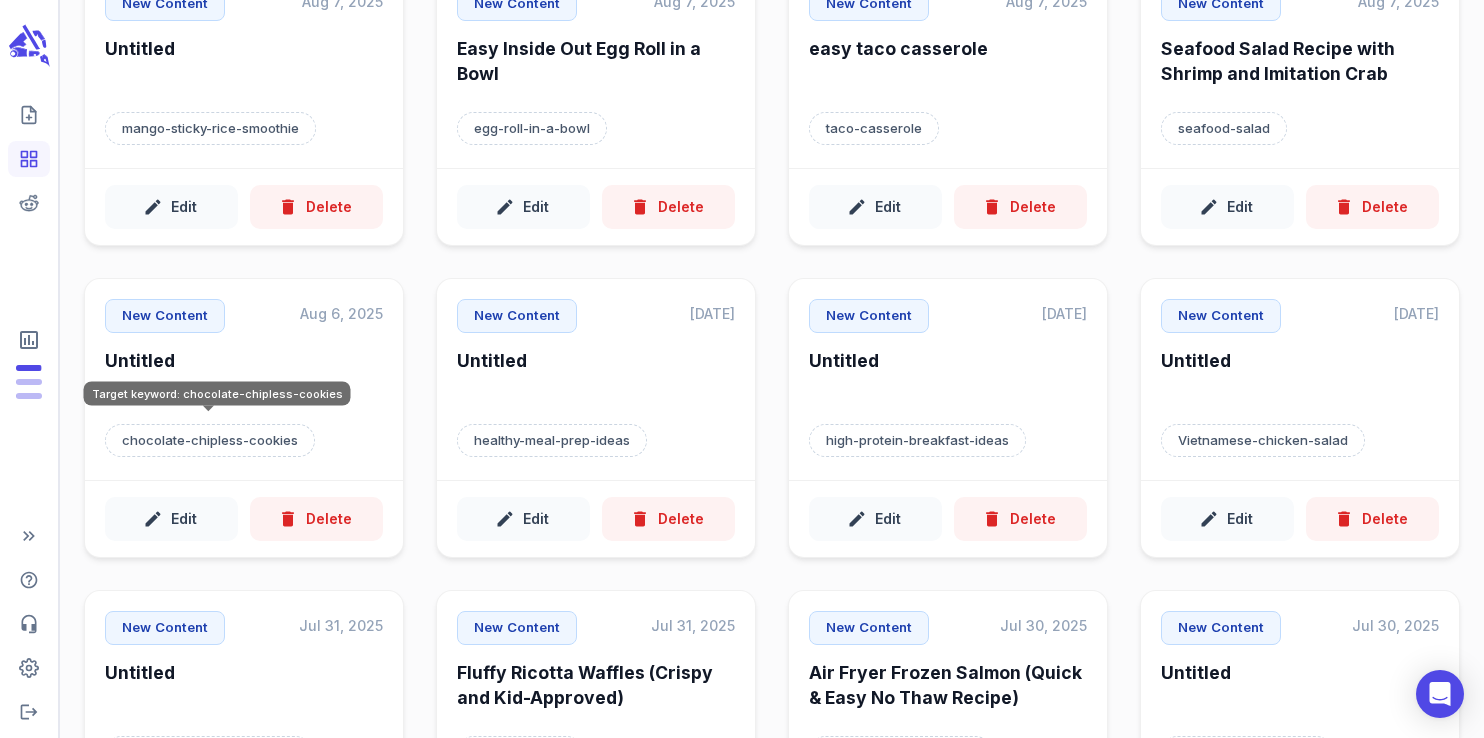 click on "Target keyword: chocolate-chipless-cookies" at bounding box center (217, 400) 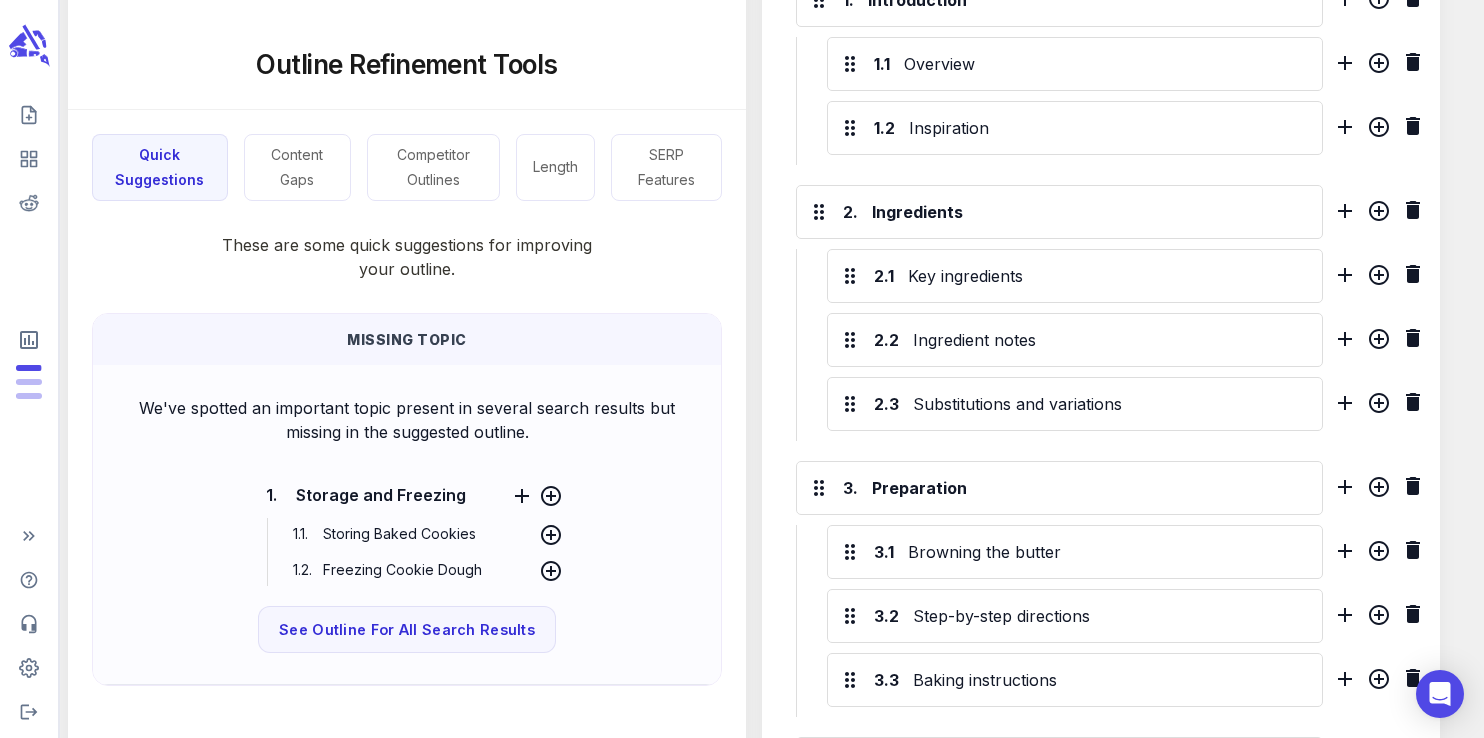 scroll, scrollTop: 1038, scrollLeft: 0, axis: vertical 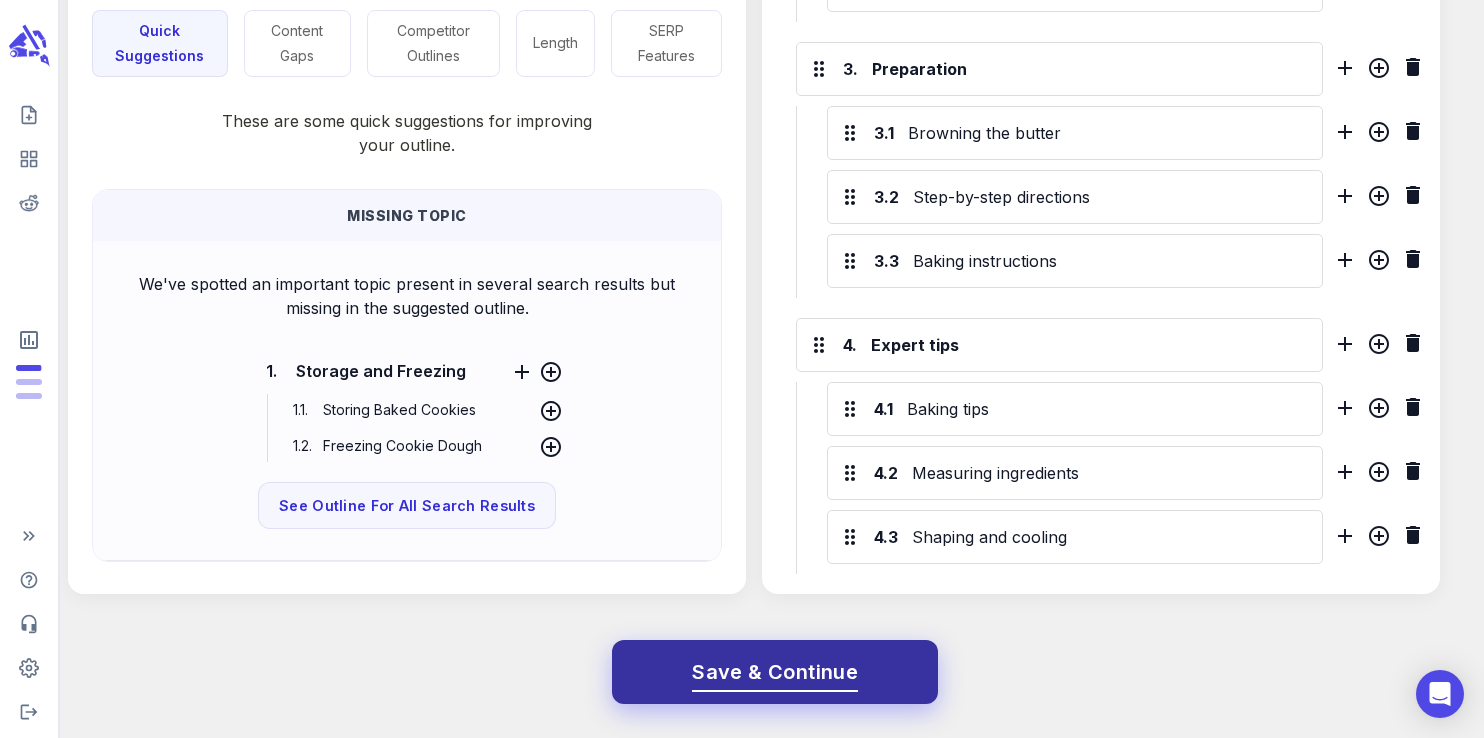 click on "Save & Continue" at bounding box center [775, 672] 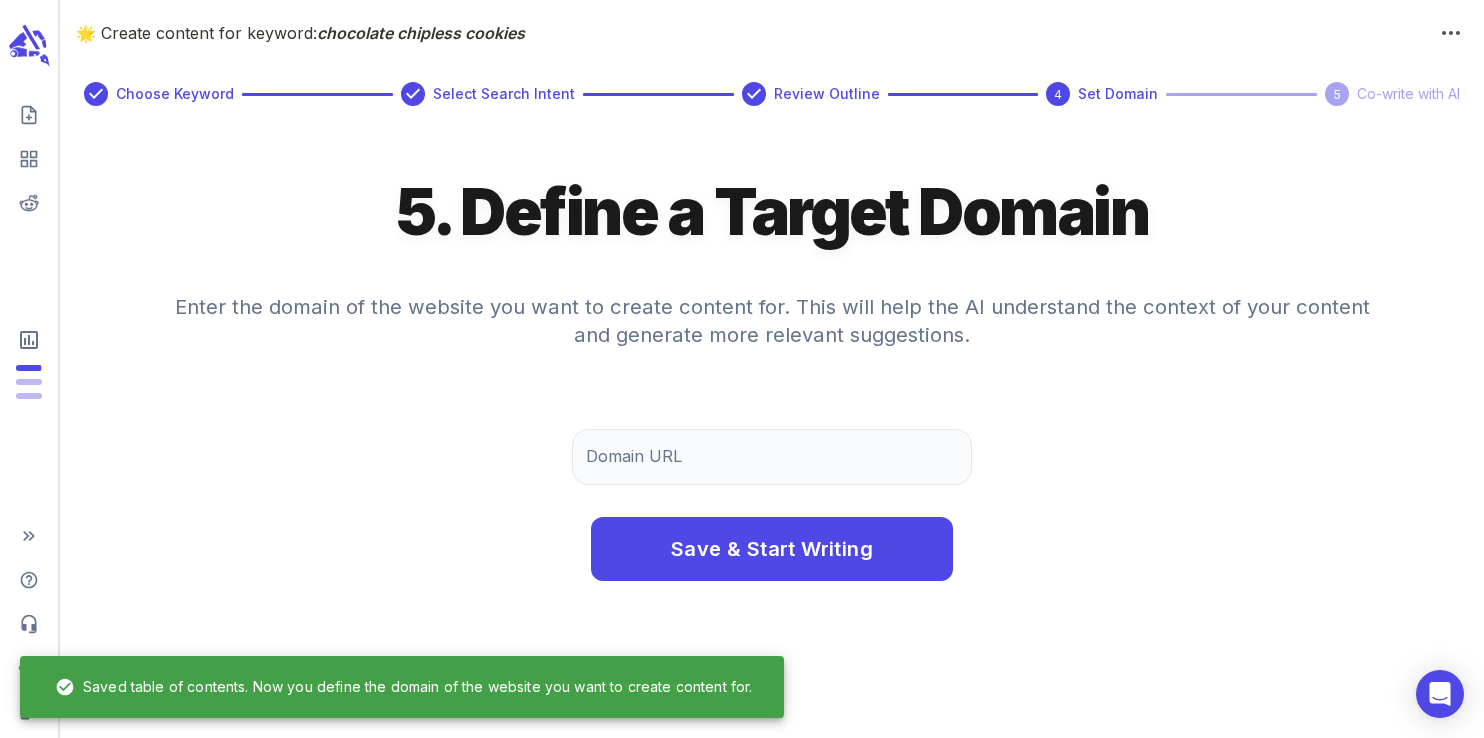 scroll, scrollTop: 0, scrollLeft: 0, axis: both 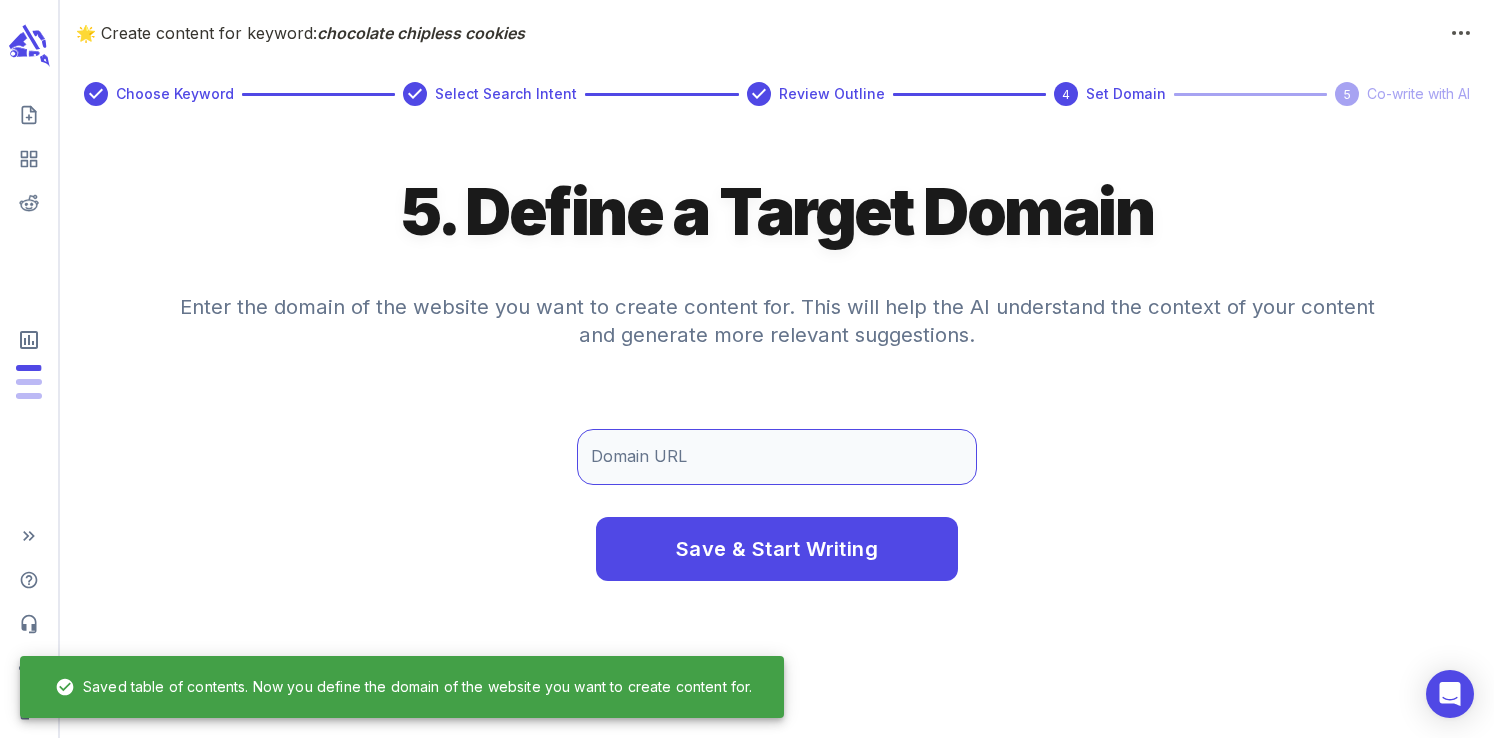 click on "Domain URL" at bounding box center (777, 457) 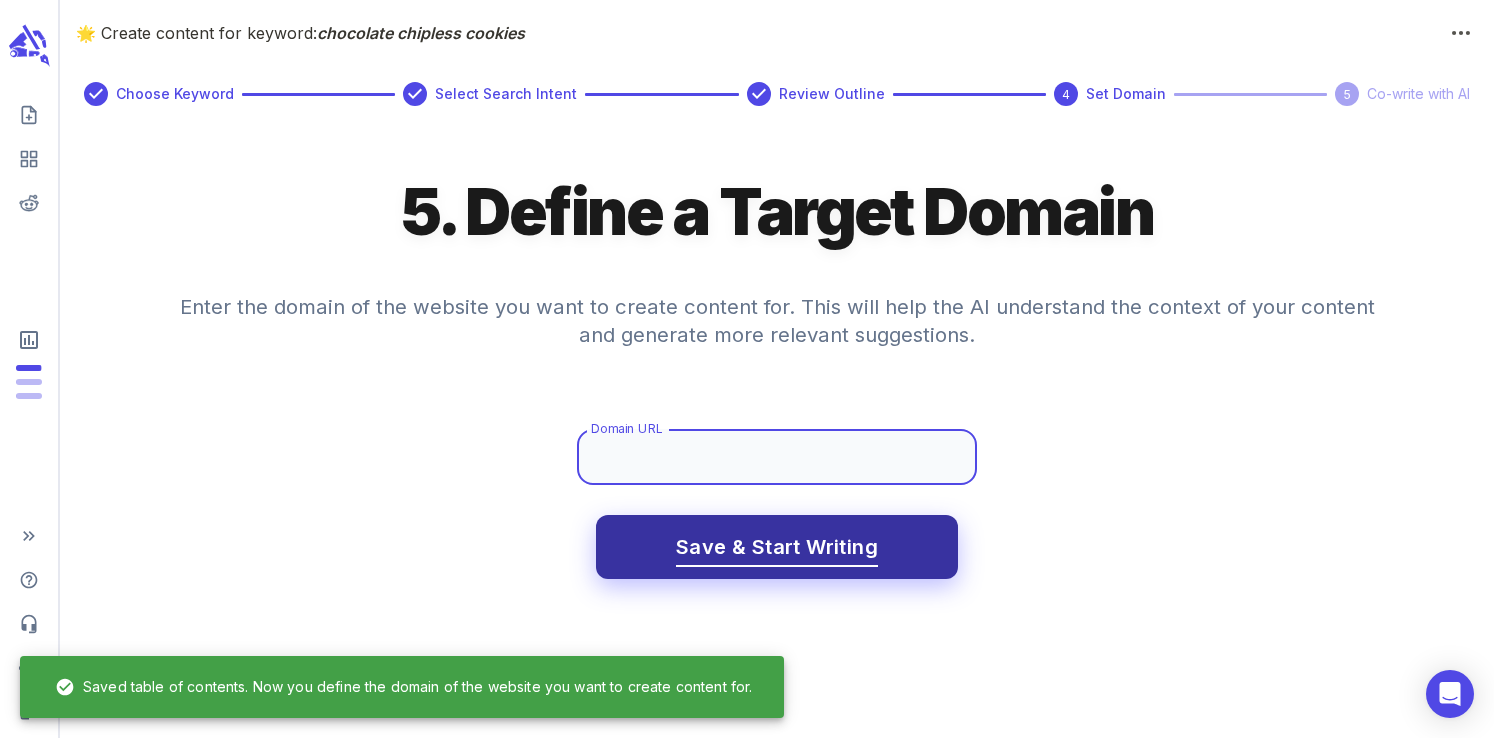 type on "www.whatgreatgrandmaate.com" 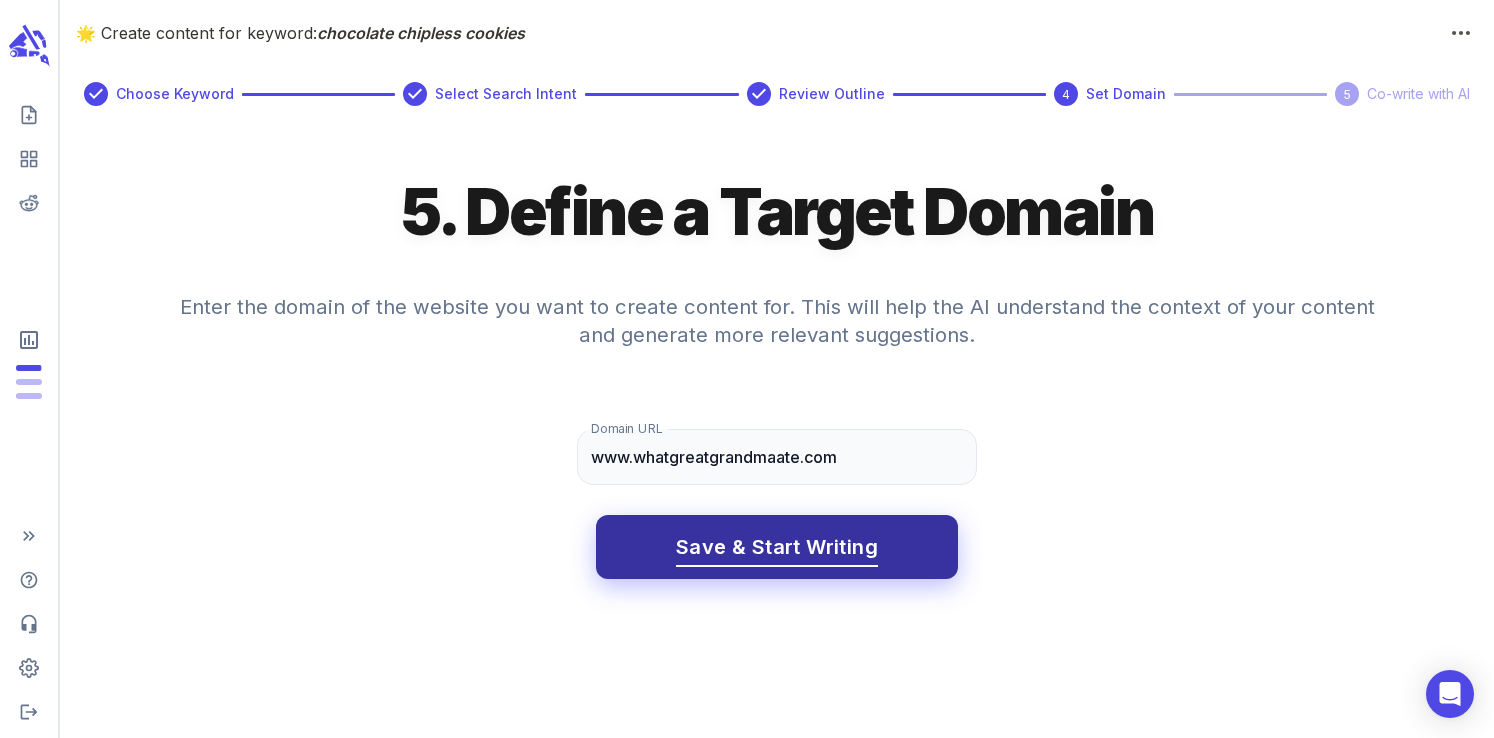 click on "Save & Start Writing" at bounding box center (777, 547) 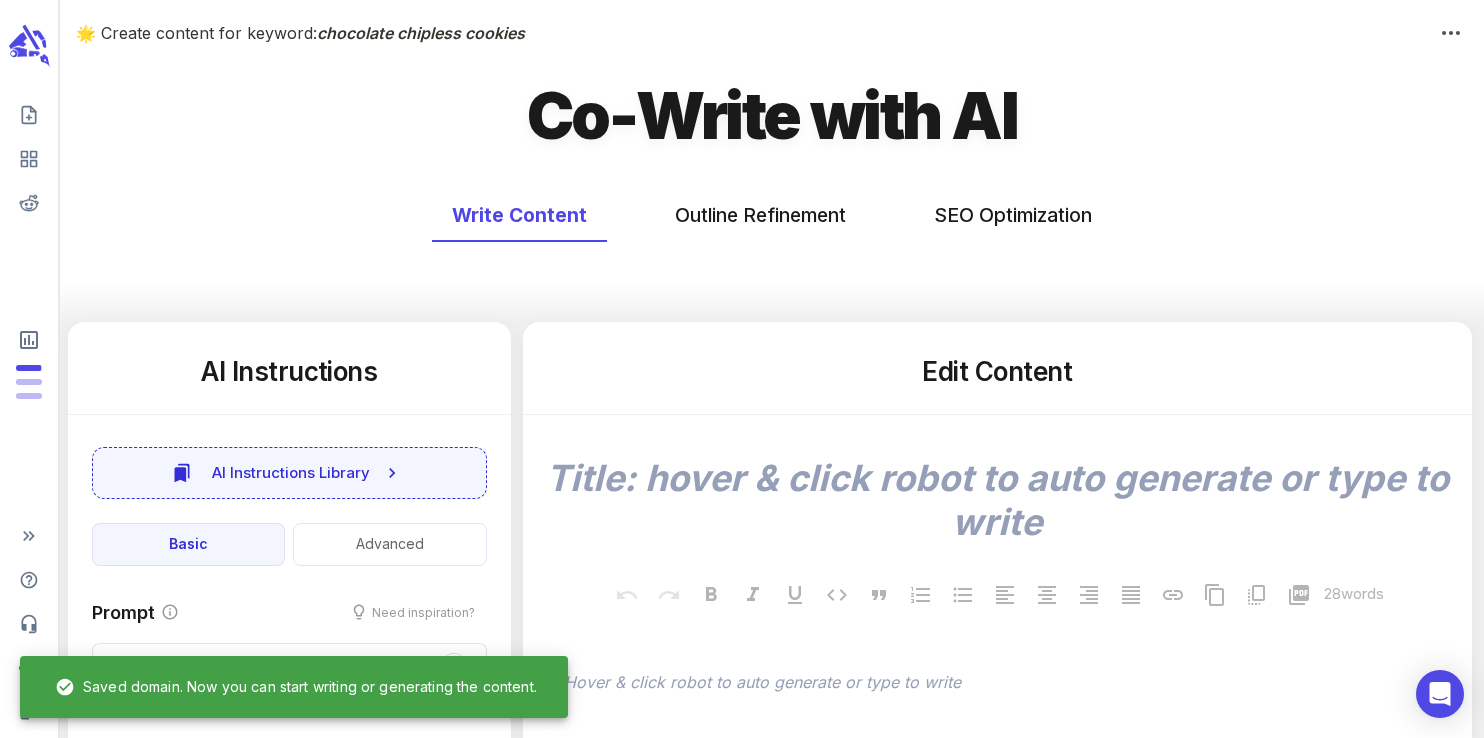 type on "x" 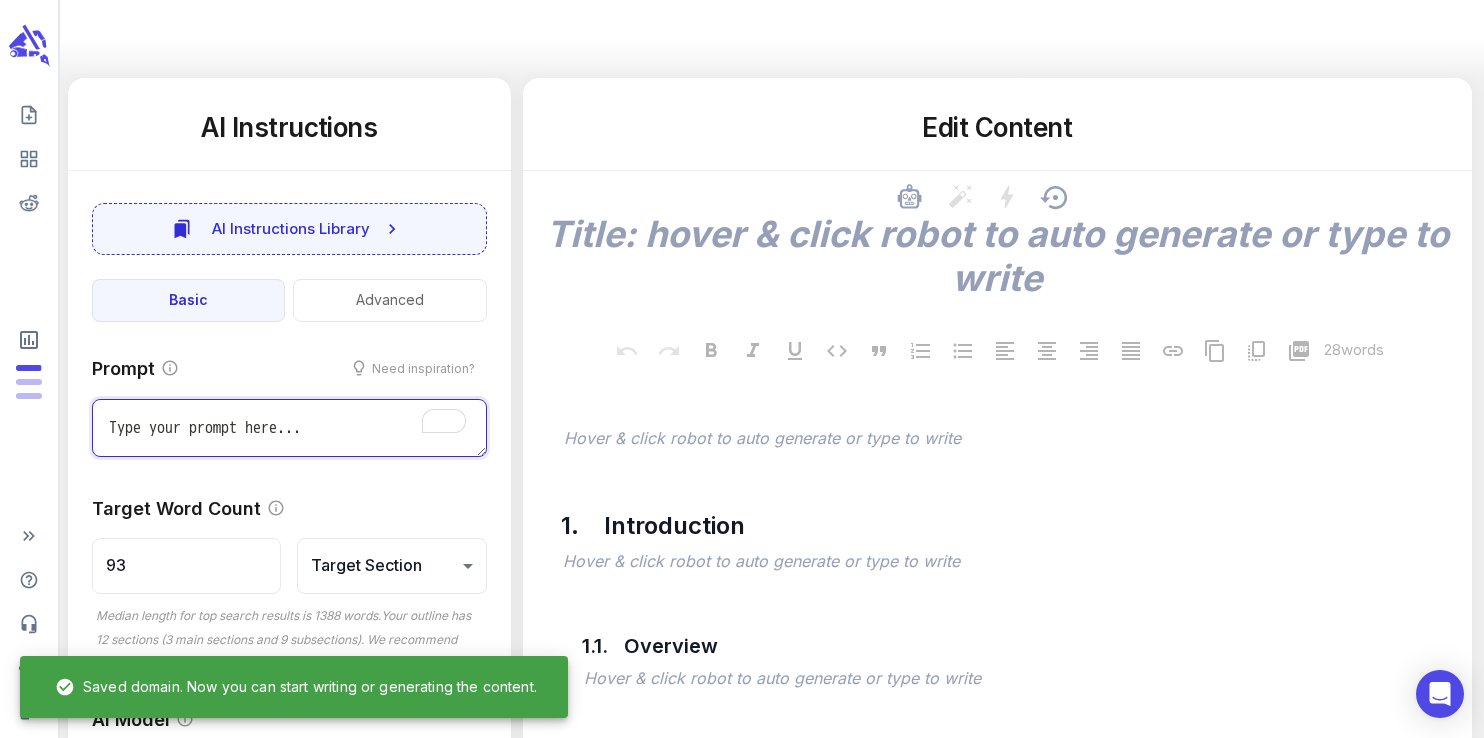 scroll, scrollTop: 249, scrollLeft: 0, axis: vertical 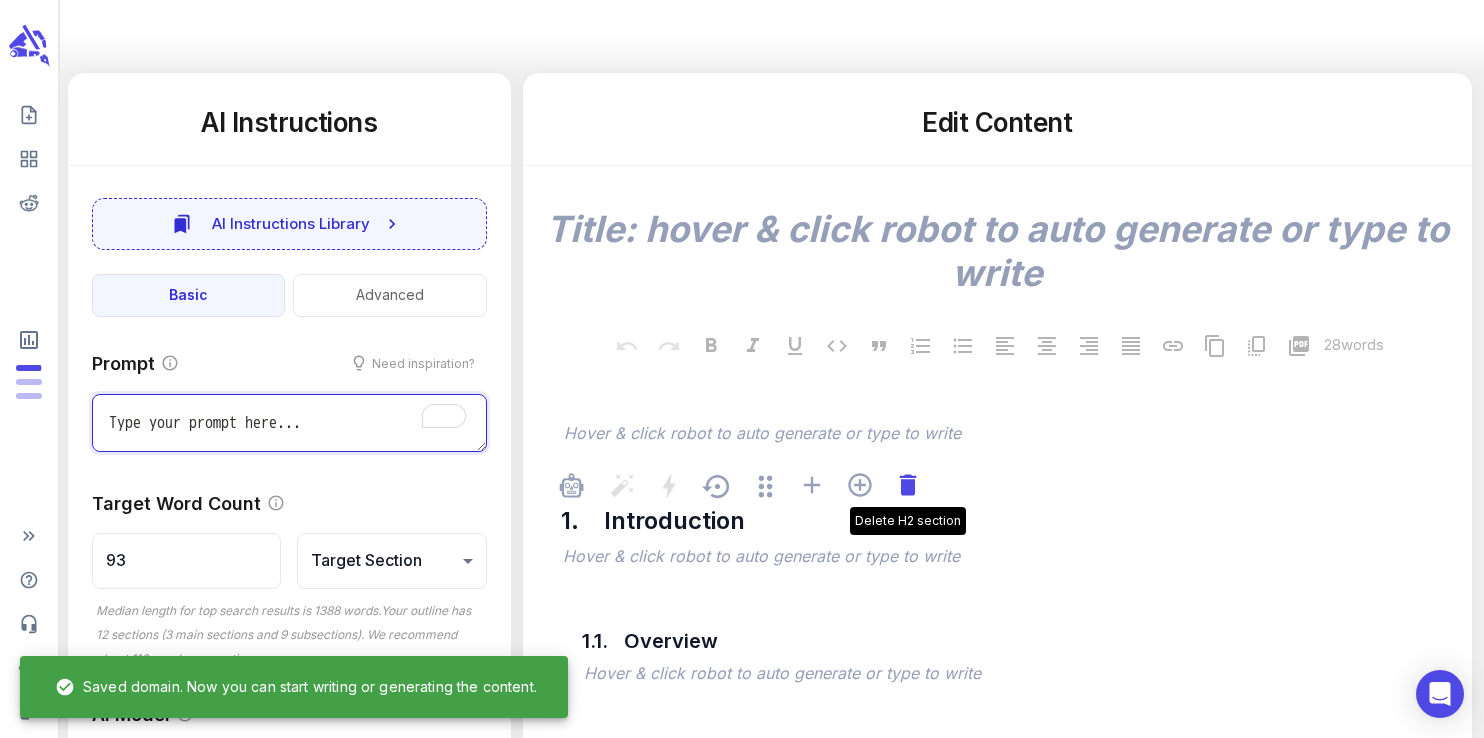 click 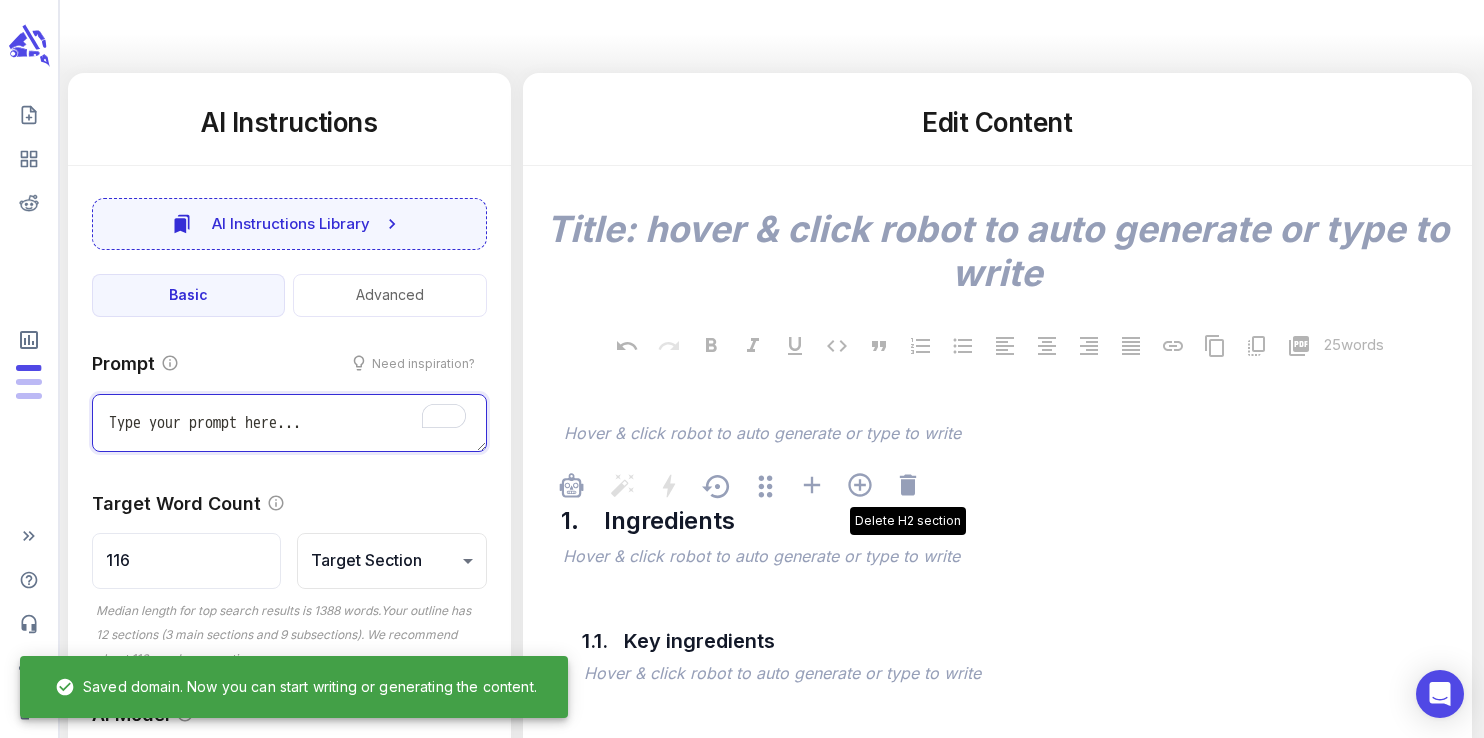 click 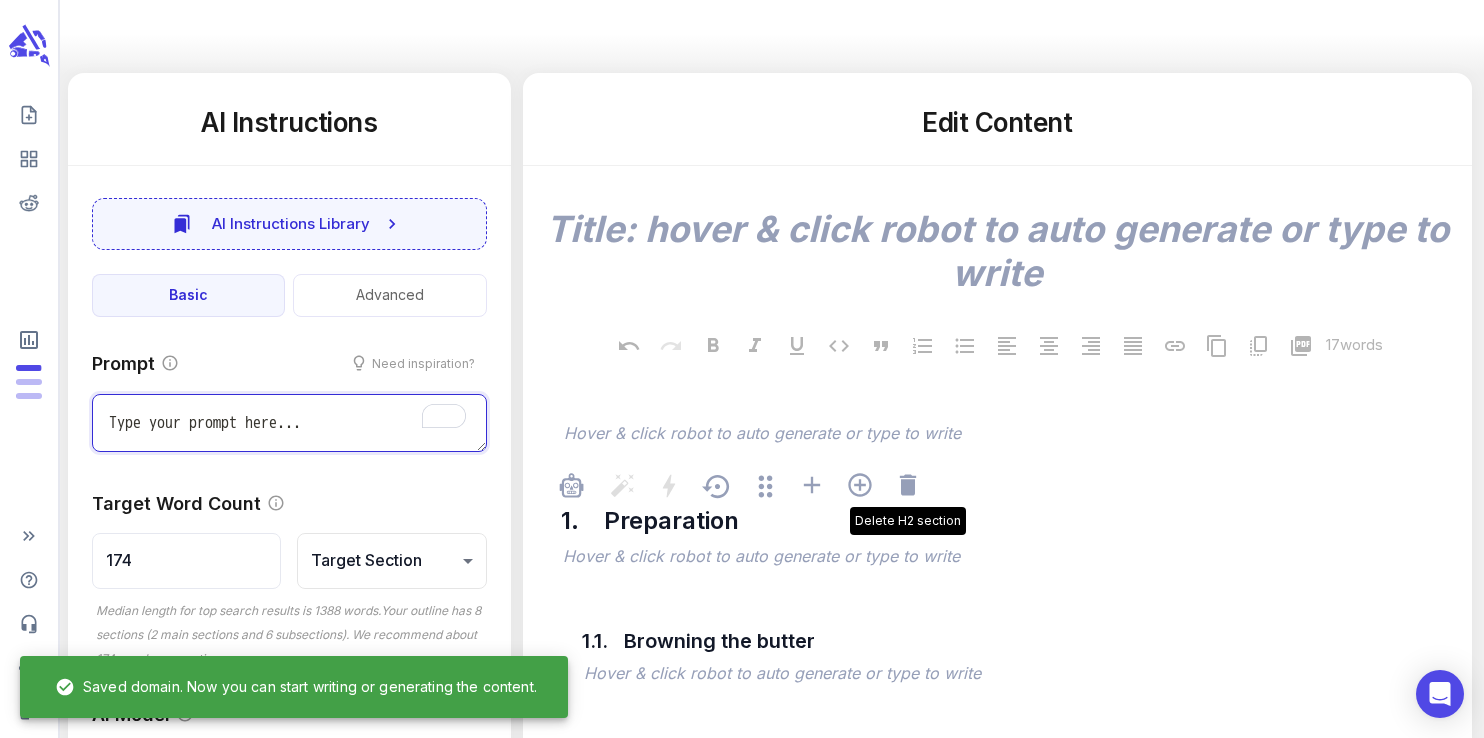 click 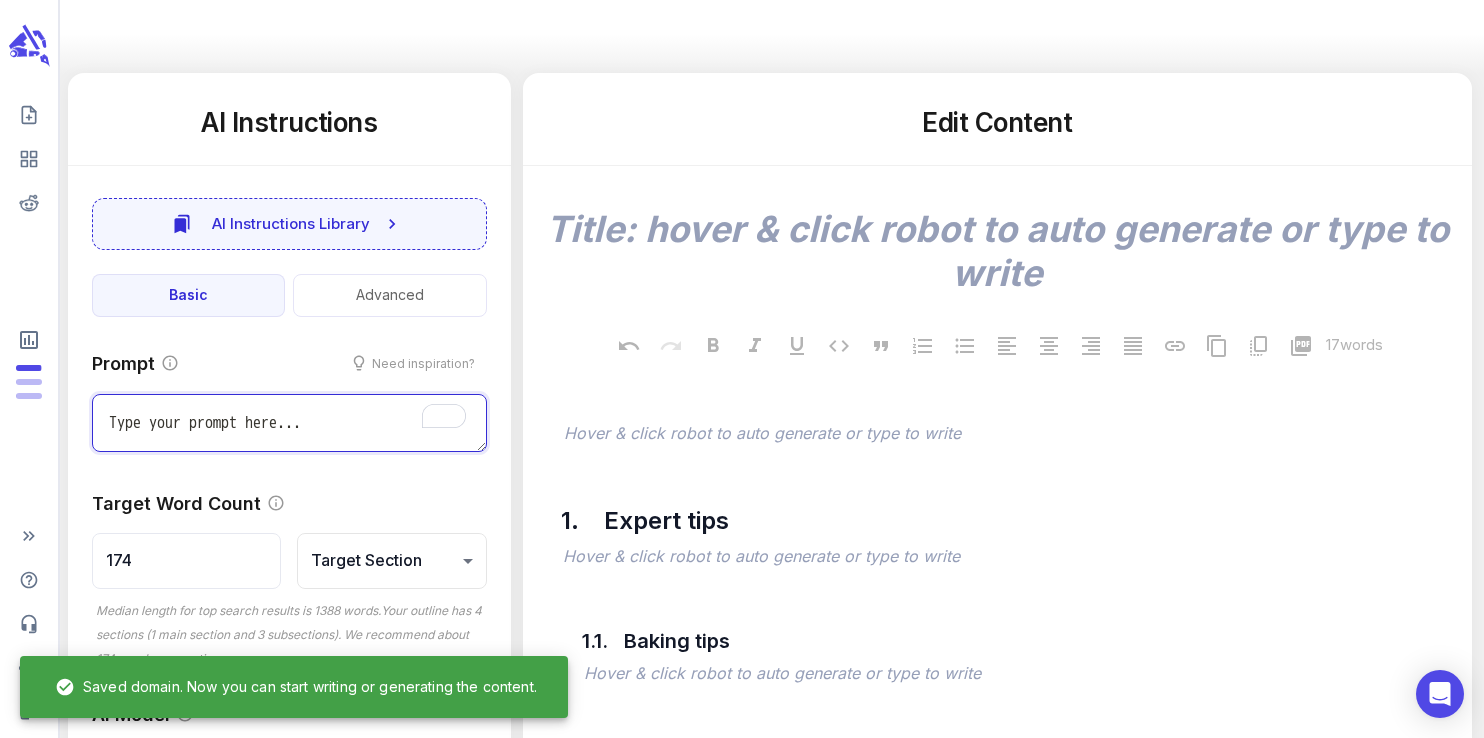 type on "x" 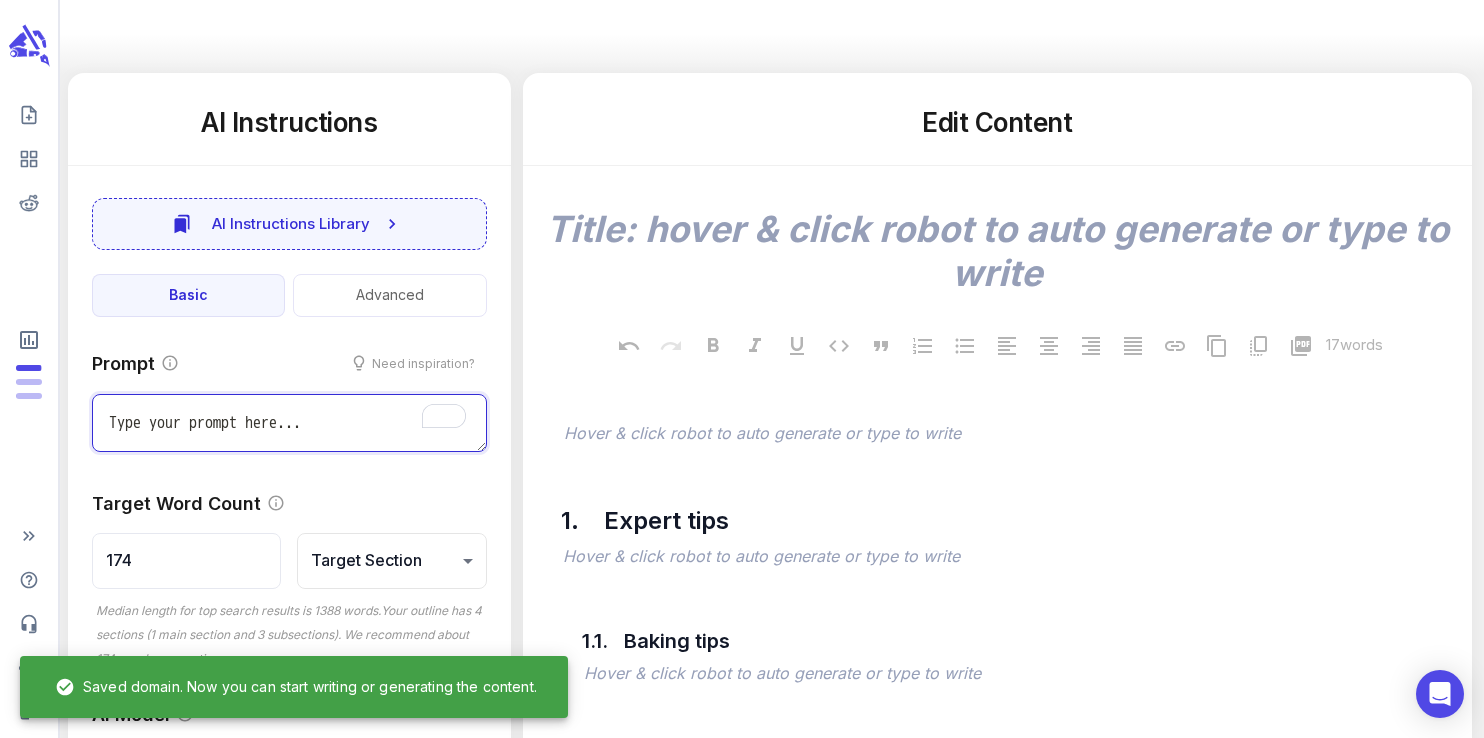 type on "347" 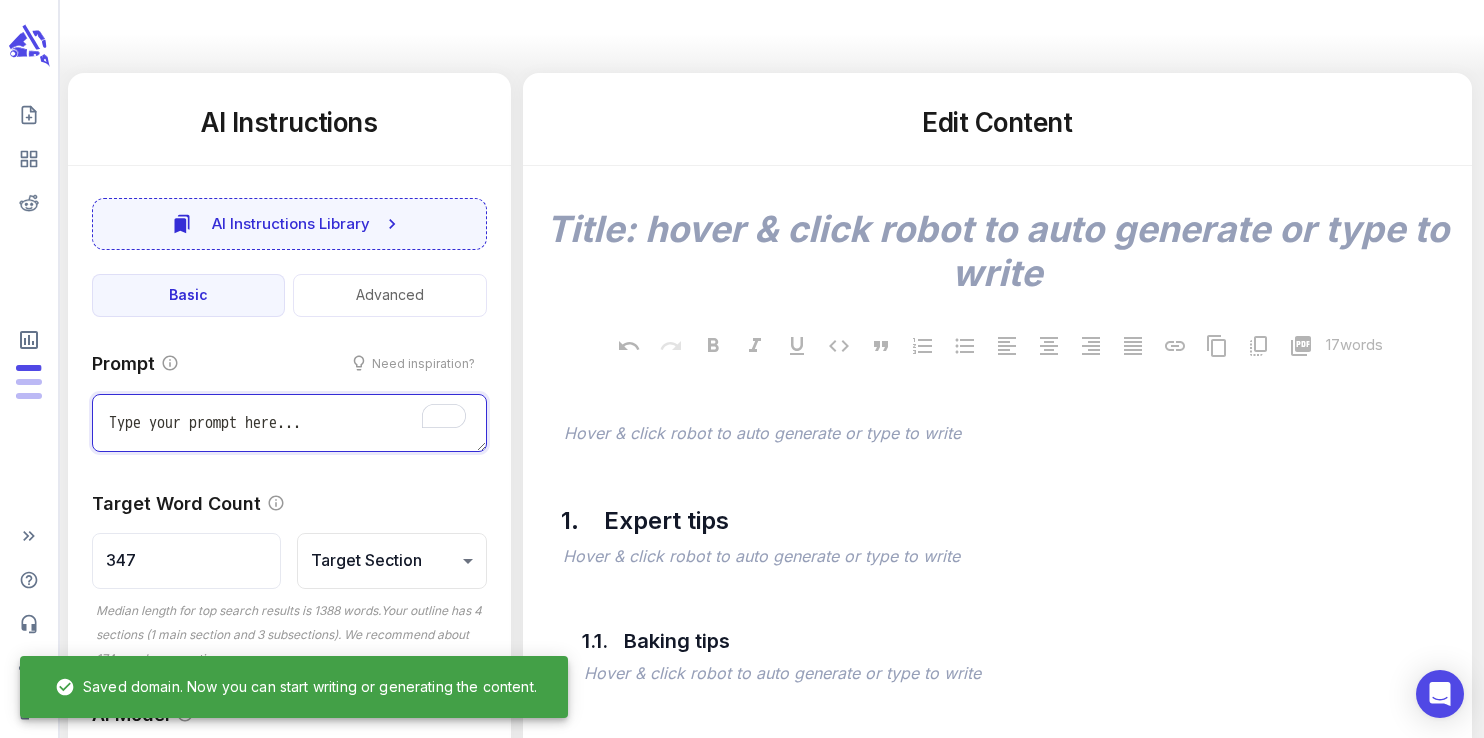 click 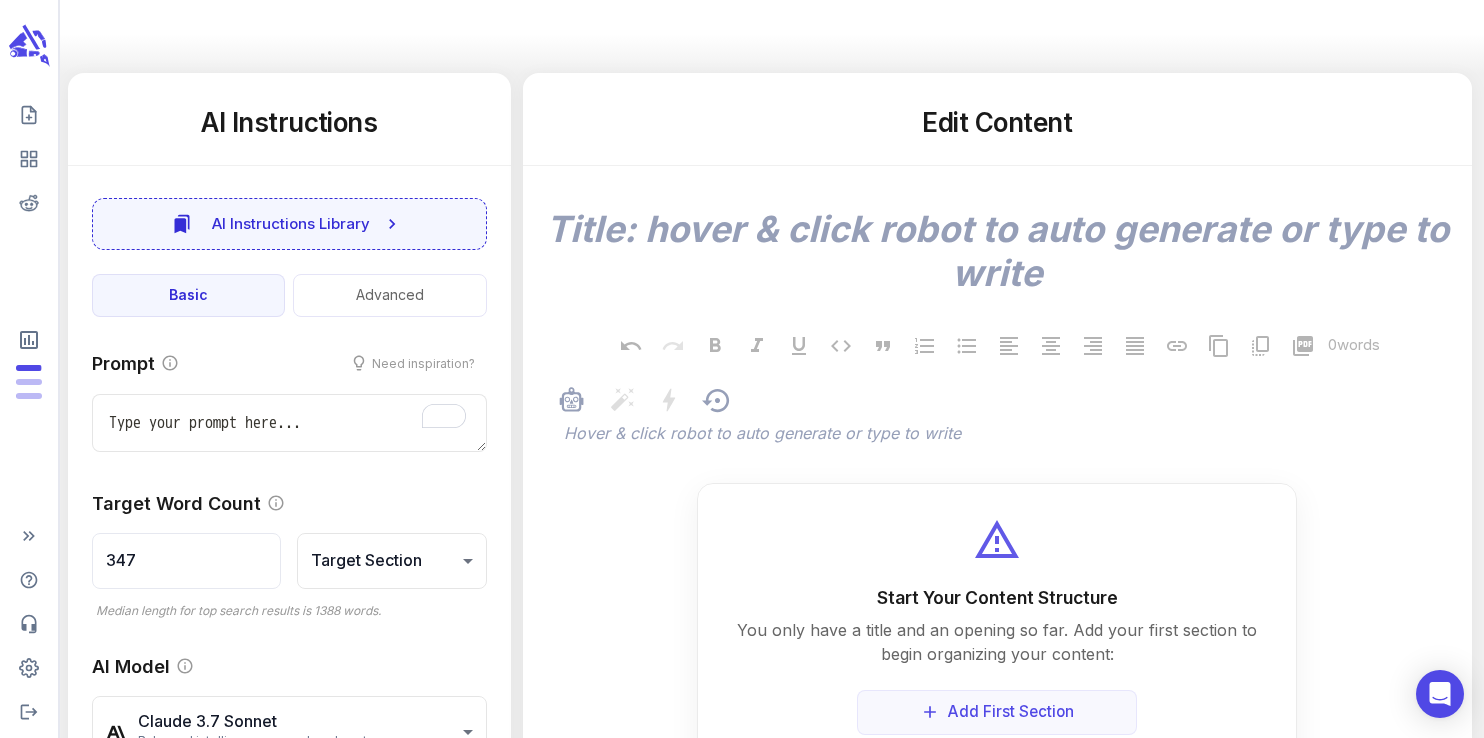 click at bounding box center [1007, 402] 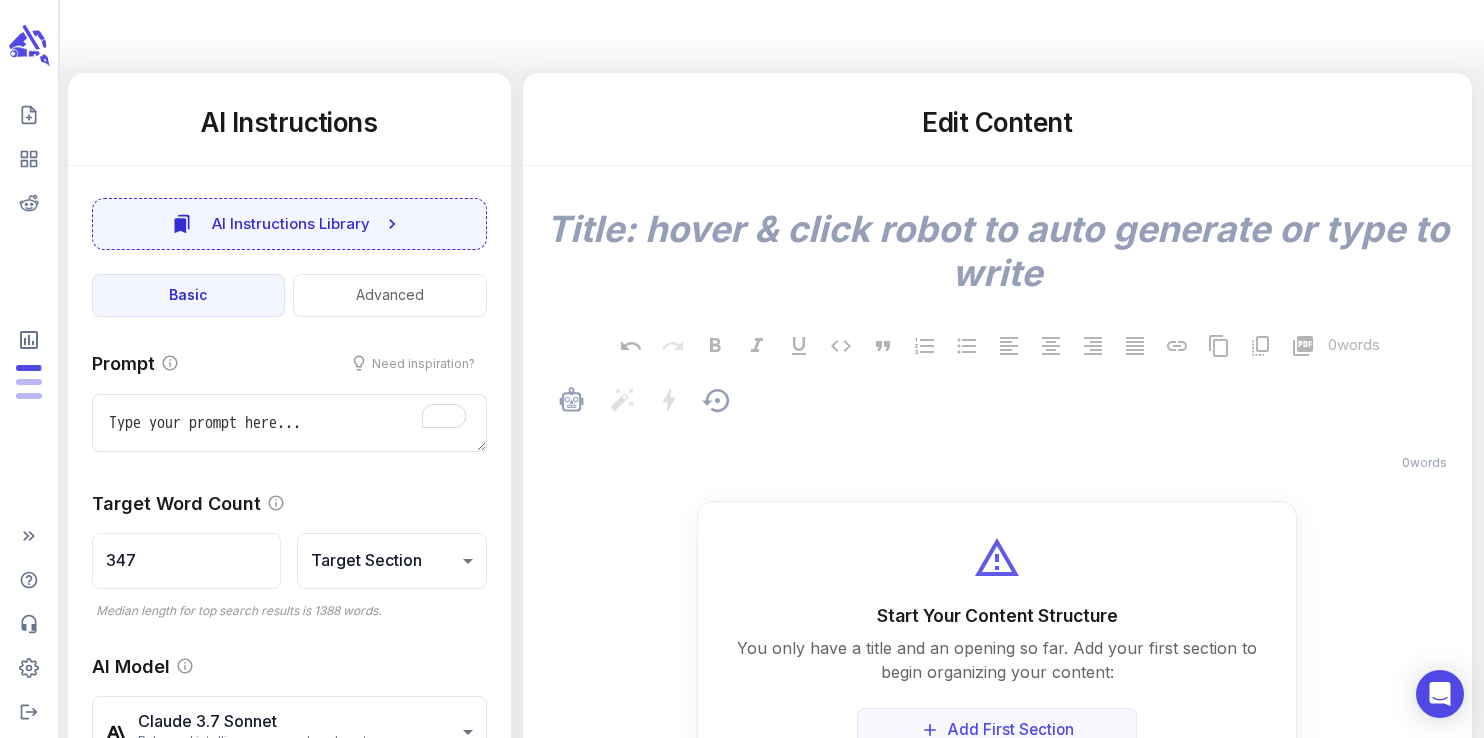 click on "﻿" at bounding box center (1007, 435) 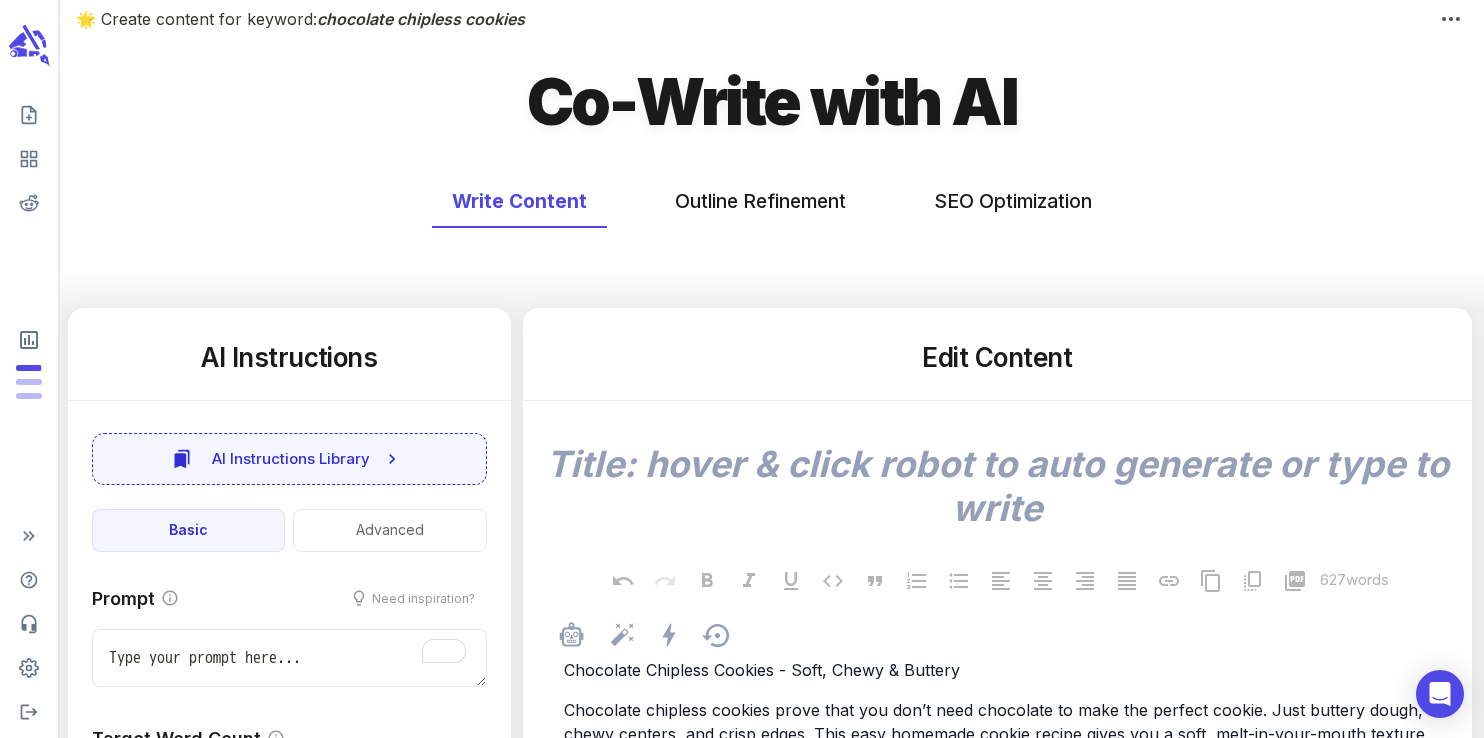 scroll, scrollTop: 61, scrollLeft: 0, axis: vertical 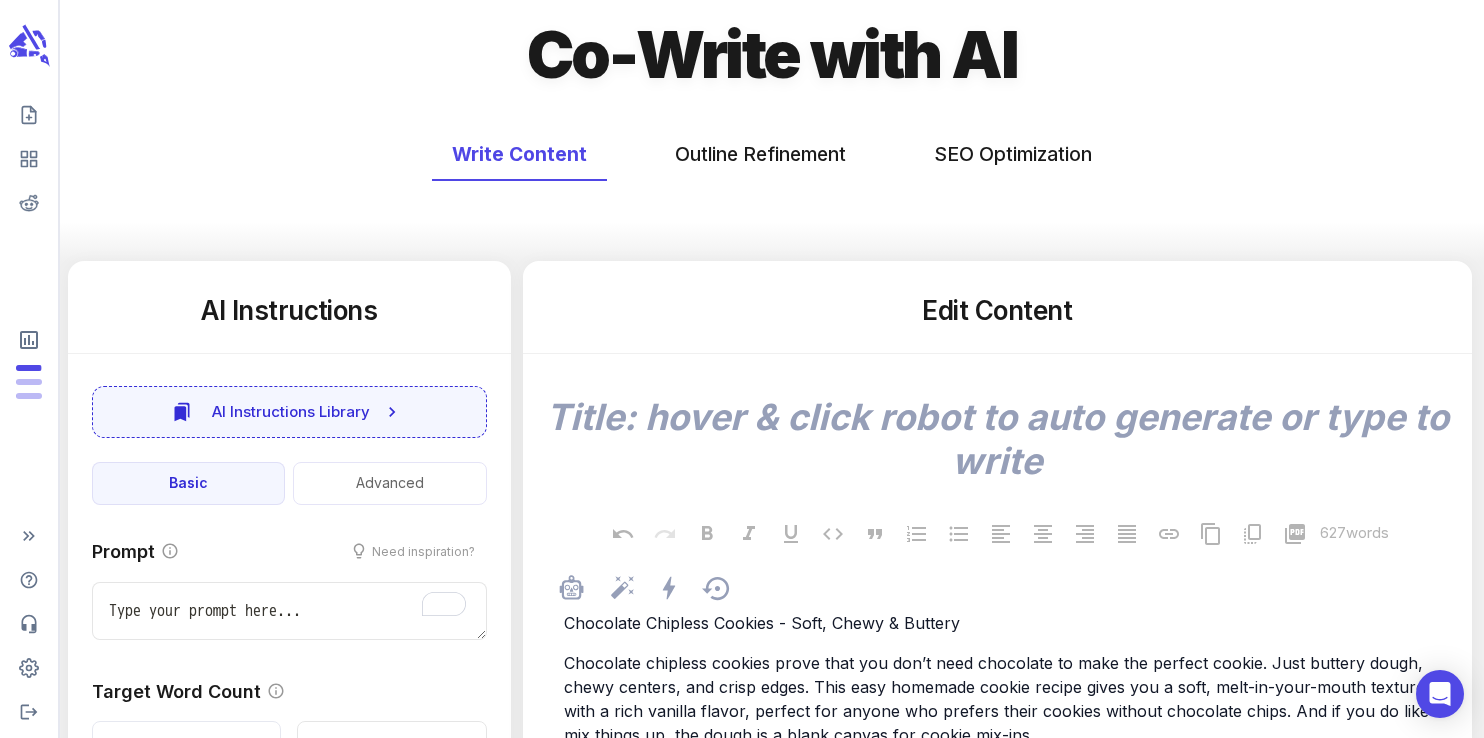 click on "Chocolate Chipless Cookies - Soft, Chewy & Buttery" at bounding box center (762, 623) 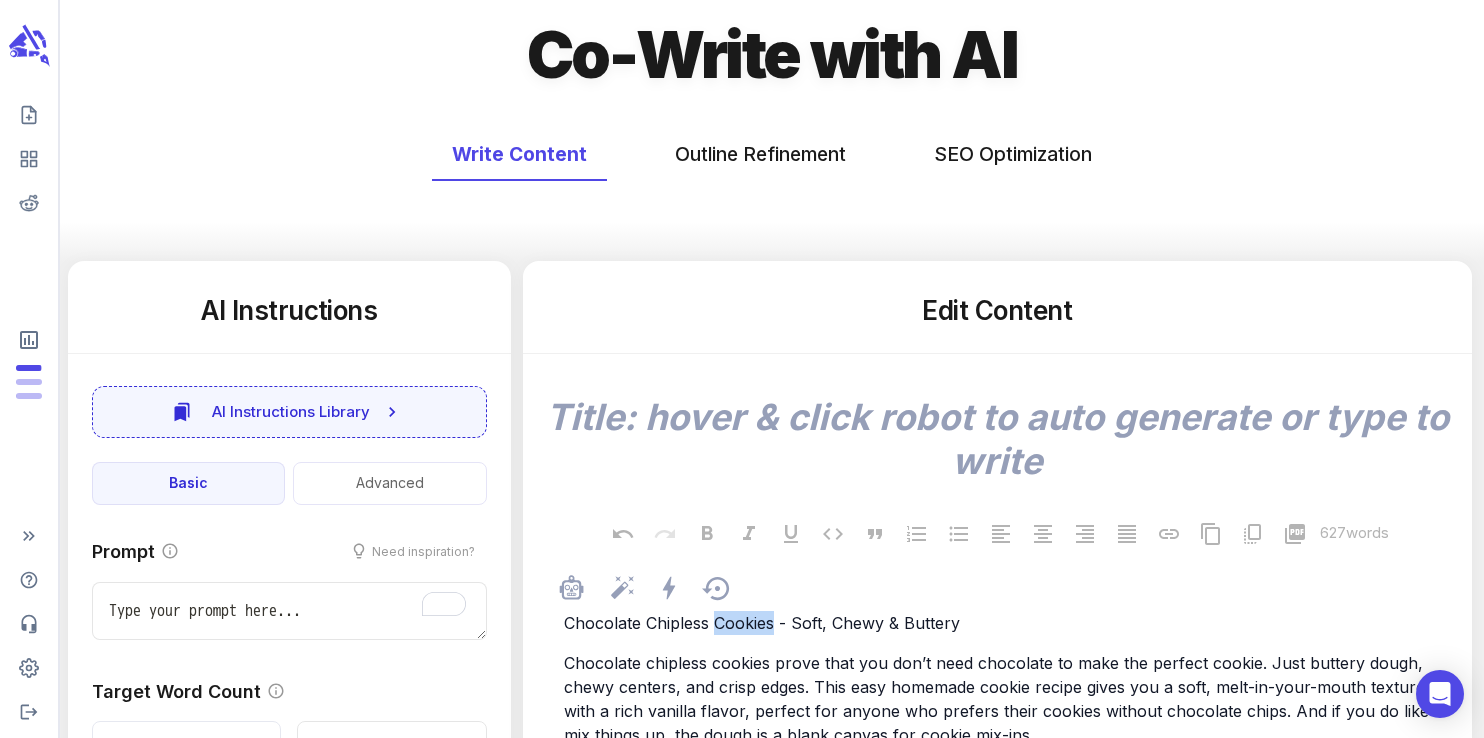 click on "Chocolate Chipless Cookies - Soft, Chewy & Buttery" at bounding box center (762, 623) 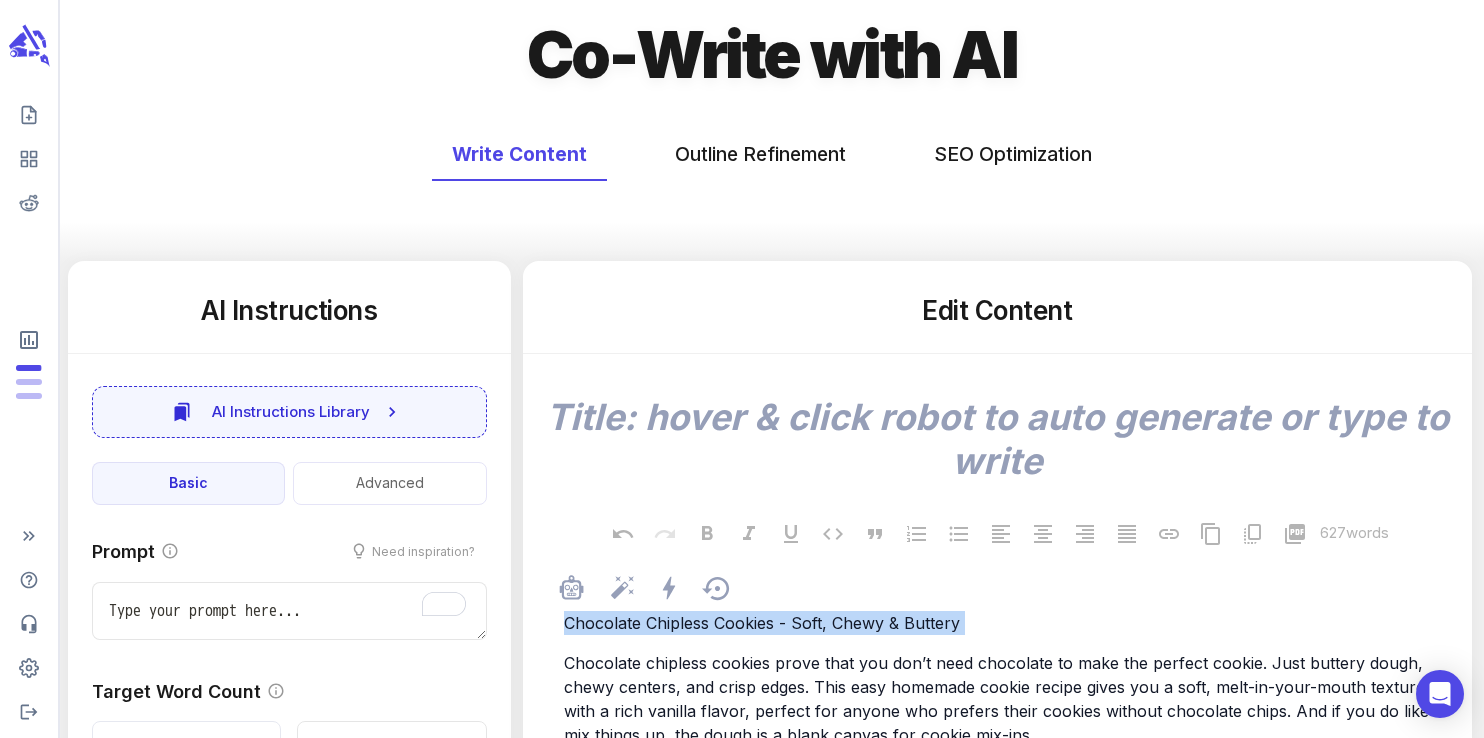 click on "Chocolate Chipless Cookies - Soft, Chewy & Buttery" at bounding box center [762, 623] 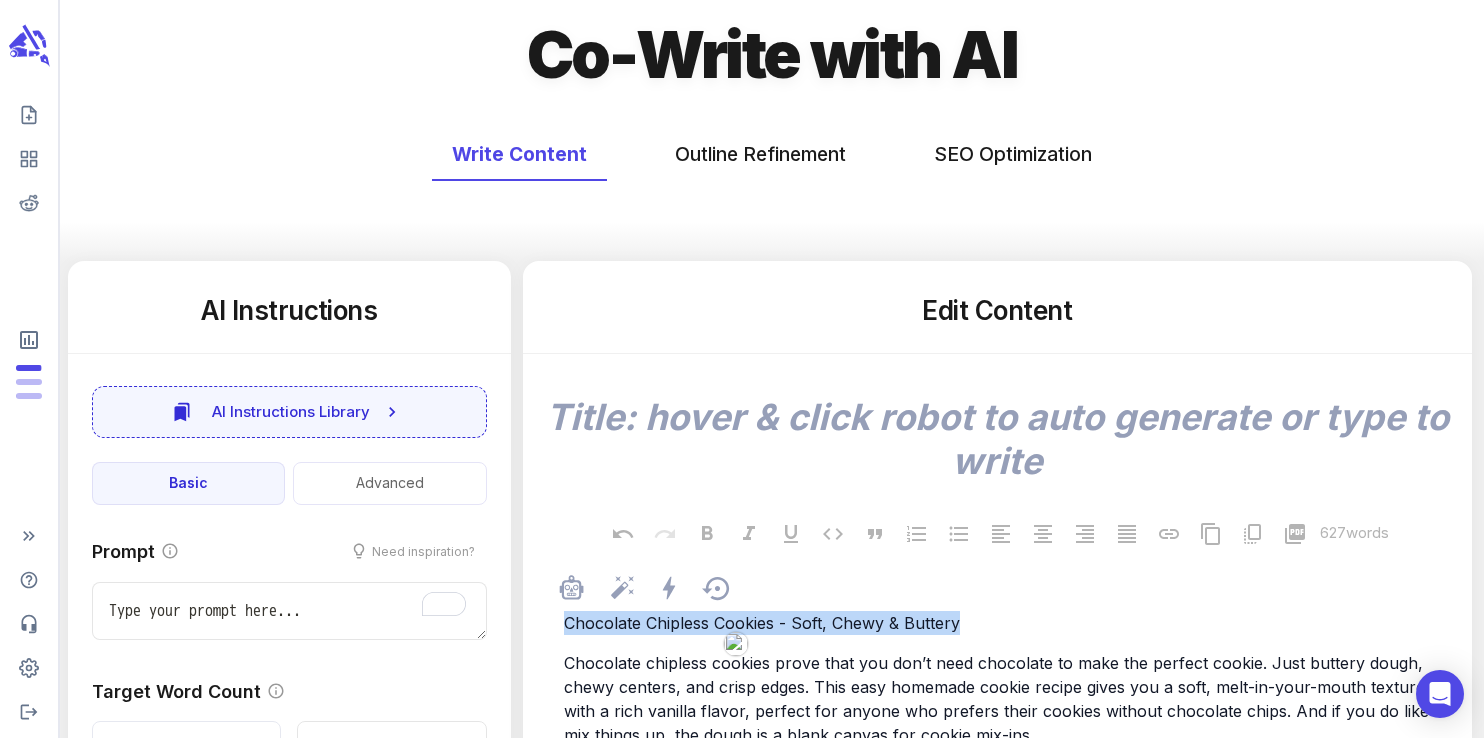 copy on "Chocolate Chipless Cookies - Soft, Chewy & Buttery" 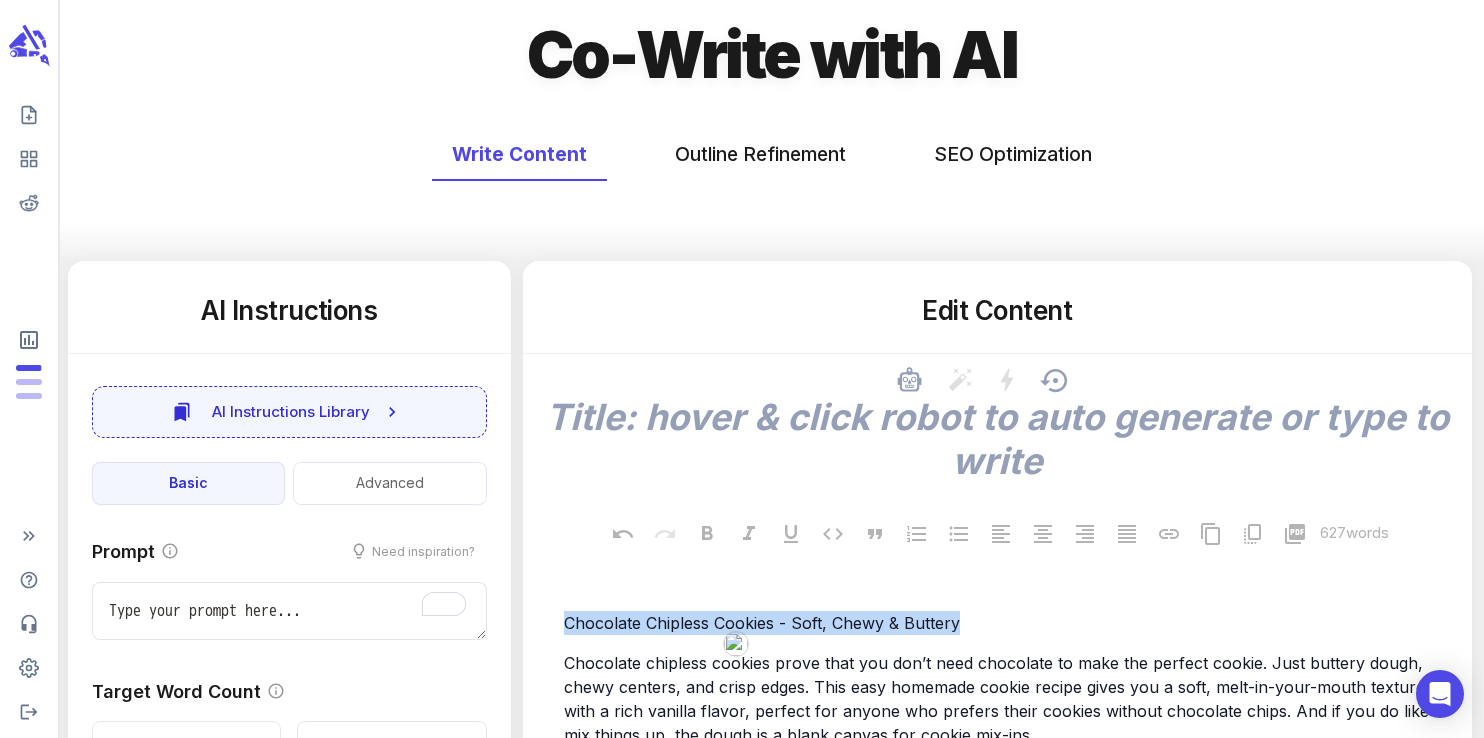 click at bounding box center (997, 439) 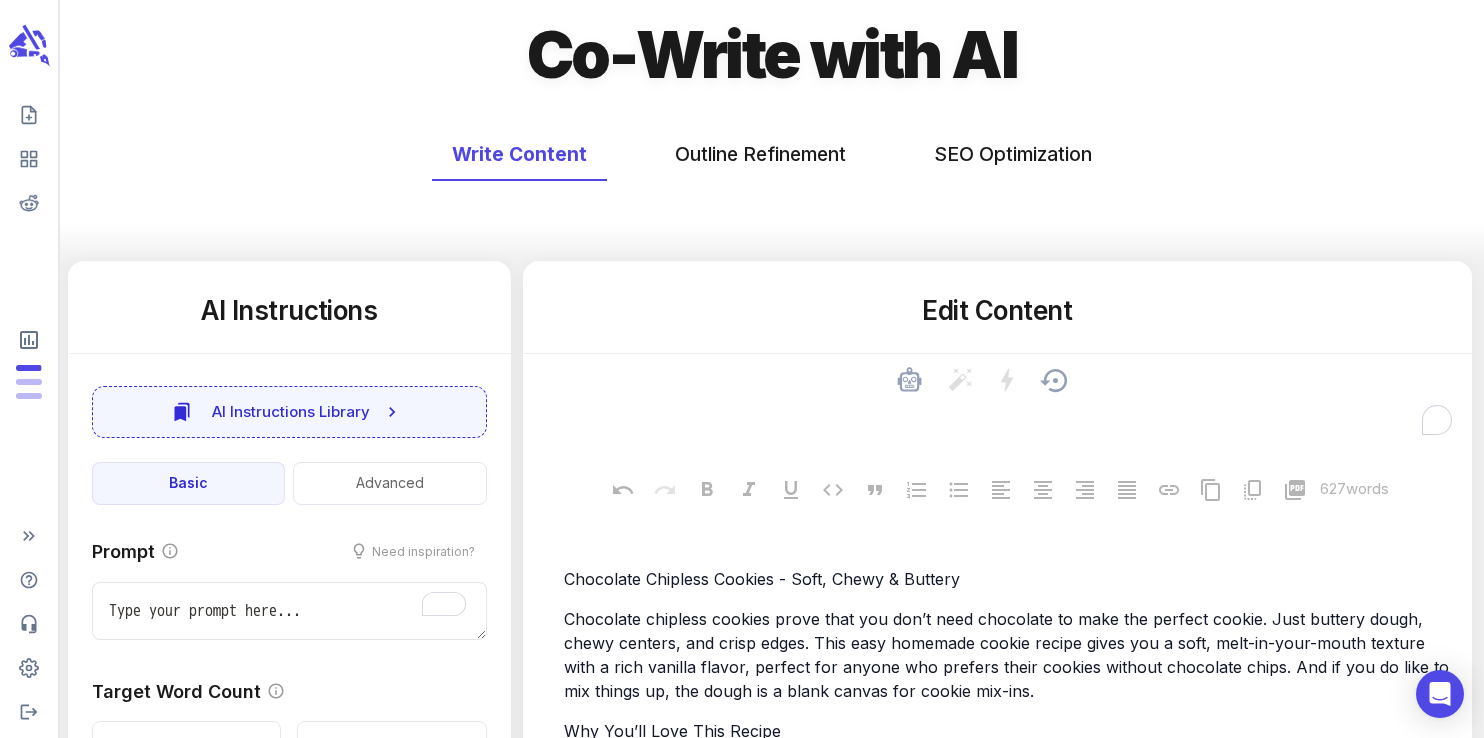 paste on "Chocolate Chipless Cookies - Soft, Chewy & Buttery" 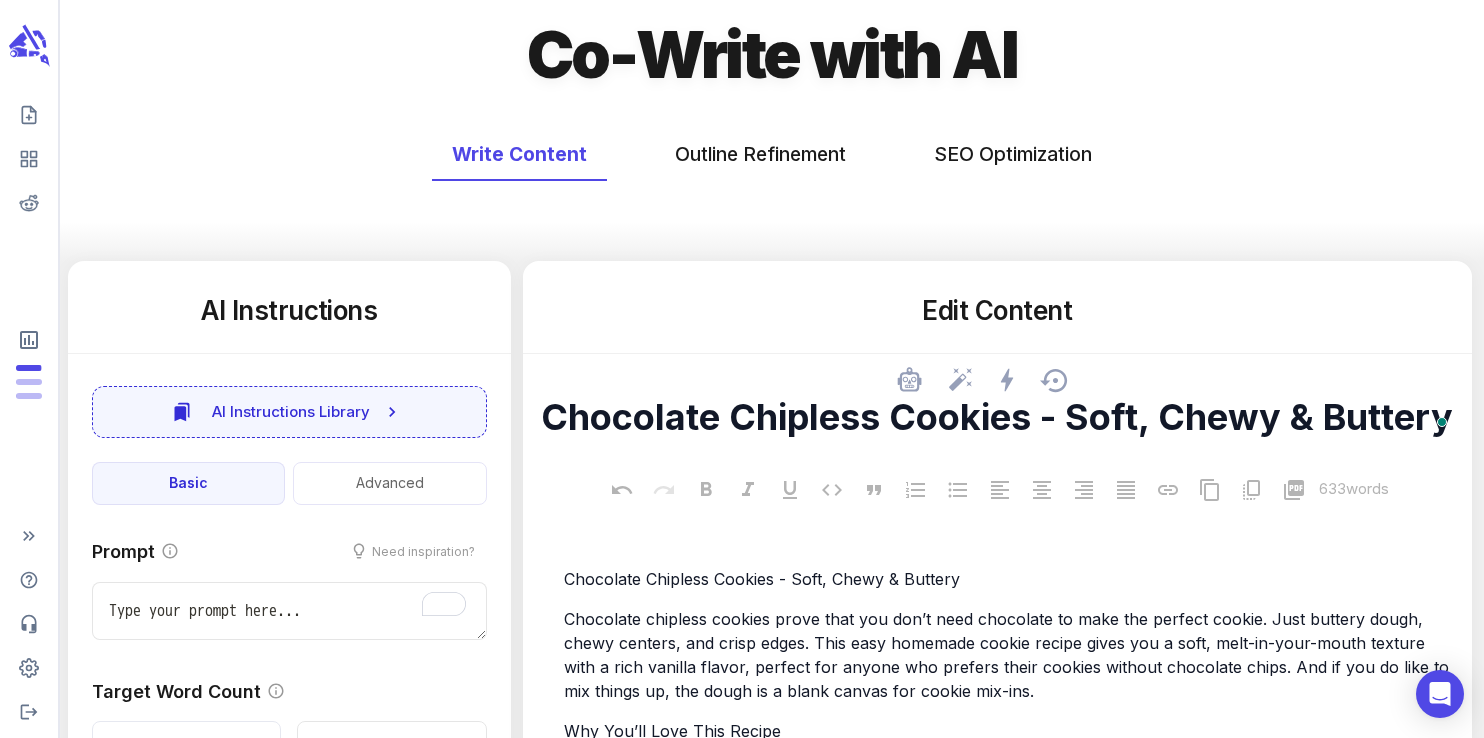drag, startPoint x: 1037, startPoint y: 423, endPoint x: 1439, endPoint y: 422, distance: 402.00125 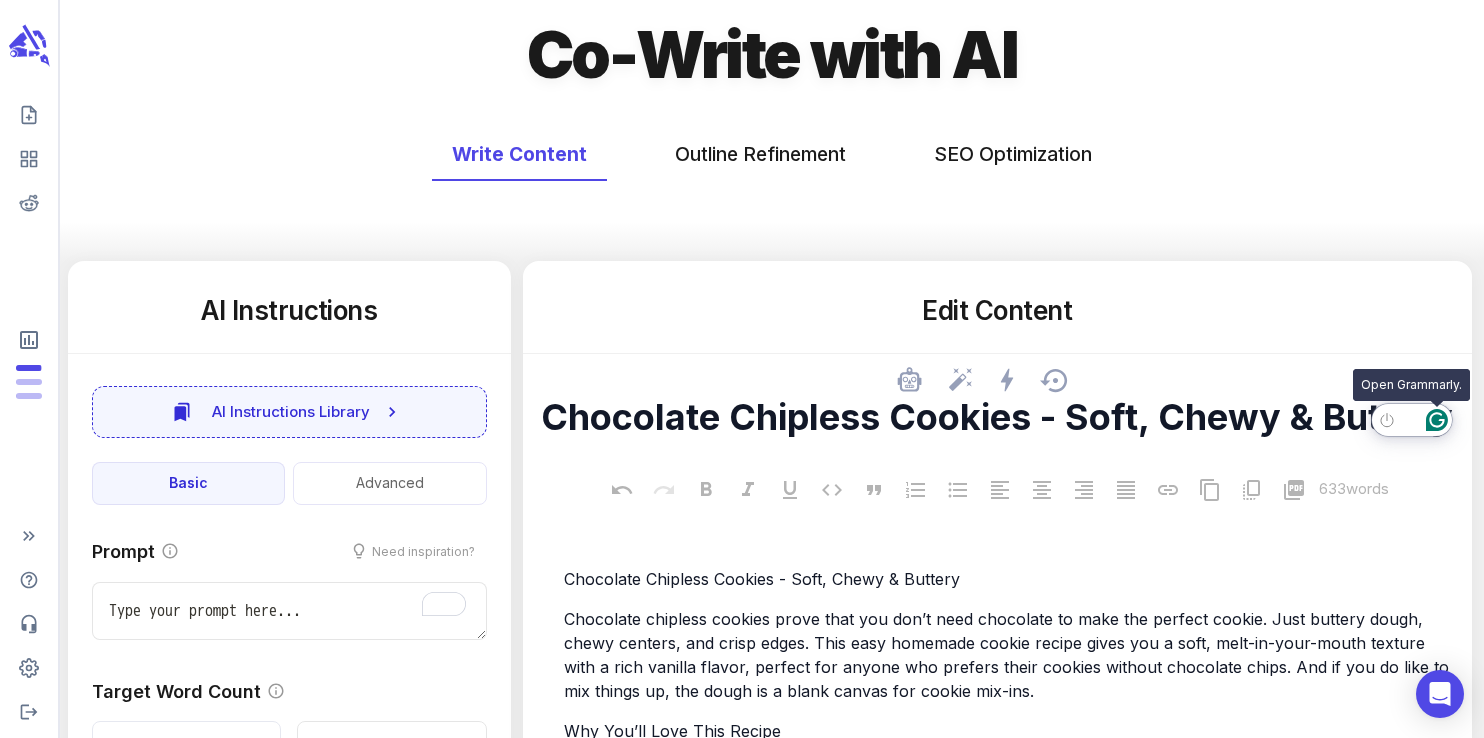 type on "x" 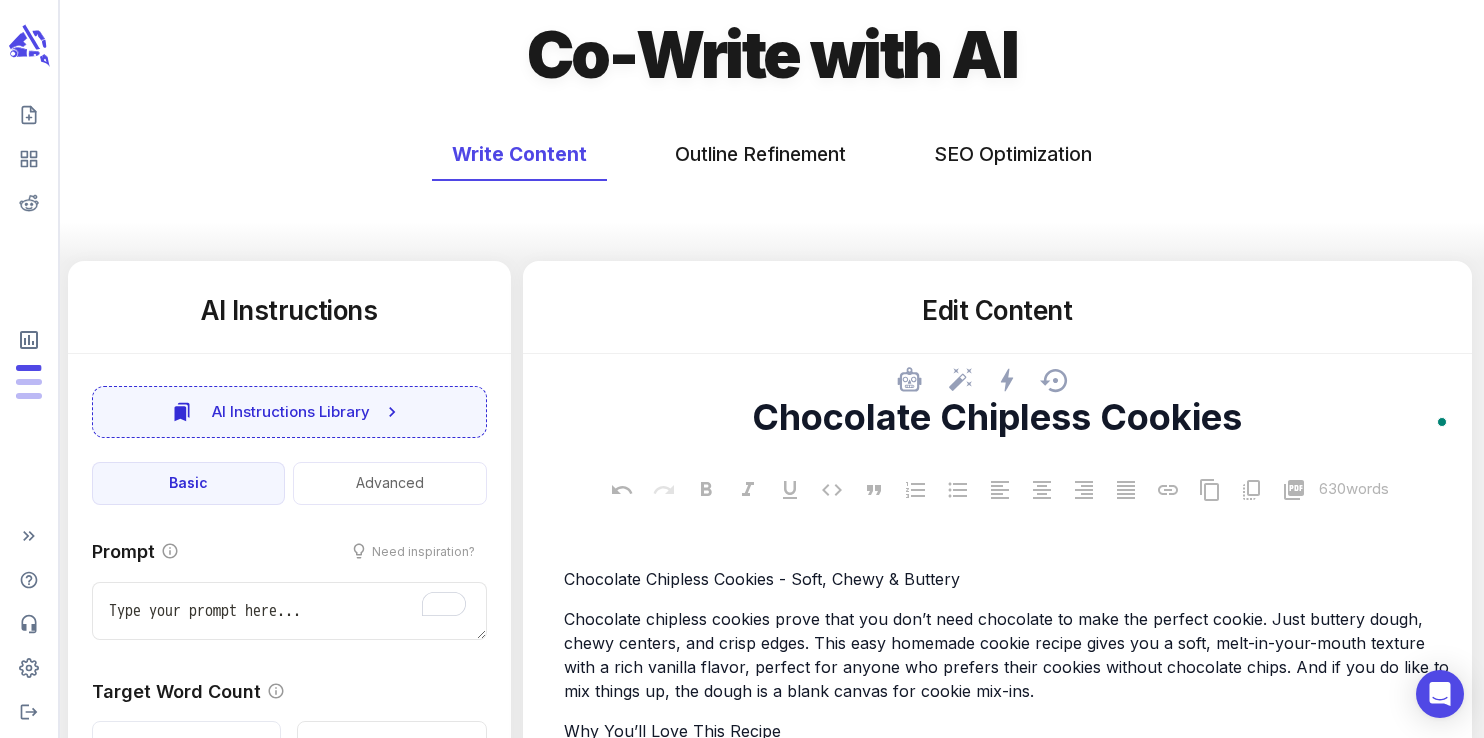type on "x" 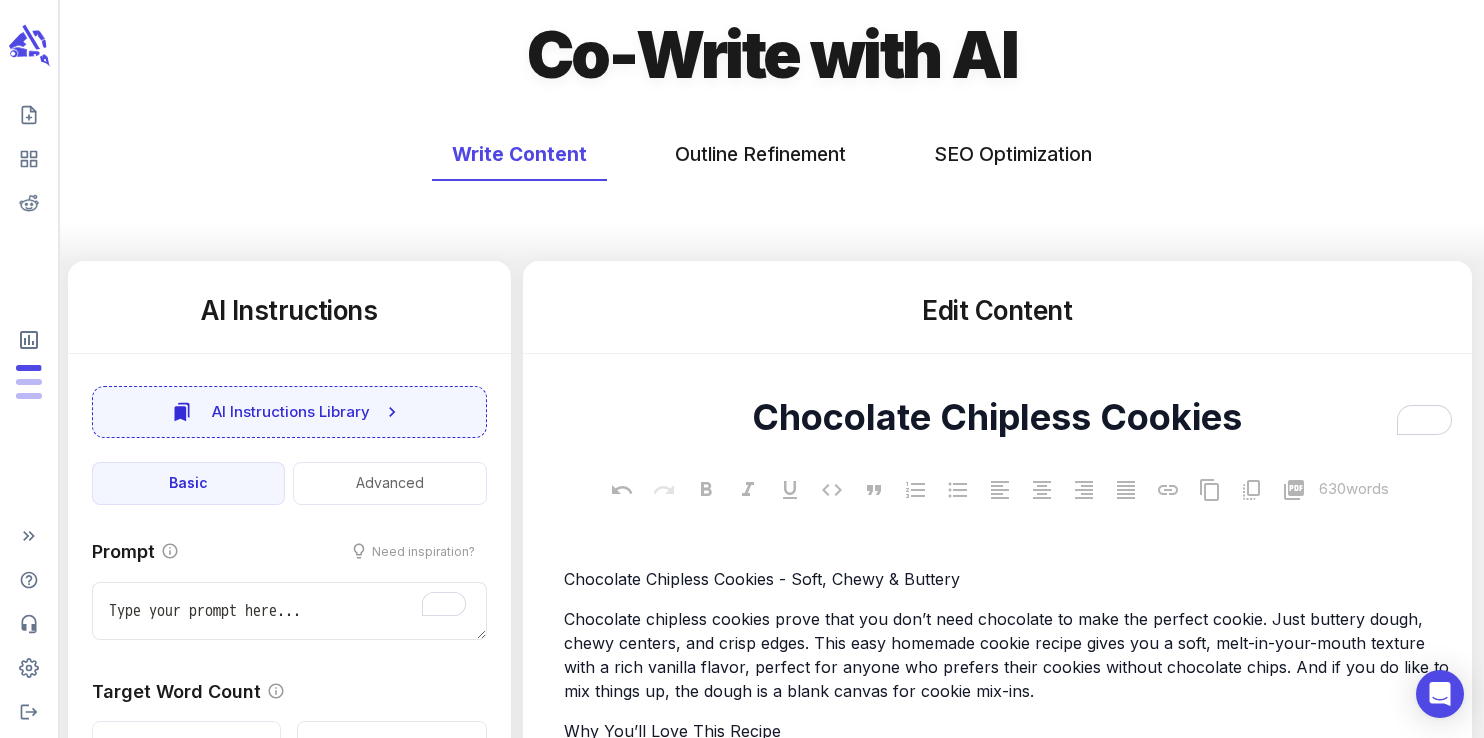 type on "Chocolate Chipless Cookies" 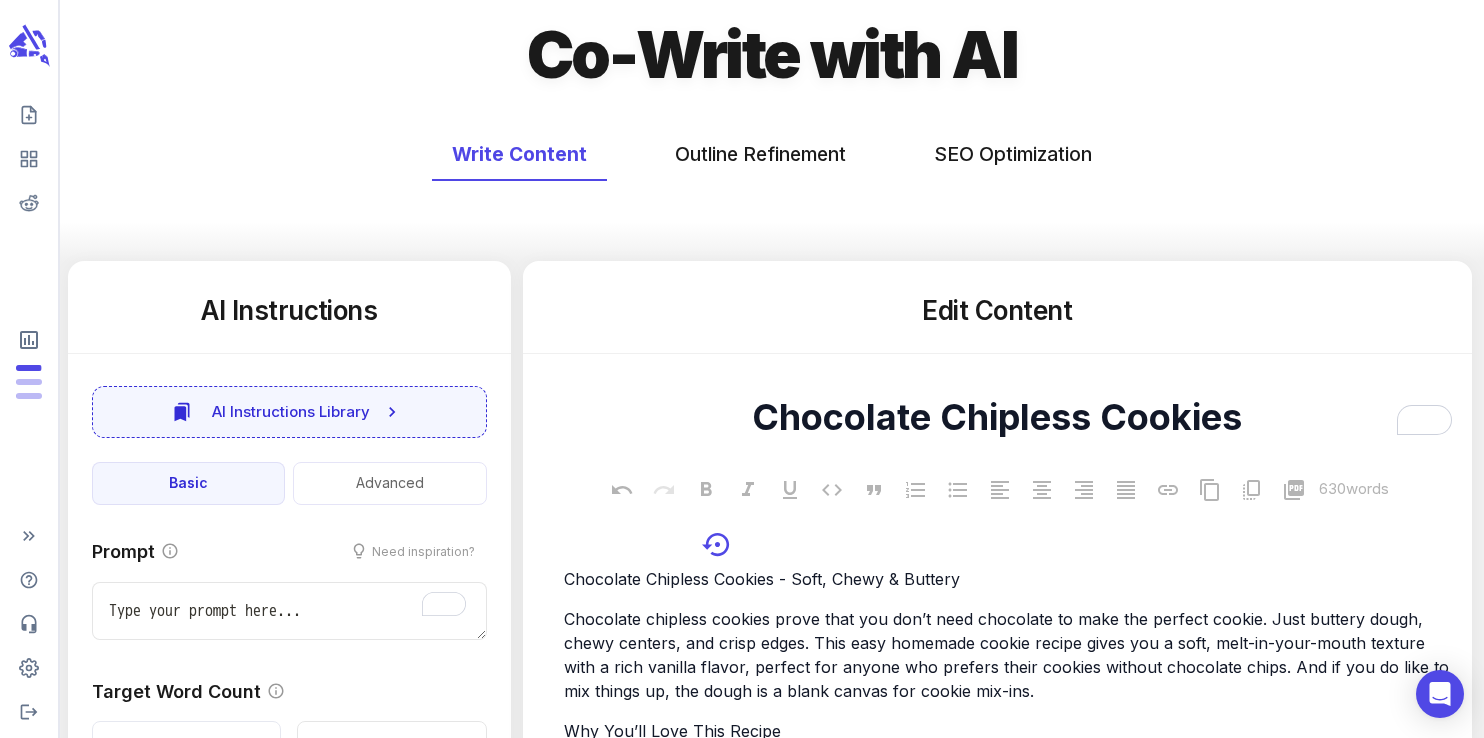 type on "x" 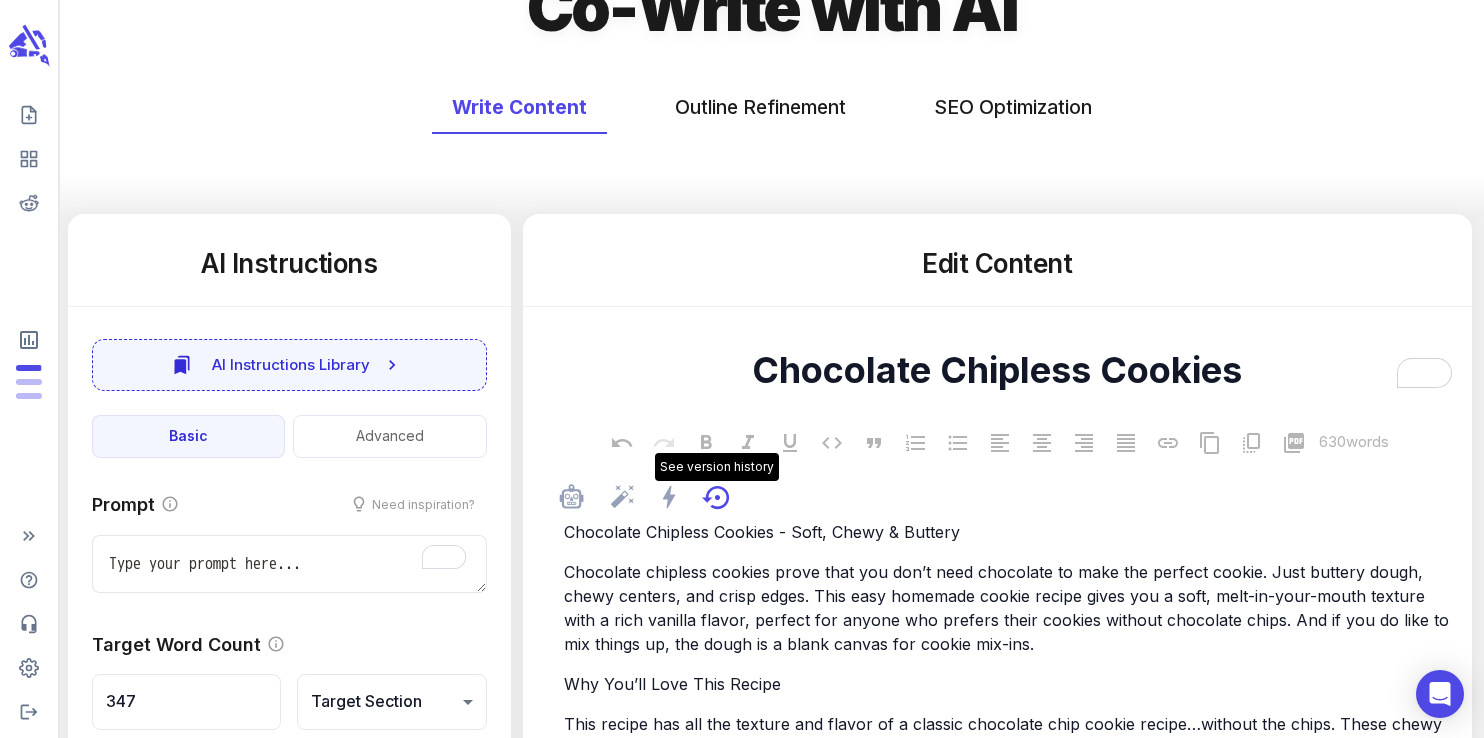 scroll, scrollTop: 156, scrollLeft: 0, axis: vertical 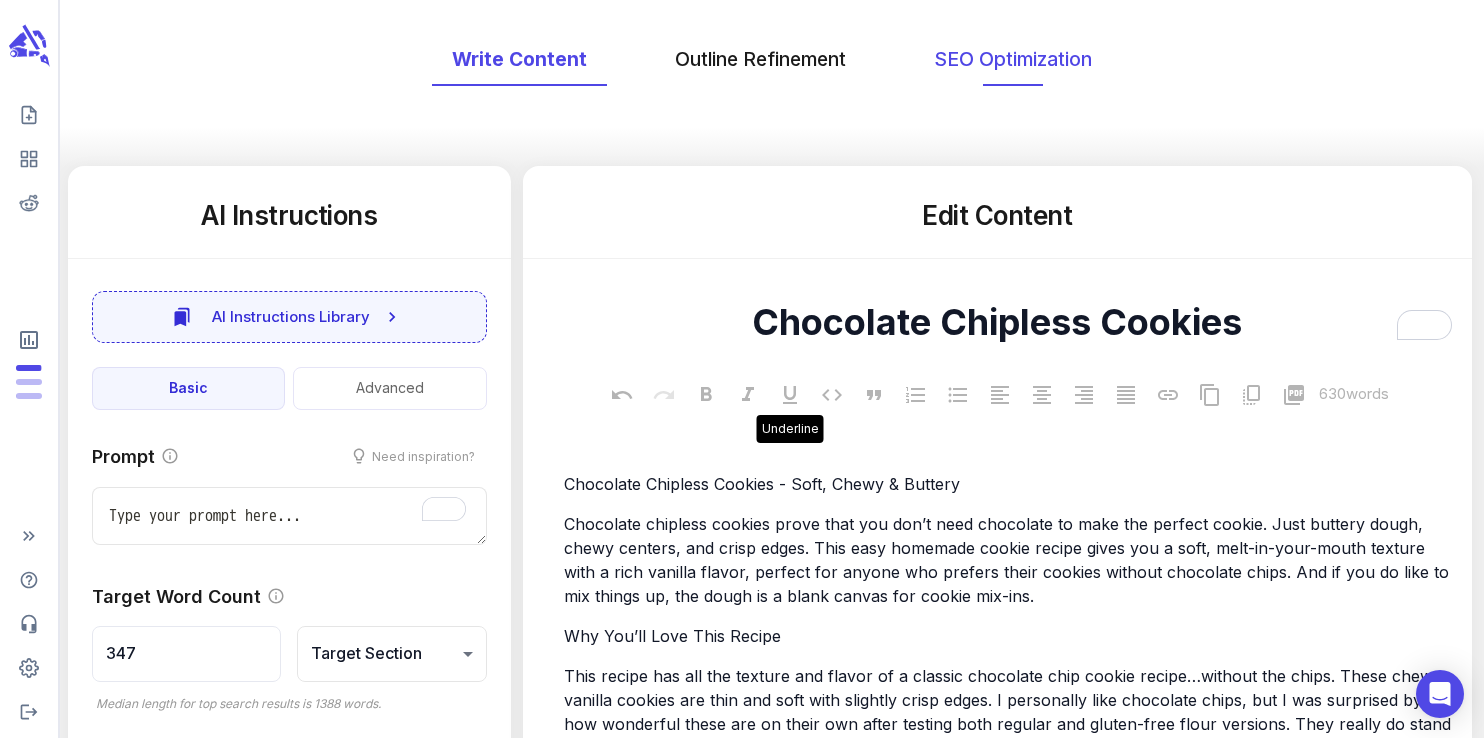click on "SEO Optimization" at bounding box center [1013, 59] 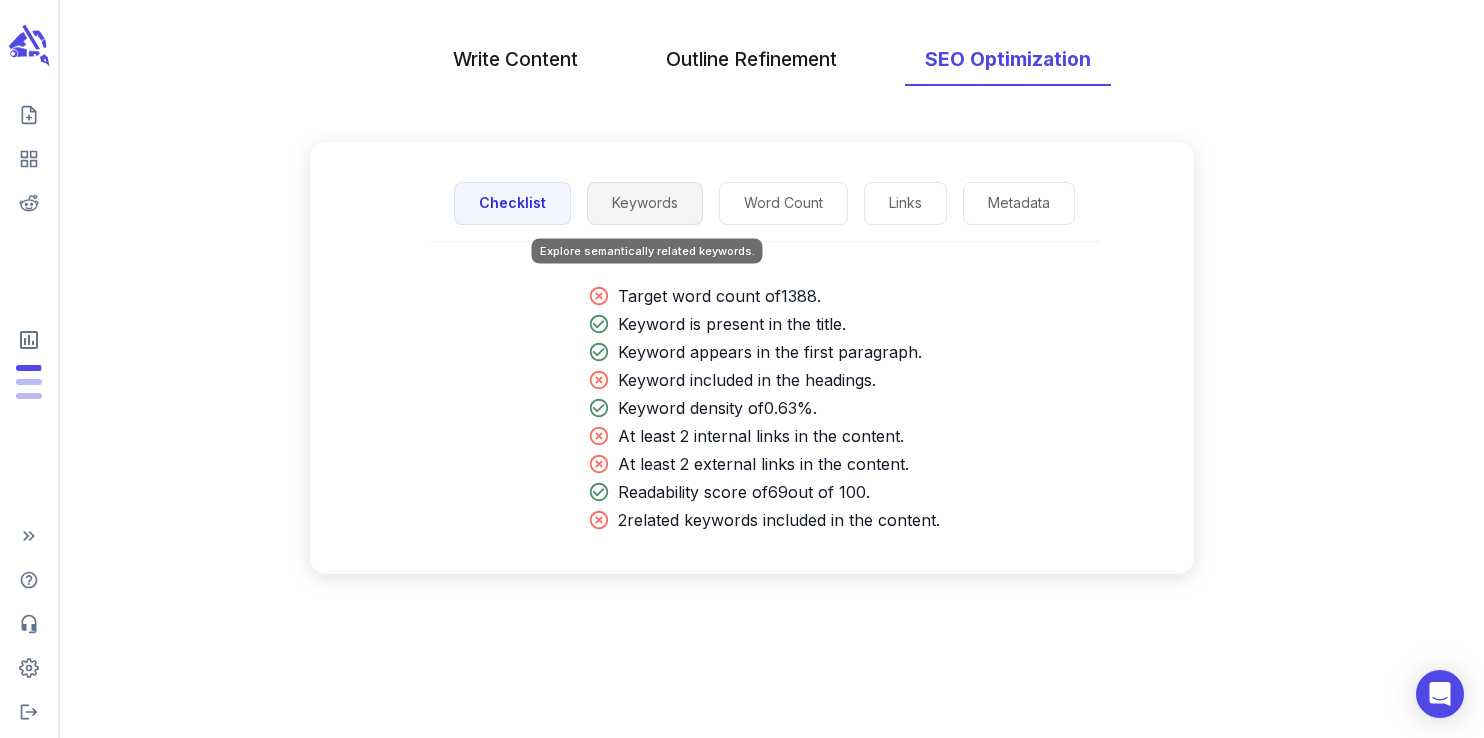 click on "Keywords" at bounding box center (645, 203) 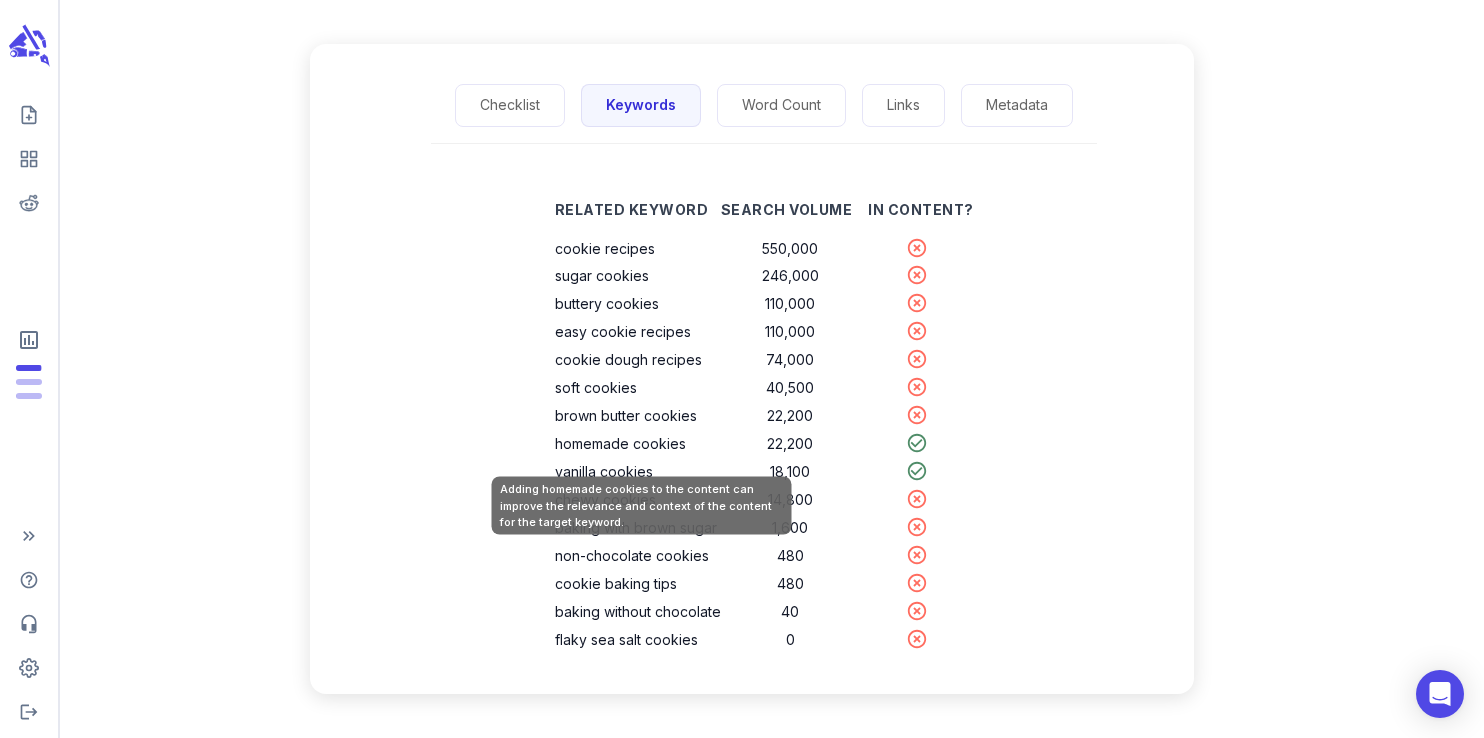 scroll, scrollTop: 278, scrollLeft: 0, axis: vertical 